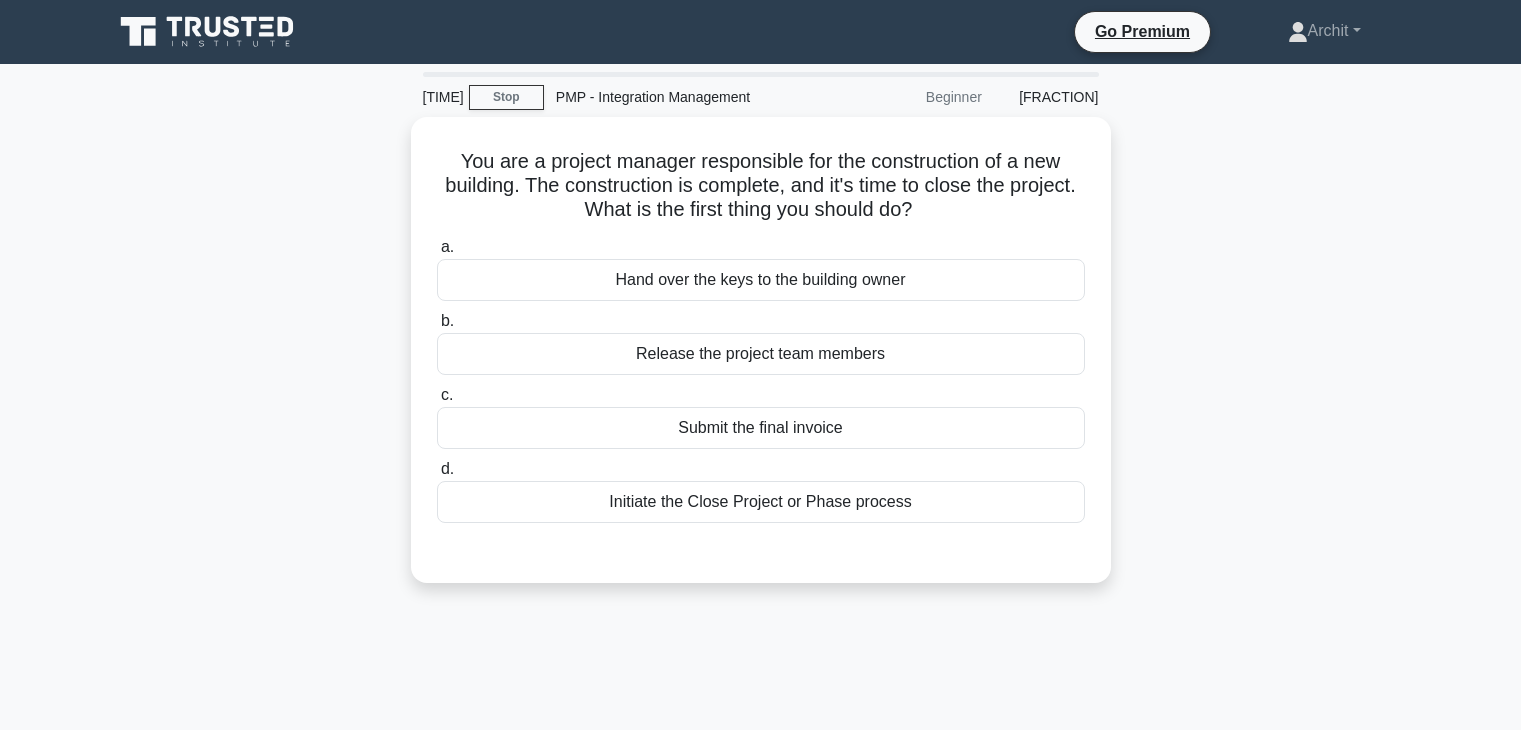 scroll, scrollTop: 0, scrollLeft: 0, axis: both 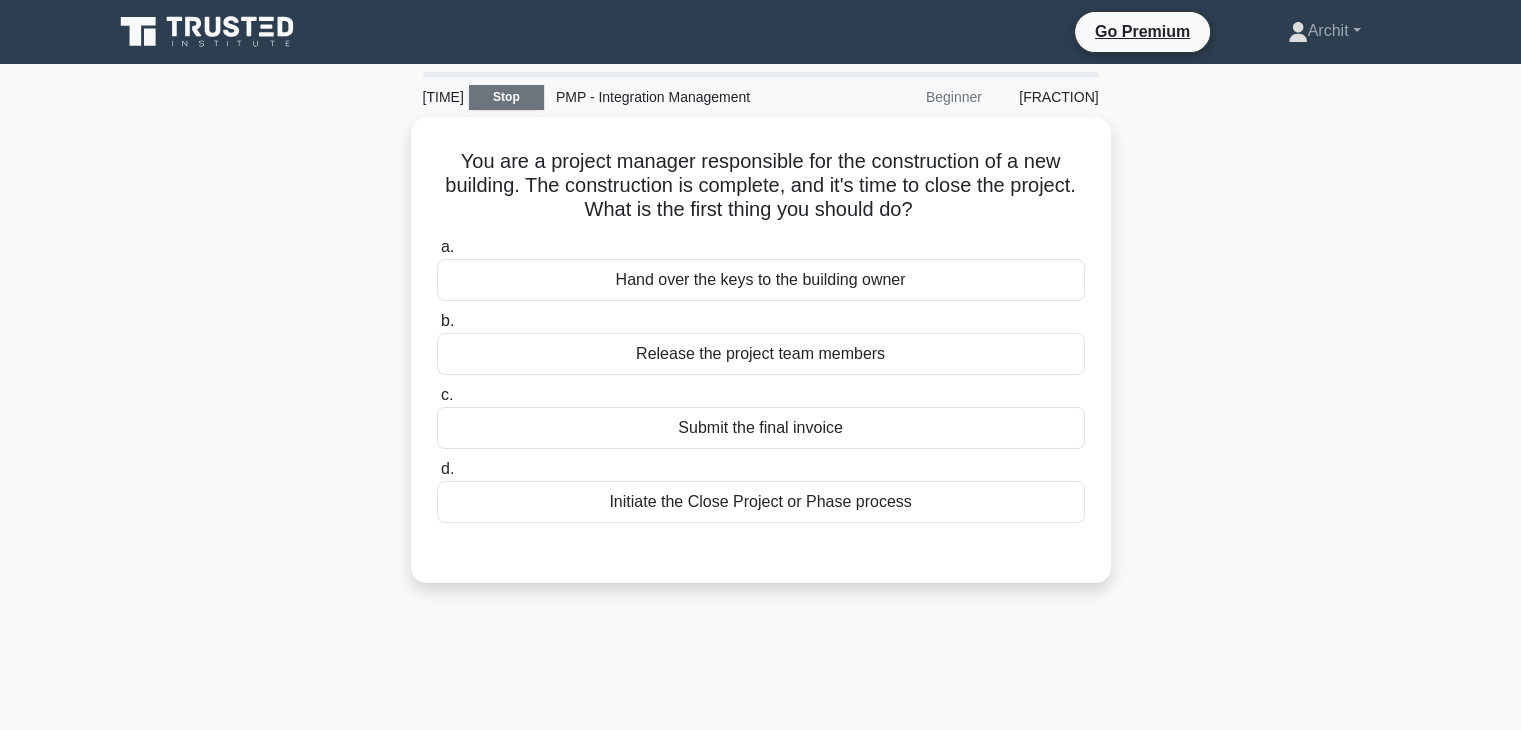 click on "Stop" at bounding box center [506, 97] 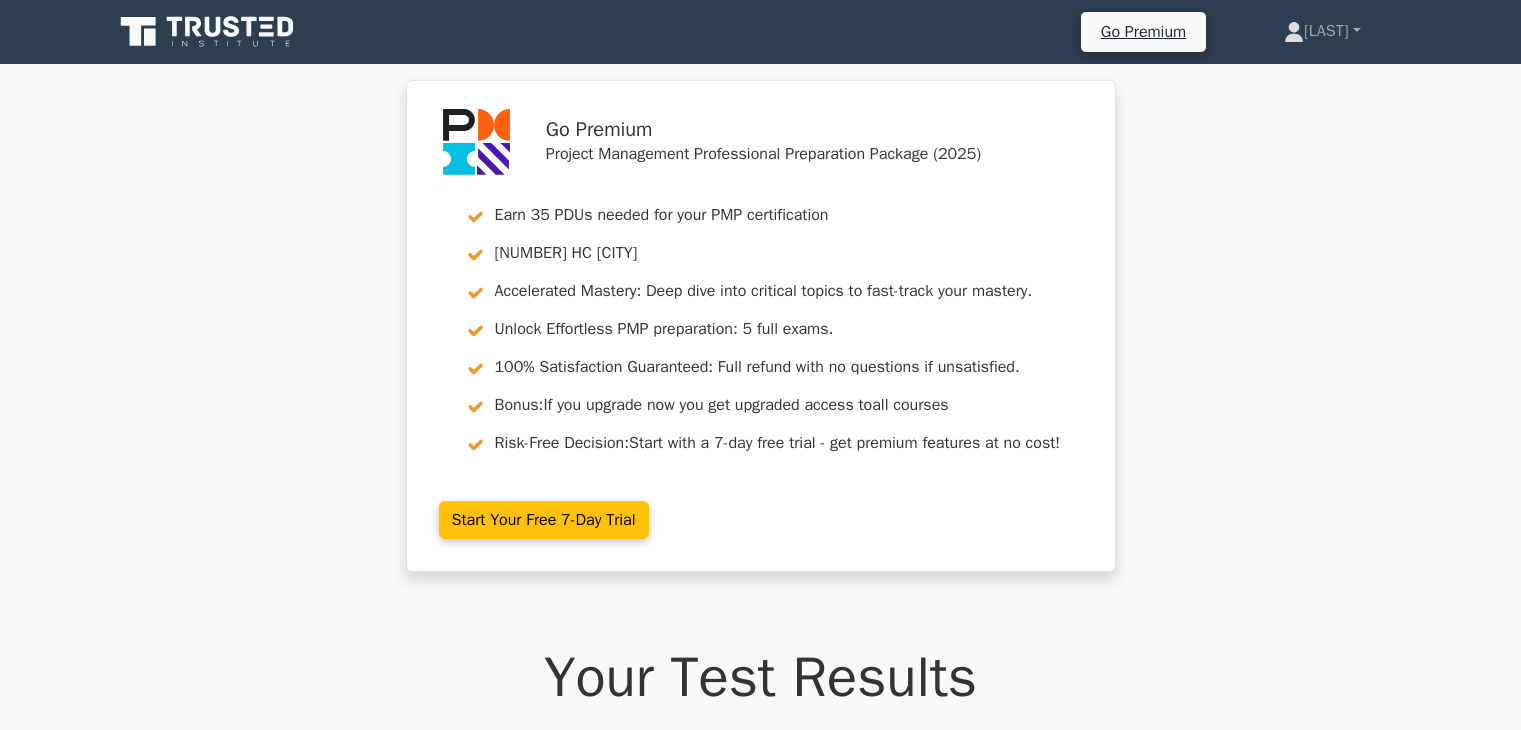 scroll, scrollTop: 0, scrollLeft: 0, axis: both 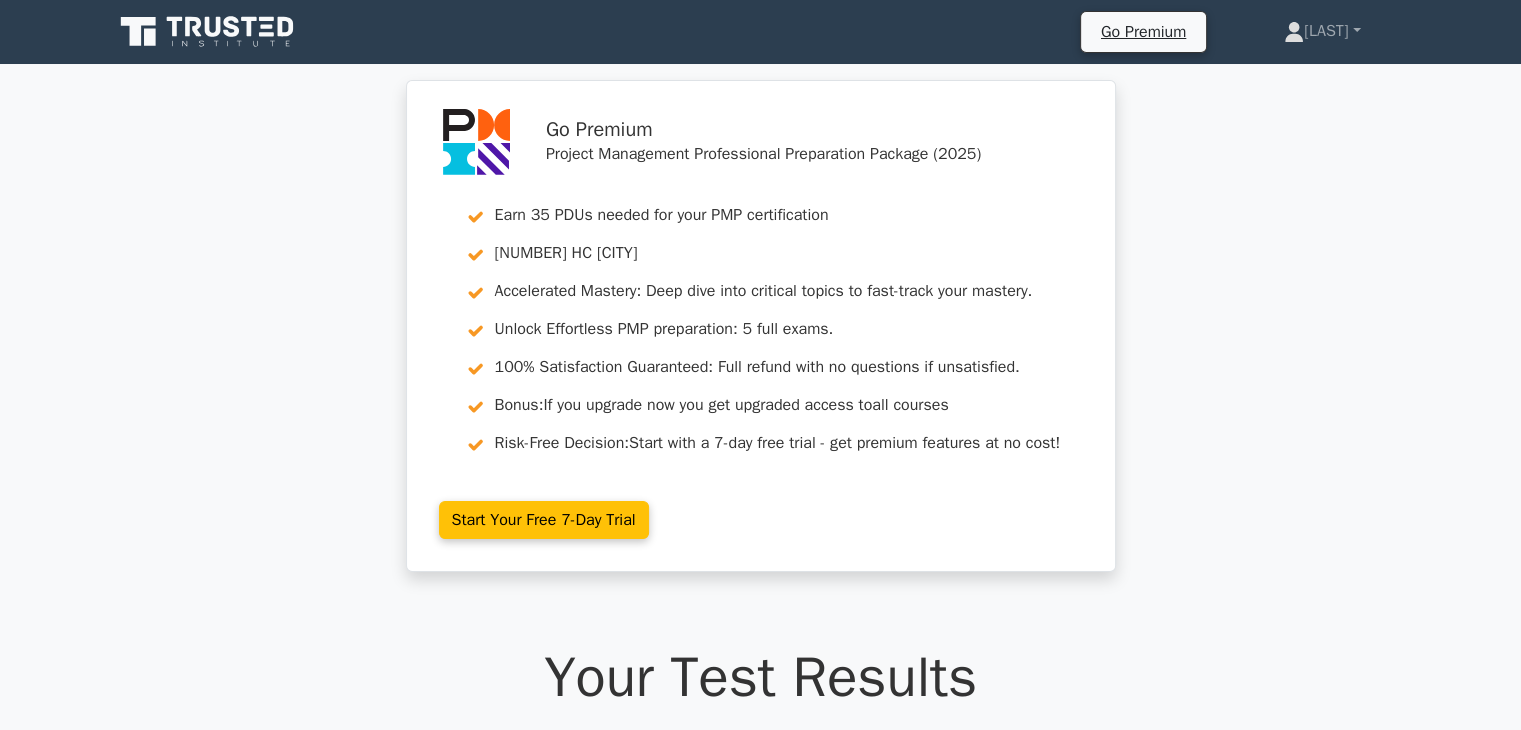 click at bounding box center [209, 32] 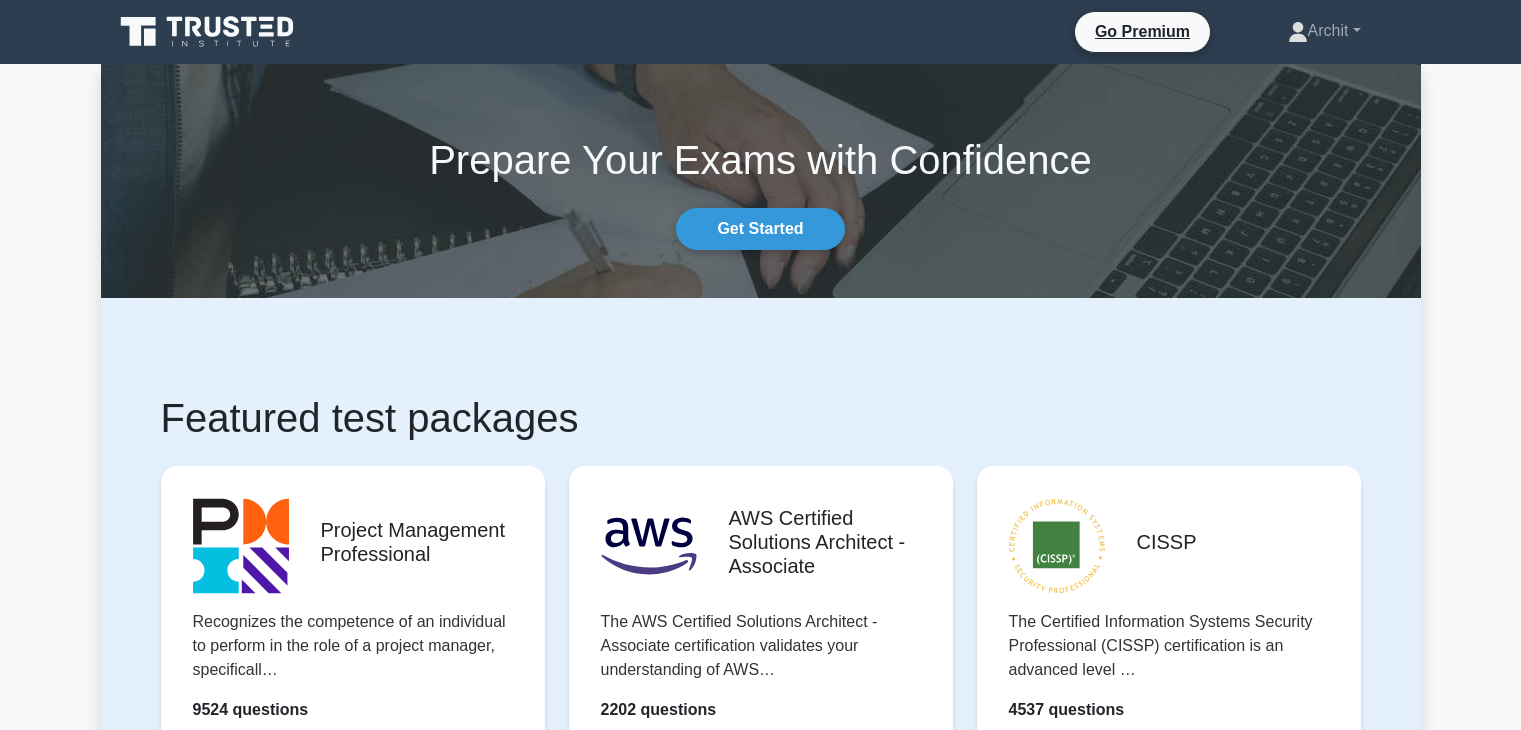 scroll, scrollTop: 84, scrollLeft: 0, axis: vertical 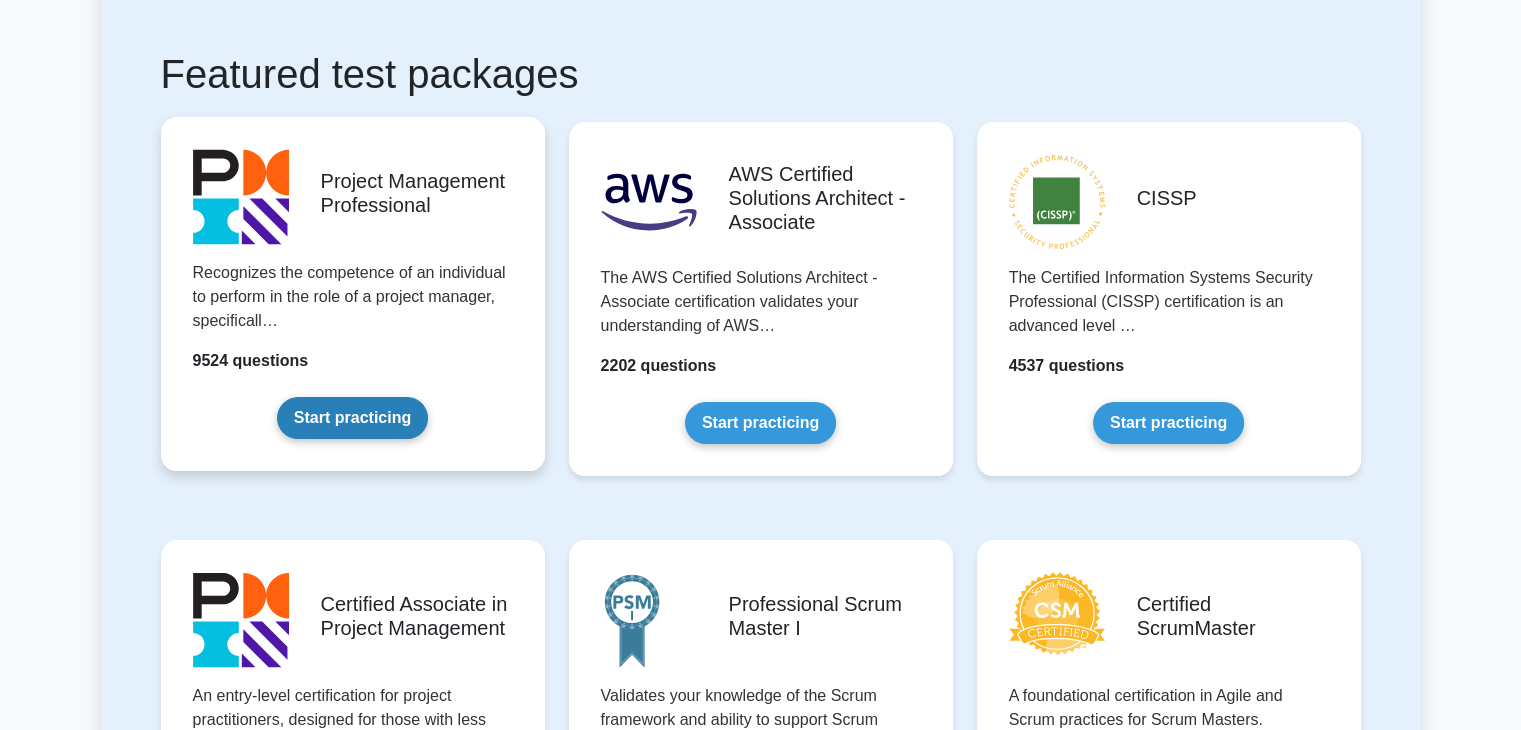 click on "Start practicing" at bounding box center (352, 418) 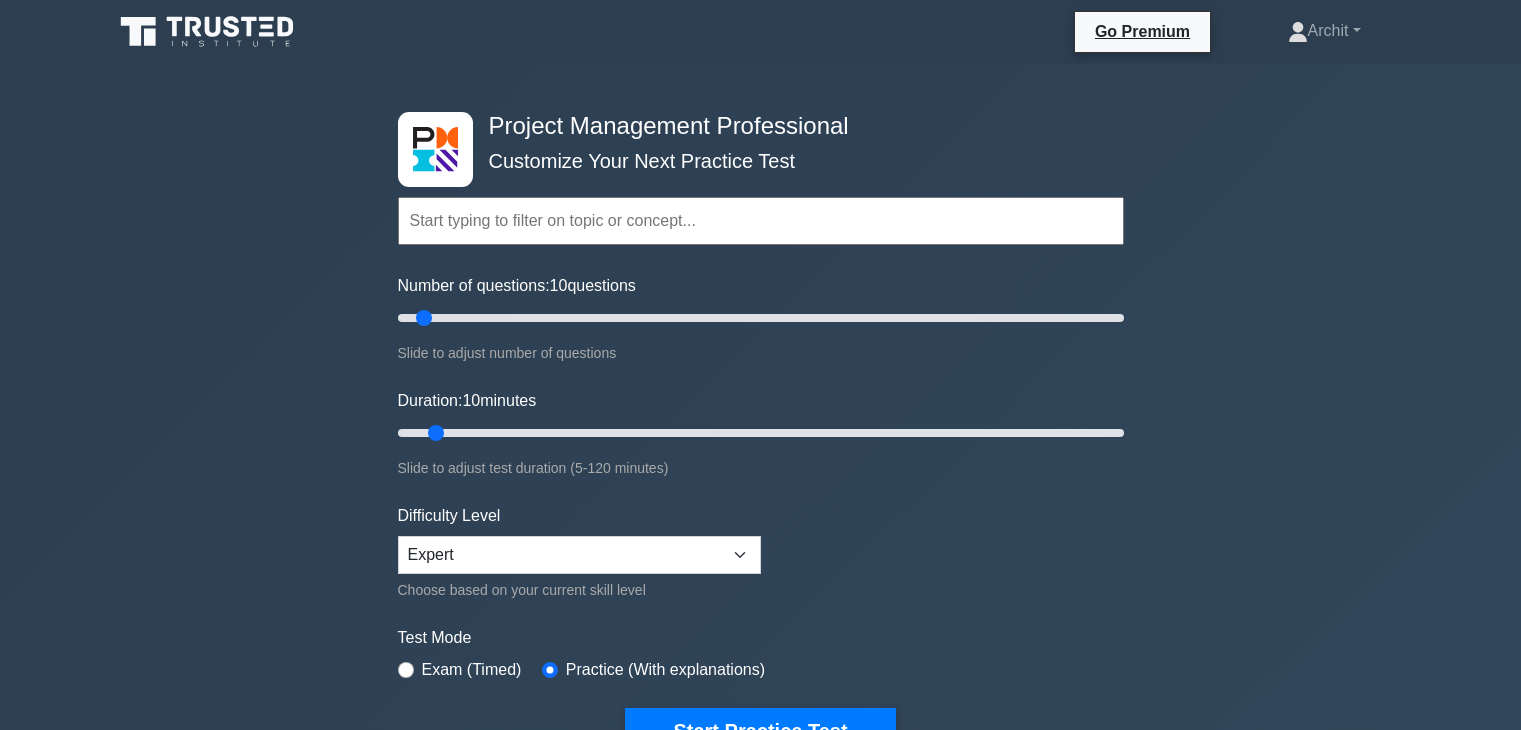 scroll, scrollTop: 138, scrollLeft: 0, axis: vertical 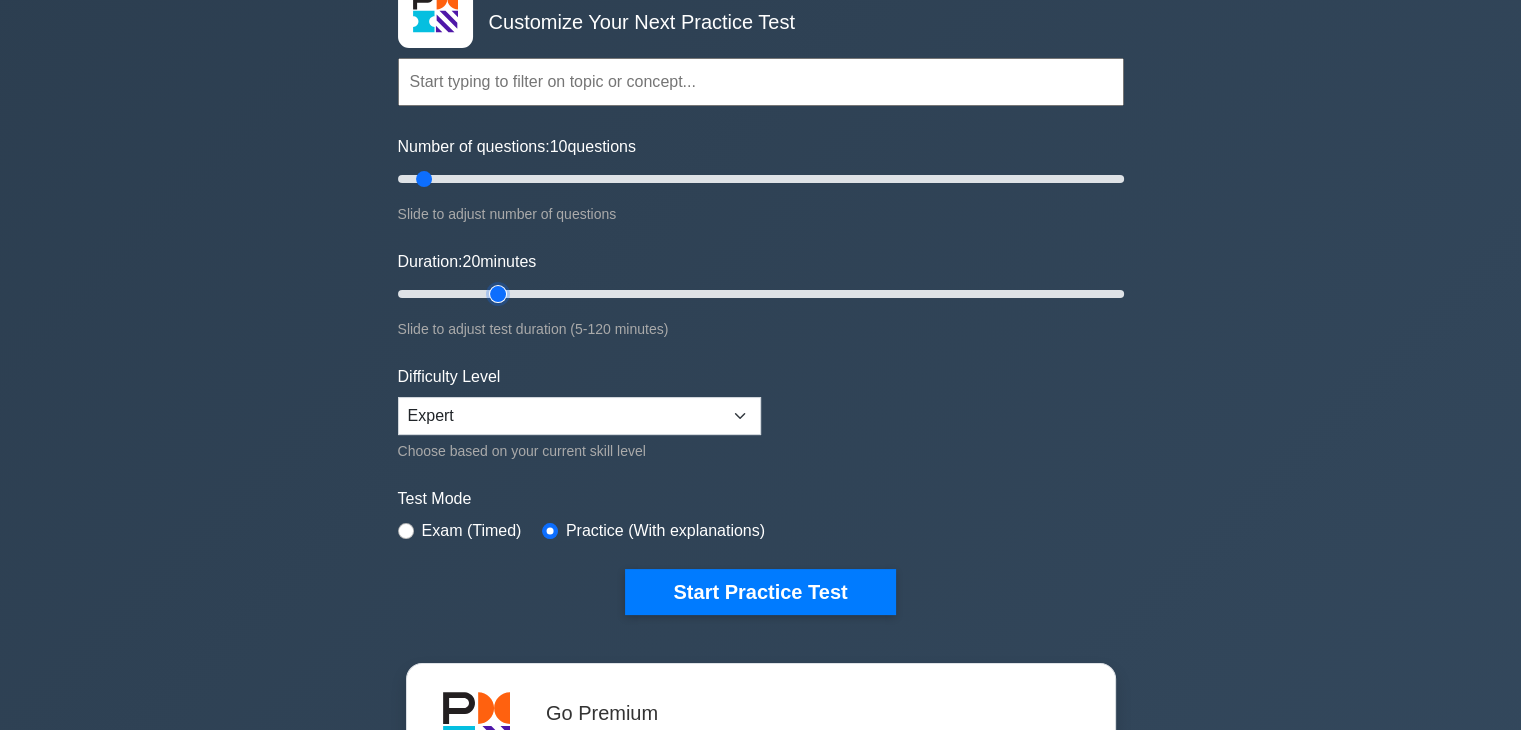 type on "20" 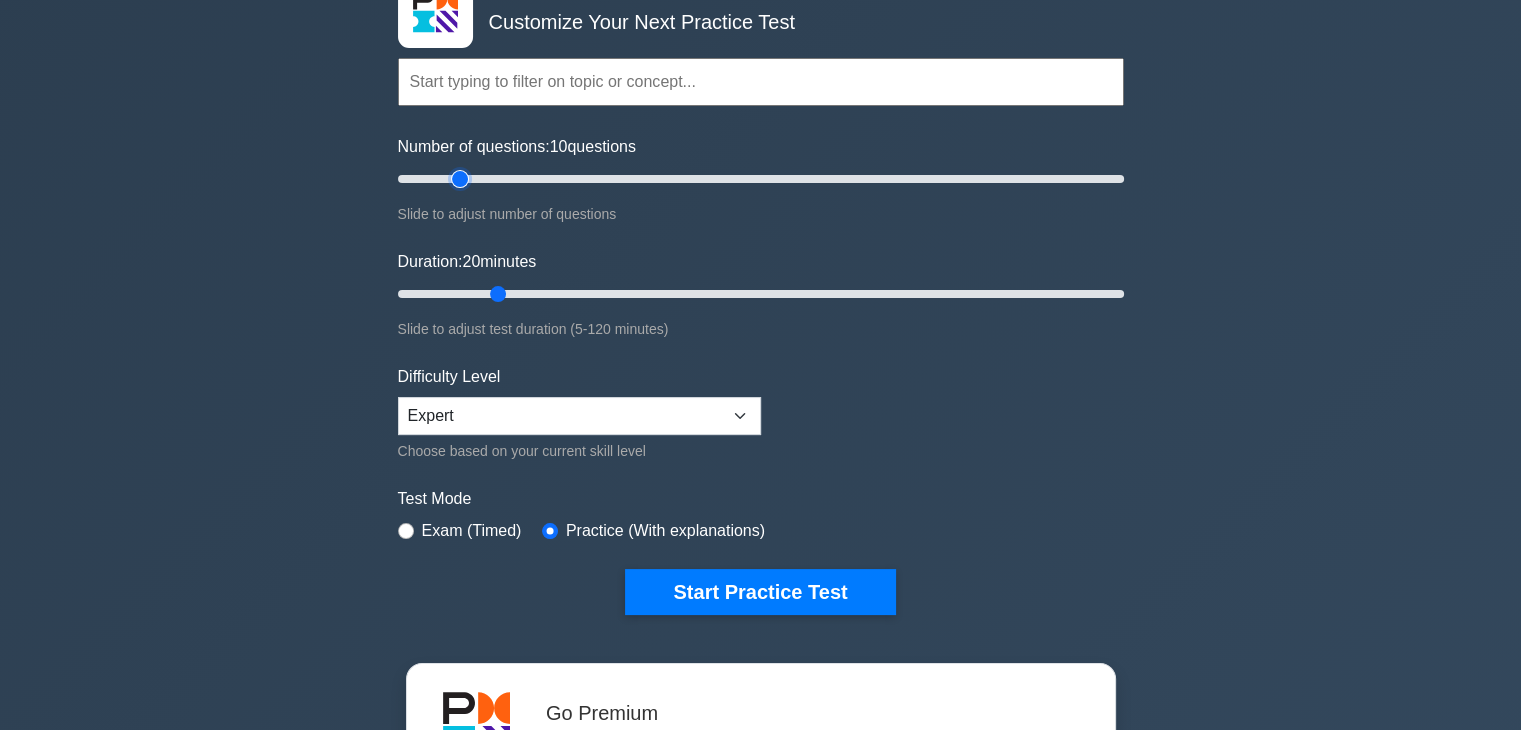type on "20" 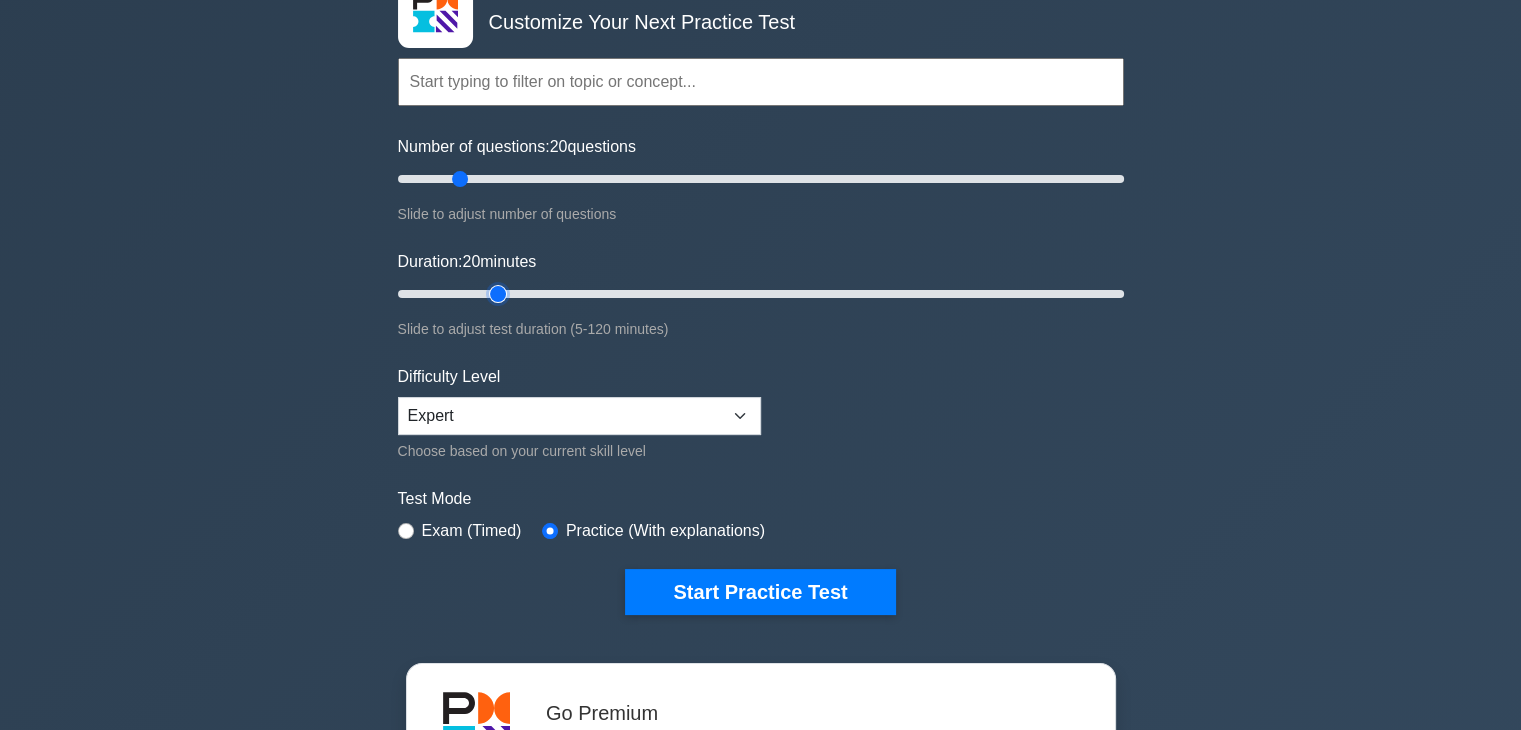 click on "Duration:  20  minutes" at bounding box center [761, 294] 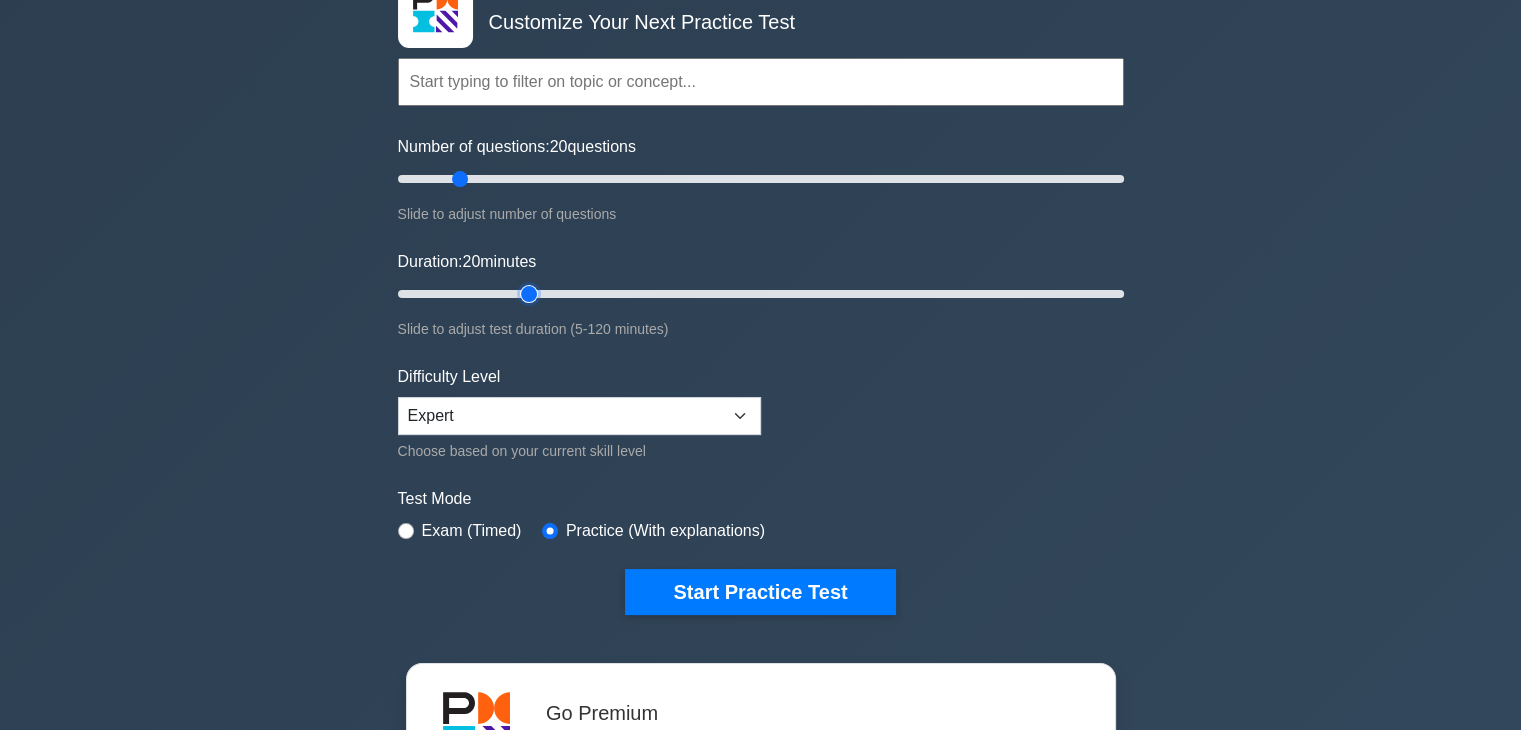 type on "25" 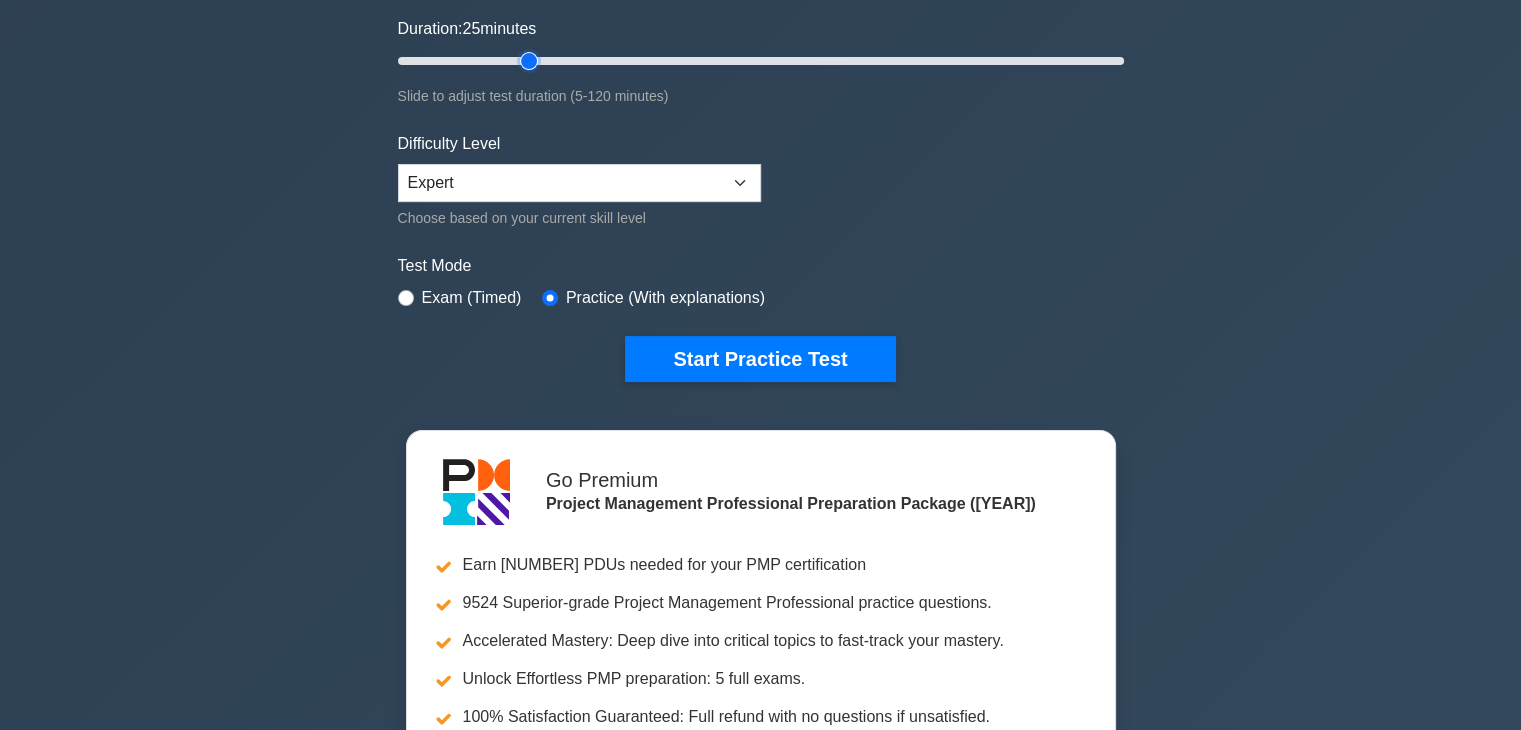 scroll, scrollTop: 373, scrollLeft: 0, axis: vertical 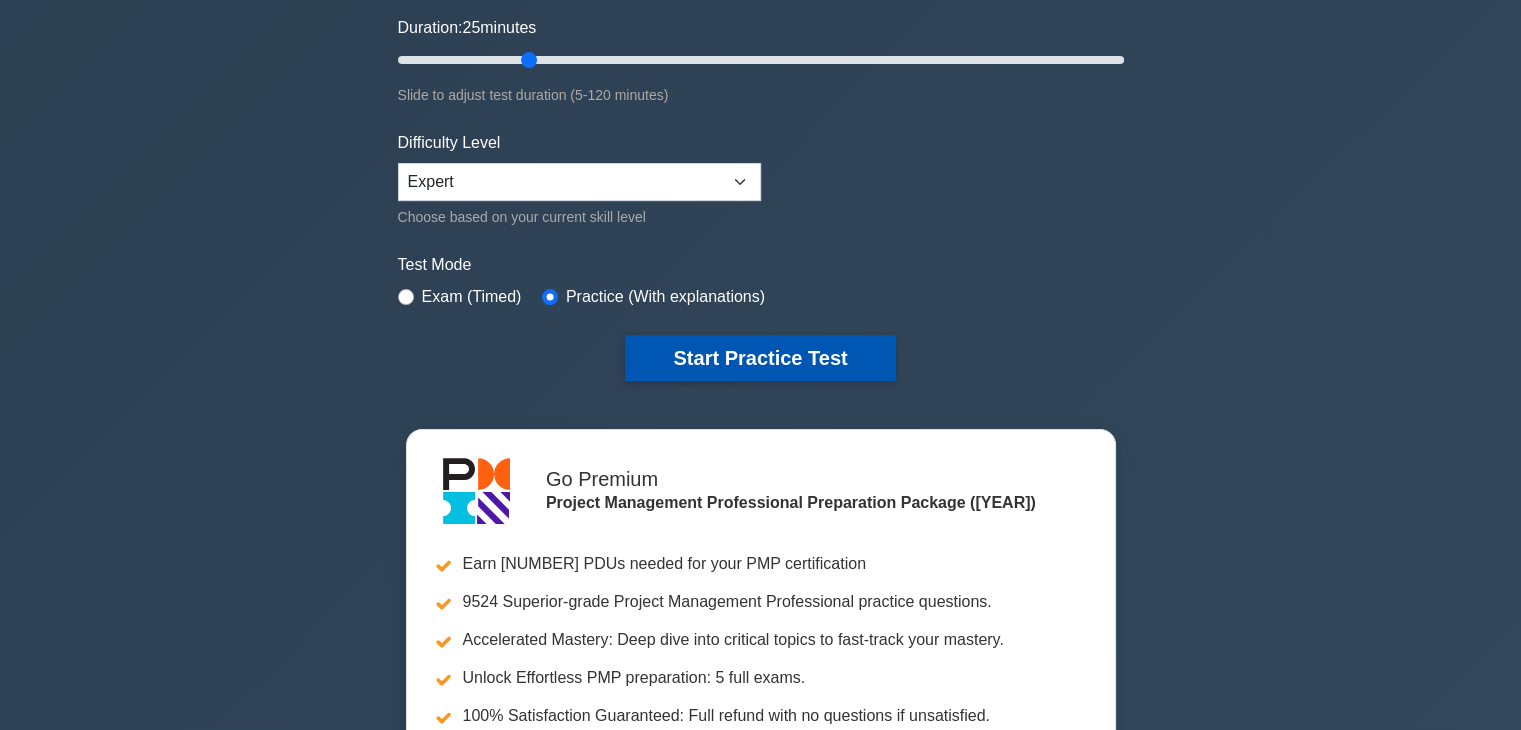 click on "Start Practice Test" at bounding box center (760, 358) 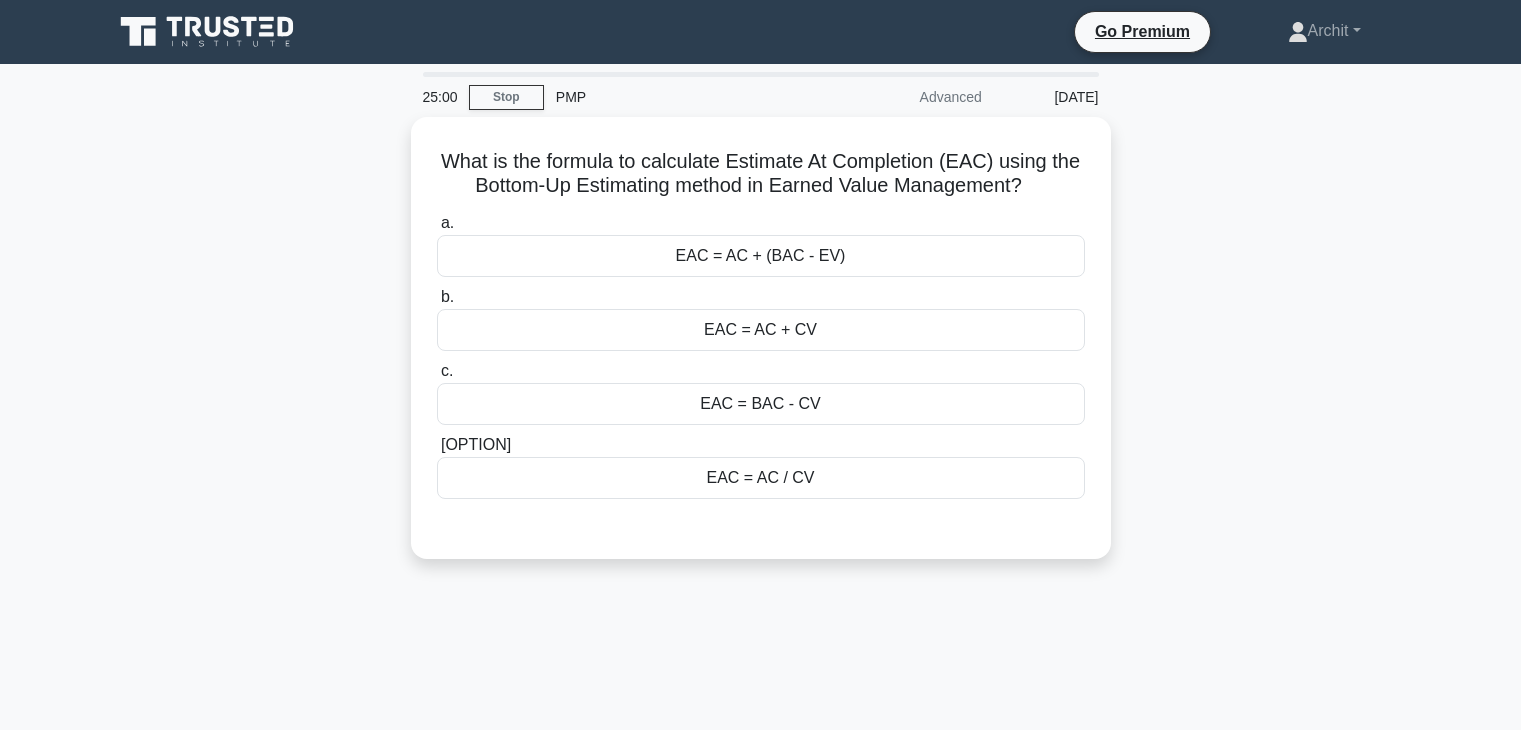 scroll, scrollTop: 0, scrollLeft: 0, axis: both 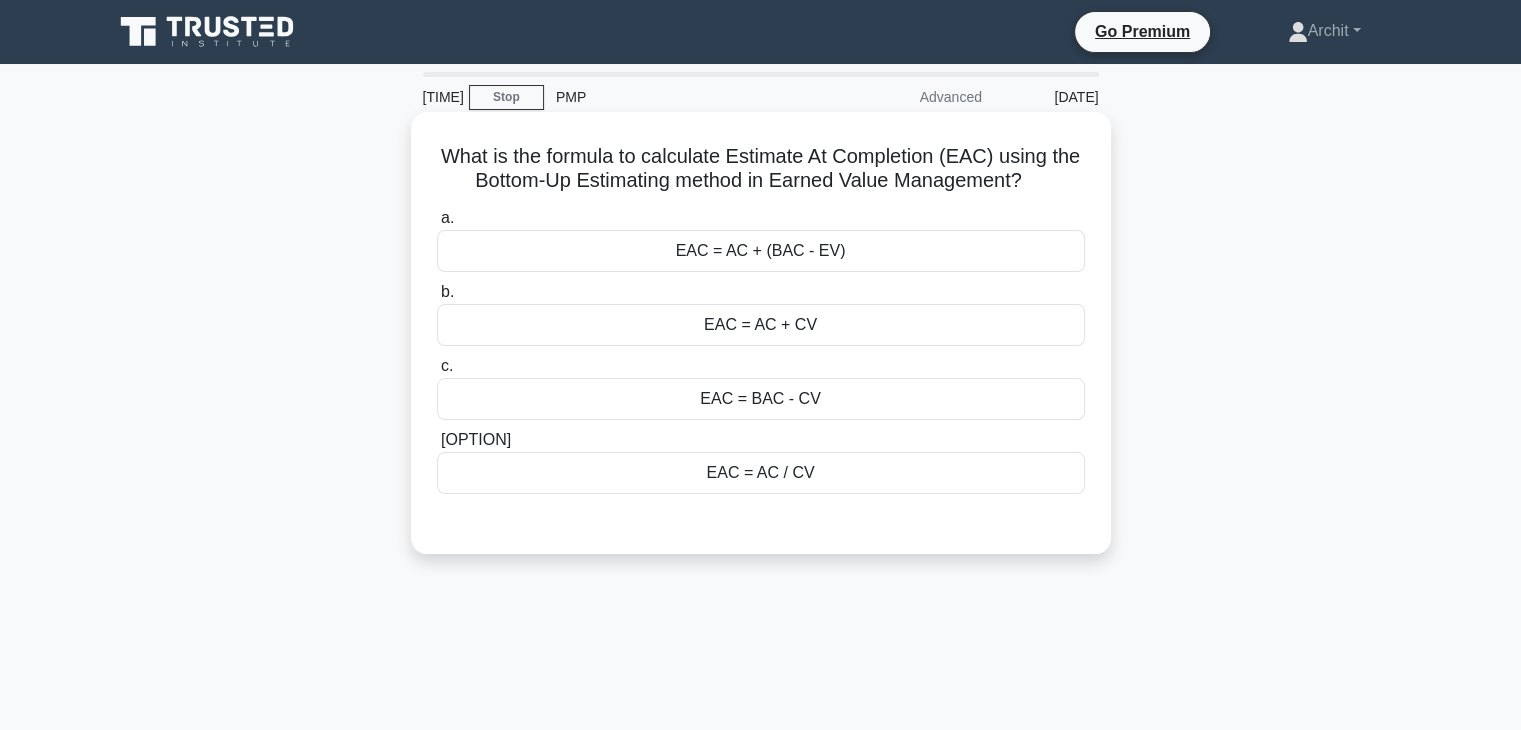 click on "EAC = BAC - CV" at bounding box center [761, 399] 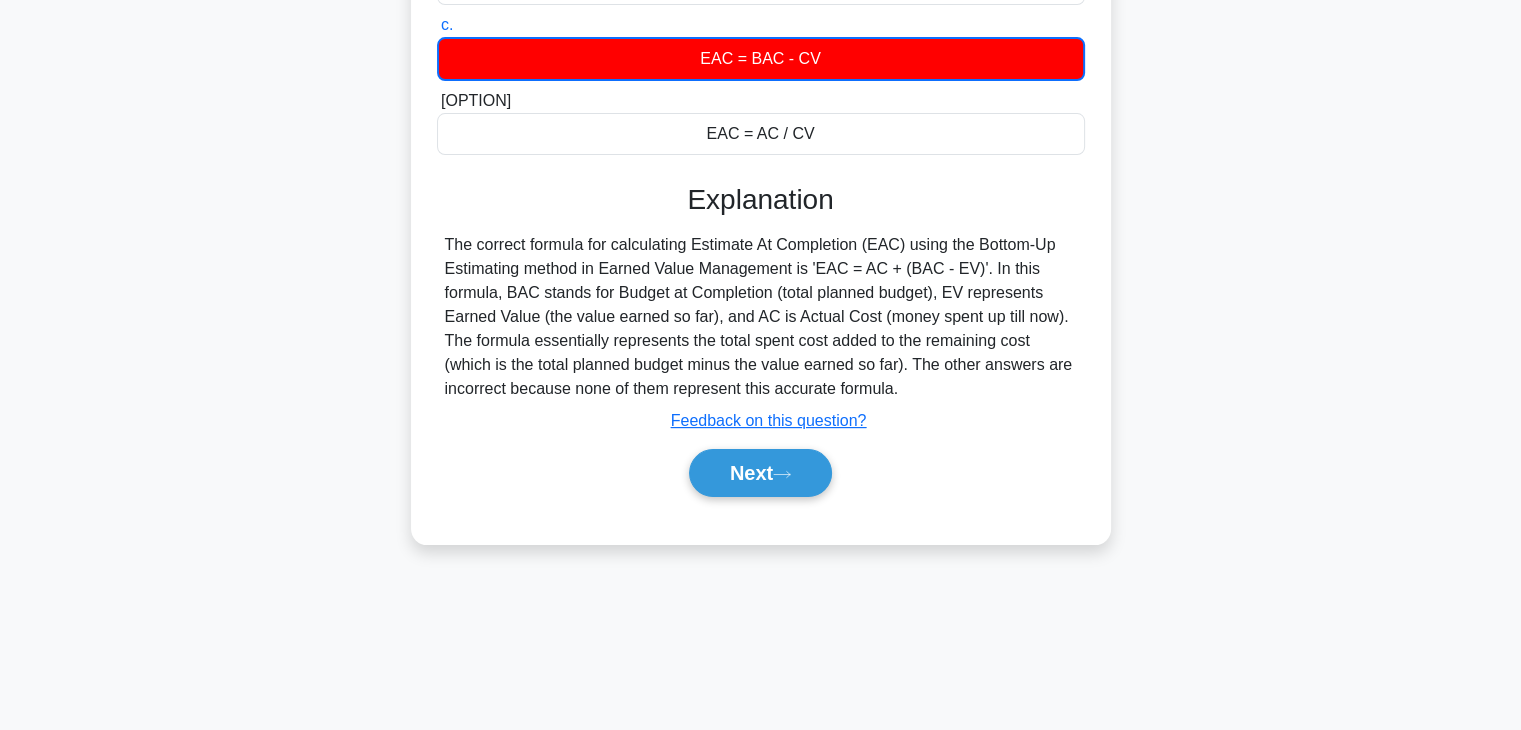 scroll, scrollTop: 344, scrollLeft: 0, axis: vertical 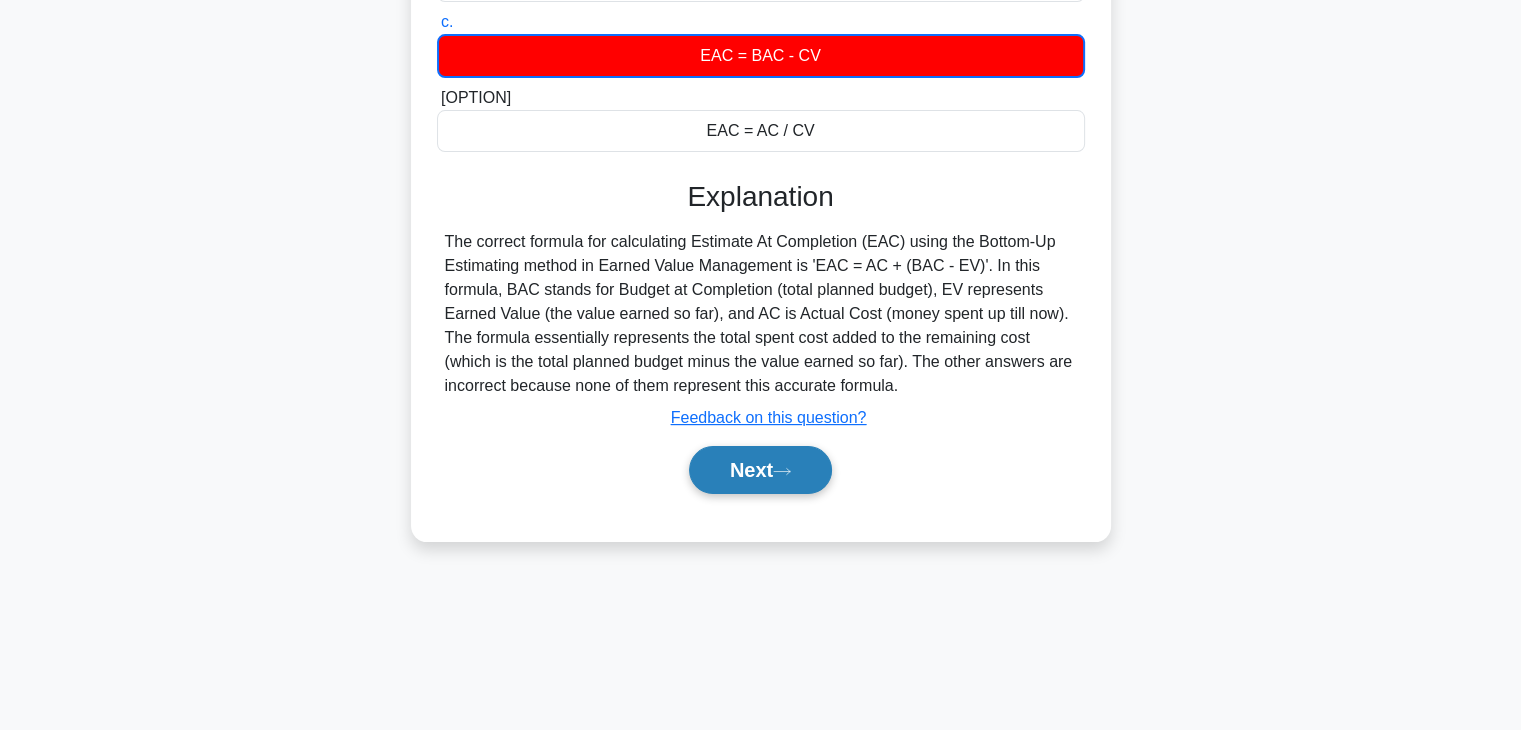 click on "Next" at bounding box center (760, 468) 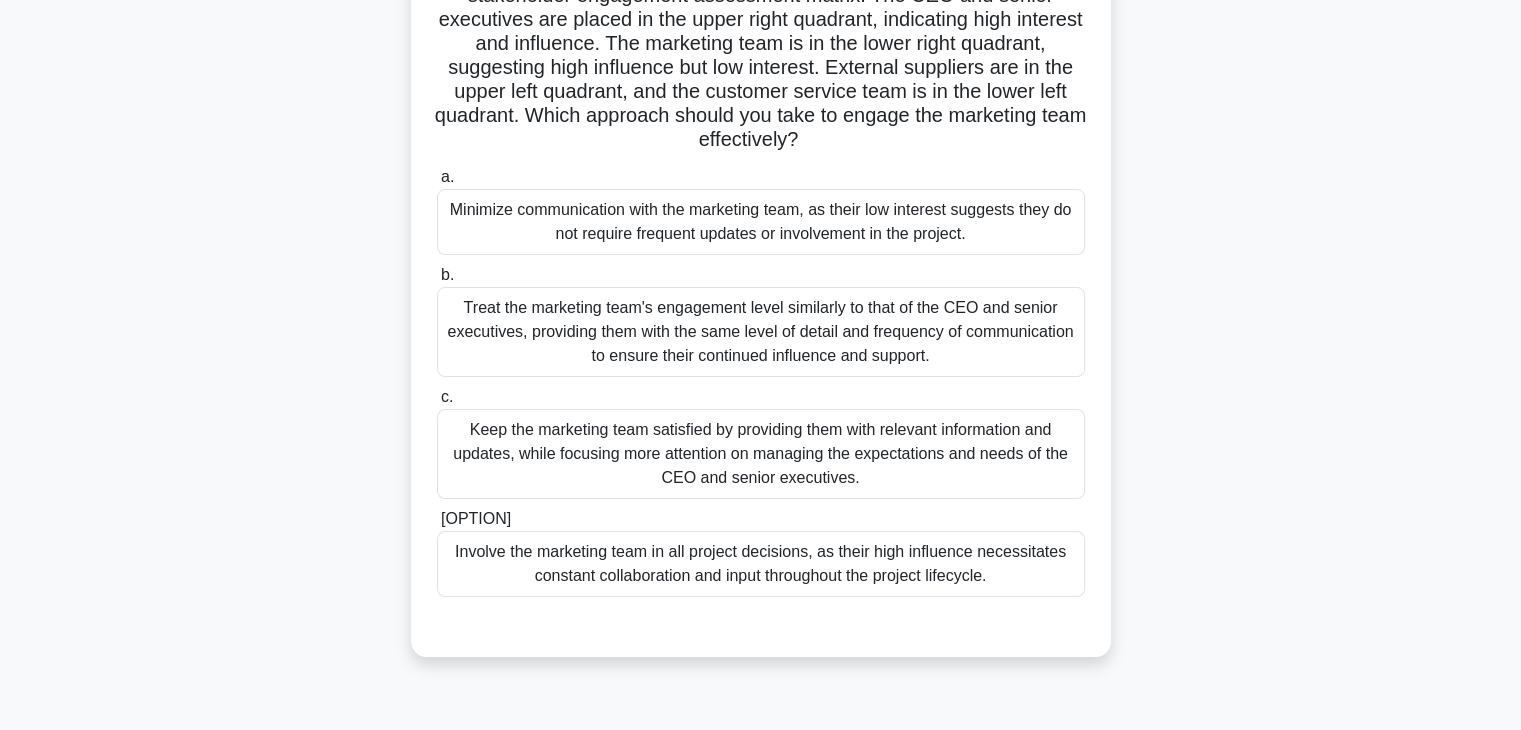 scroll, scrollTop: 186, scrollLeft: 0, axis: vertical 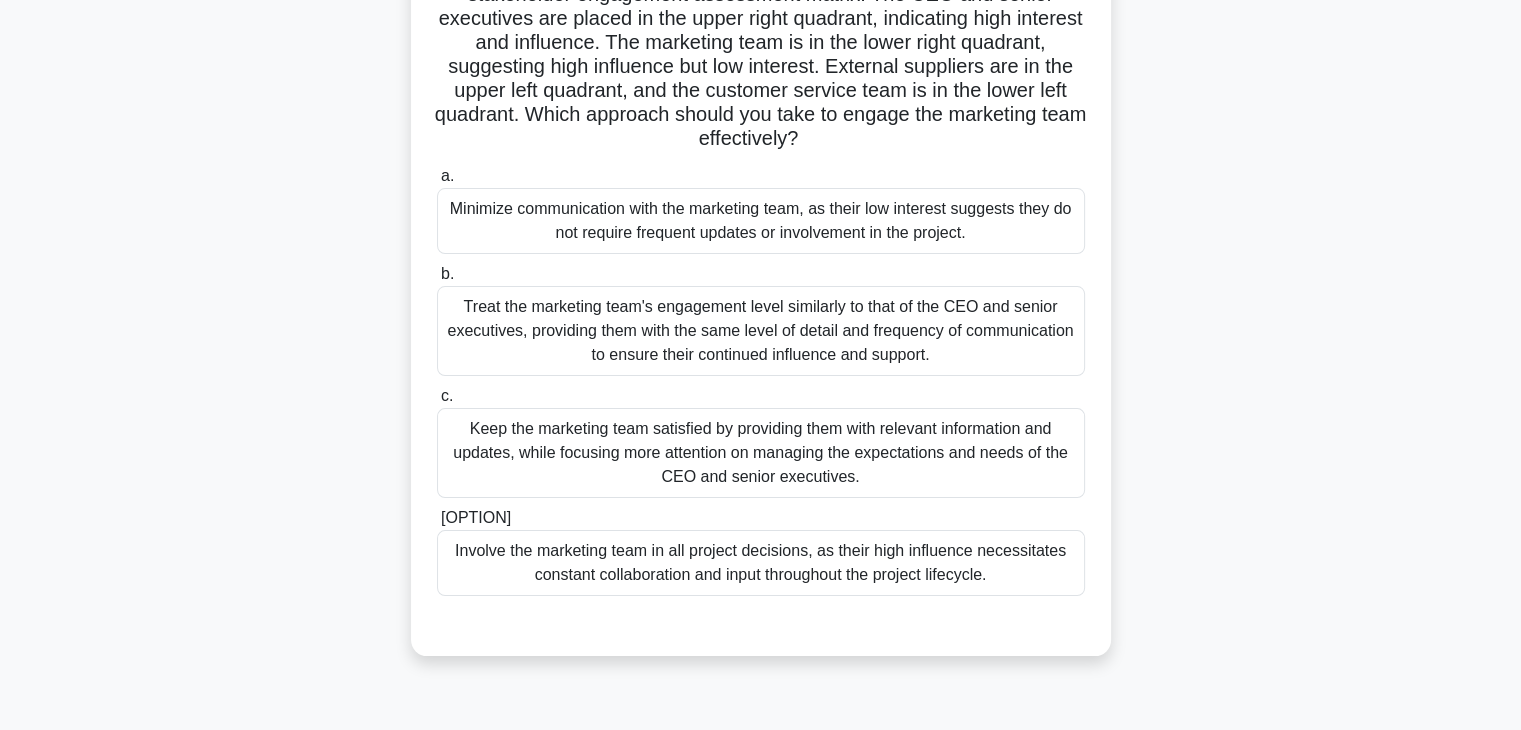 click on "Involve the marketing team in all project decisions, as their high influence necessitates constant collaboration and input throughout the project lifecycle." at bounding box center [761, 467] 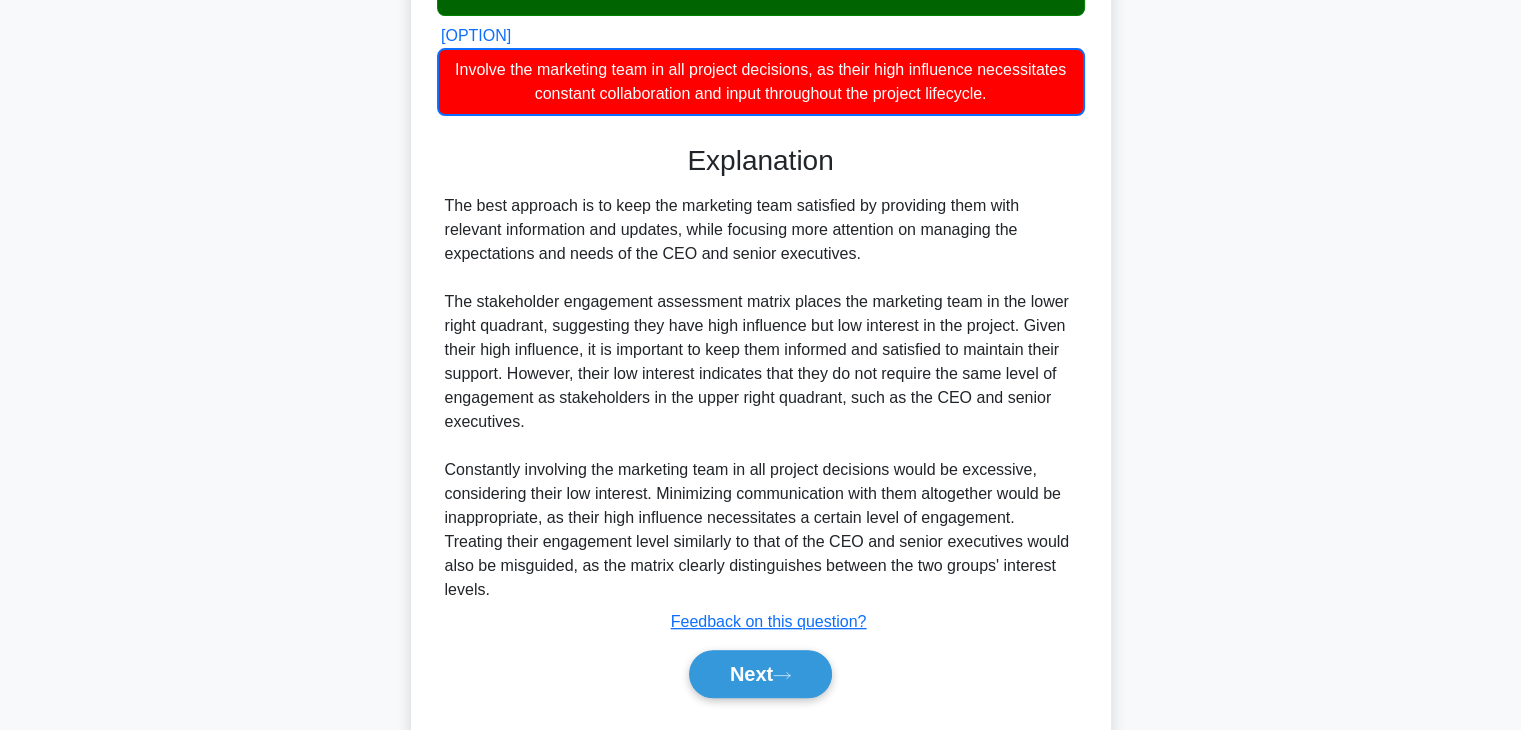 scroll, scrollTop: 696, scrollLeft: 0, axis: vertical 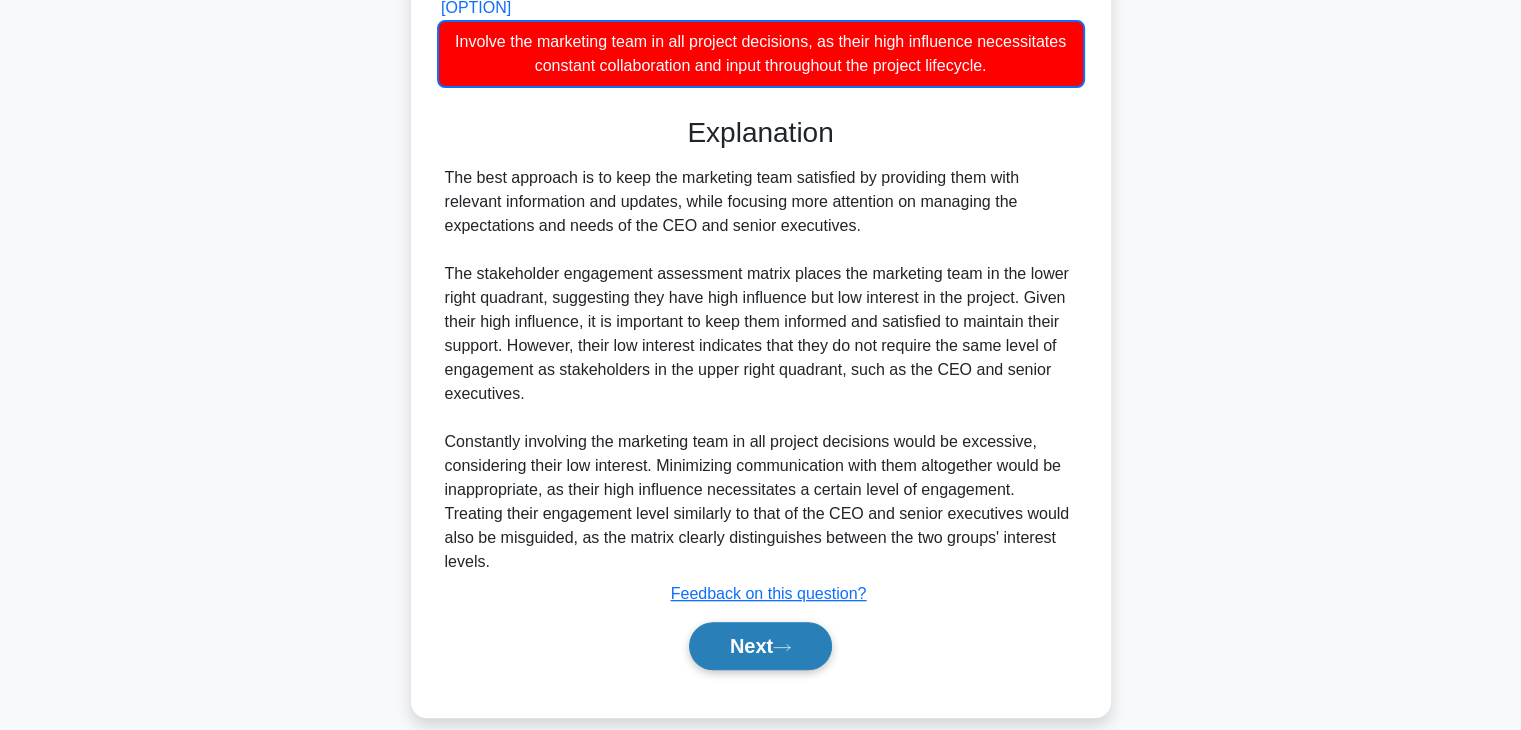click on "Next" at bounding box center [760, 621] 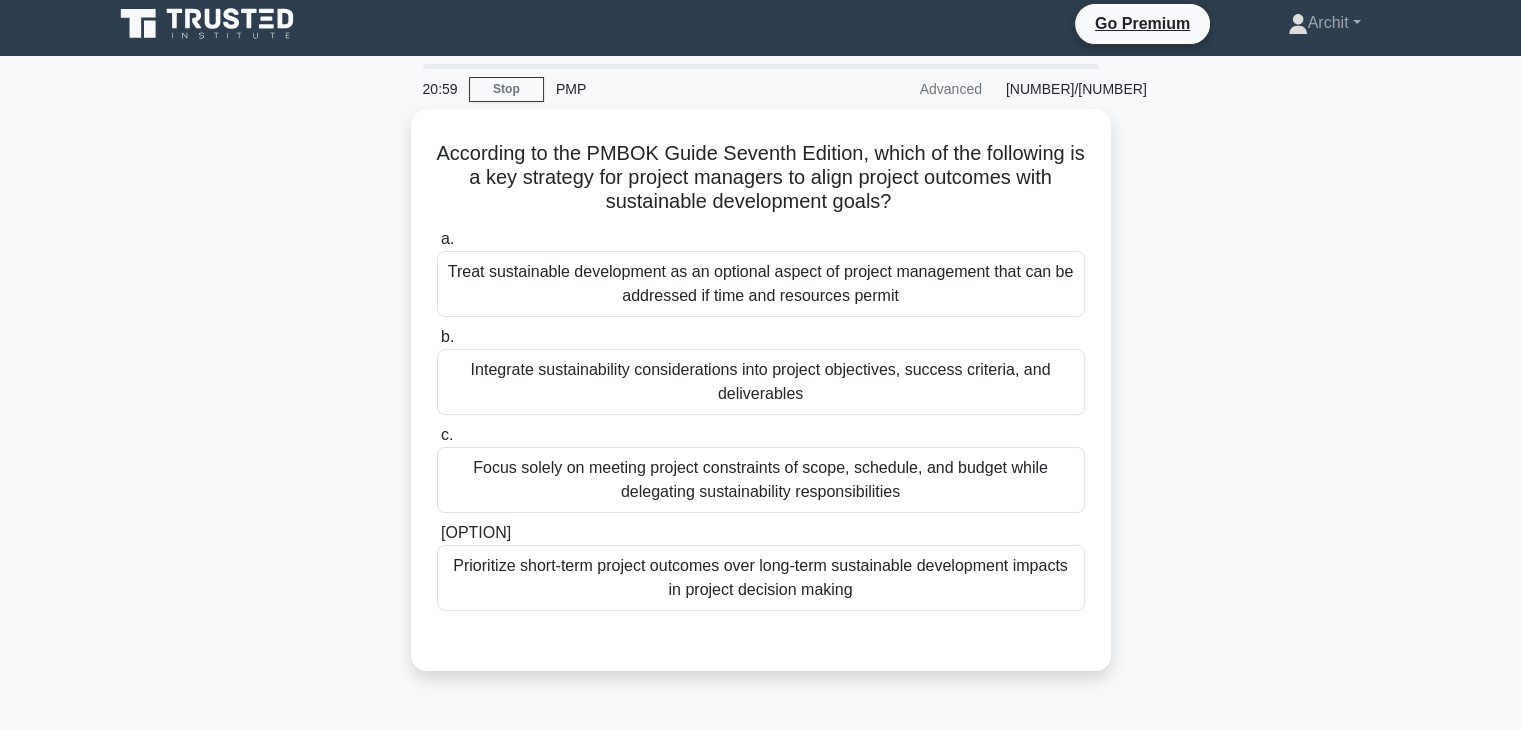 scroll, scrollTop: 0, scrollLeft: 0, axis: both 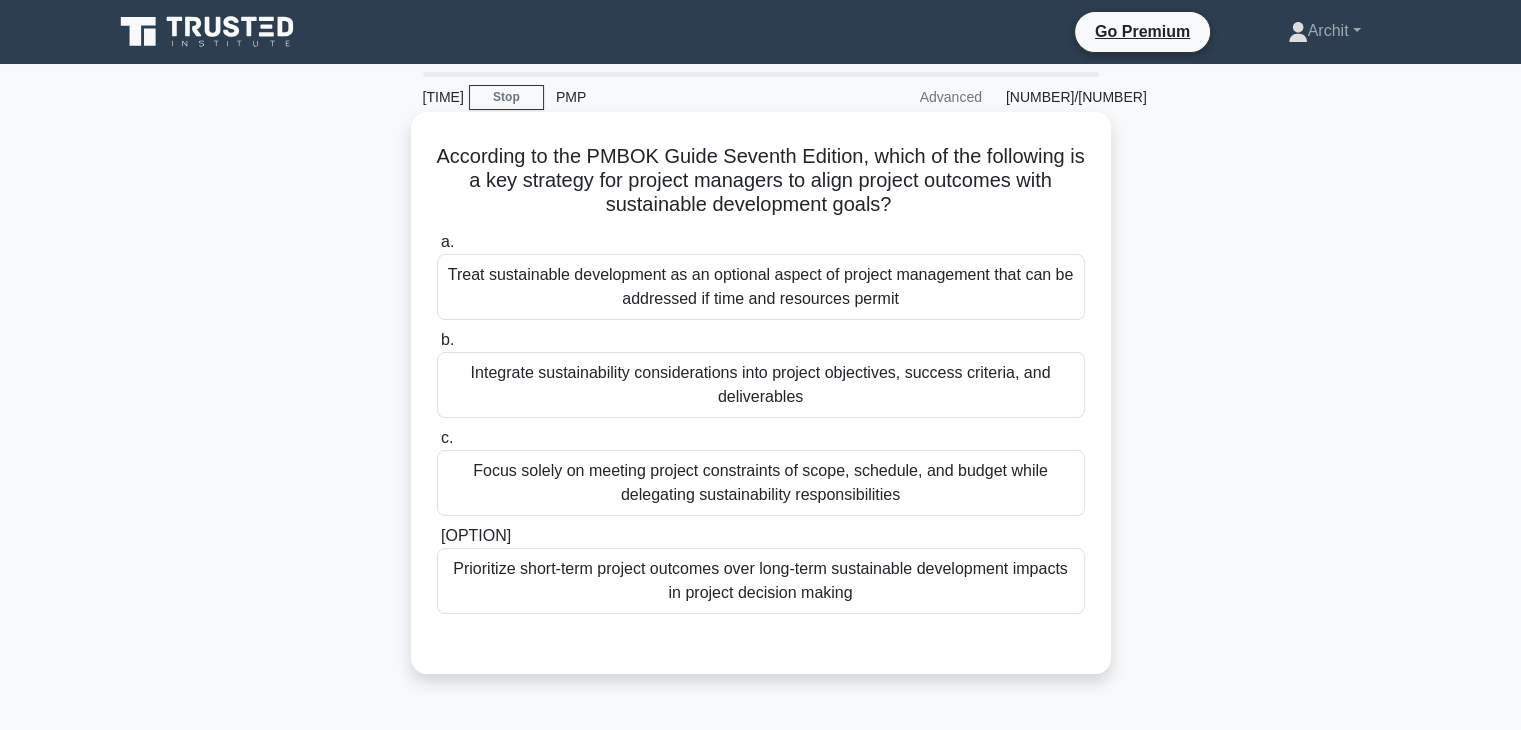 click on "Integrate sustainability considerations into project objectives, success criteria, and deliverables" at bounding box center [761, 361] 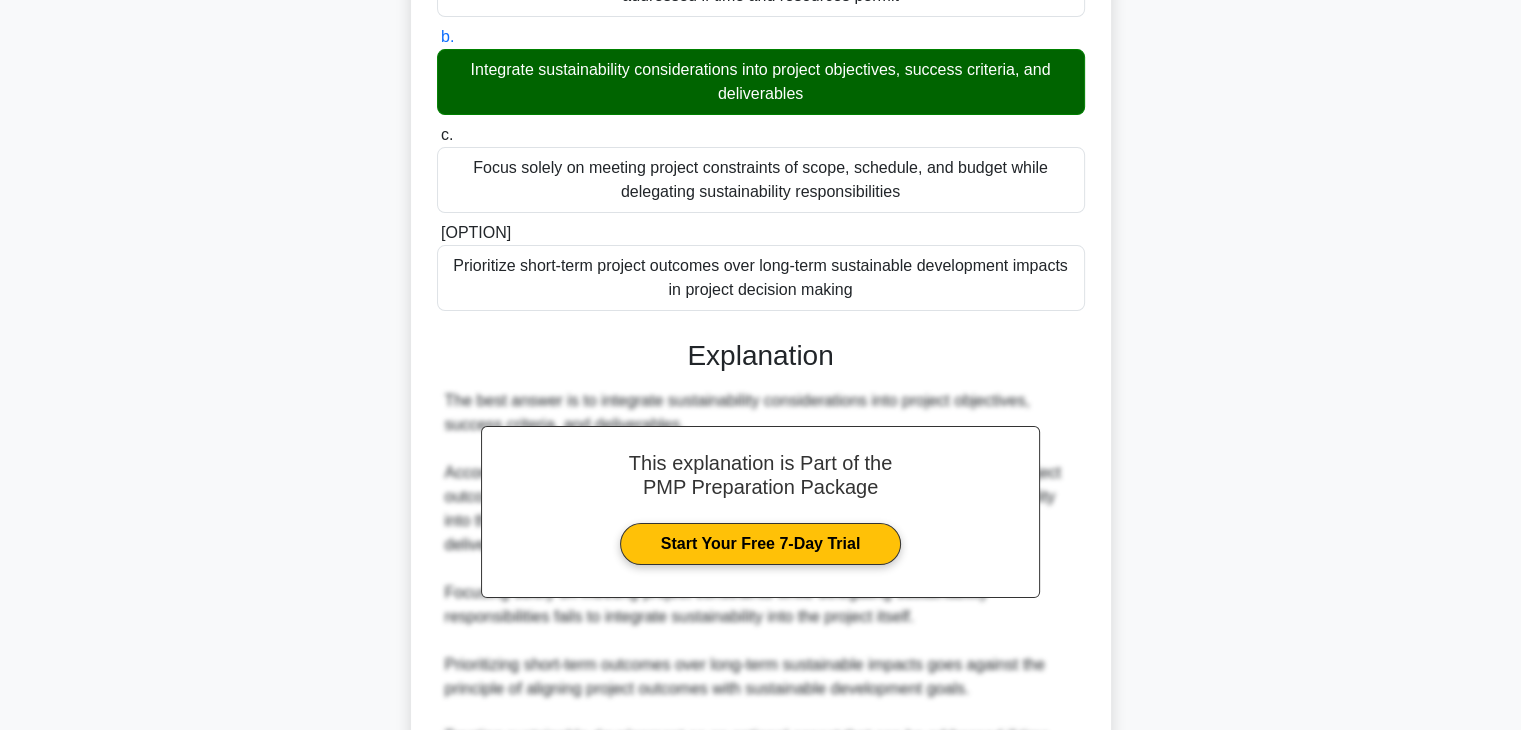 scroll, scrollTop: 550, scrollLeft: 0, axis: vertical 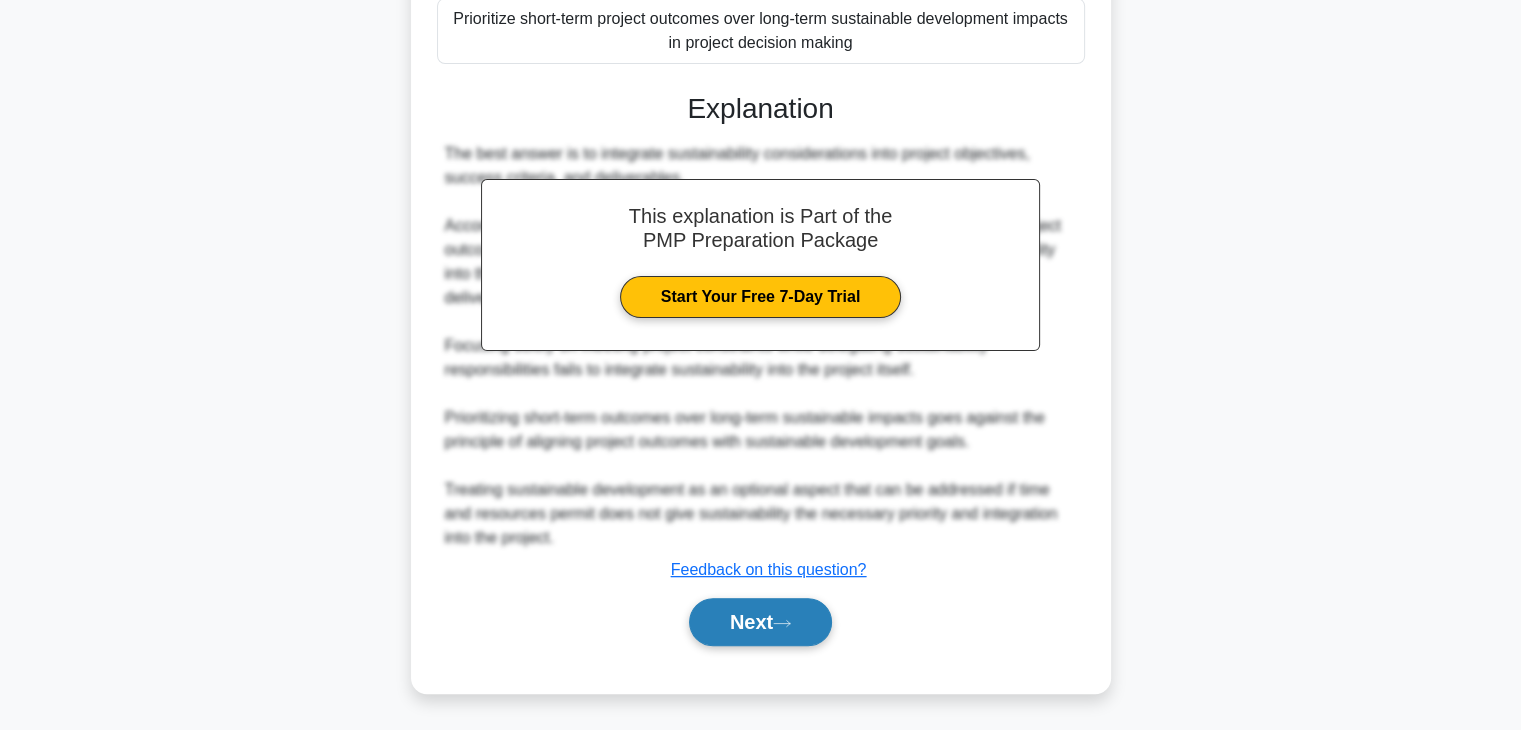 click on "Next" at bounding box center [760, 621] 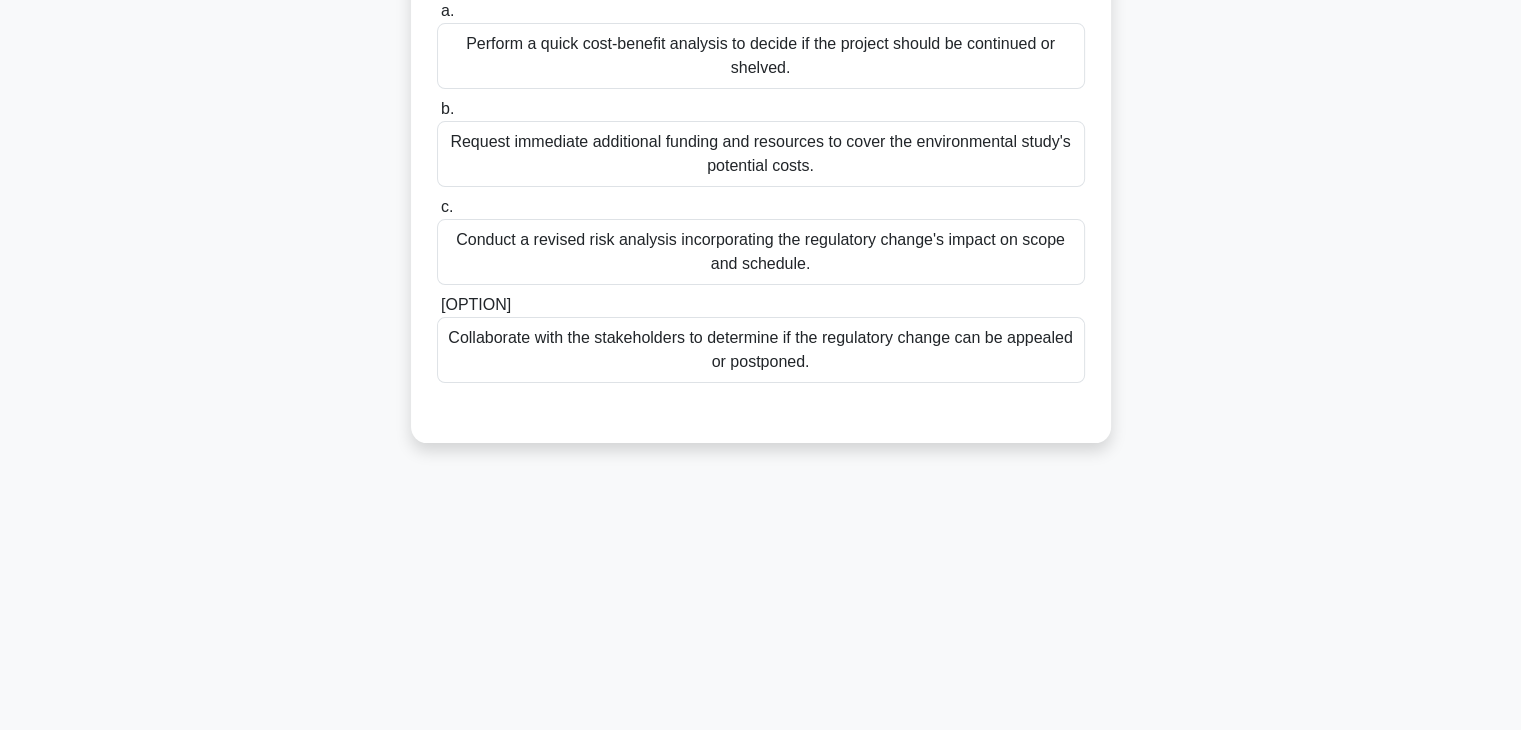 scroll, scrollTop: 0, scrollLeft: 0, axis: both 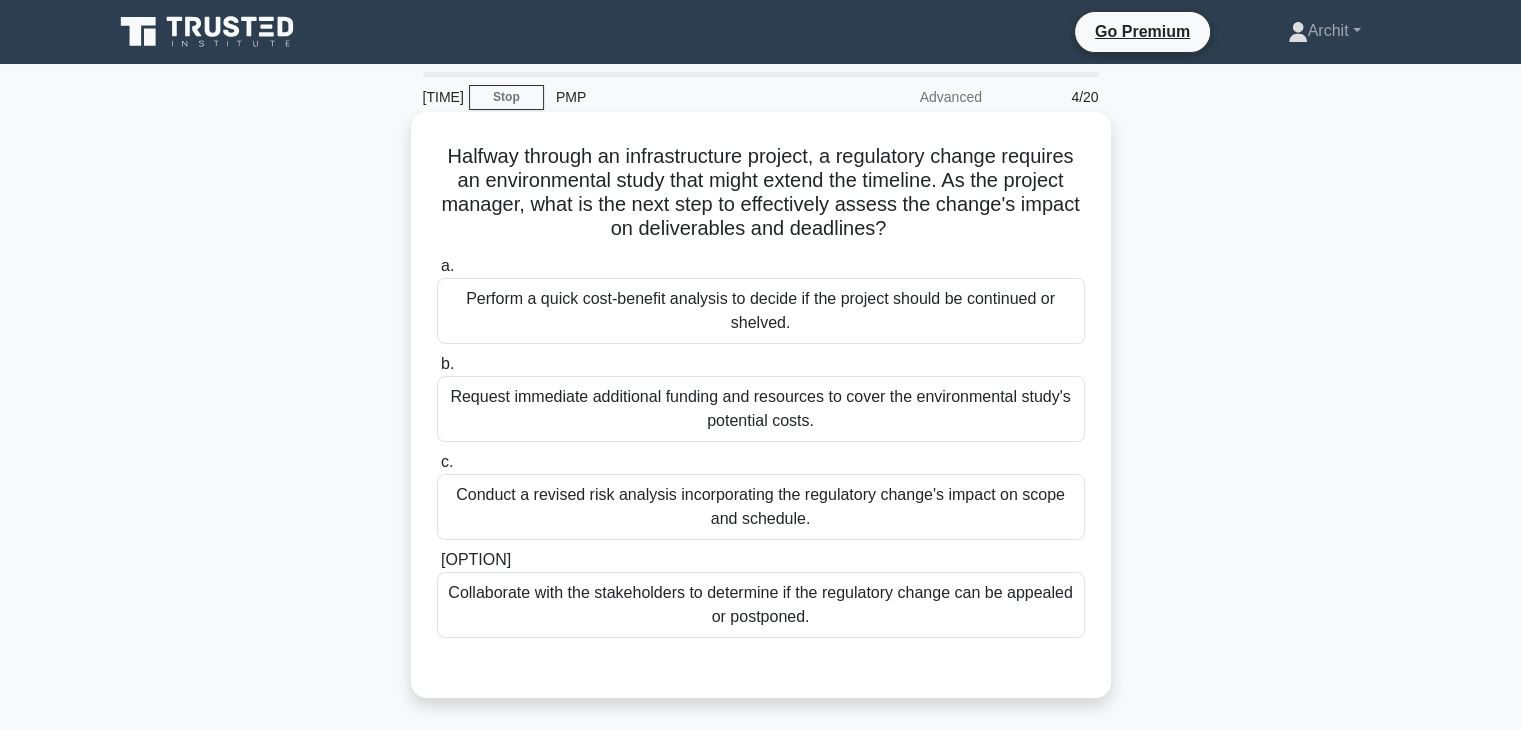 click on "Conduct a revised risk analysis incorporating the regulatory change's impact on scope and schedule." at bounding box center (761, 507) 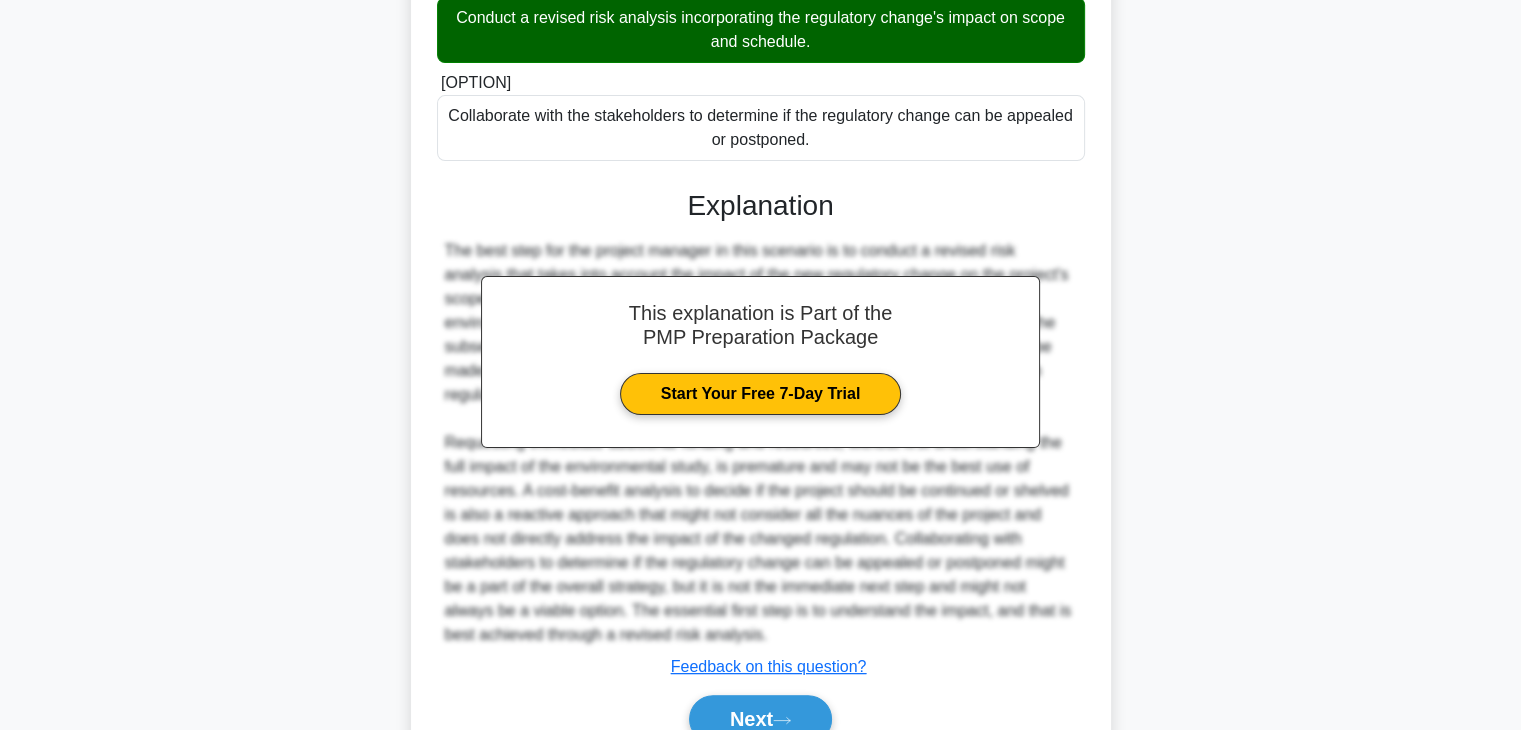 scroll, scrollTop: 550, scrollLeft: 0, axis: vertical 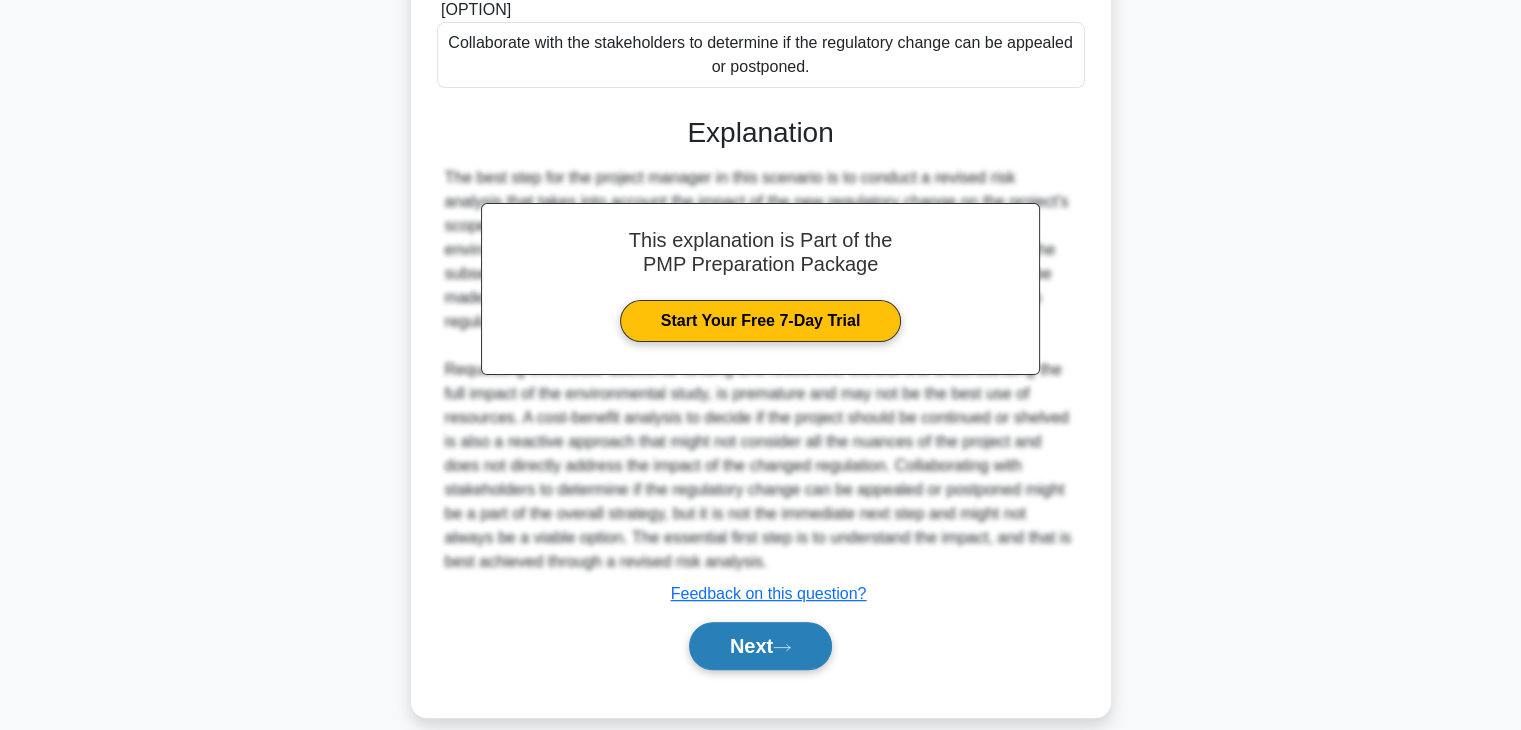 click on "Next" at bounding box center [760, 646] 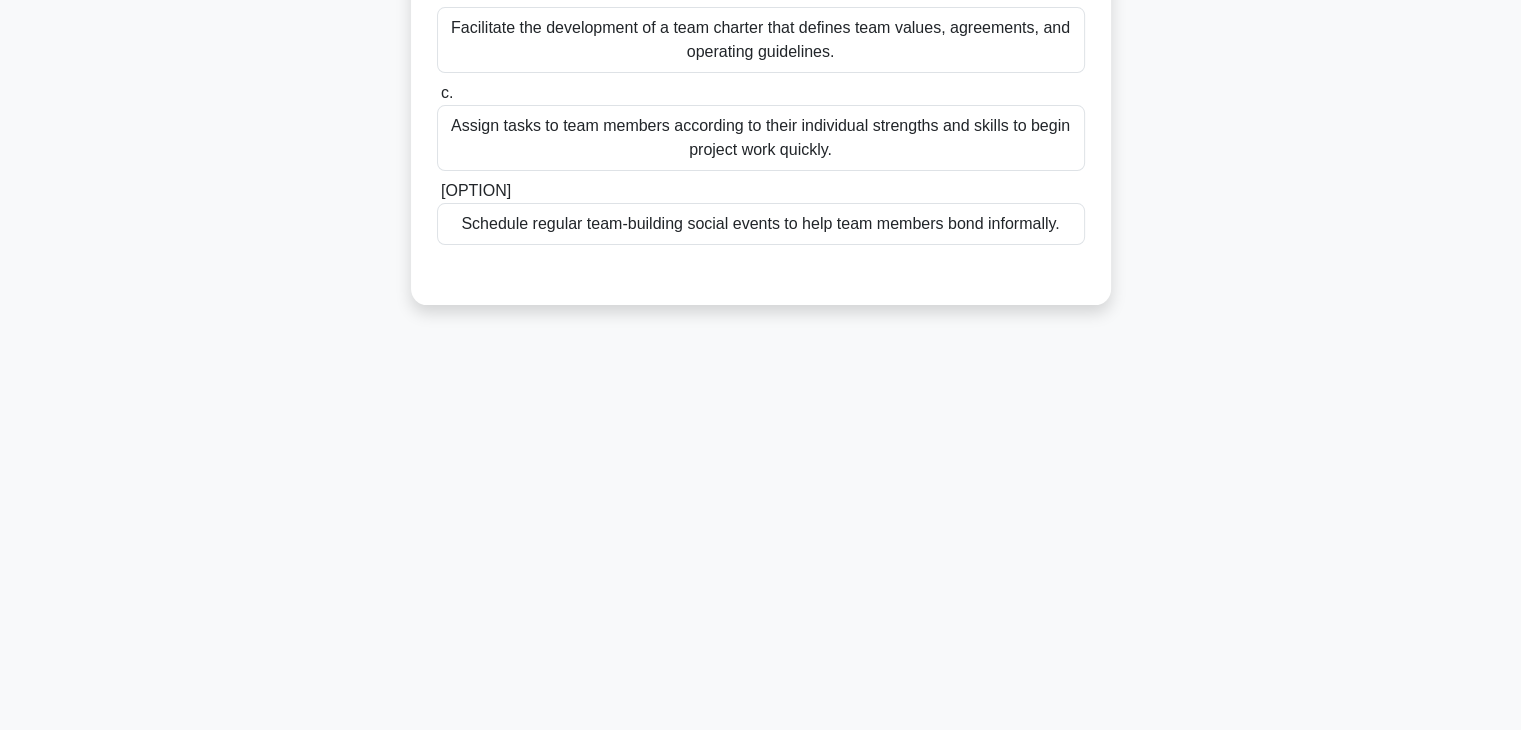 scroll, scrollTop: 0, scrollLeft: 0, axis: both 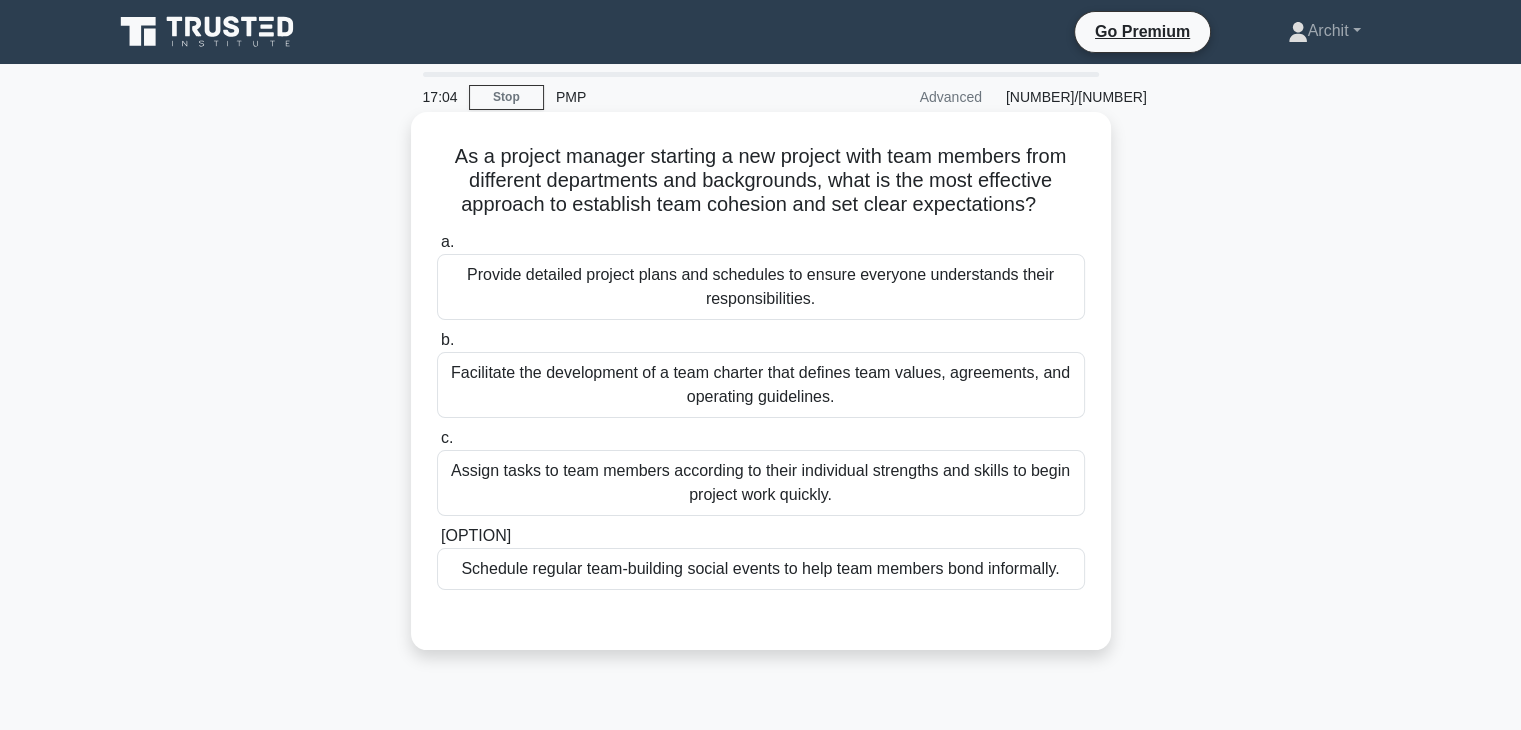 click on "•••••••••• ••• ••••••••••• •• • •••• ••••••• •••• ••••••• •••• ••••••• ••••••••••• ••• ••••••••• •••••••••••" at bounding box center (761, 349) 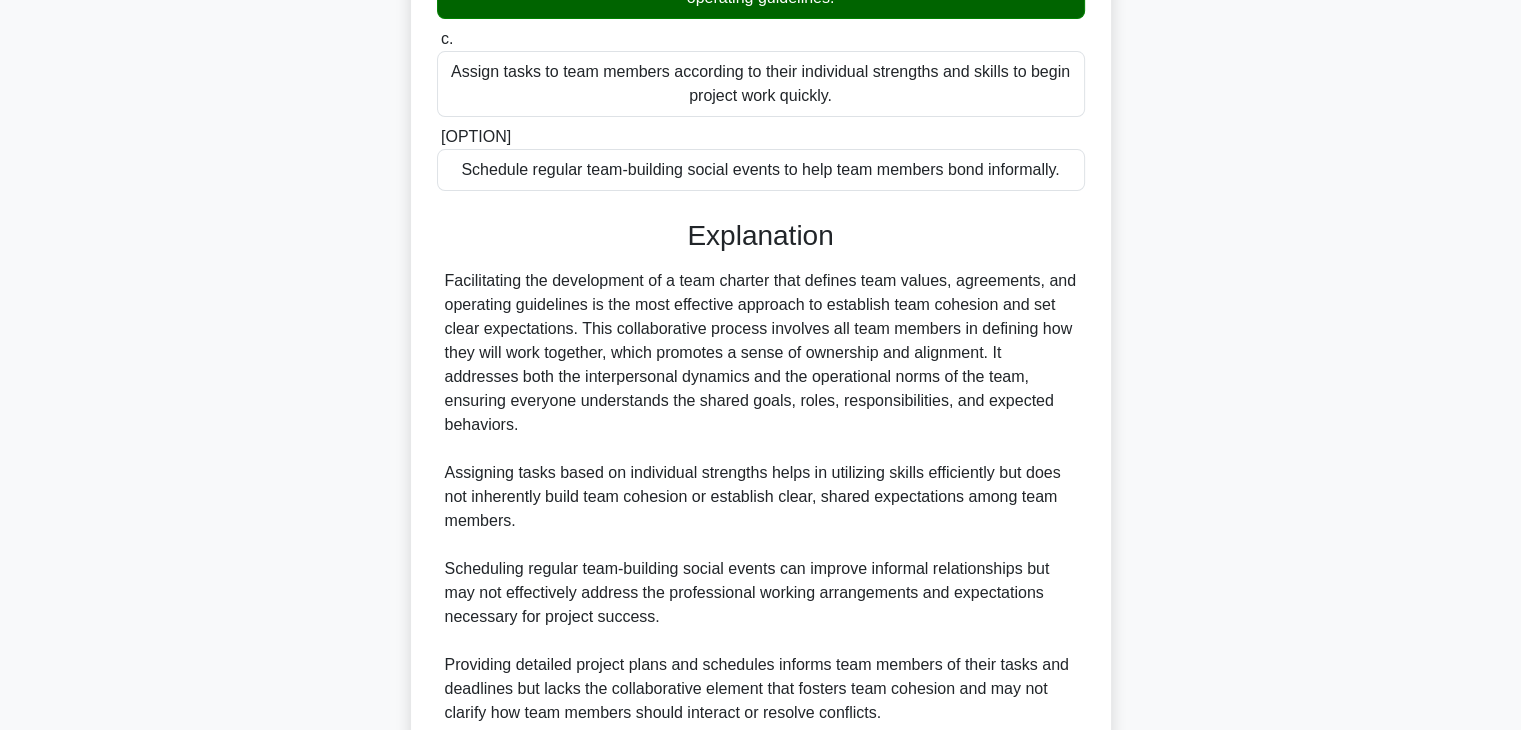 scroll, scrollTop: 480, scrollLeft: 0, axis: vertical 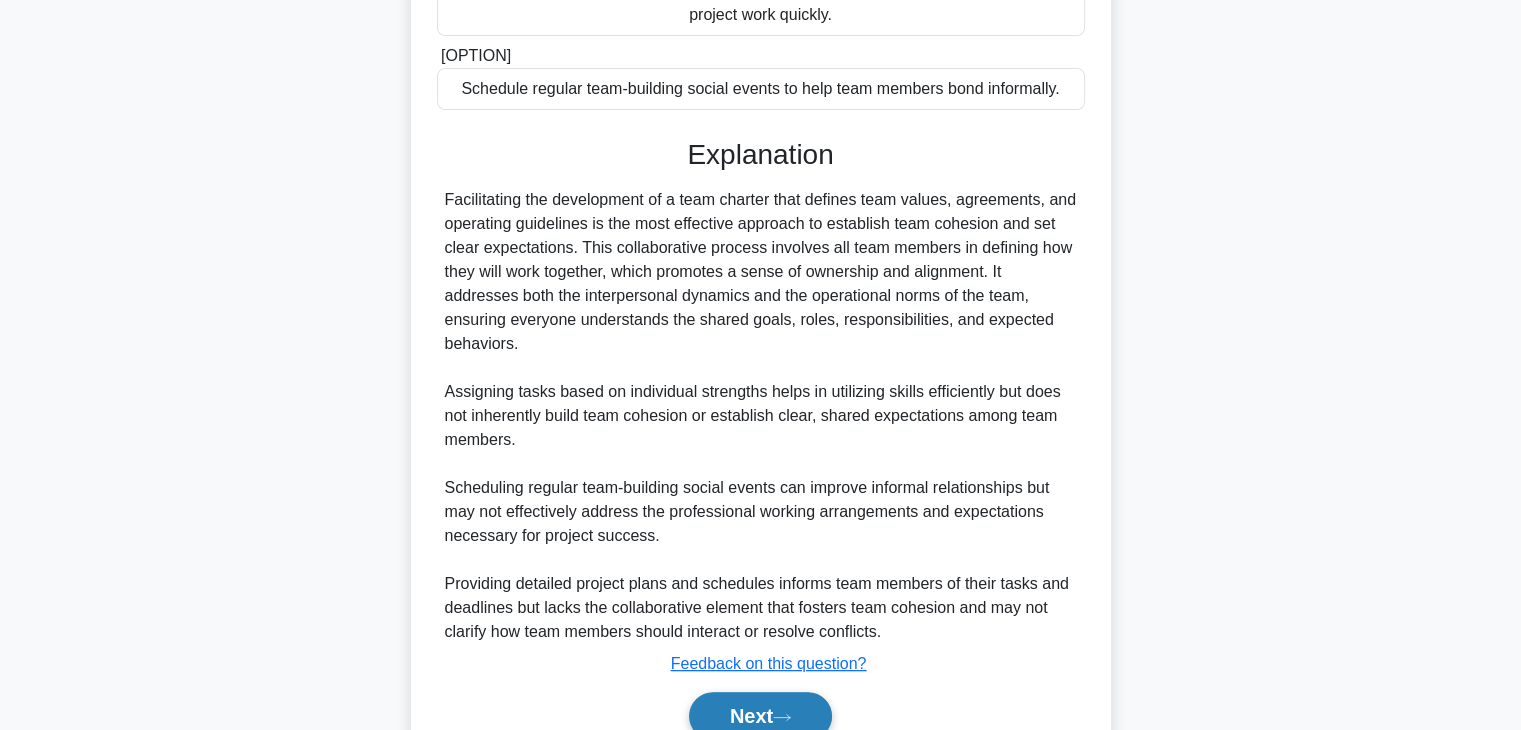 click on "Next" at bounding box center (760, 668) 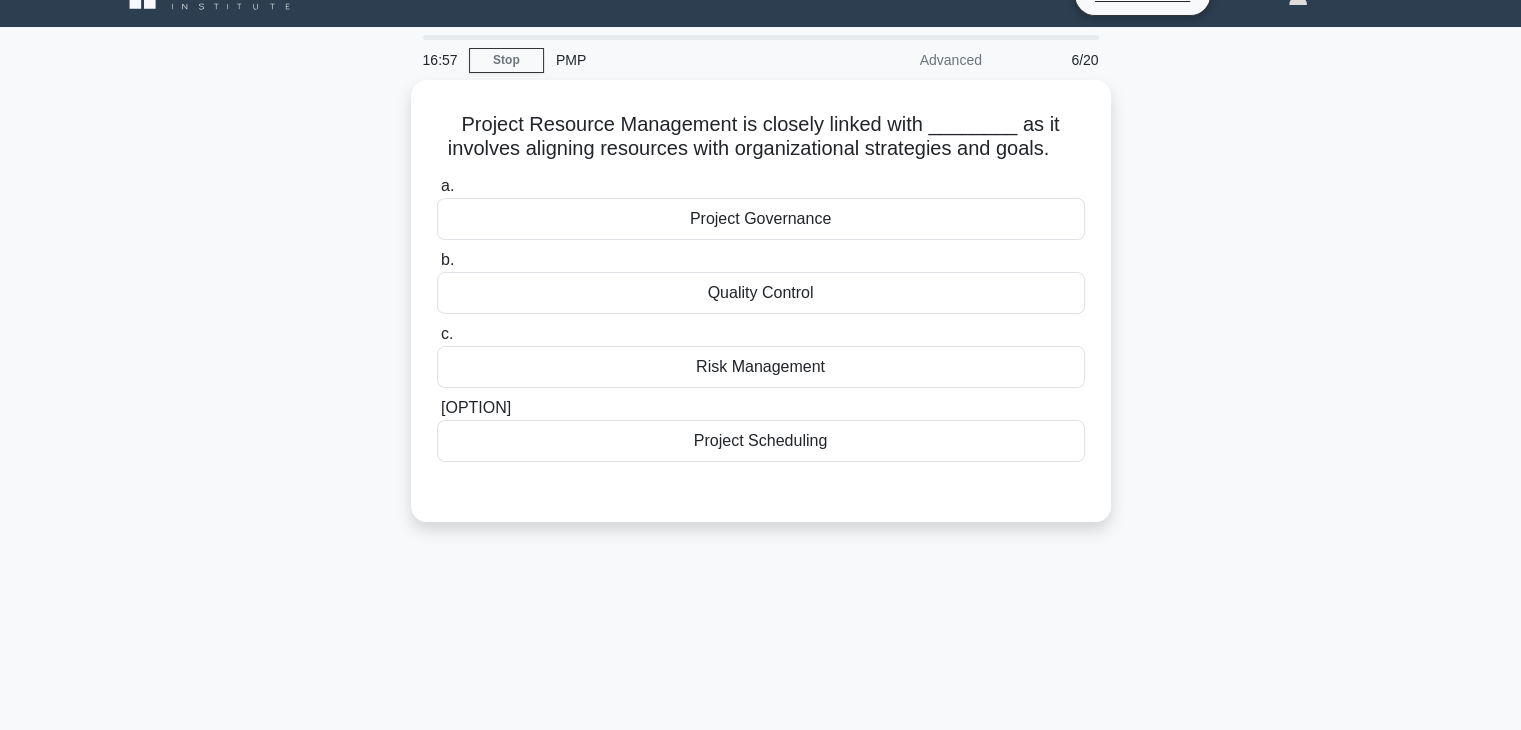 scroll, scrollTop: 0, scrollLeft: 0, axis: both 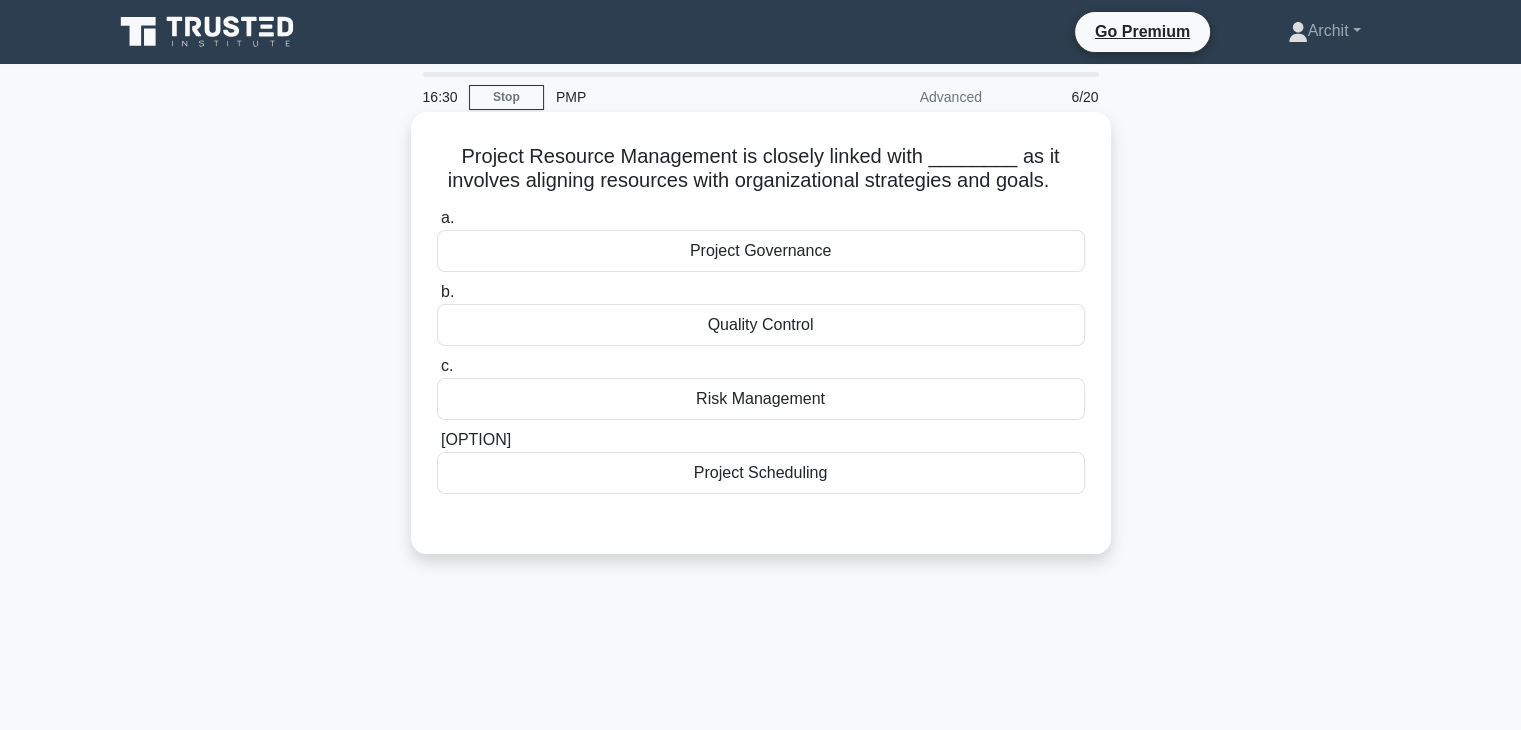 click on "Project Governance" at bounding box center [761, 251] 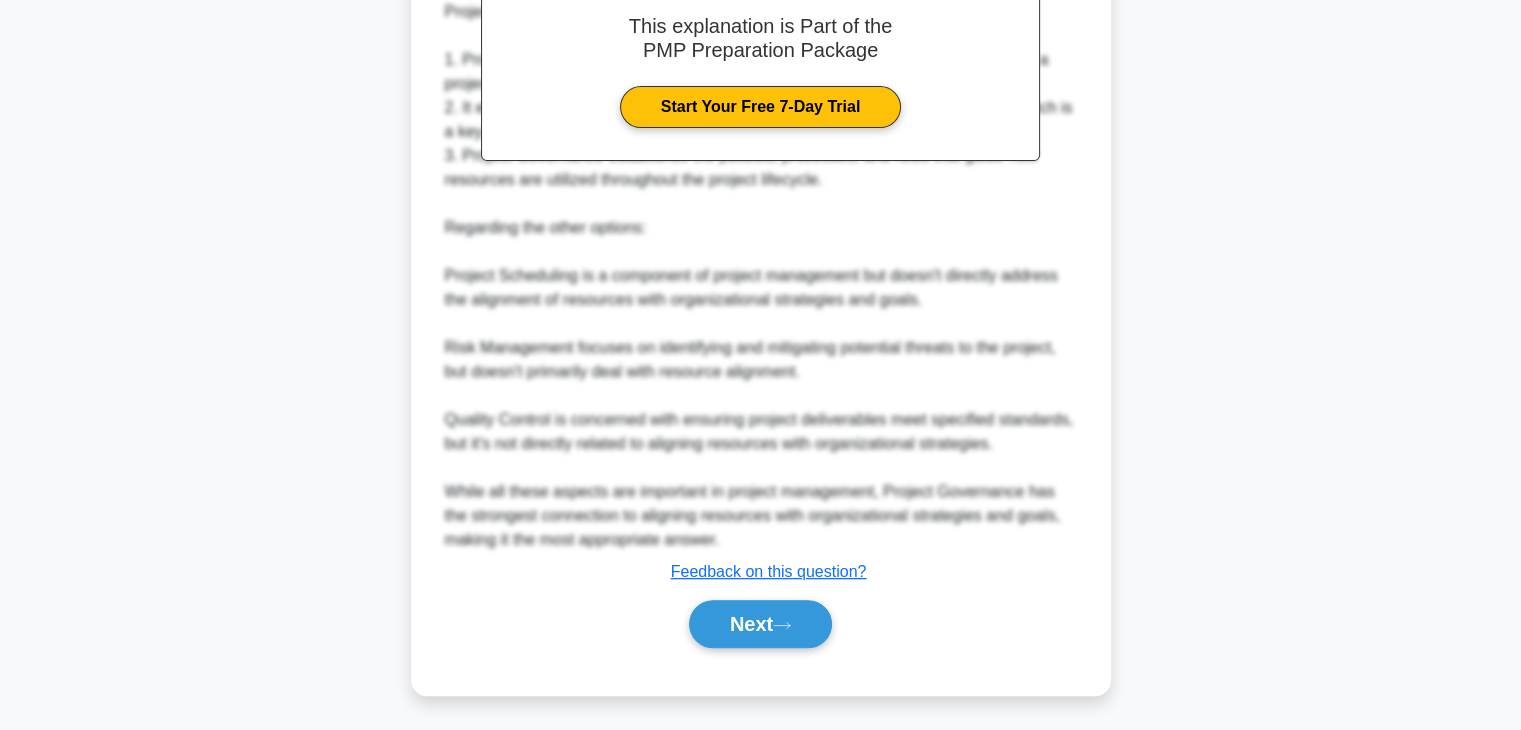 scroll, scrollTop: 622, scrollLeft: 0, axis: vertical 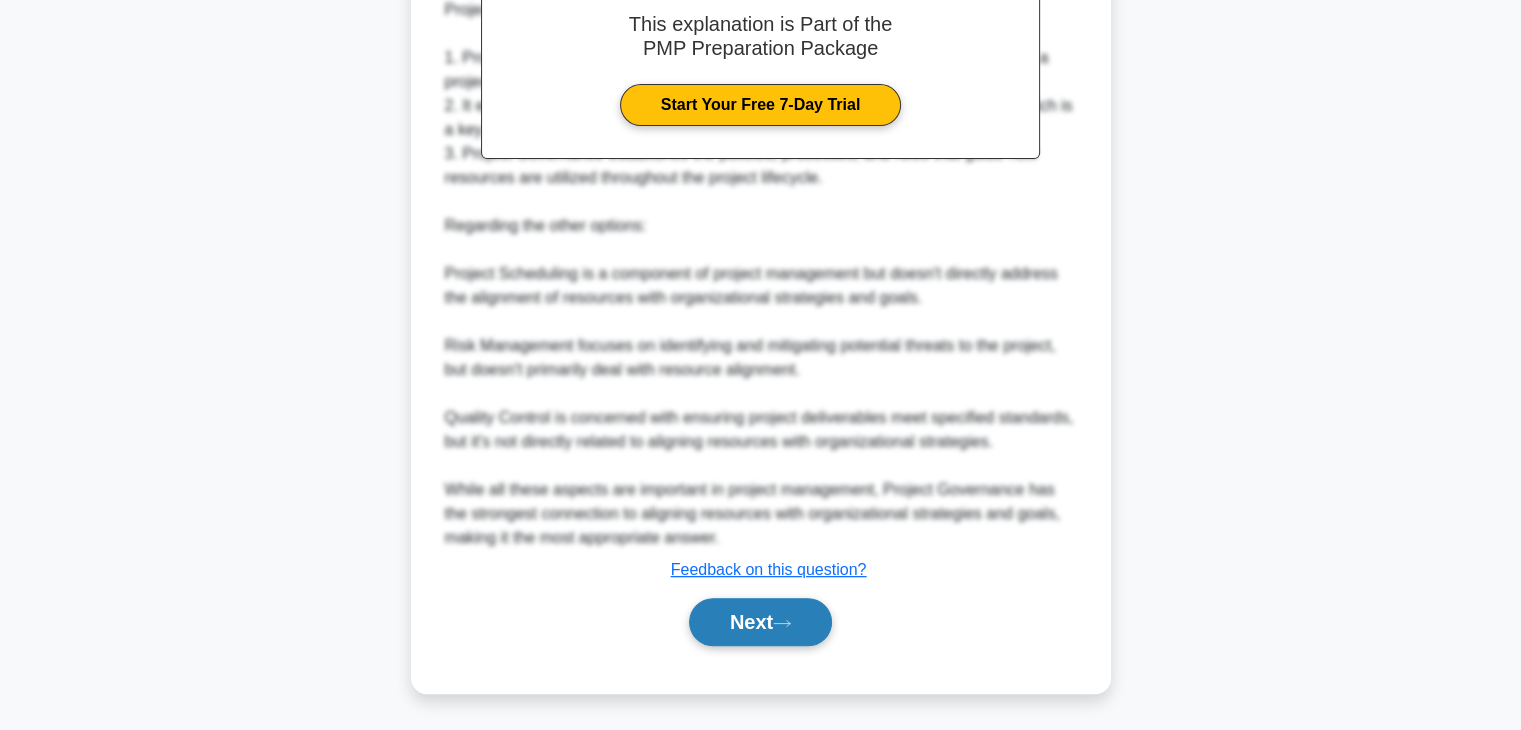 click on "Next" at bounding box center [760, 622] 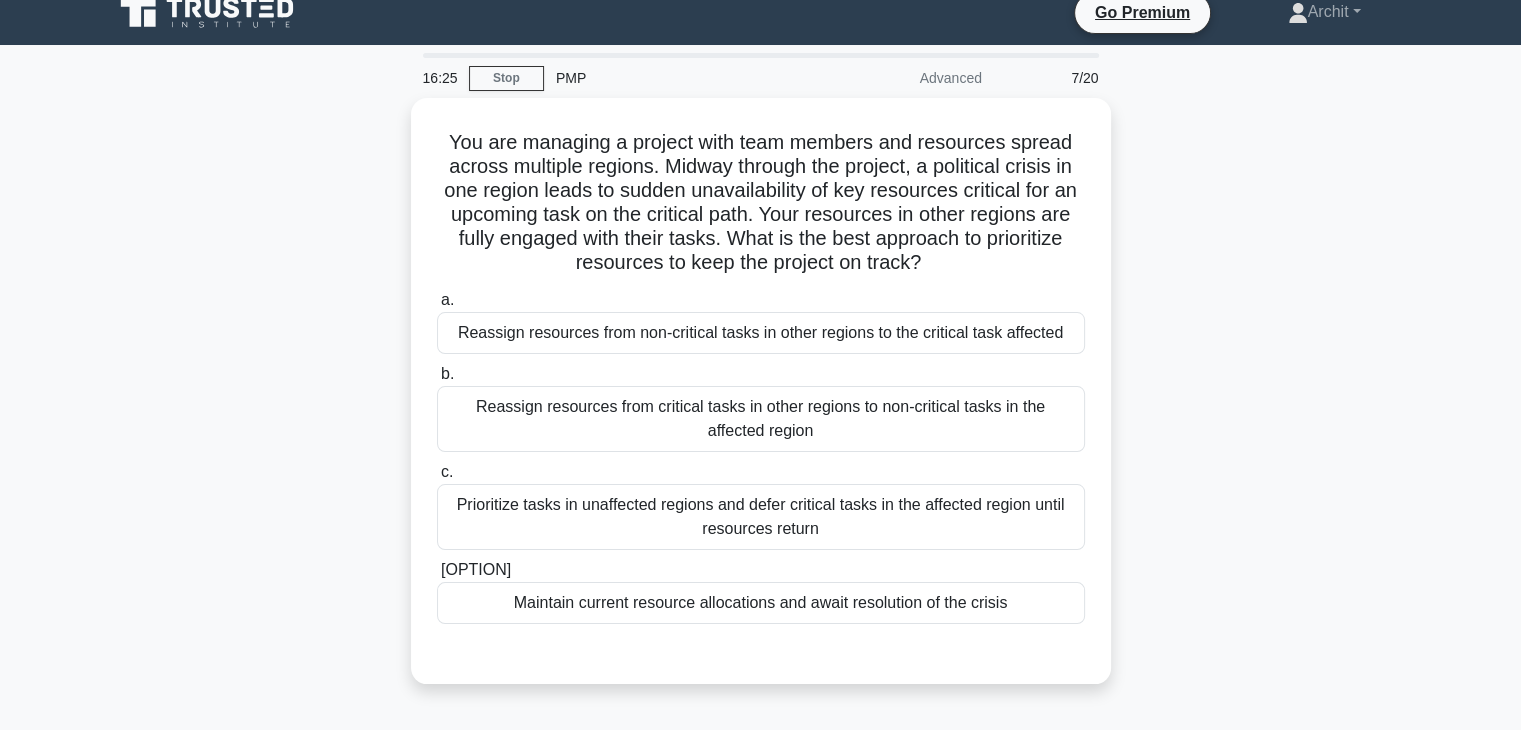 scroll, scrollTop: 0, scrollLeft: 0, axis: both 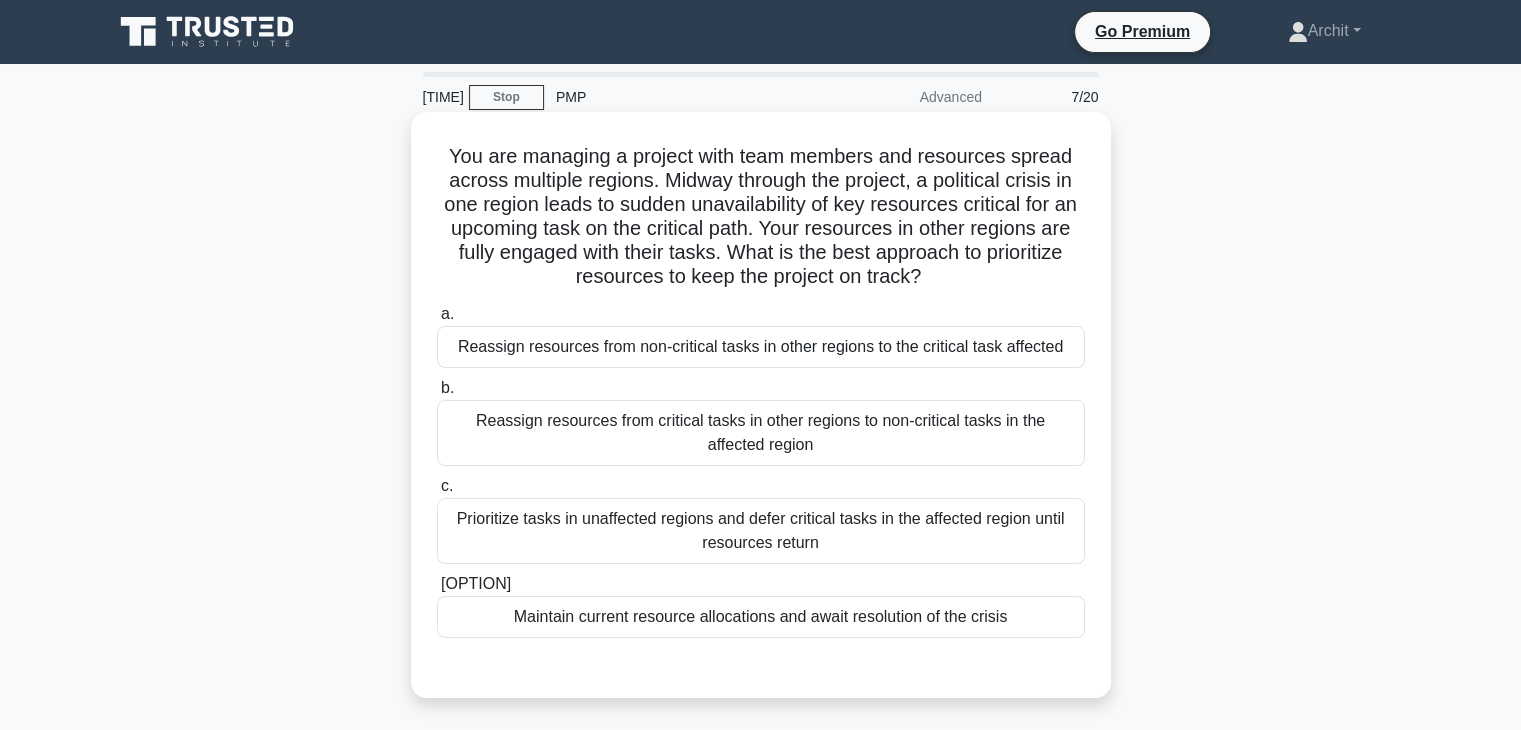click on "Reassign resources from non-critical tasks in other regions to the critical task affected" at bounding box center (761, 347) 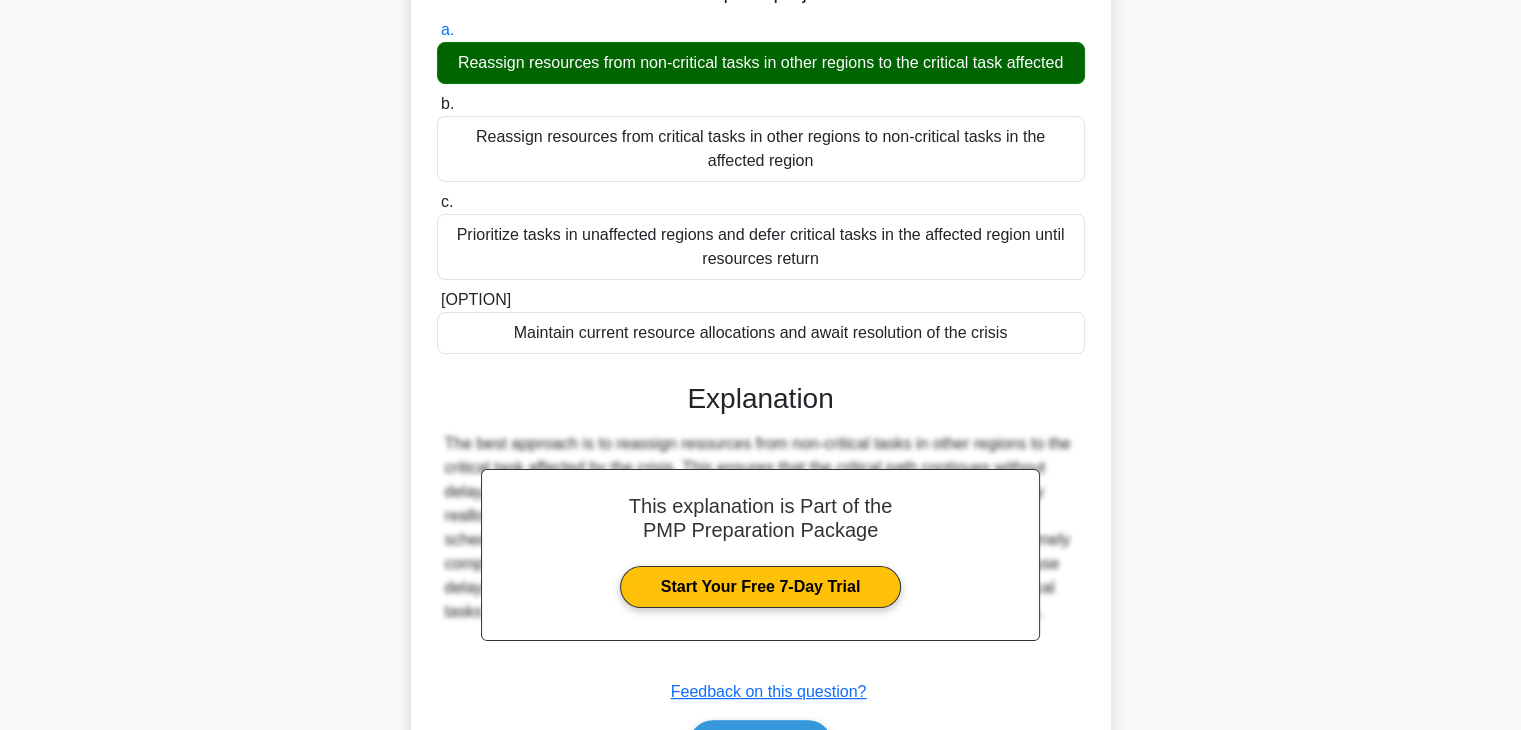 scroll, scrollTop: 406, scrollLeft: 0, axis: vertical 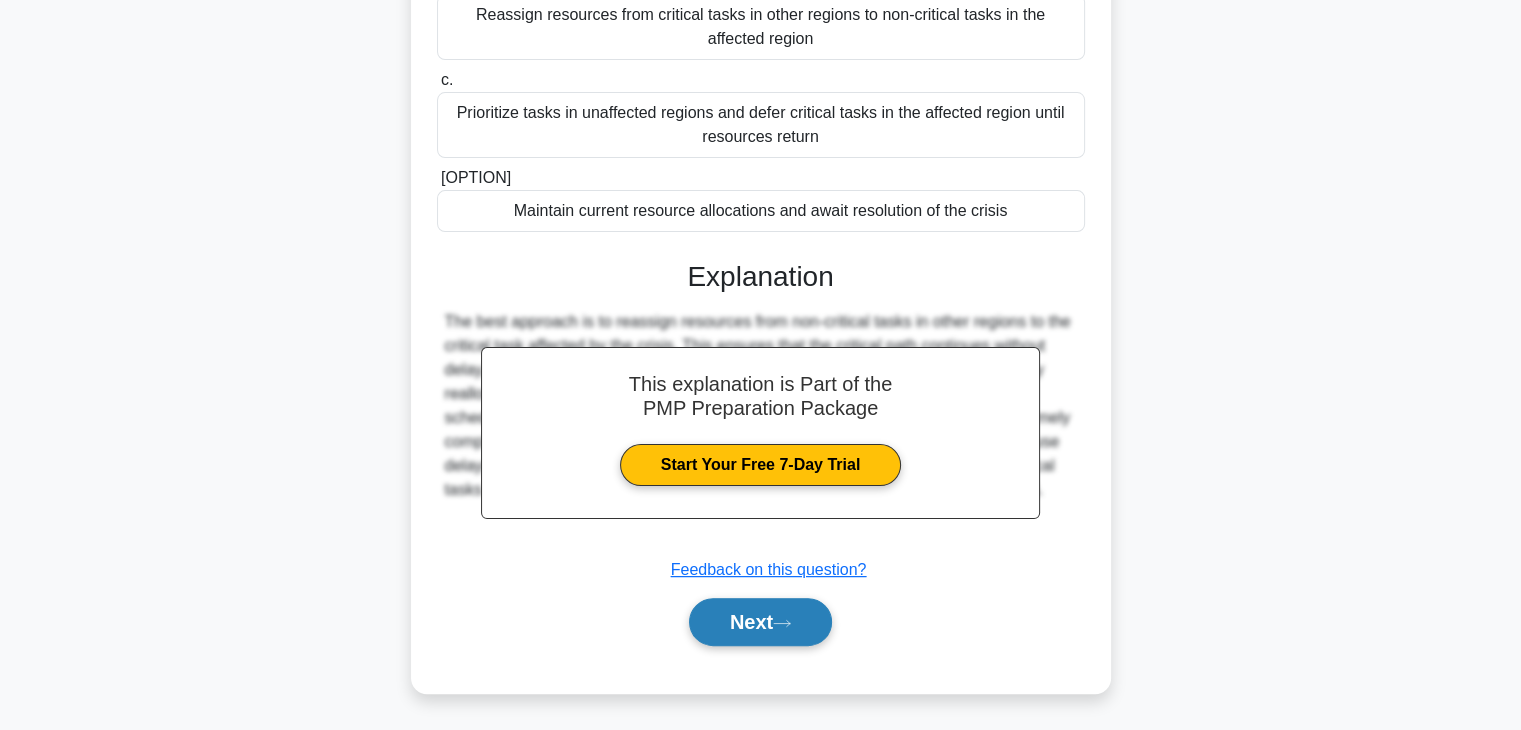 click on "Next" at bounding box center [760, 621] 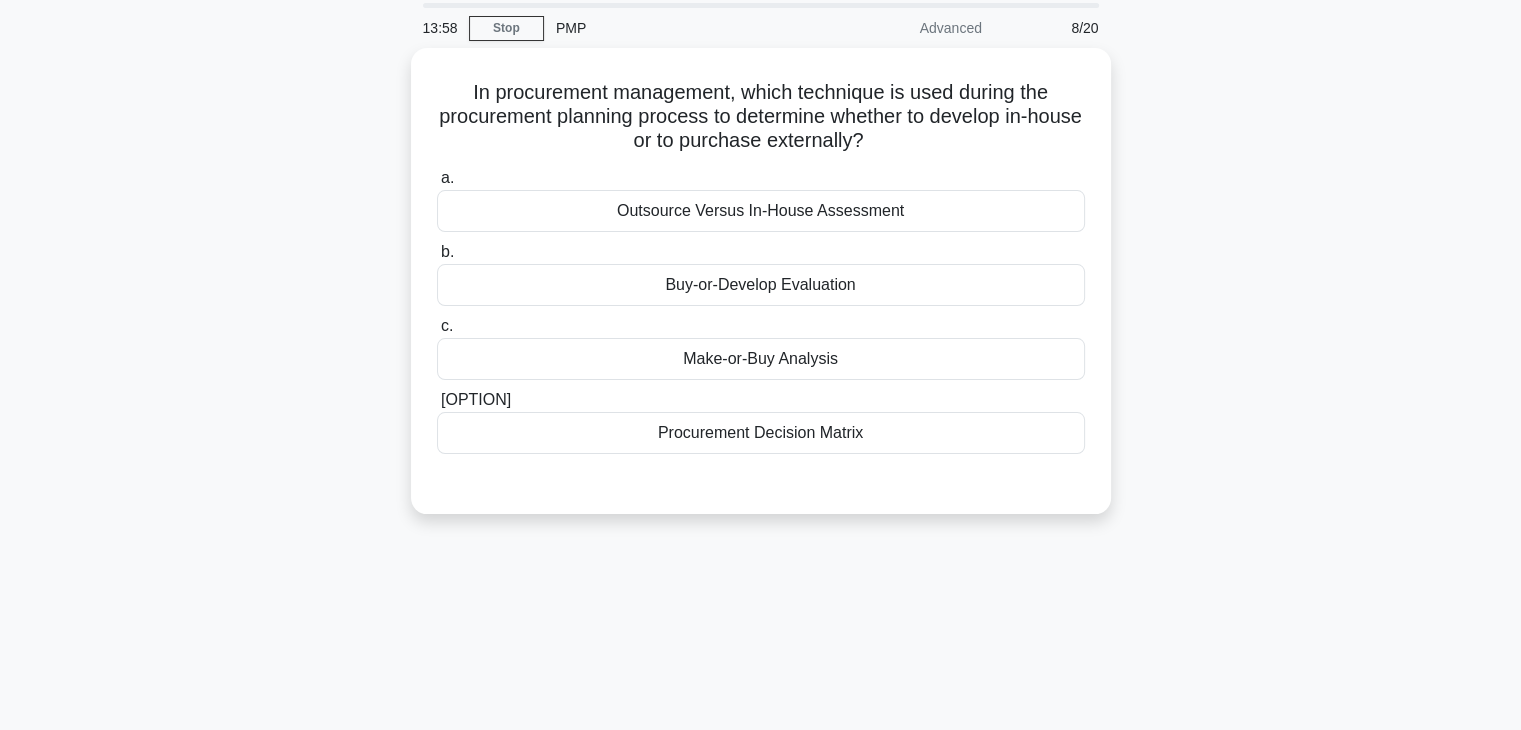 scroll, scrollTop: 2, scrollLeft: 0, axis: vertical 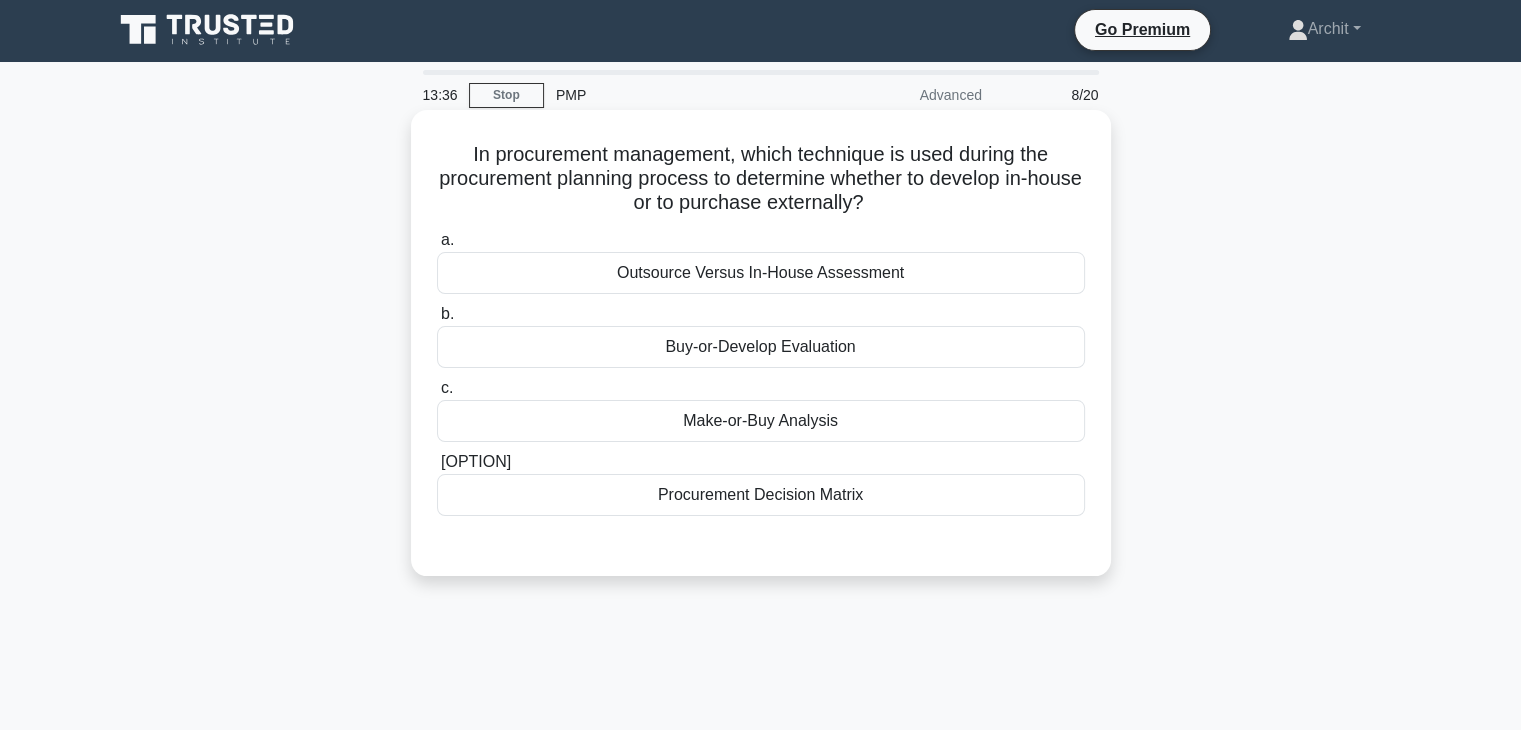 click on "[ANALYSIS]" at bounding box center (761, 421) 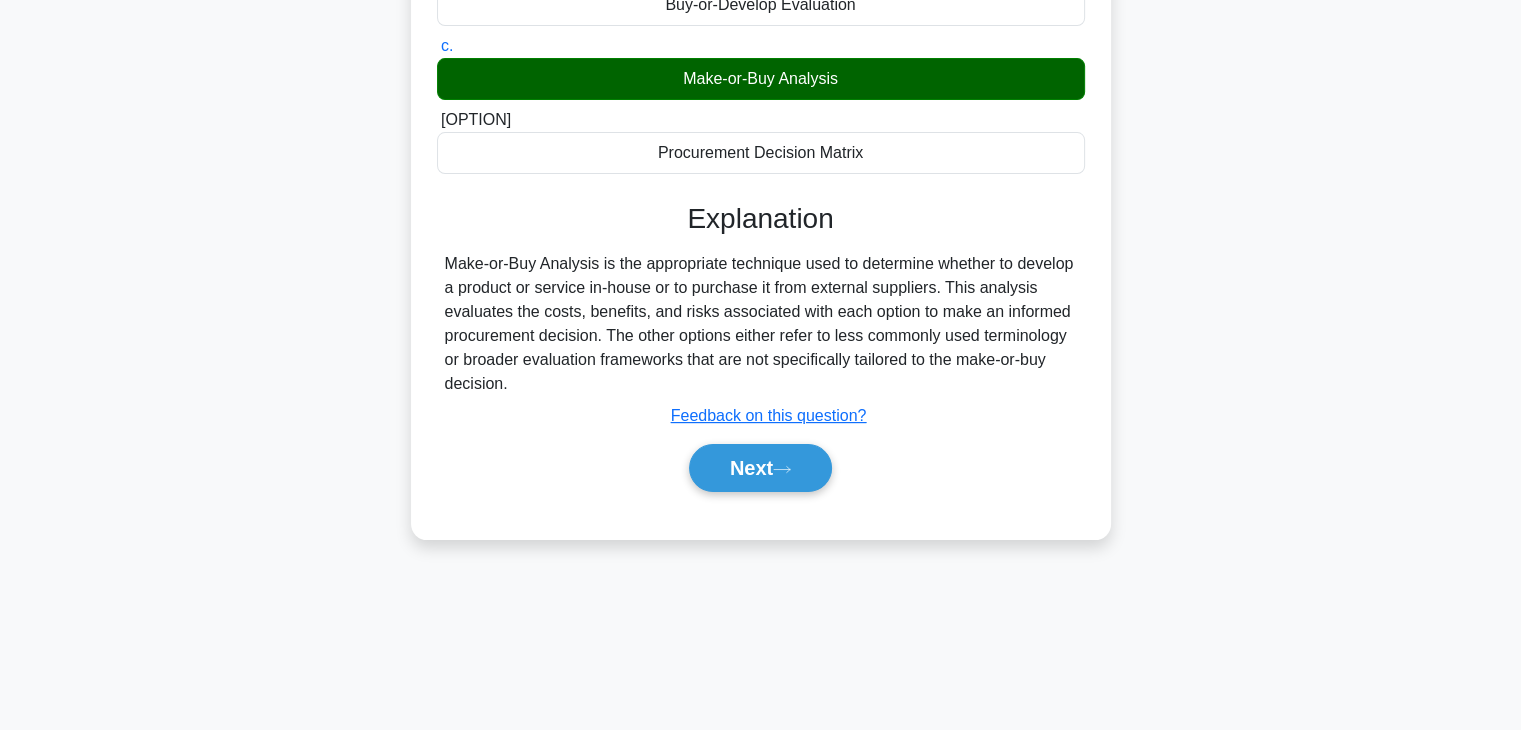 scroll, scrollTop: 351, scrollLeft: 0, axis: vertical 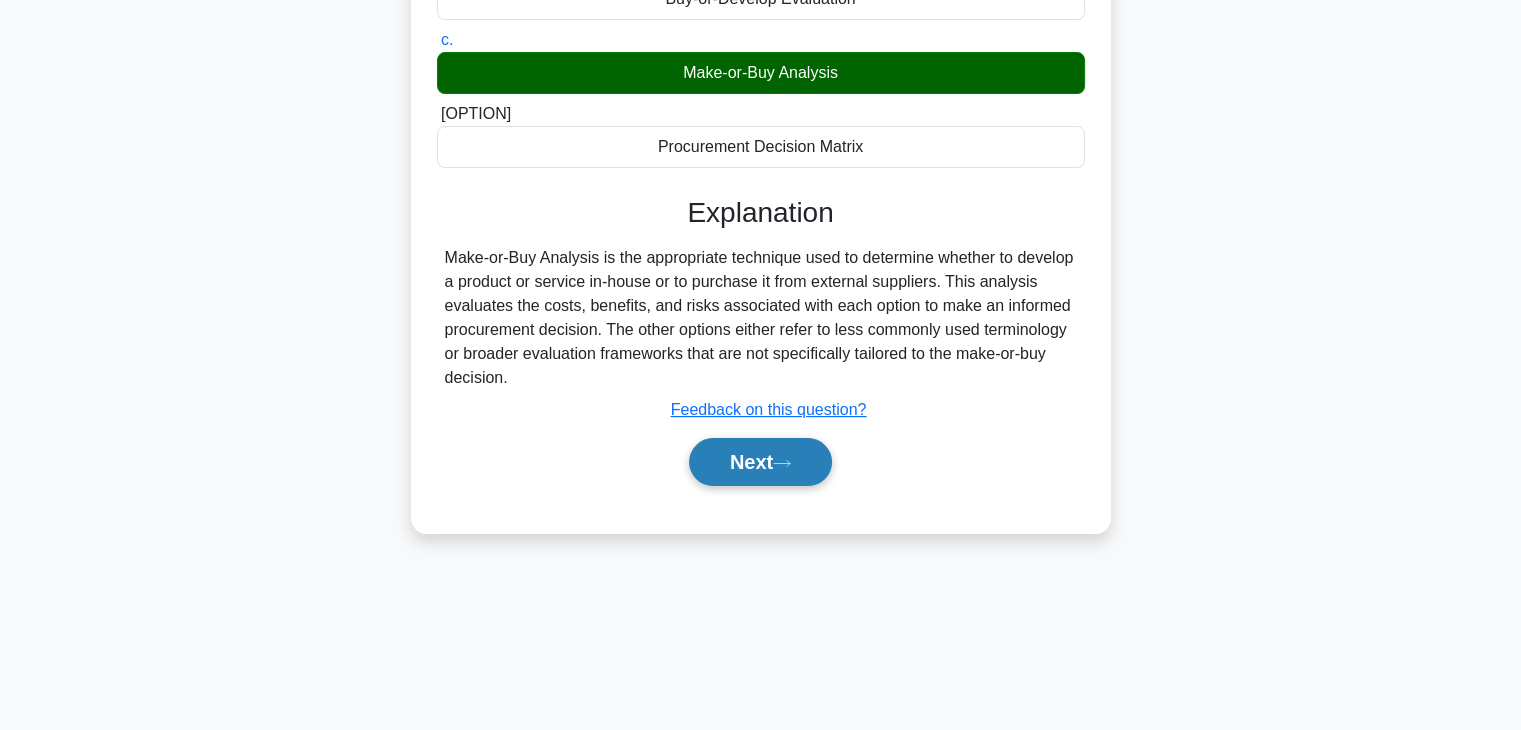 click on "Next" at bounding box center [760, 462] 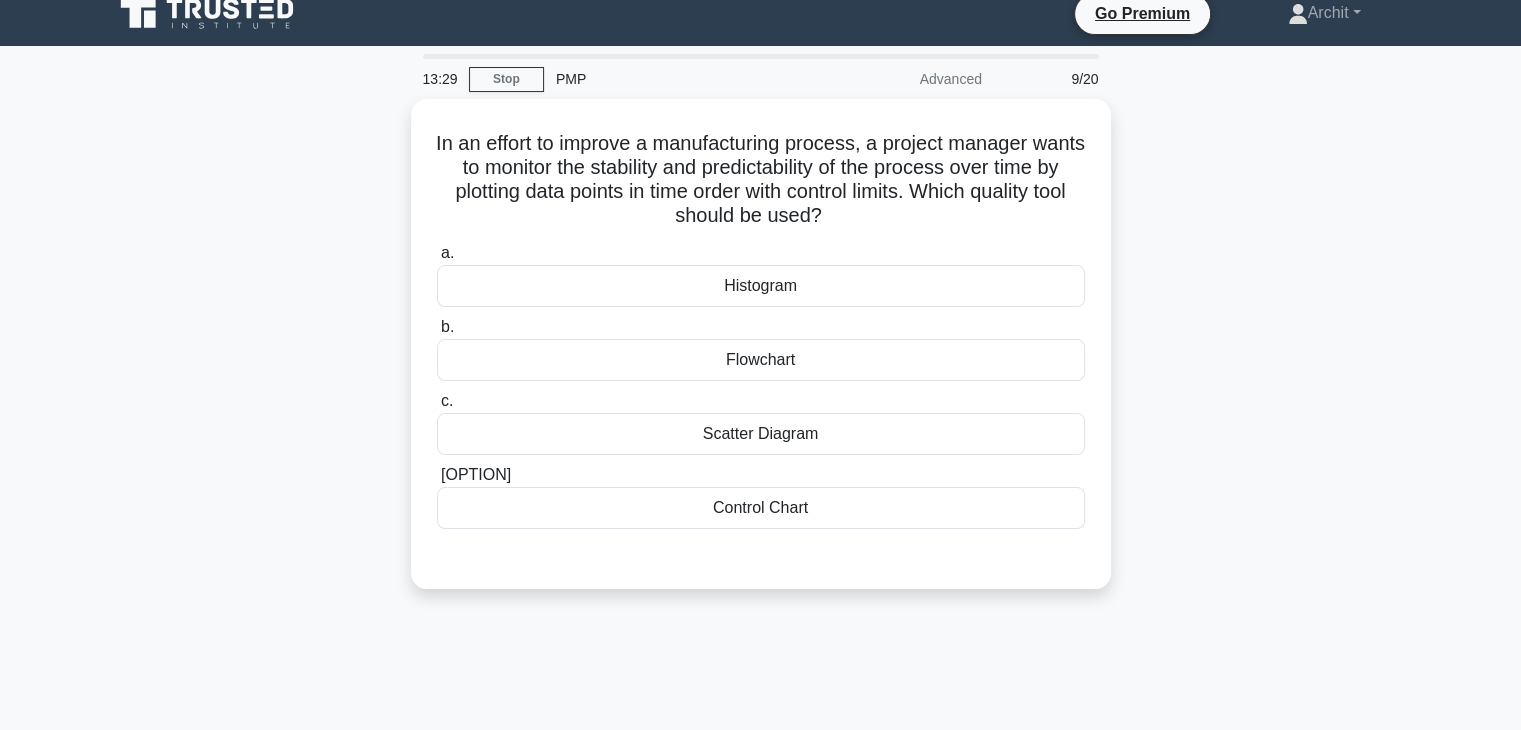 scroll, scrollTop: 0, scrollLeft: 0, axis: both 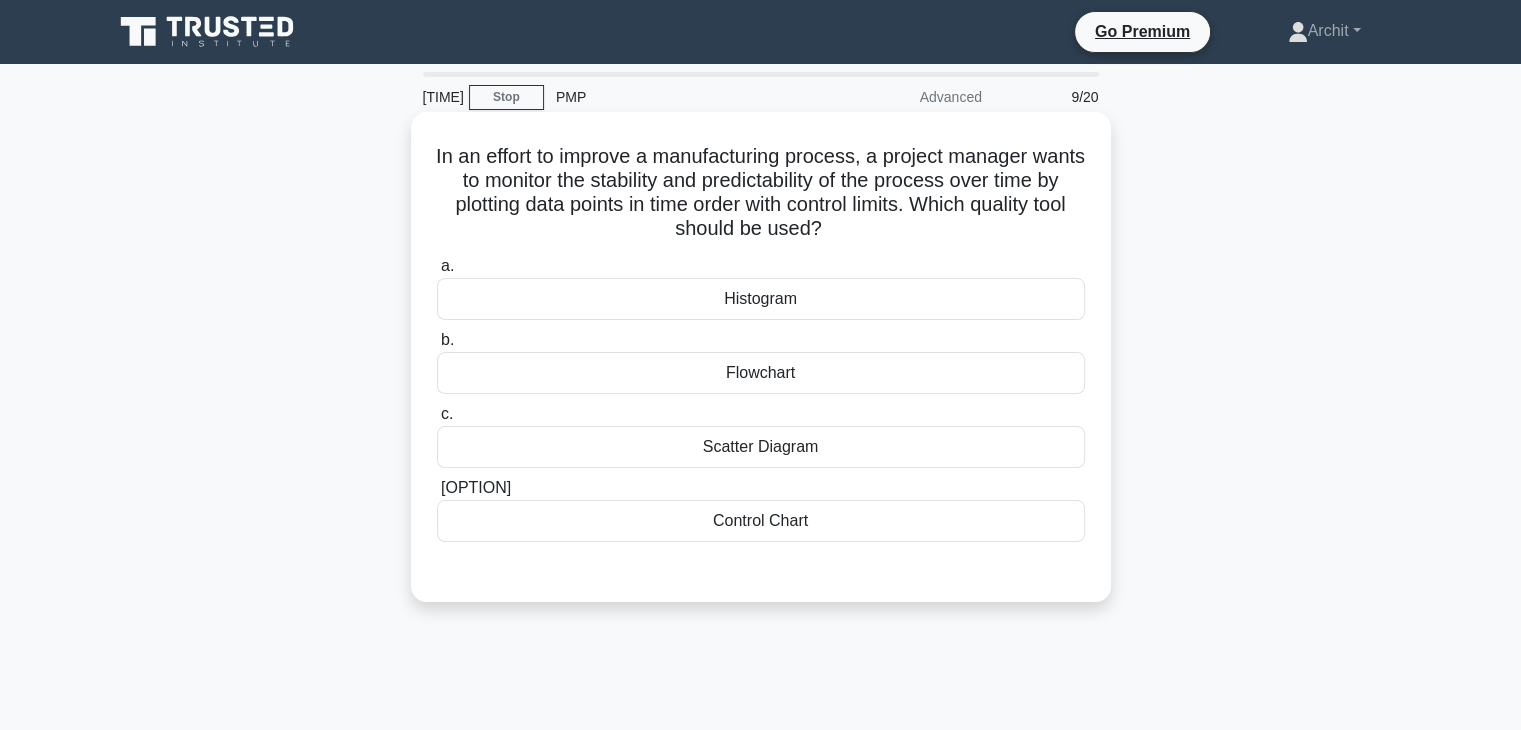 click on "Control Chart" at bounding box center (761, 521) 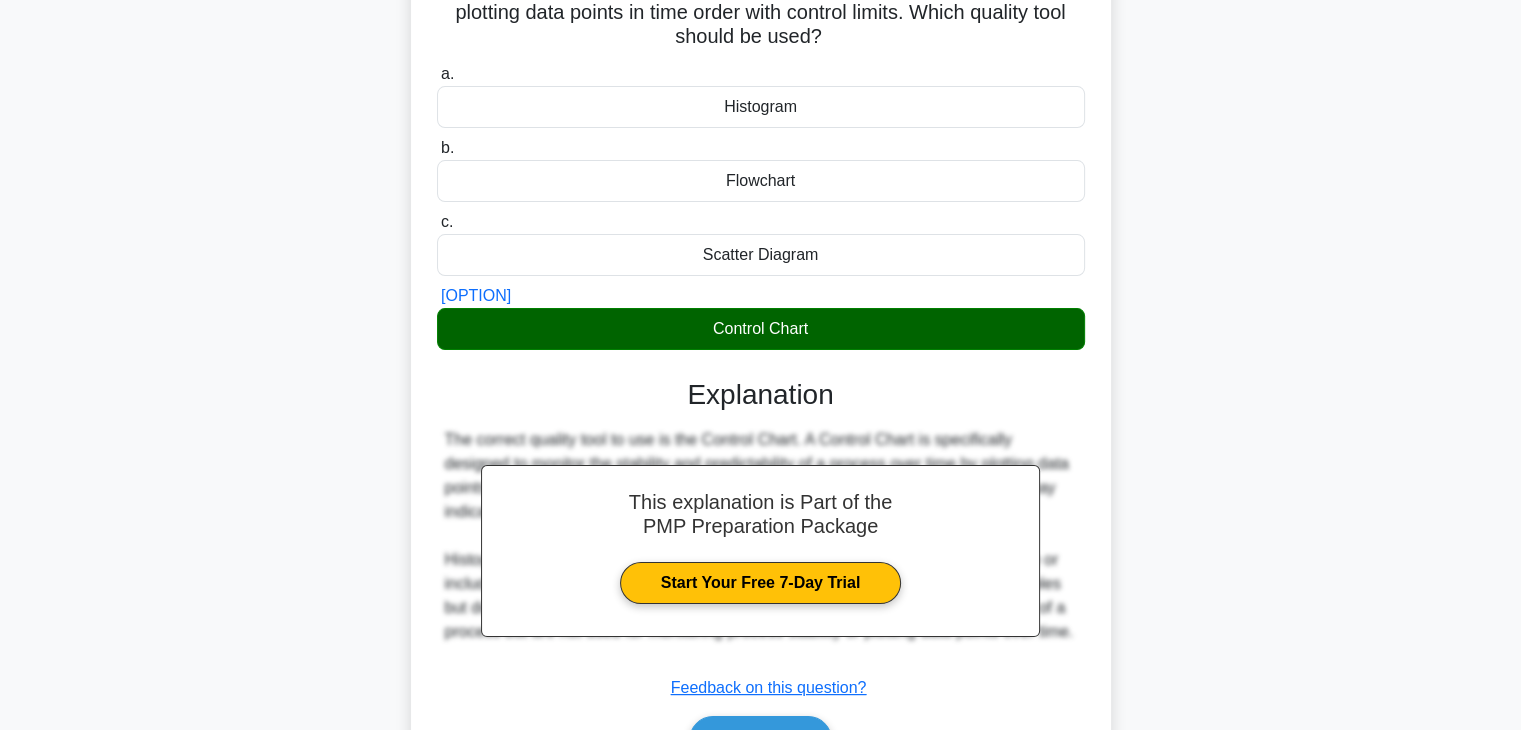 scroll, scrollTop: 351, scrollLeft: 0, axis: vertical 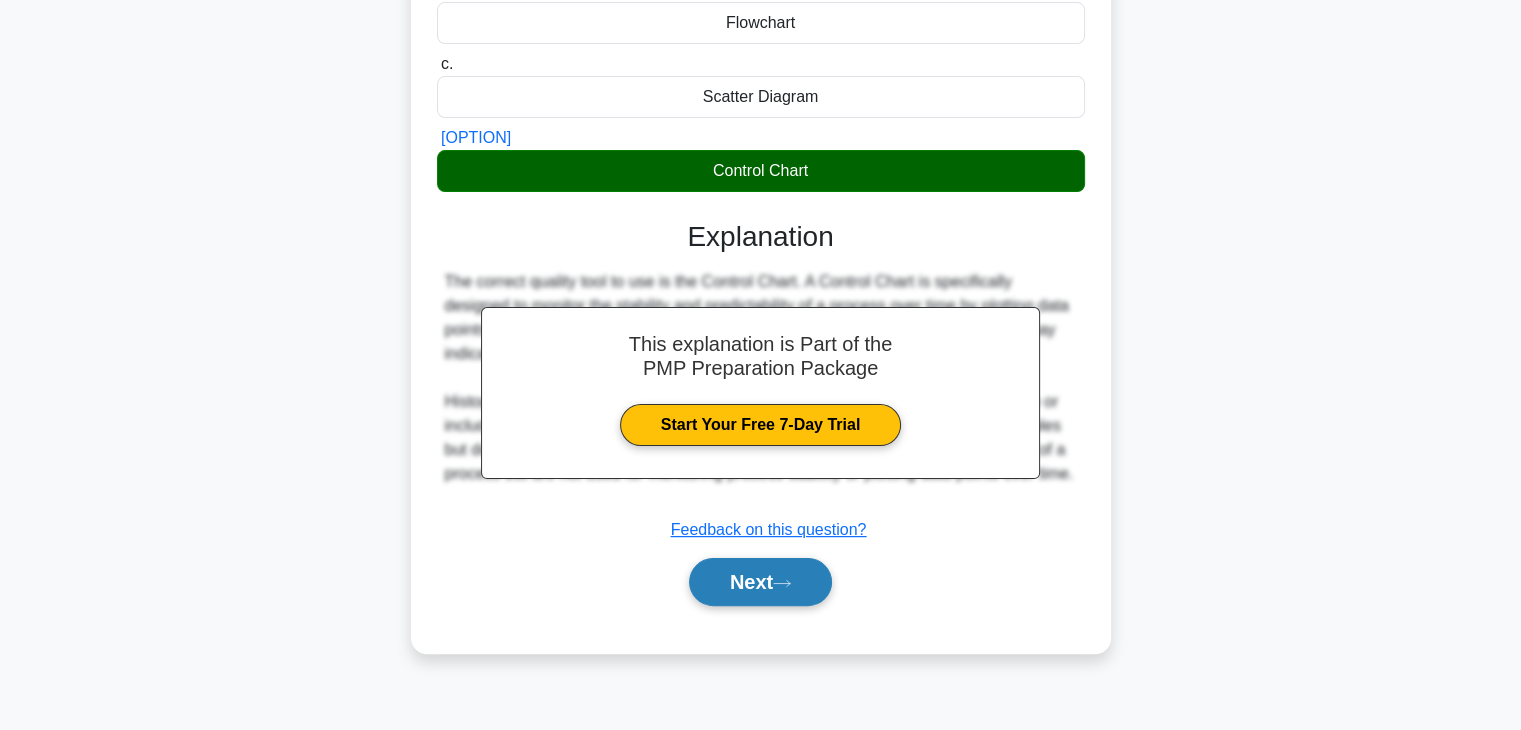 click on "Next" at bounding box center [760, 582] 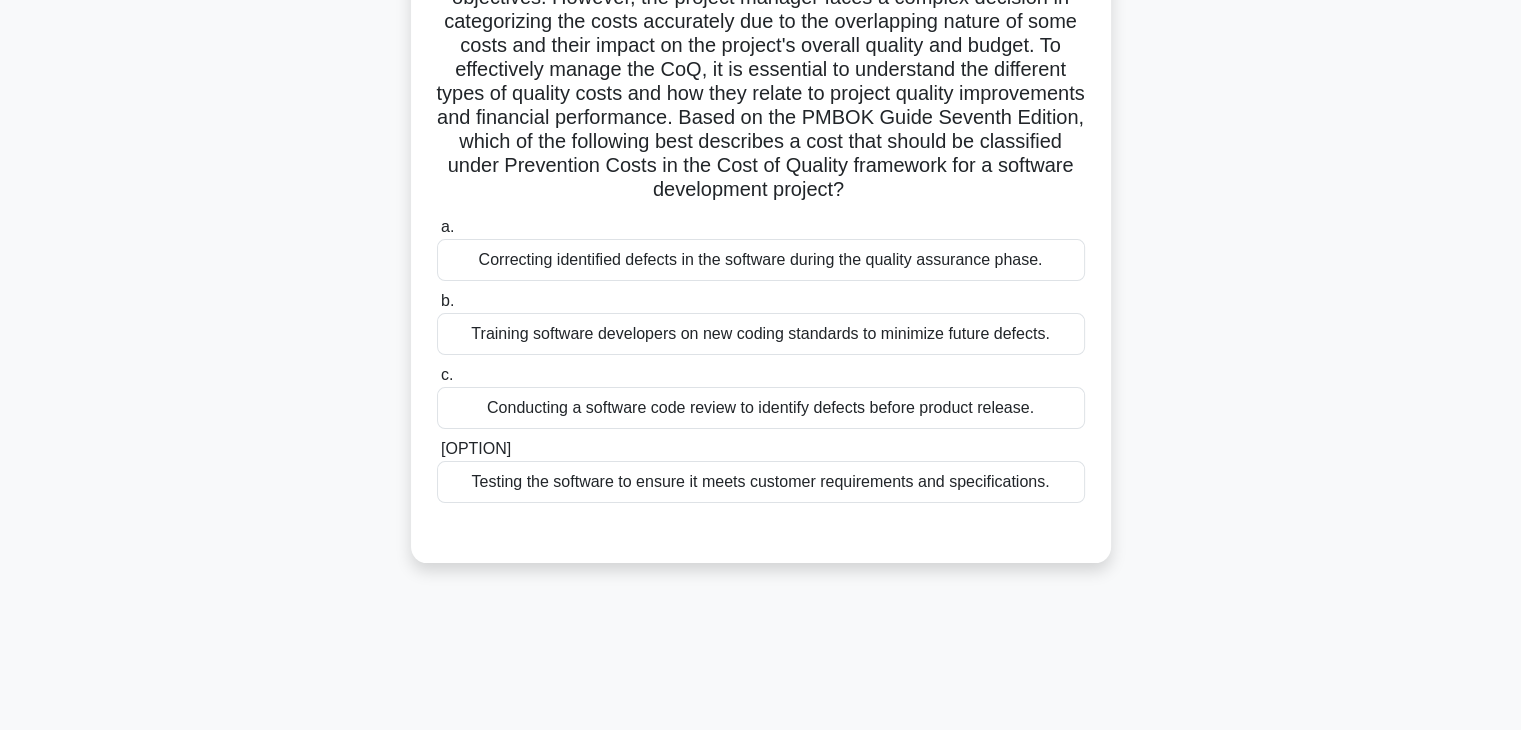 scroll, scrollTop: 329, scrollLeft: 0, axis: vertical 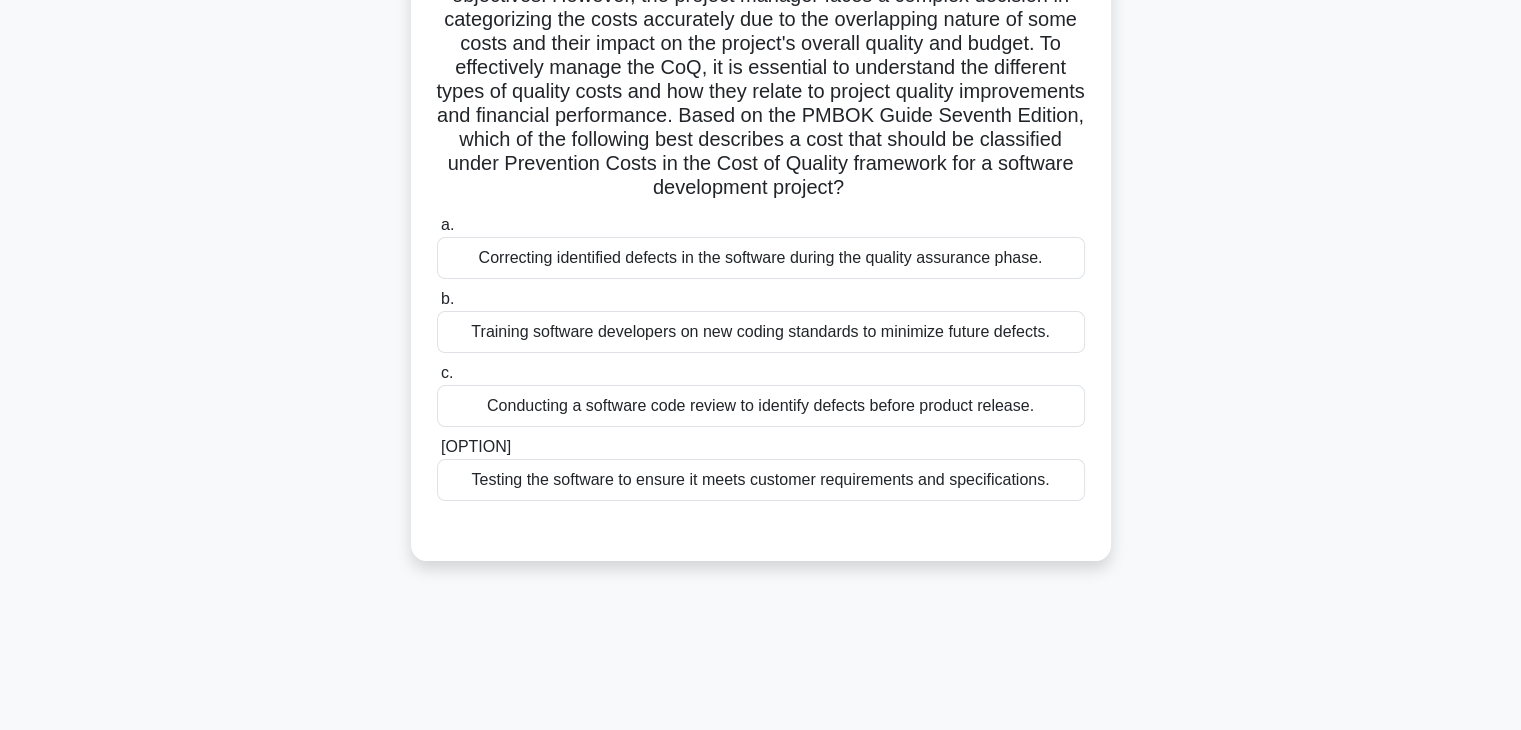 click on "Training software developers on new coding standards to minimize future defects." at bounding box center (761, 332) 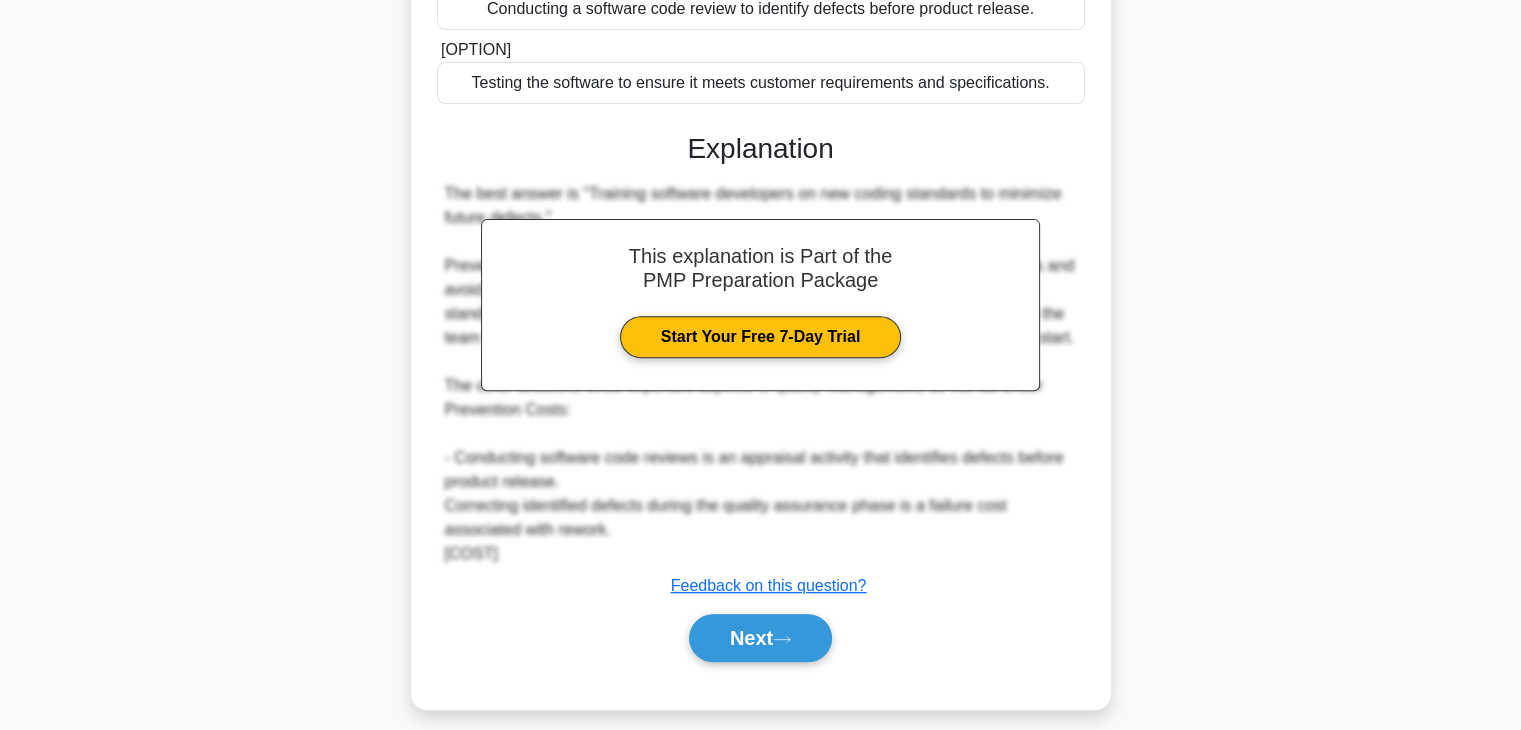 scroll, scrollTop: 766, scrollLeft: 0, axis: vertical 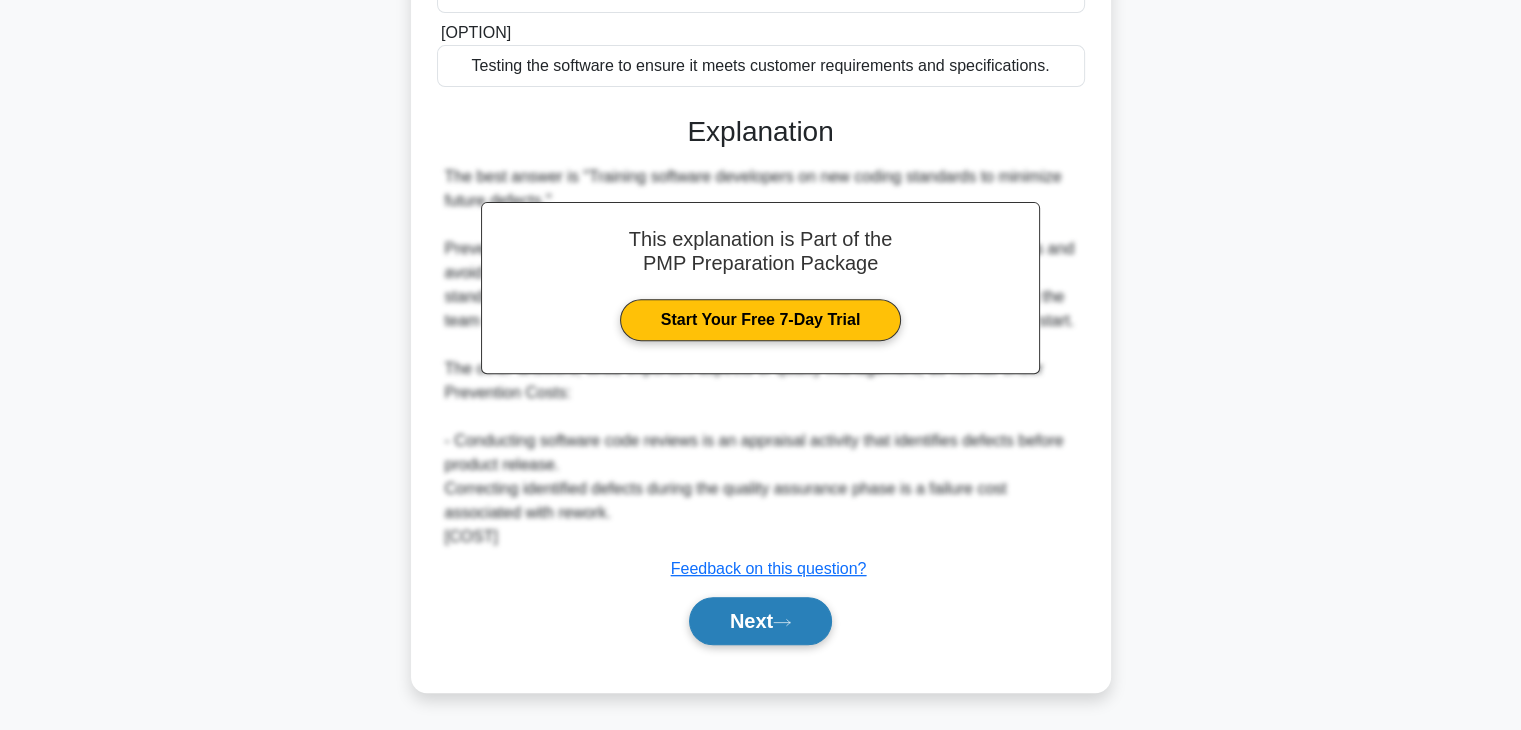 click at bounding box center [782, 622] 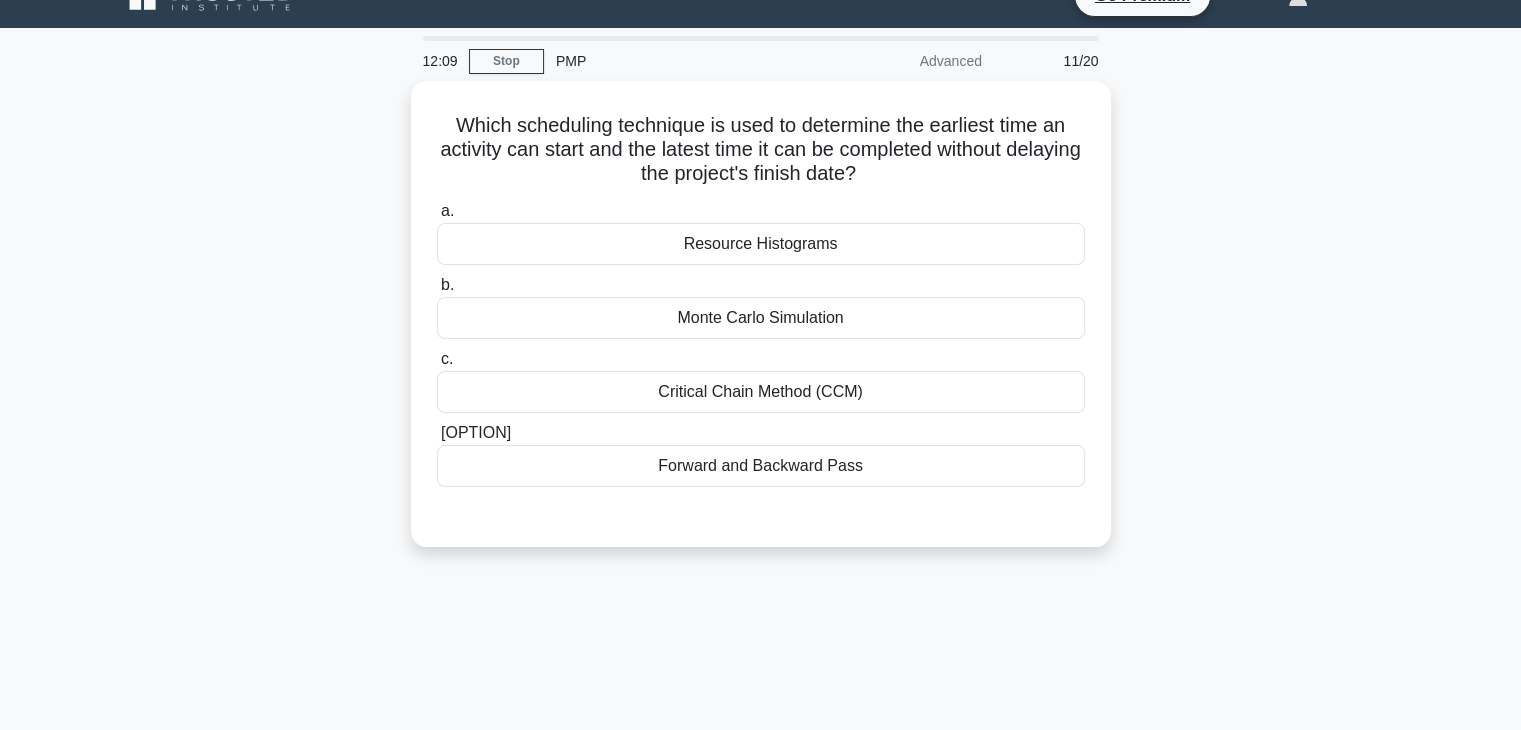 scroll, scrollTop: 0, scrollLeft: 0, axis: both 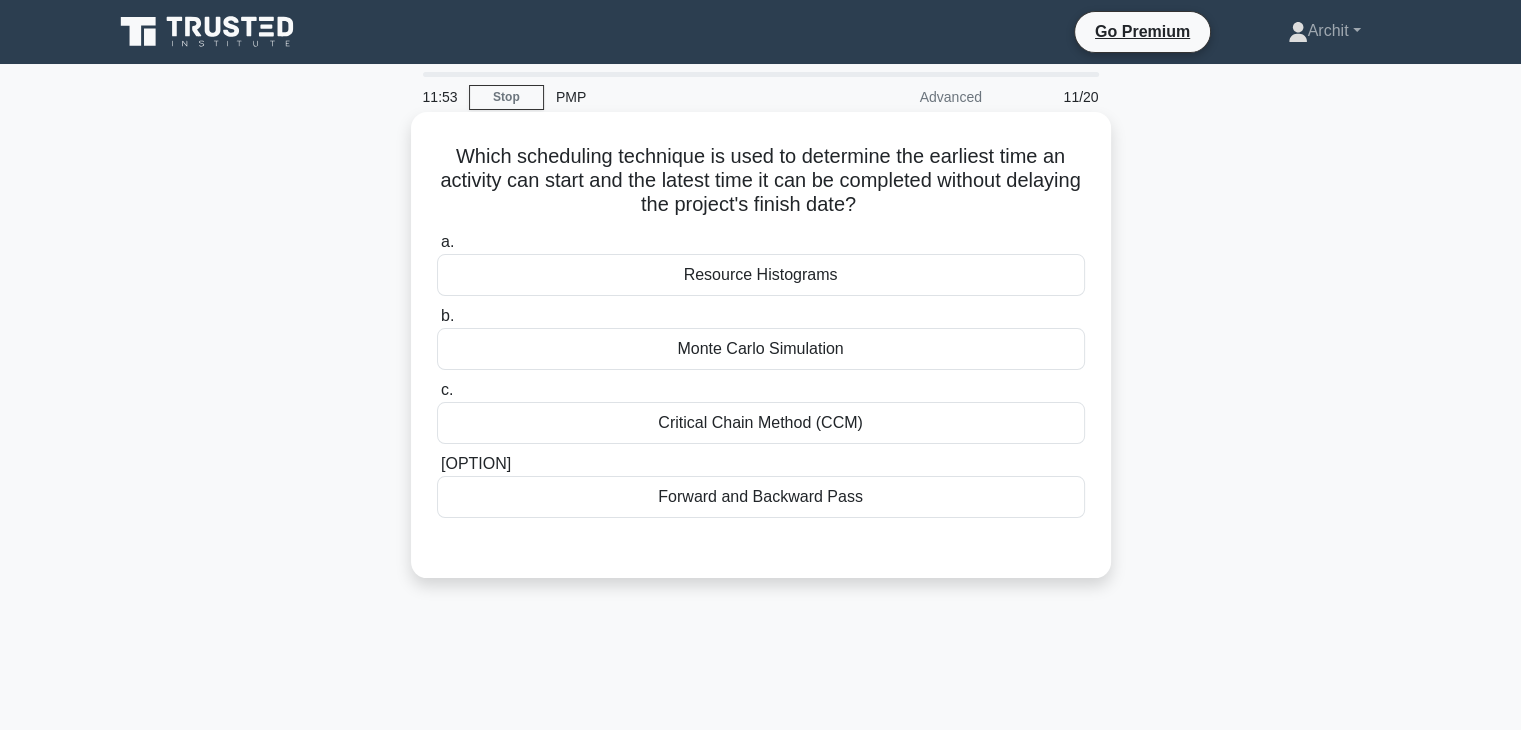 click on "[METHOD]" at bounding box center [761, 497] 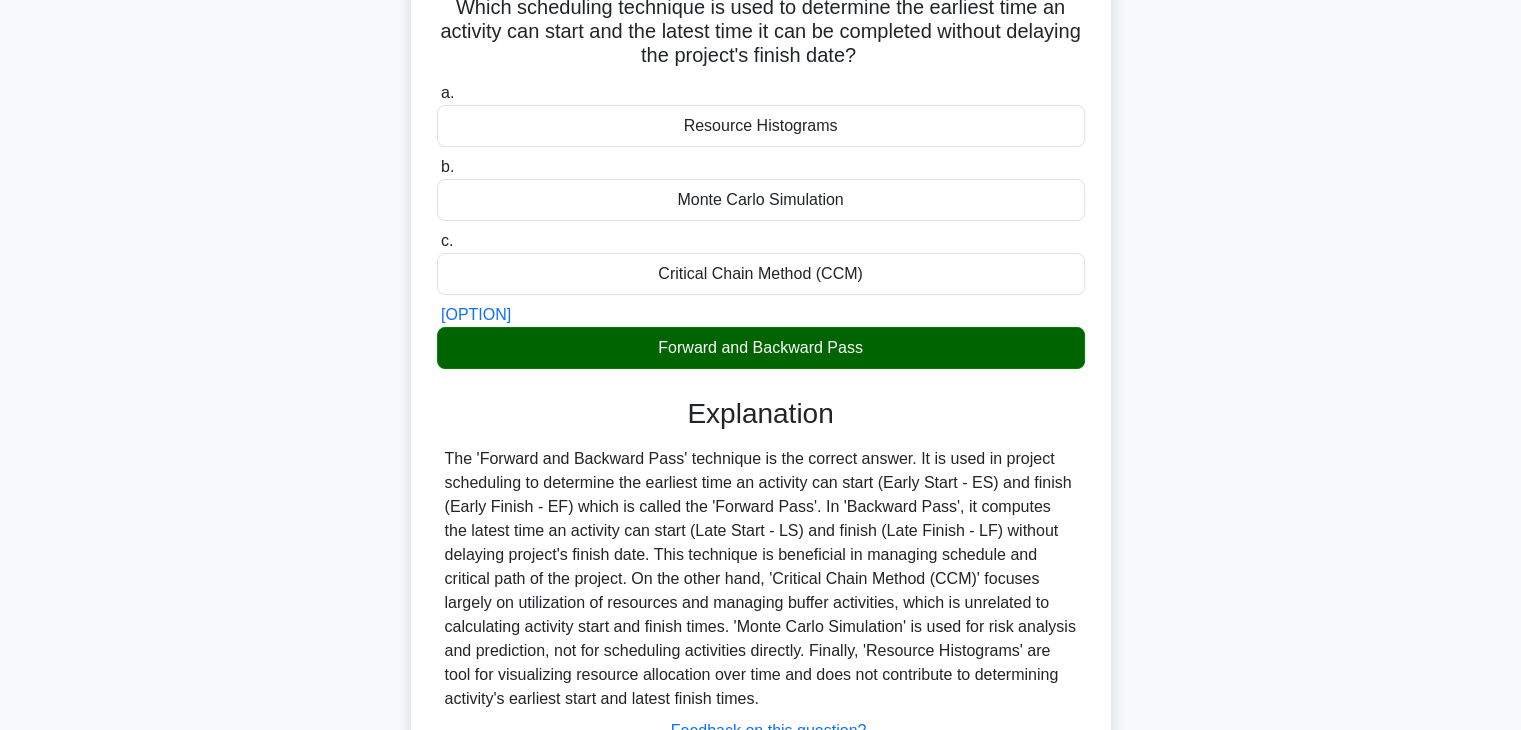 scroll, scrollTop: 351, scrollLeft: 0, axis: vertical 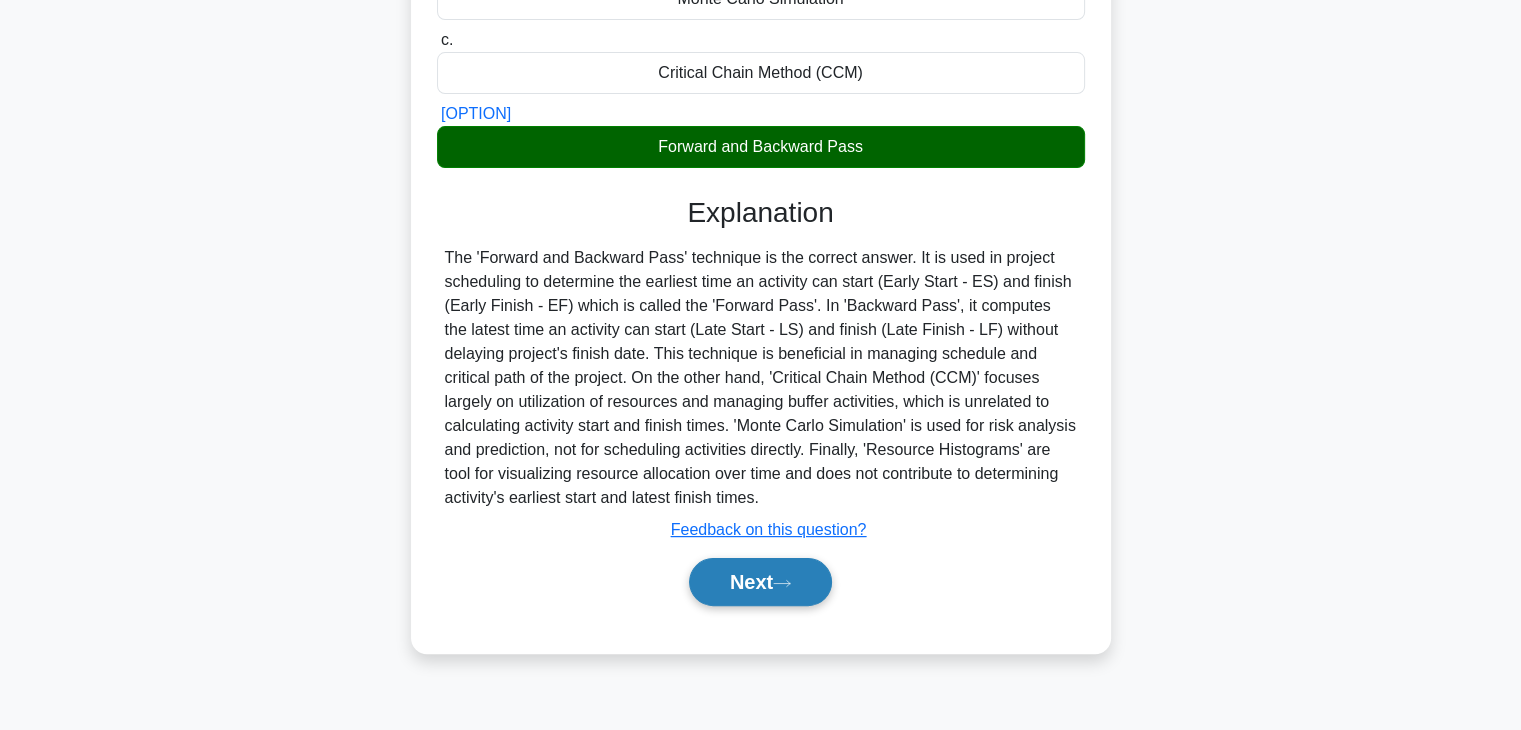 click on "Next" at bounding box center [760, 582] 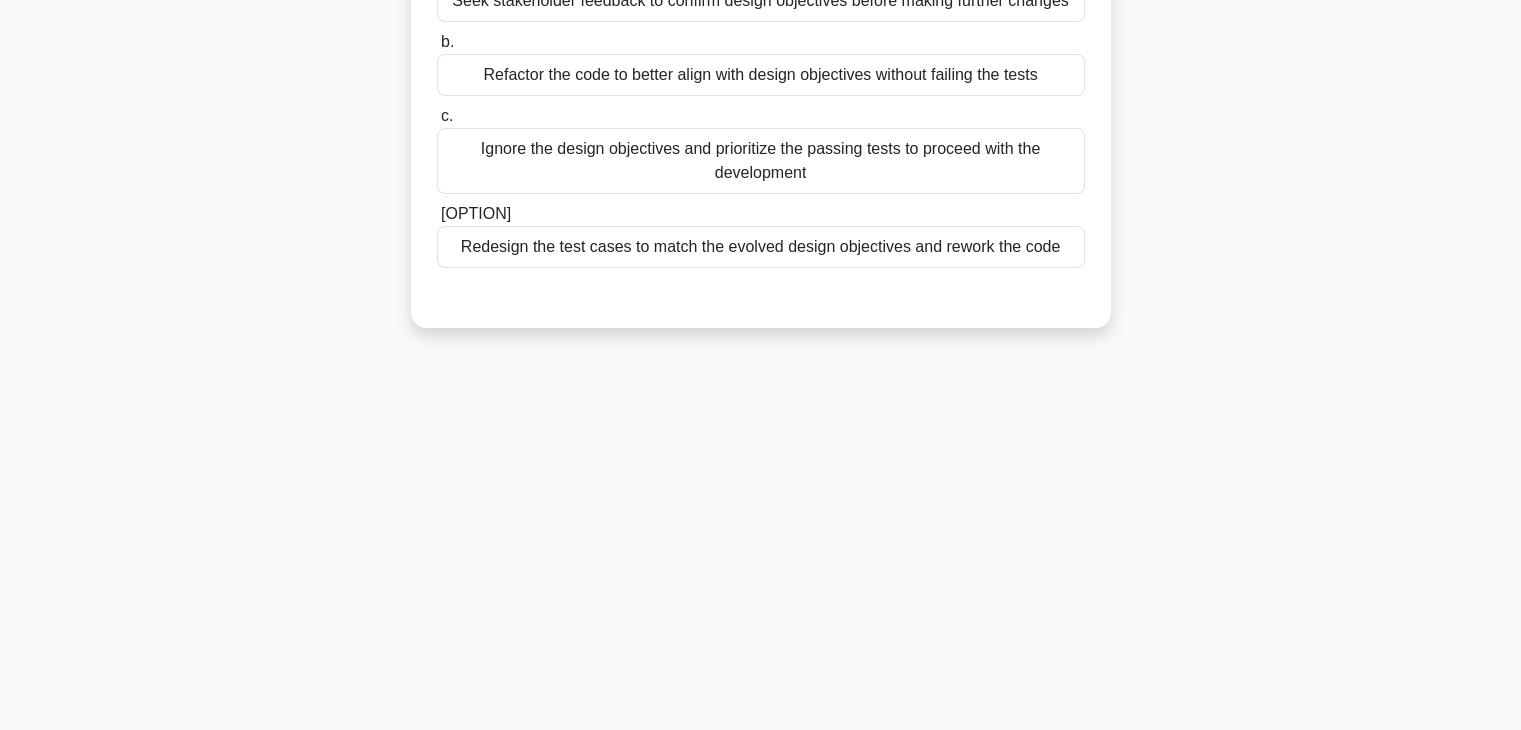 scroll, scrollTop: 9, scrollLeft: 0, axis: vertical 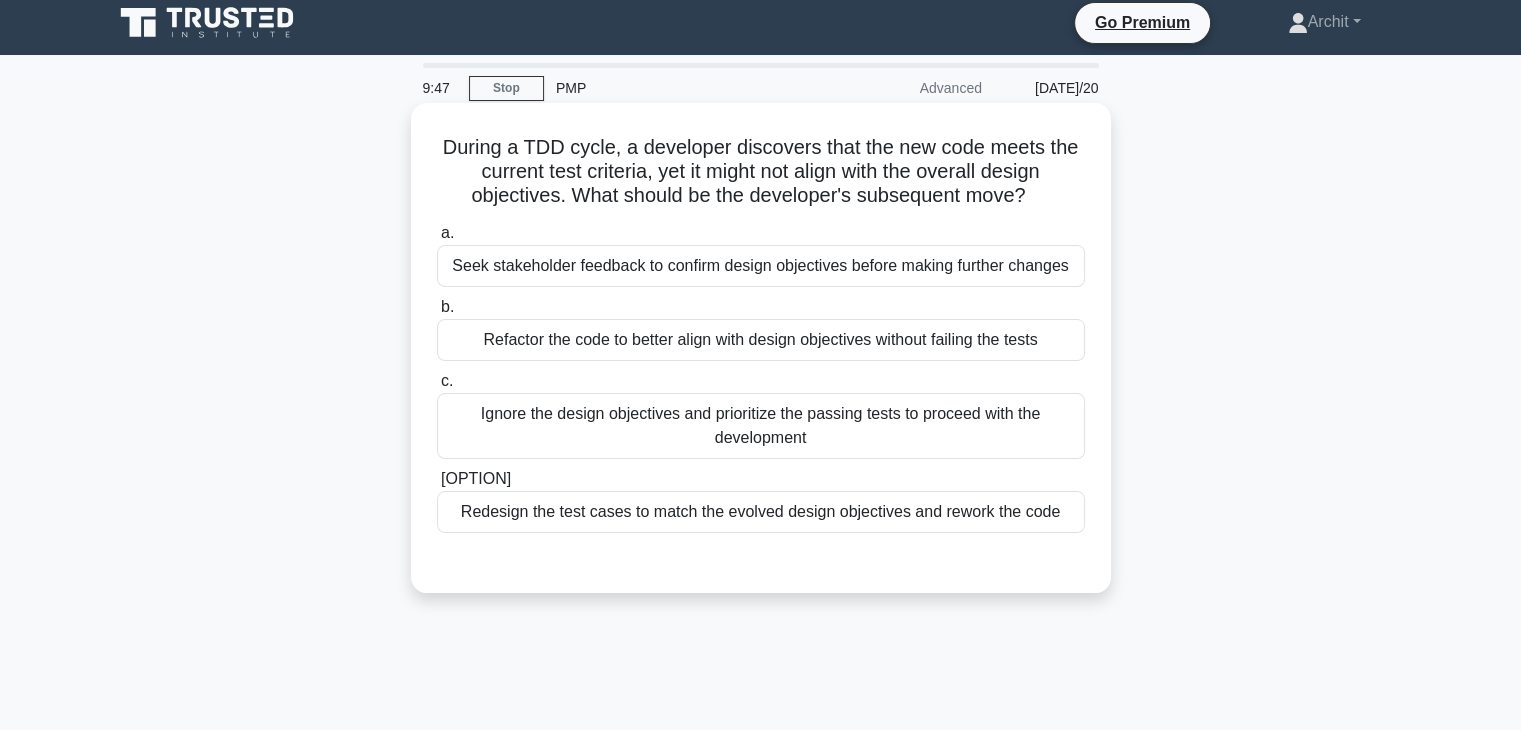click on "•••••••• ••• •••• •• •••••• ••••• •••• •••••• •••••••••• ••••••• ••••••• ••• •••••" at bounding box center [761, 340] 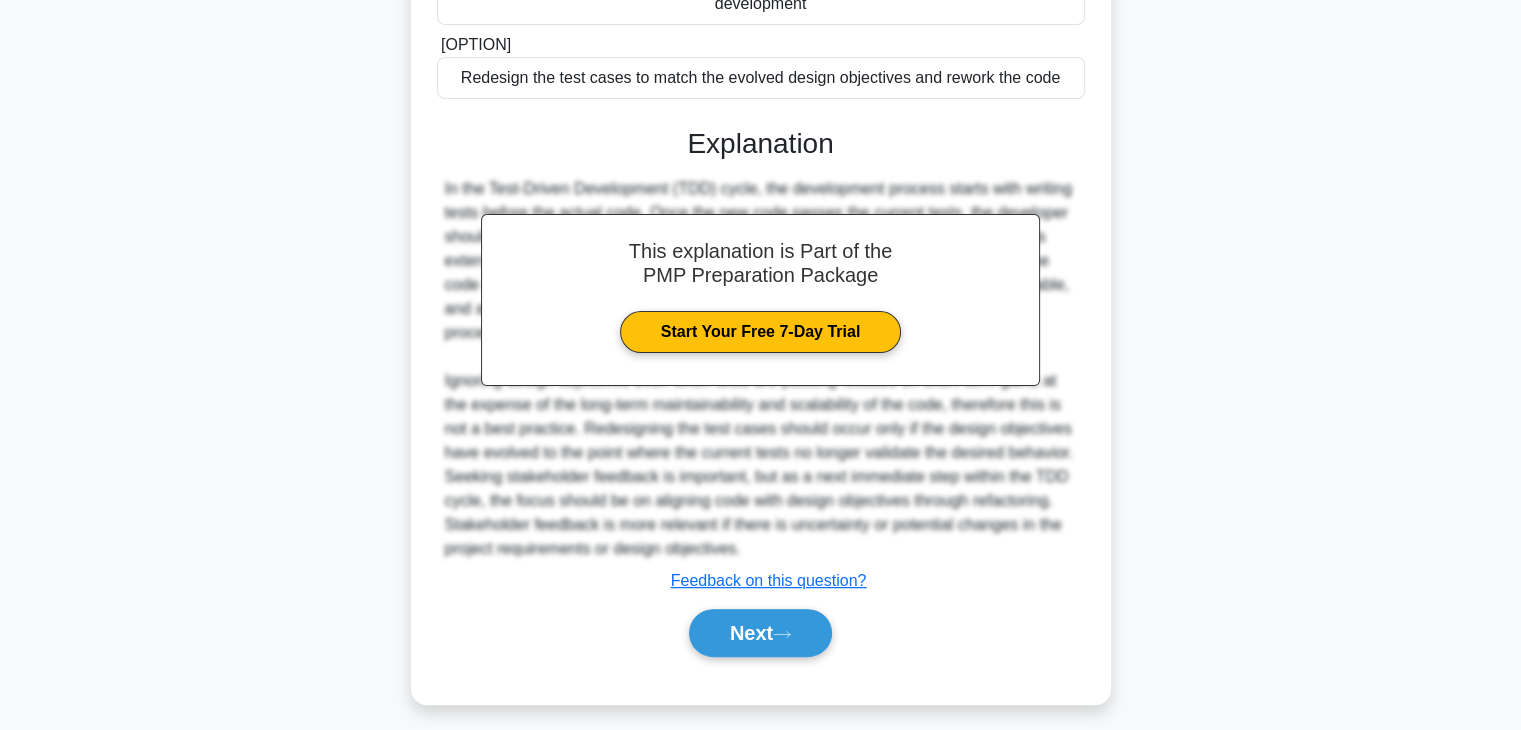 scroll, scrollTop: 454, scrollLeft: 0, axis: vertical 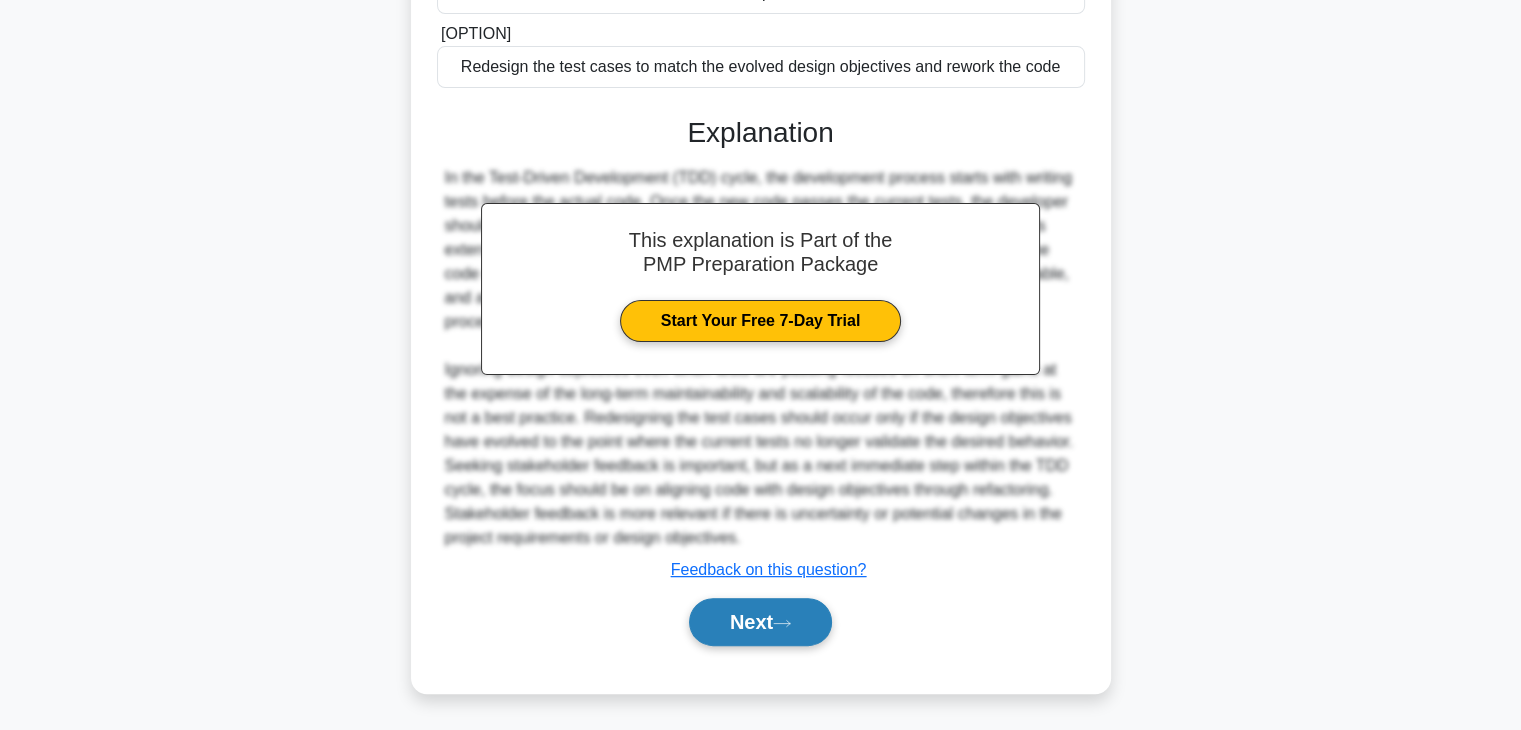 click on "Next" at bounding box center (760, 621) 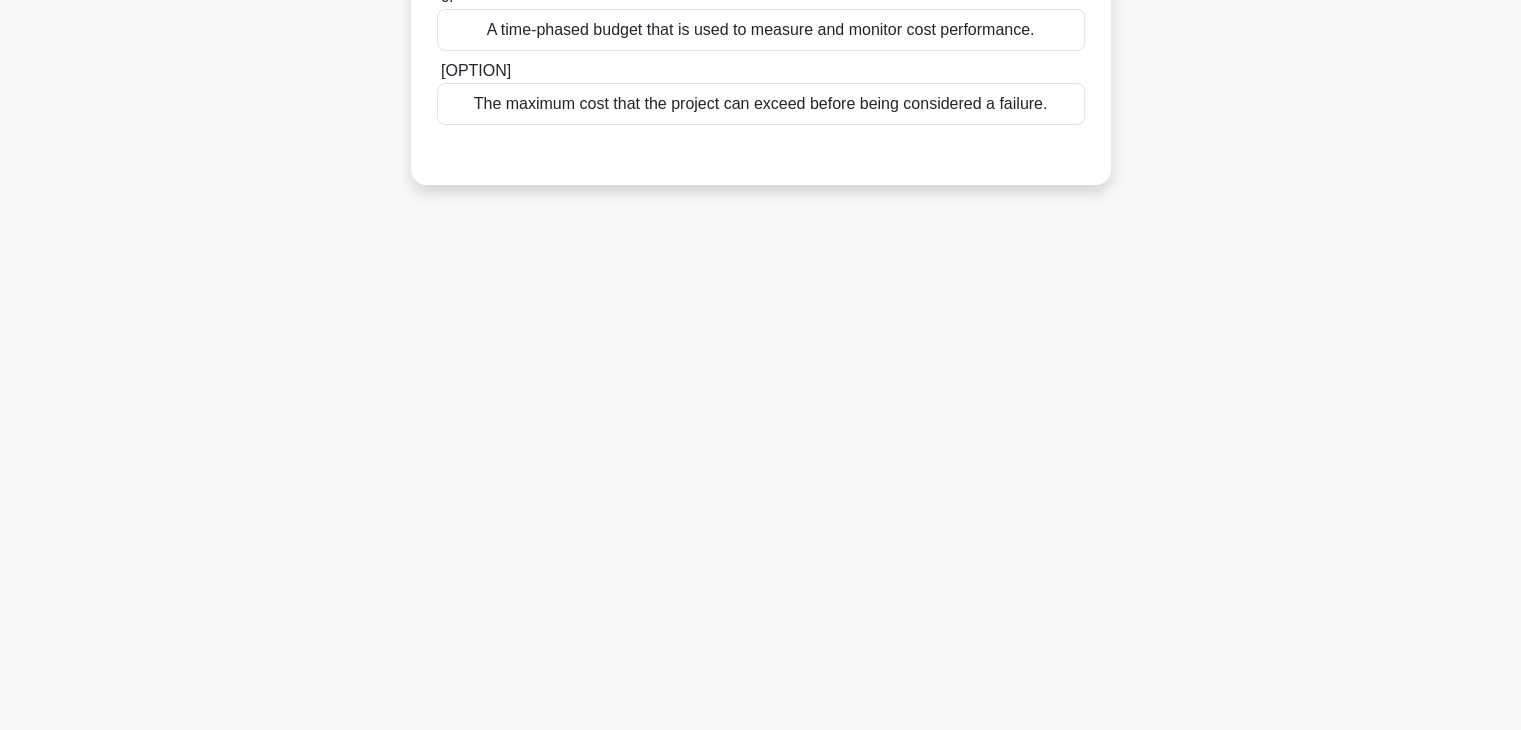 scroll, scrollTop: 0, scrollLeft: 0, axis: both 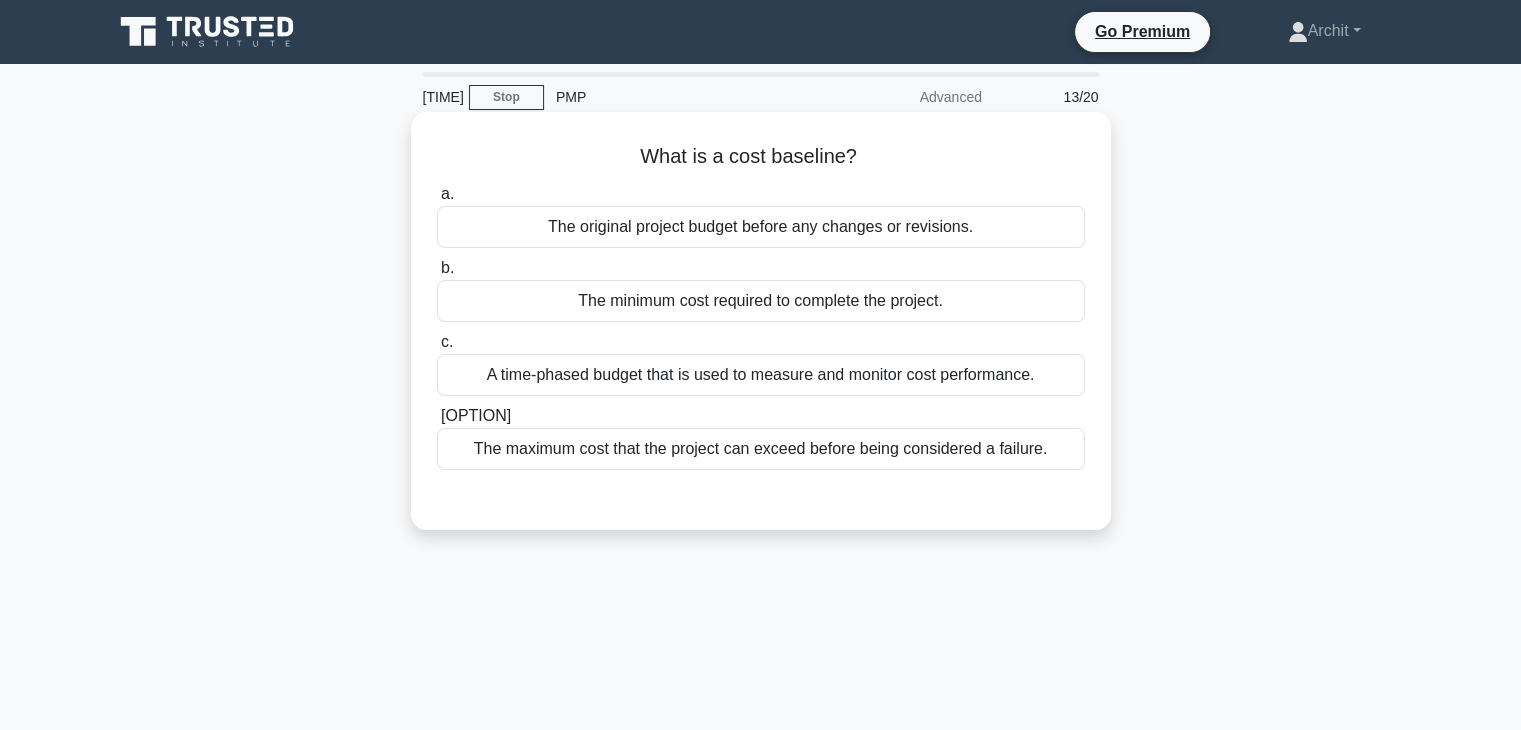 click on "The original project budget before any changes or revisions." at bounding box center [761, 227] 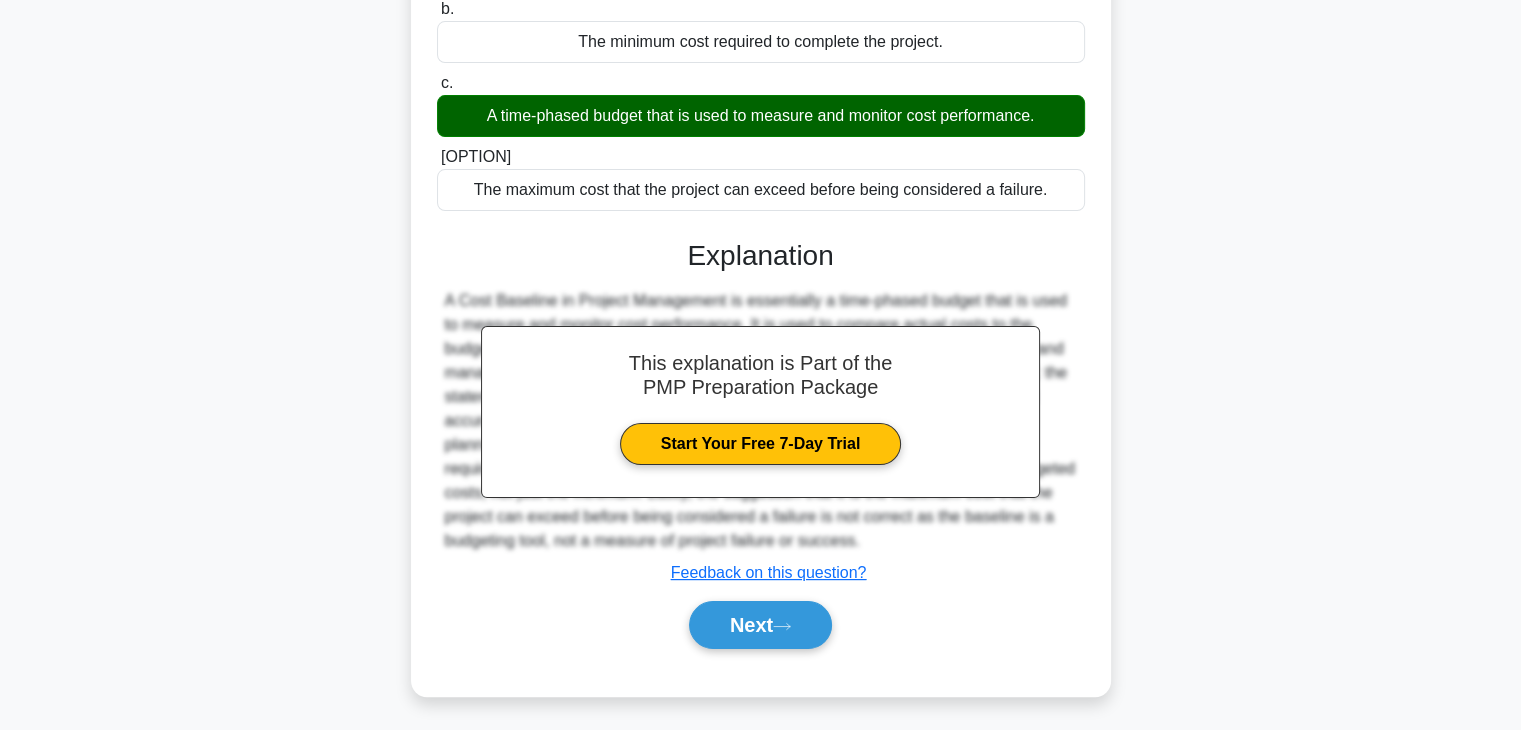 scroll, scrollTop: 351, scrollLeft: 0, axis: vertical 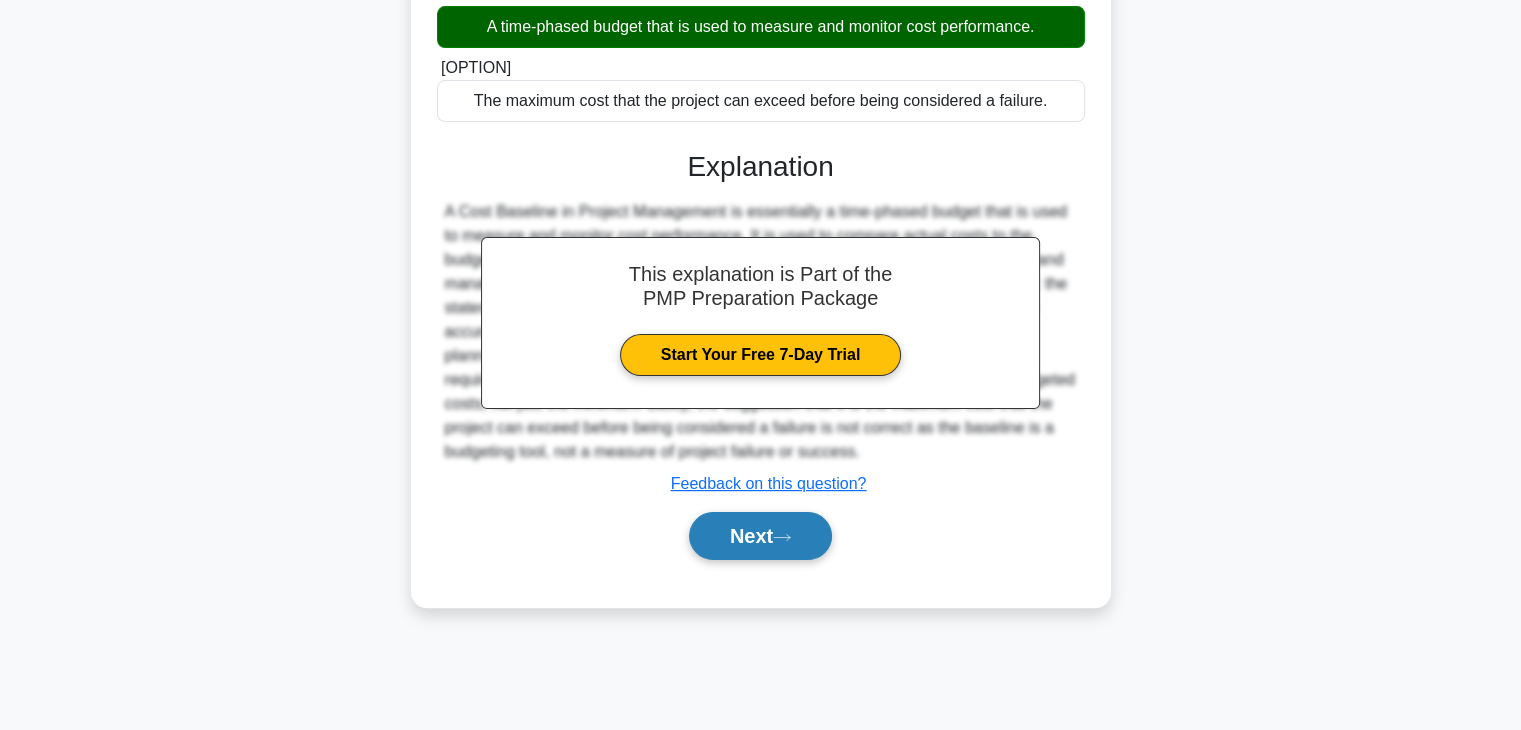 click on "Next" at bounding box center (760, 534) 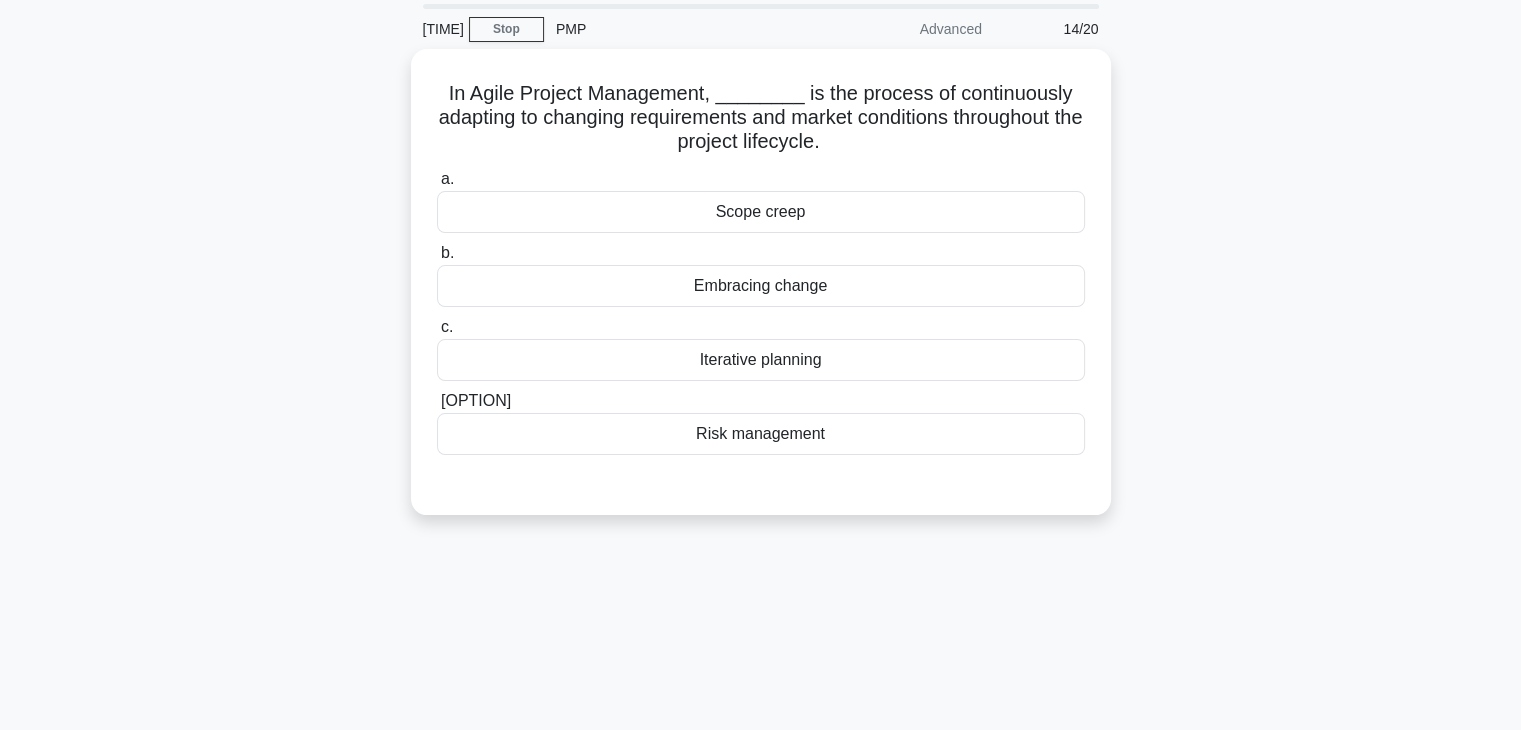 scroll, scrollTop: 0, scrollLeft: 0, axis: both 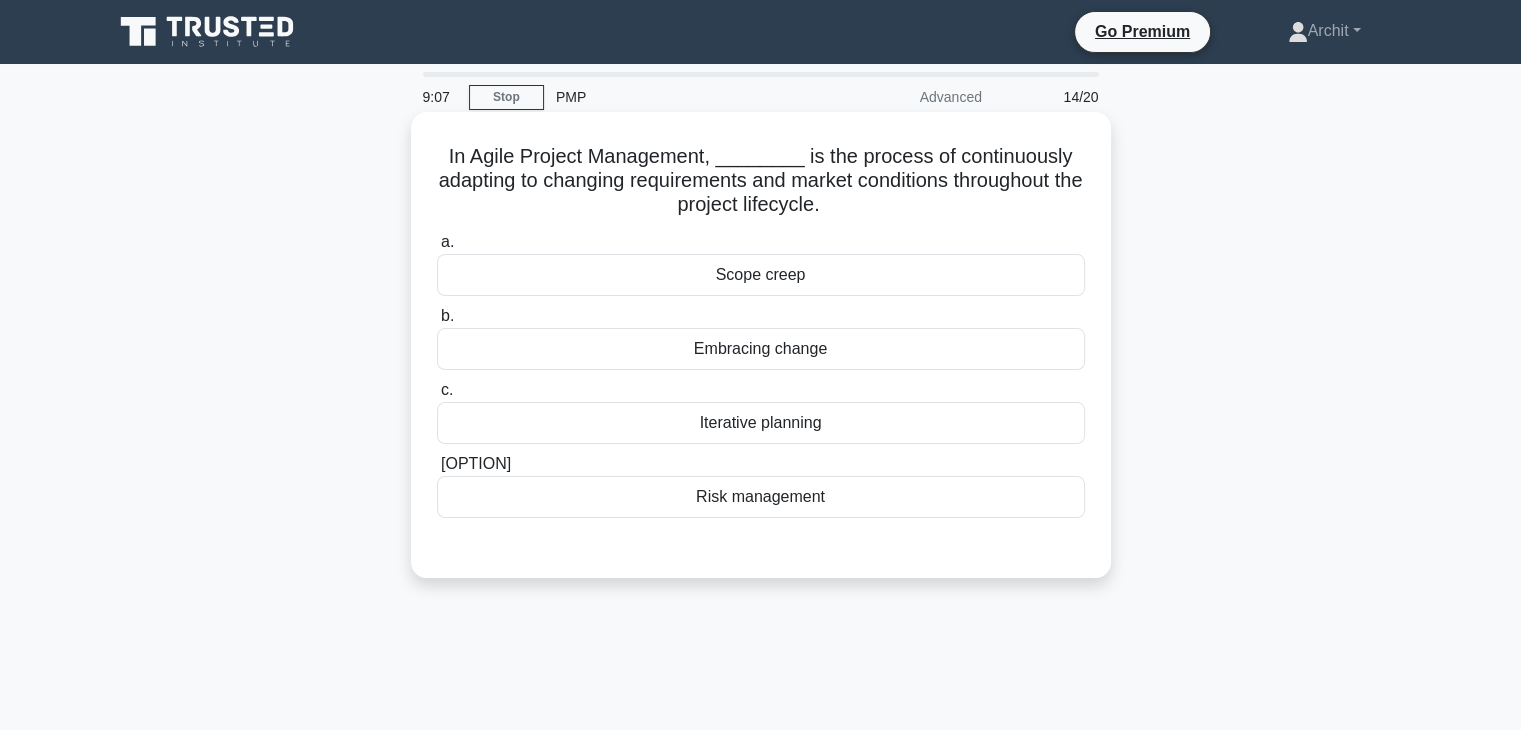 click on "Iterative planning" at bounding box center (761, 423) 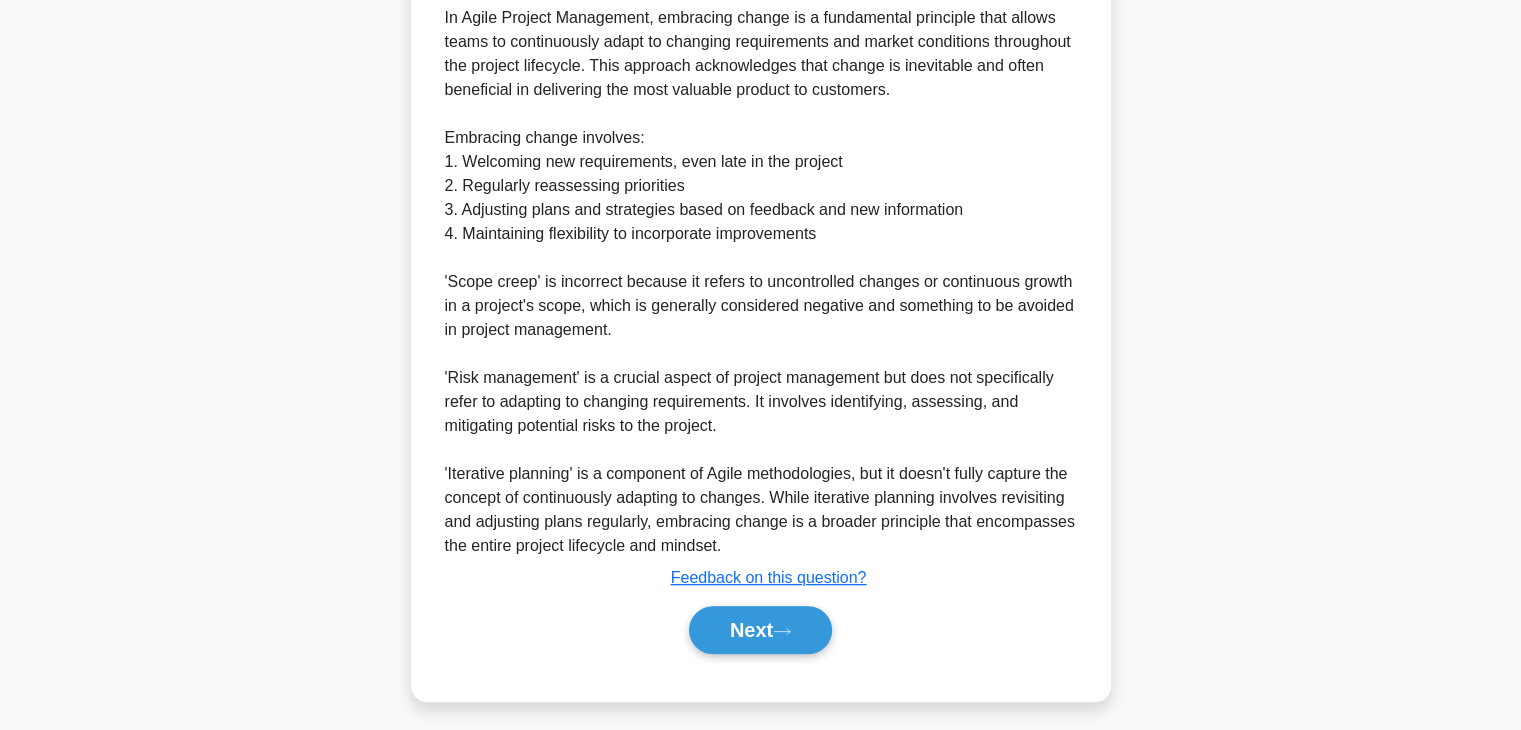 scroll, scrollTop: 648, scrollLeft: 0, axis: vertical 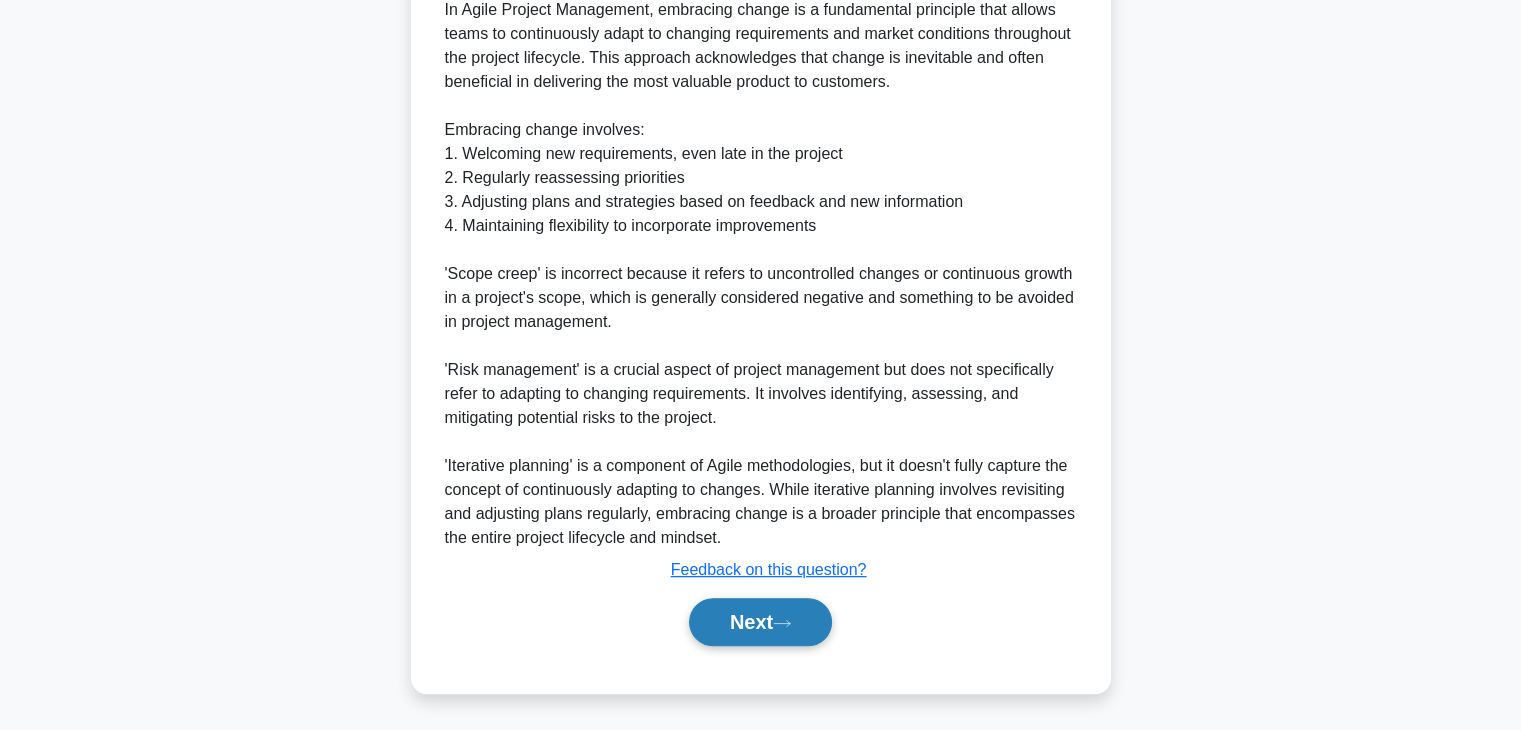 click on "Next" at bounding box center [760, 621] 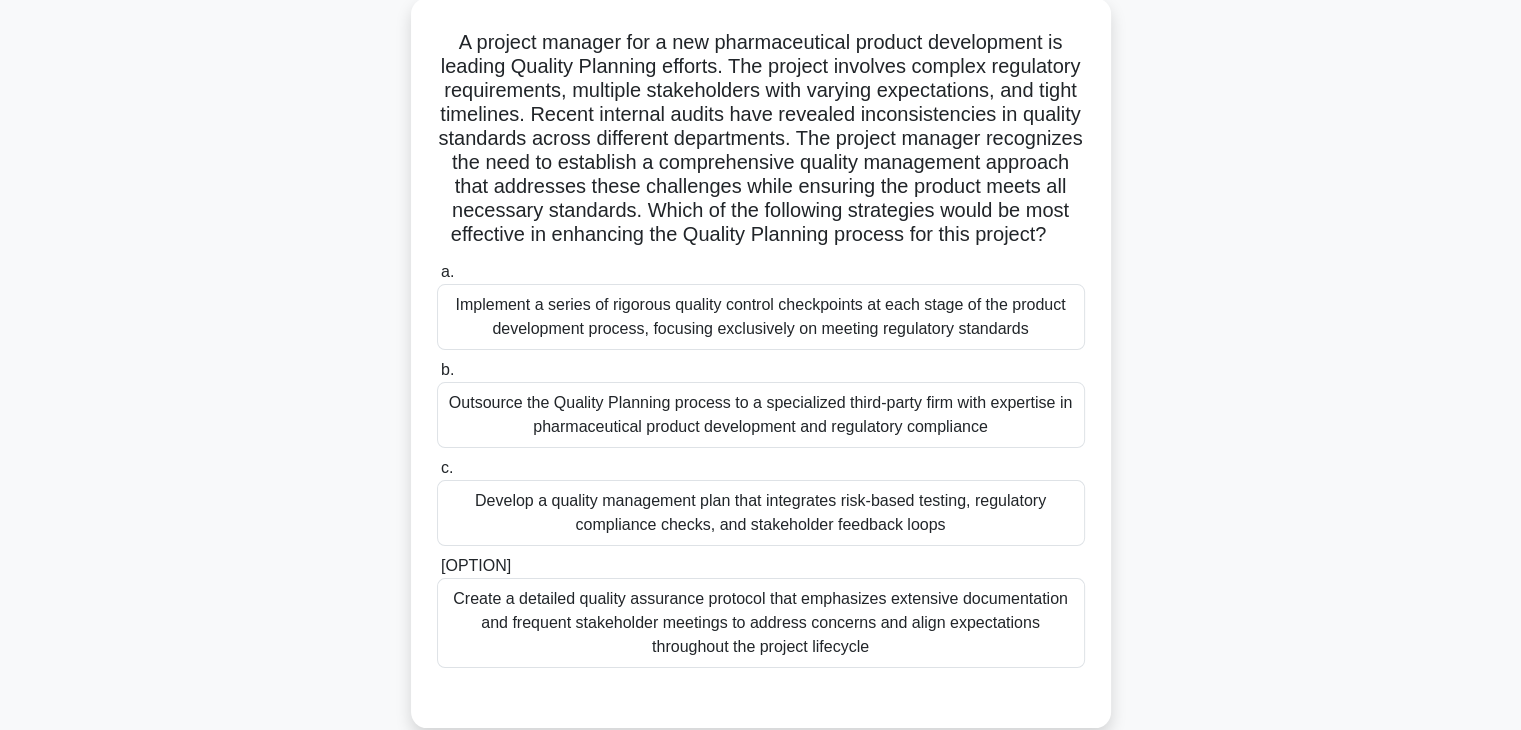 scroll, scrollTop: 117, scrollLeft: 0, axis: vertical 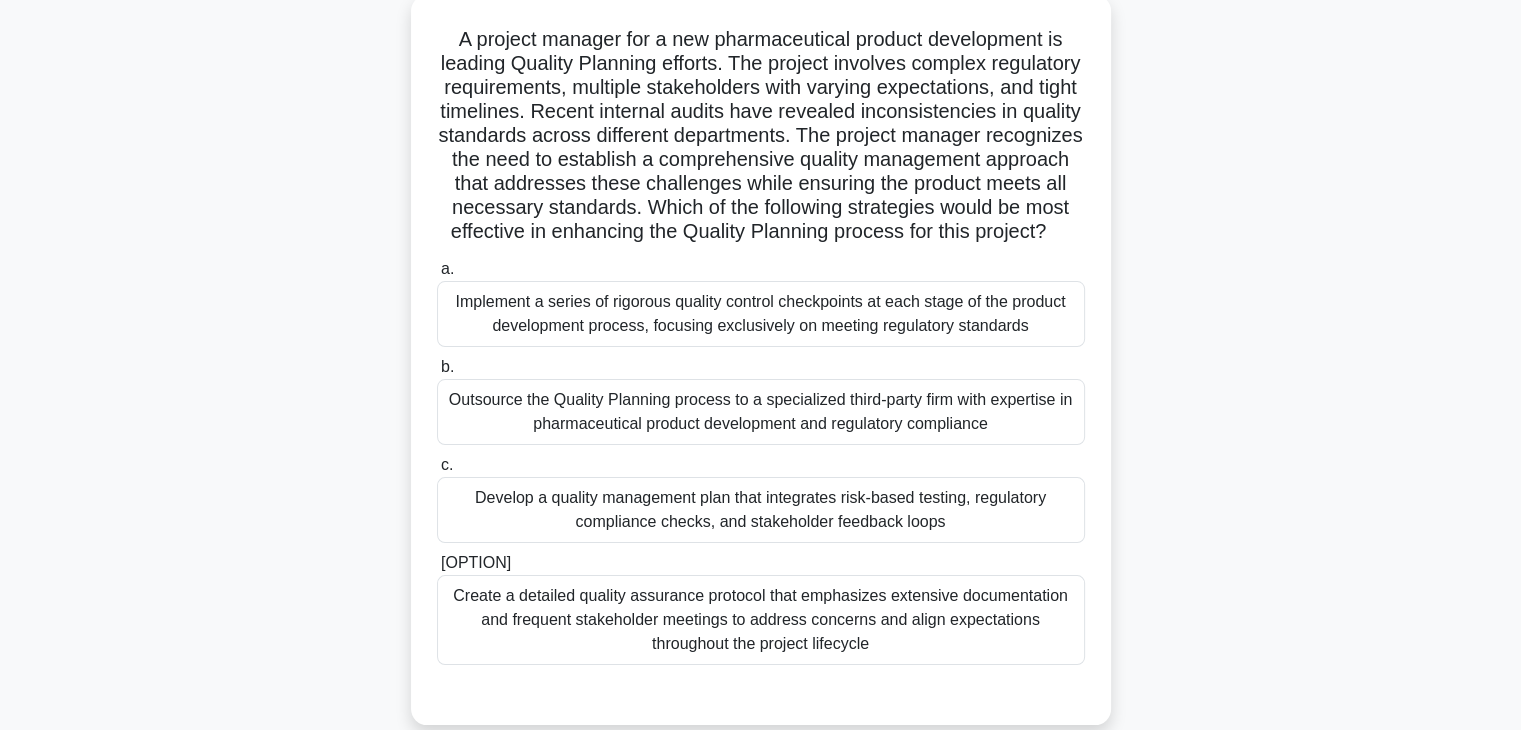click on "Create a detailed quality assurance protocol that emphasizes extensive documentation and frequent stakeholder meetings to address concerns and align expectations throughout the project lifecycle" at bounding box center (761, 428) 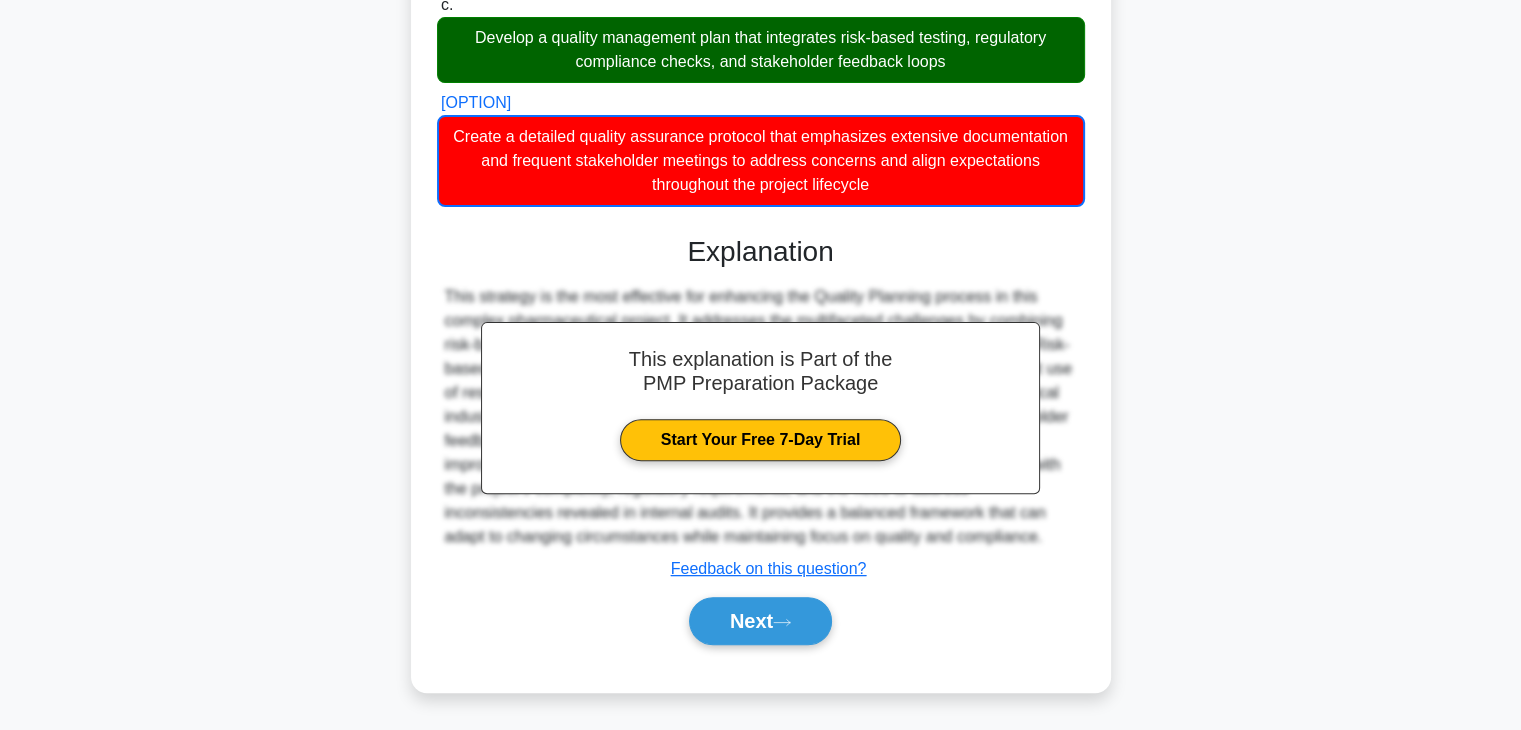 scroll, scrollTop: 600, scrollLeft: 0, axis: vertical 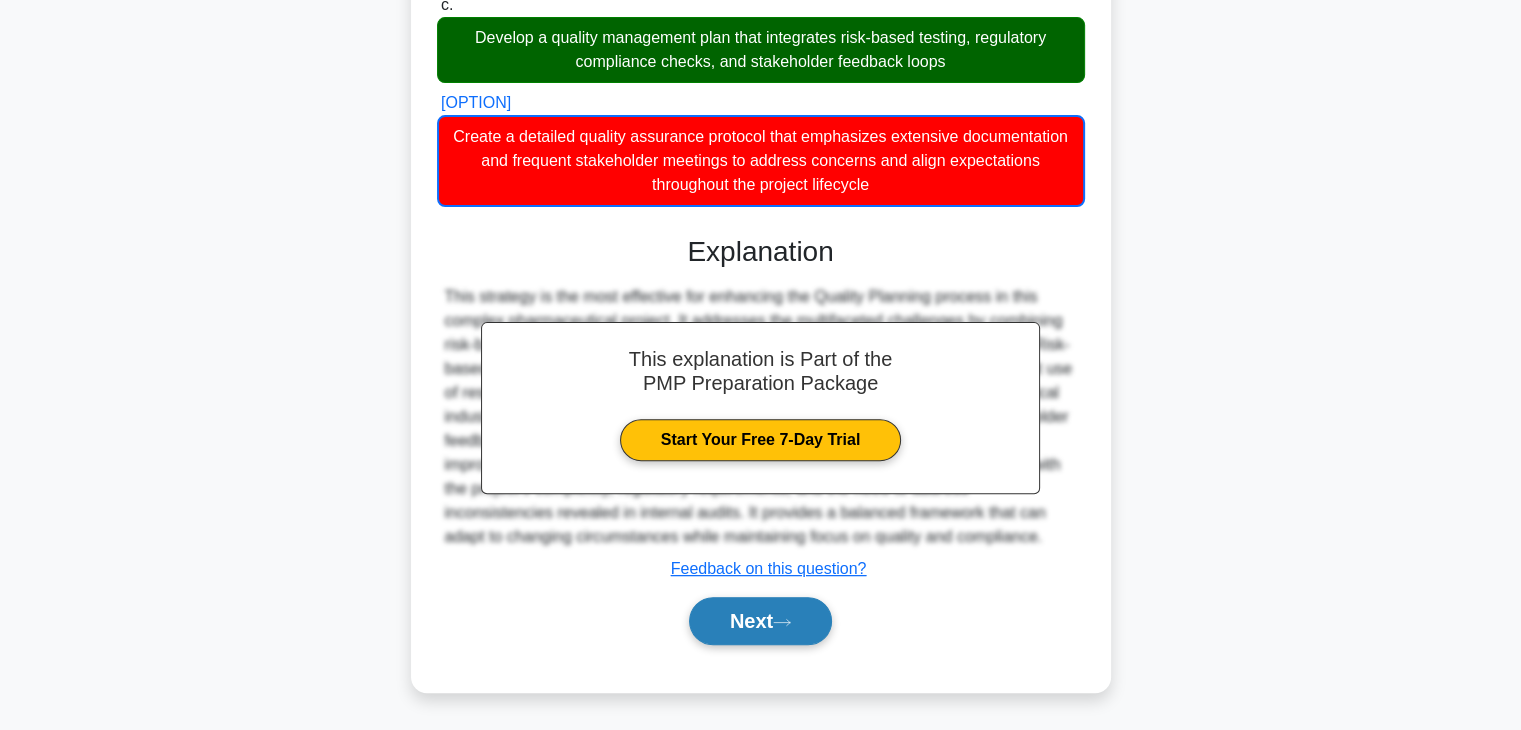 click on "Next" at bounding box center (760, 621) 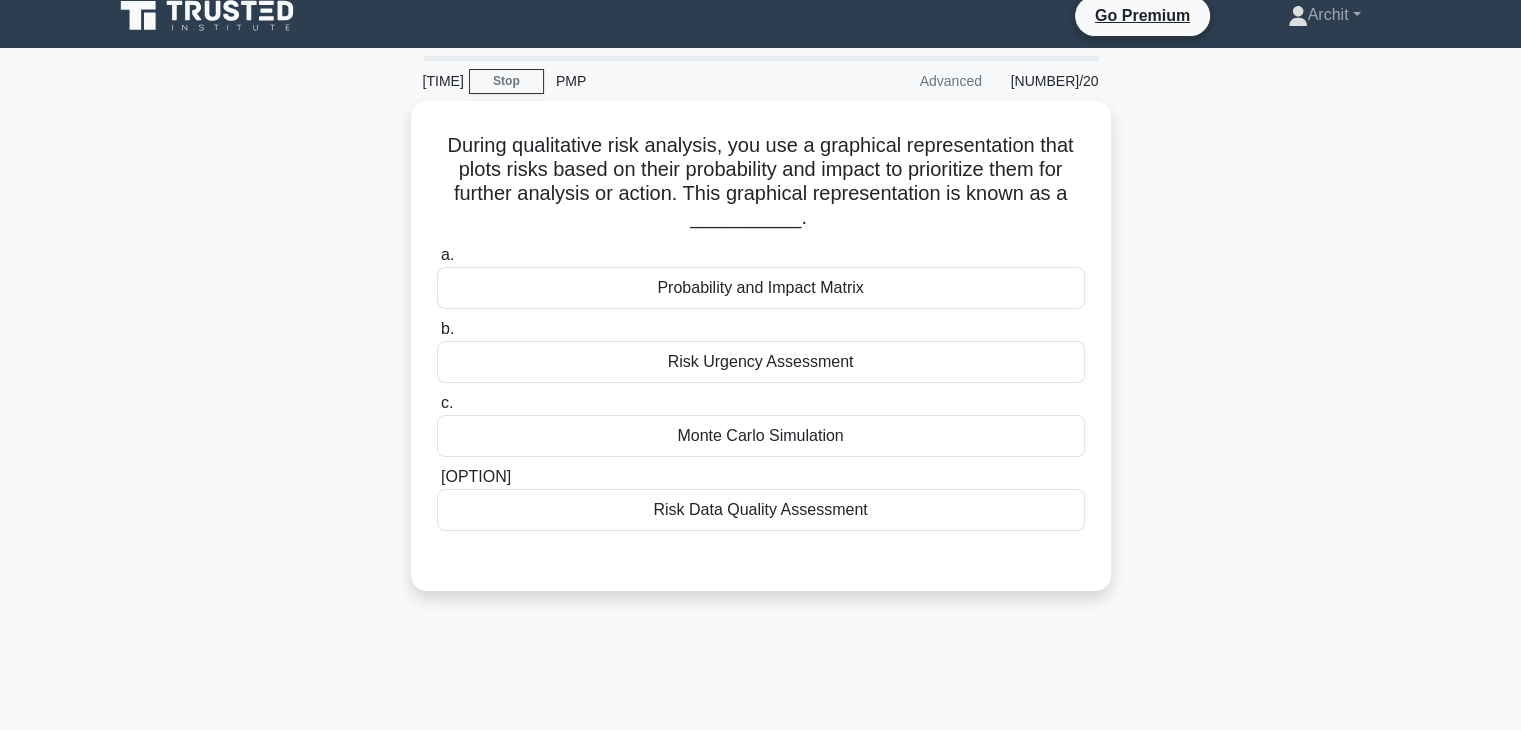 scroll, scrollTop: 0, scrollLeft: 0, axis: both 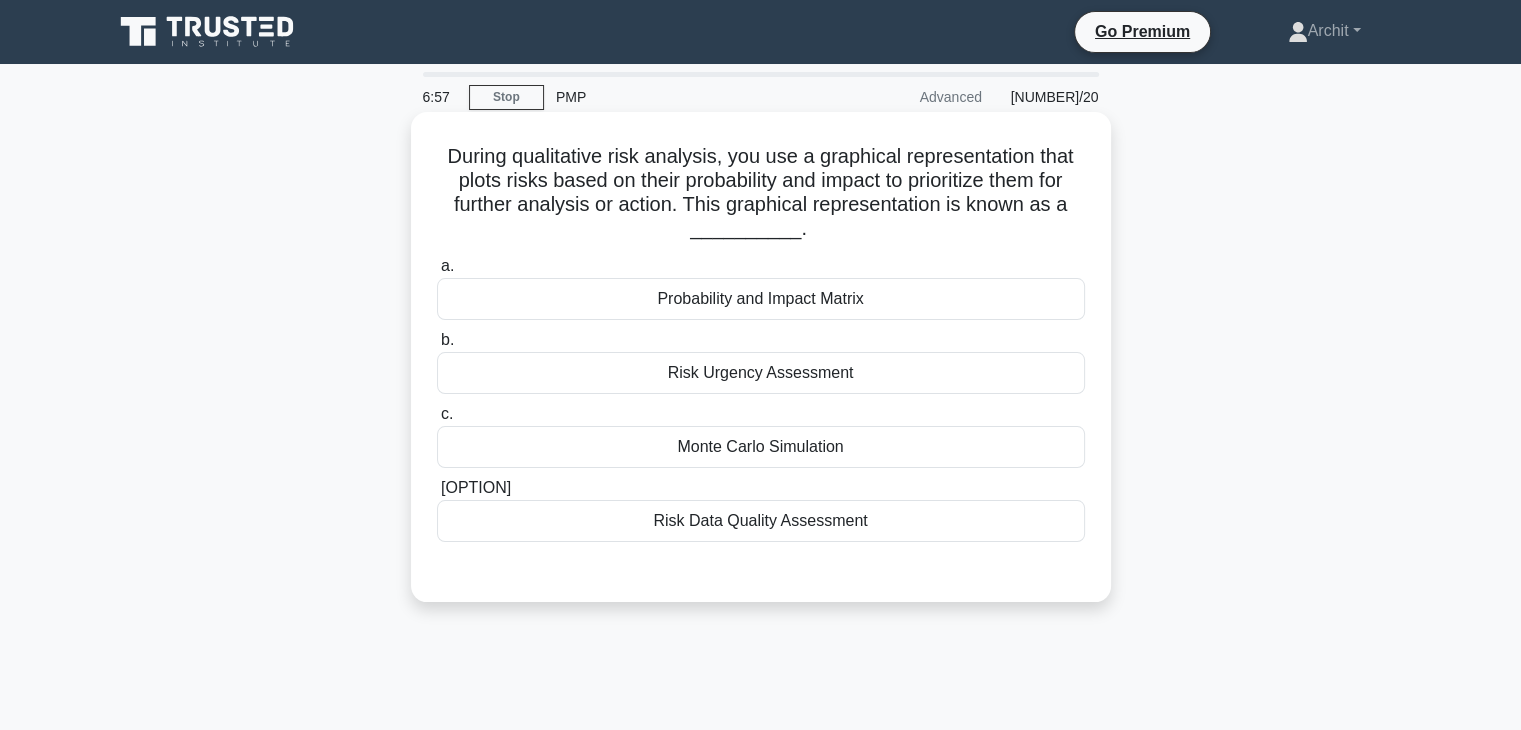 click on "[RISK]" at bounding box center [761, 449] 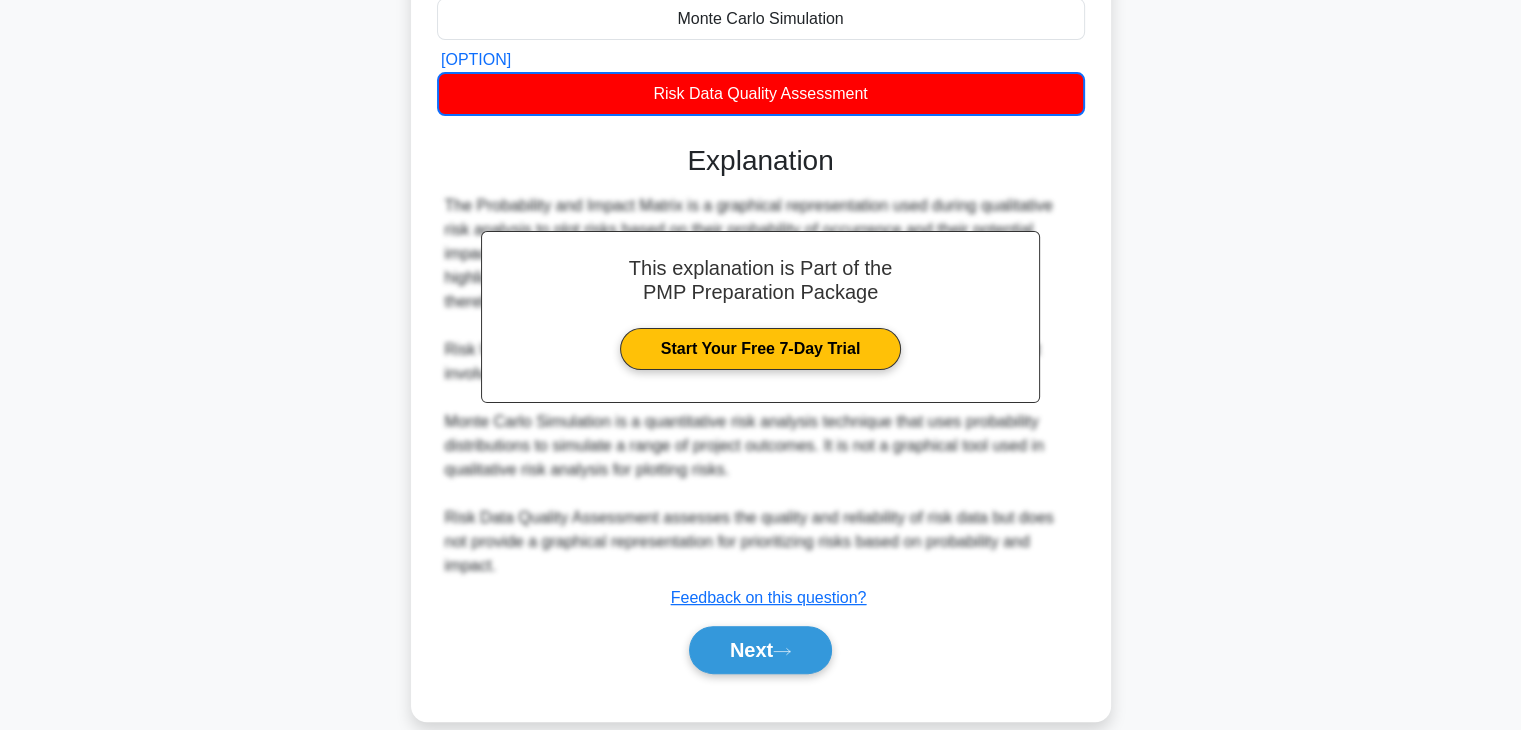scroll, scrollTop: 432, scrollLeft: 0, axis: vertical 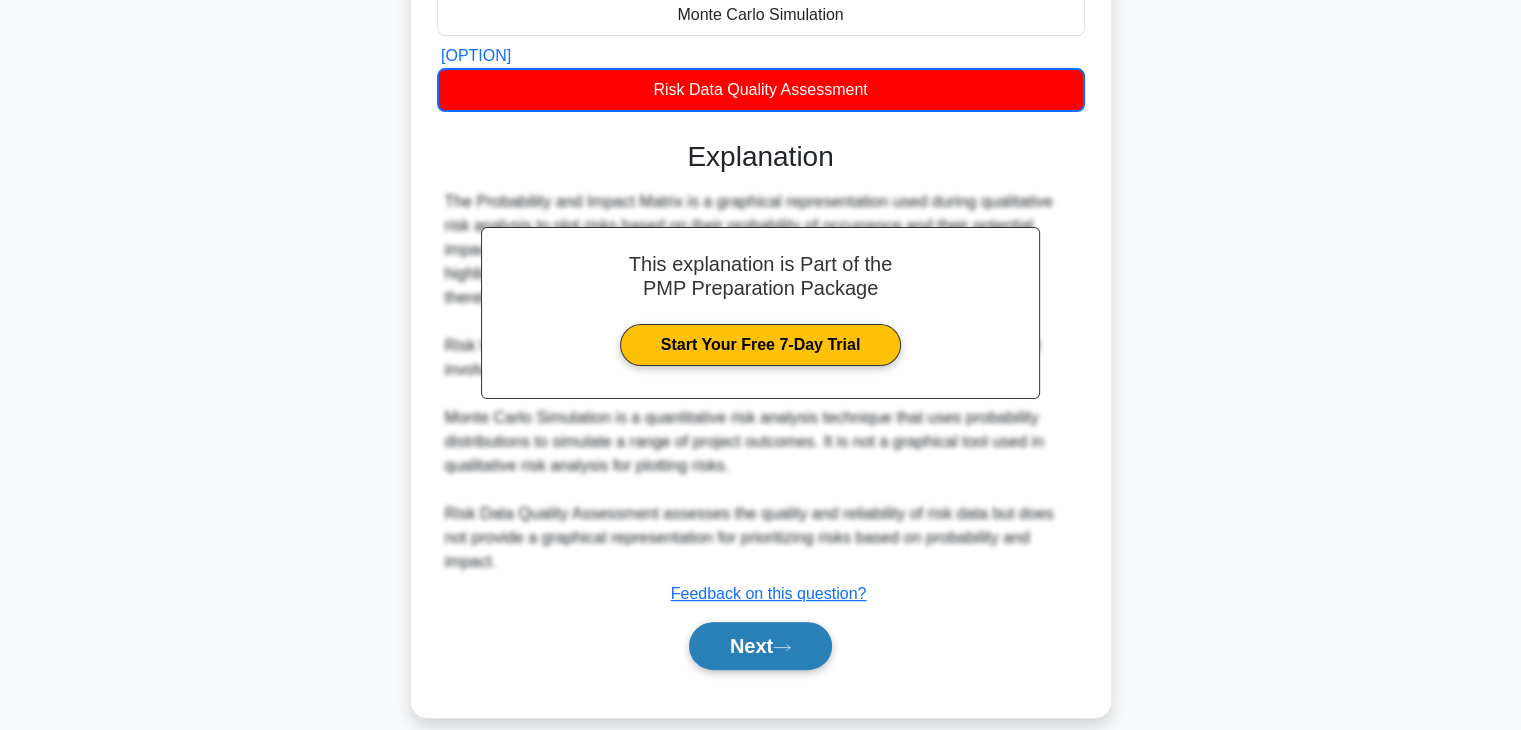click on "Next" at bounding box center [760, 621] 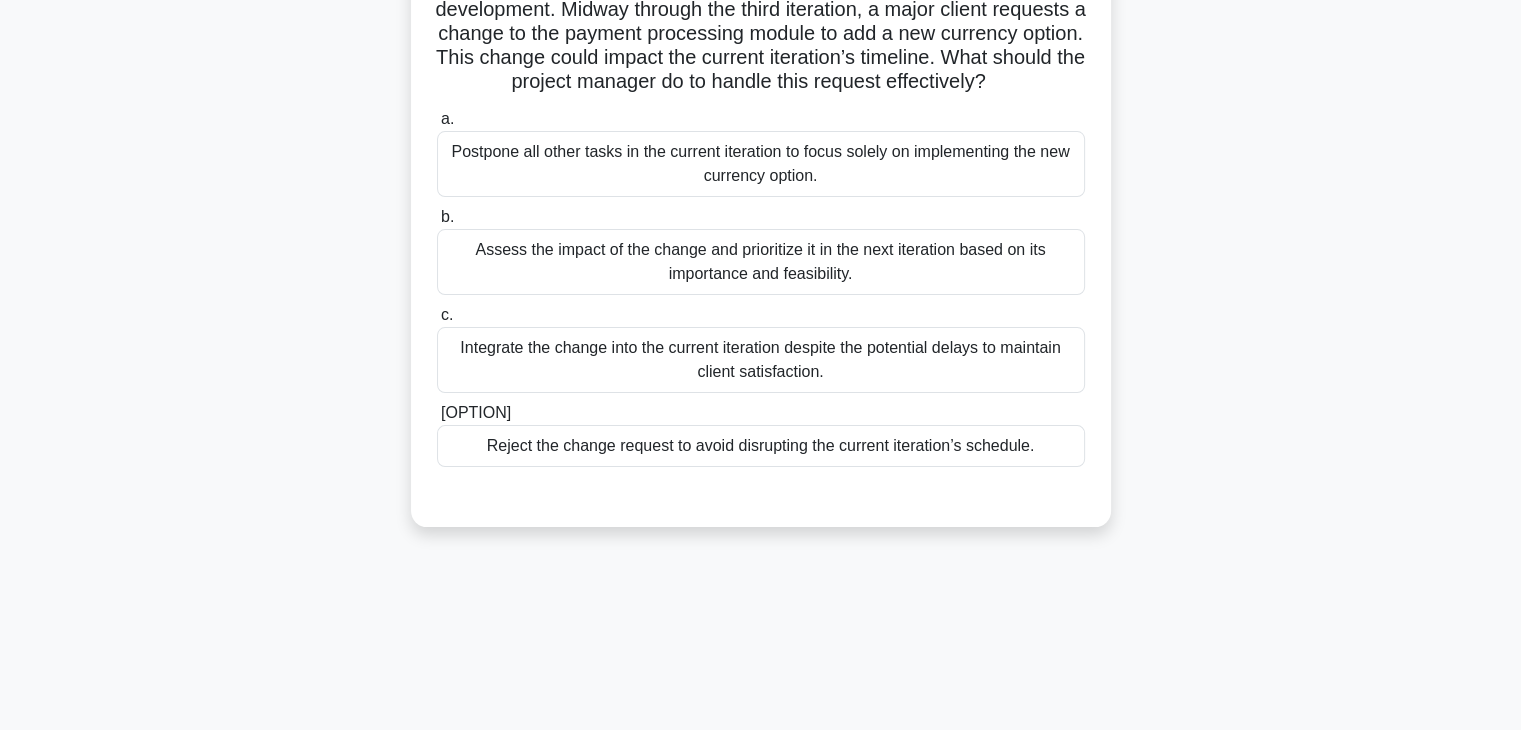 scroll, scrollTop: 173, scrollLeft: 0, axis: vertical 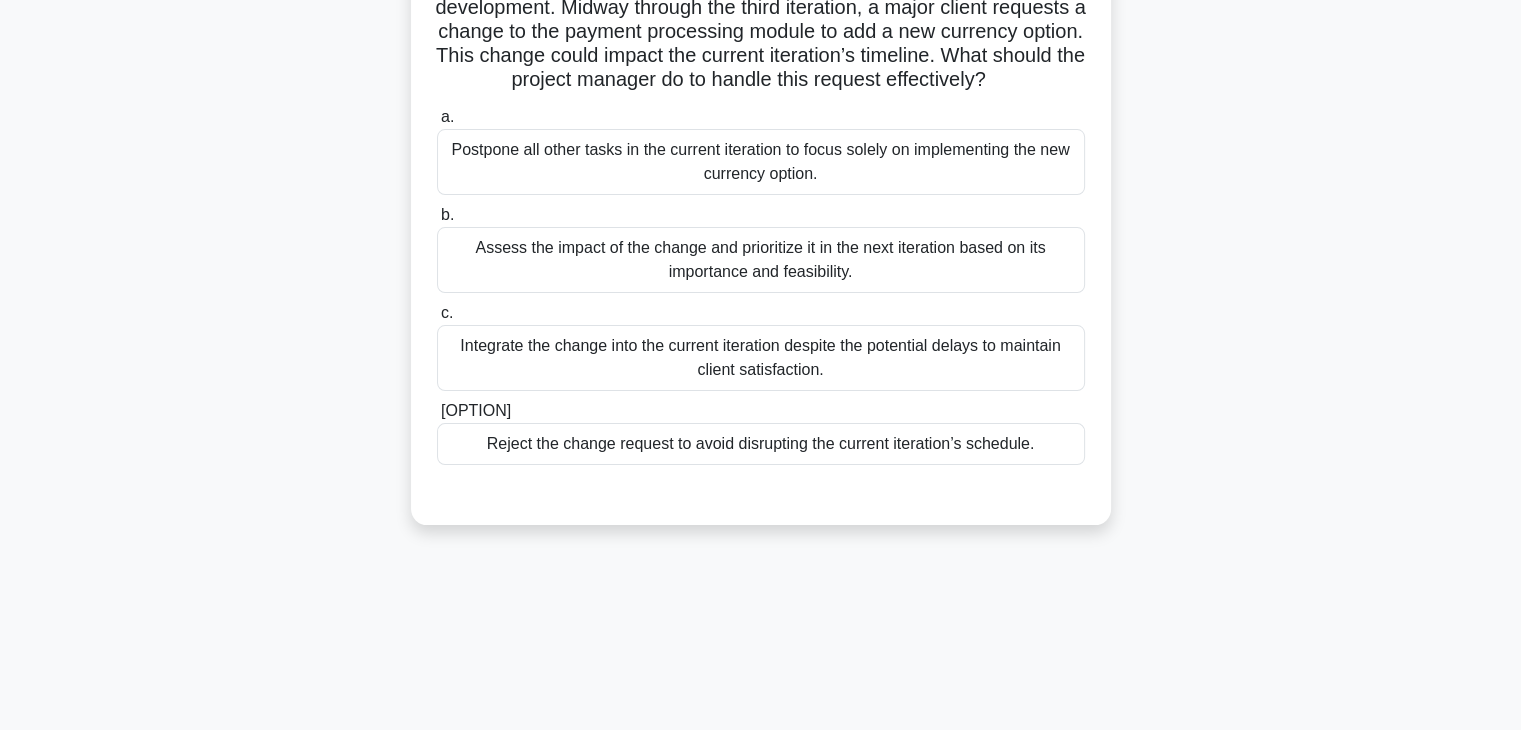 click on "Assess the impact of the change and prioritize it in the next iteration based on its importance and feasibility." at bounding box center (761, 140) 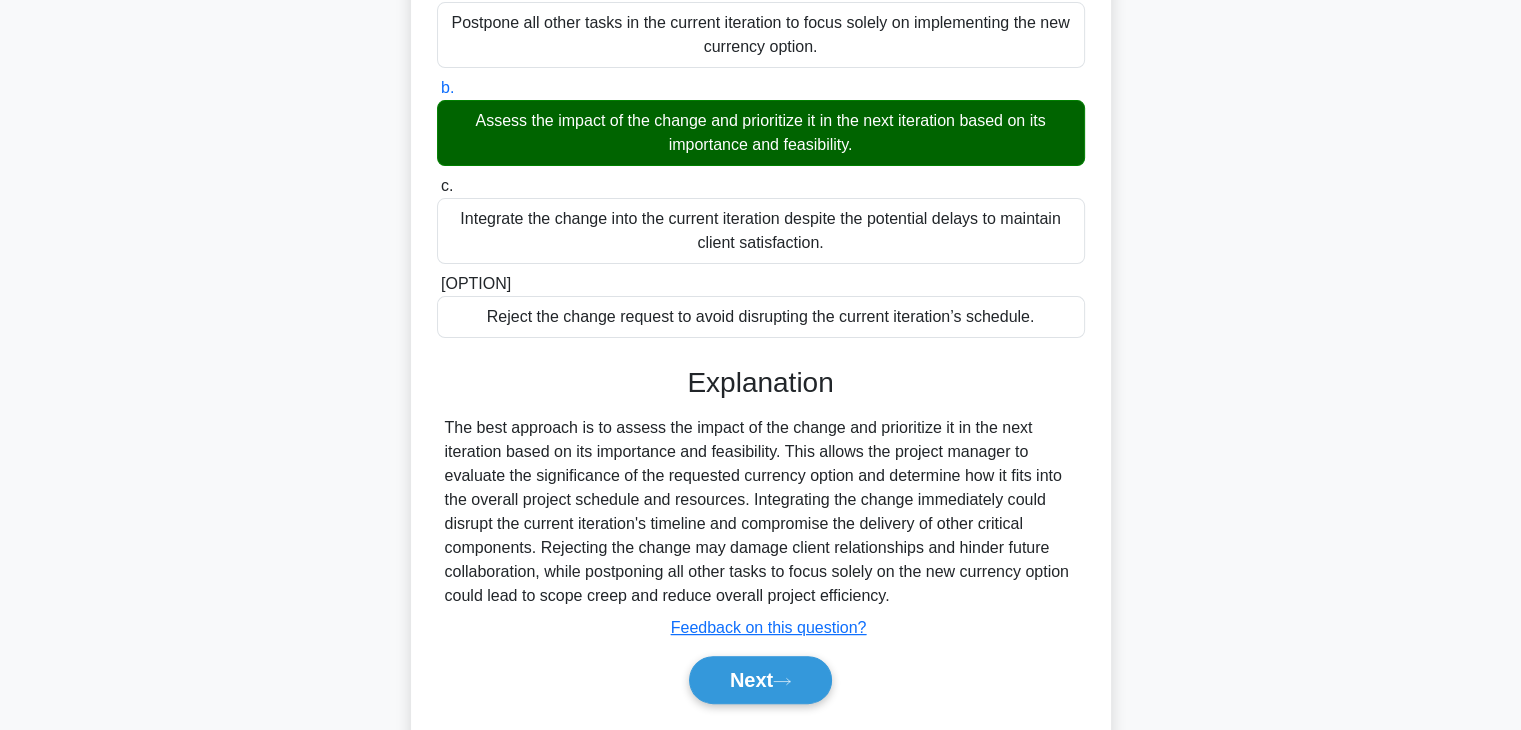 scroll, scrollTop: 382, scrollLeft: 0, axis: vertical 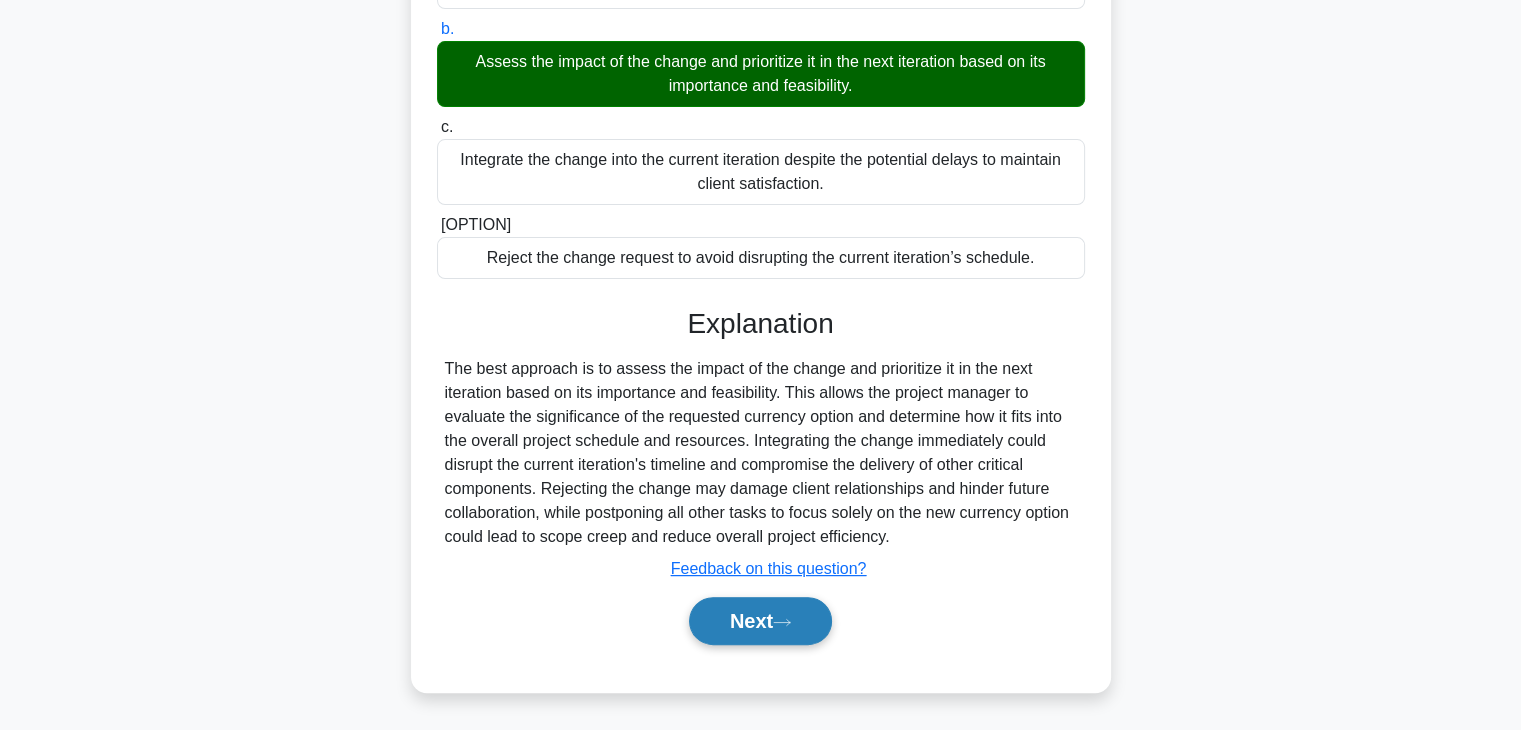 click on "Next" at bounding box center [760, 510] 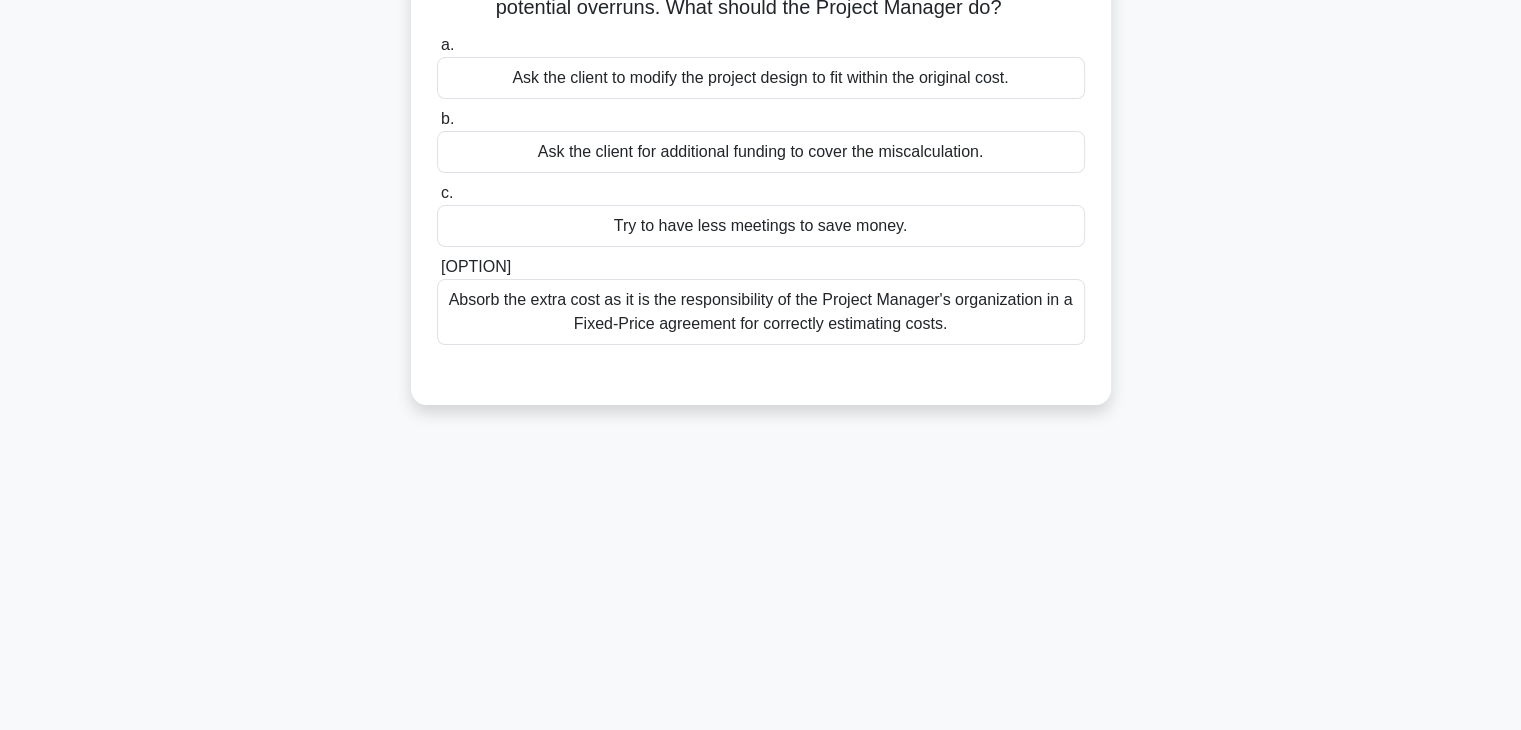 scroll, scrollTop: 0, scrollLeft: 0, axis: both 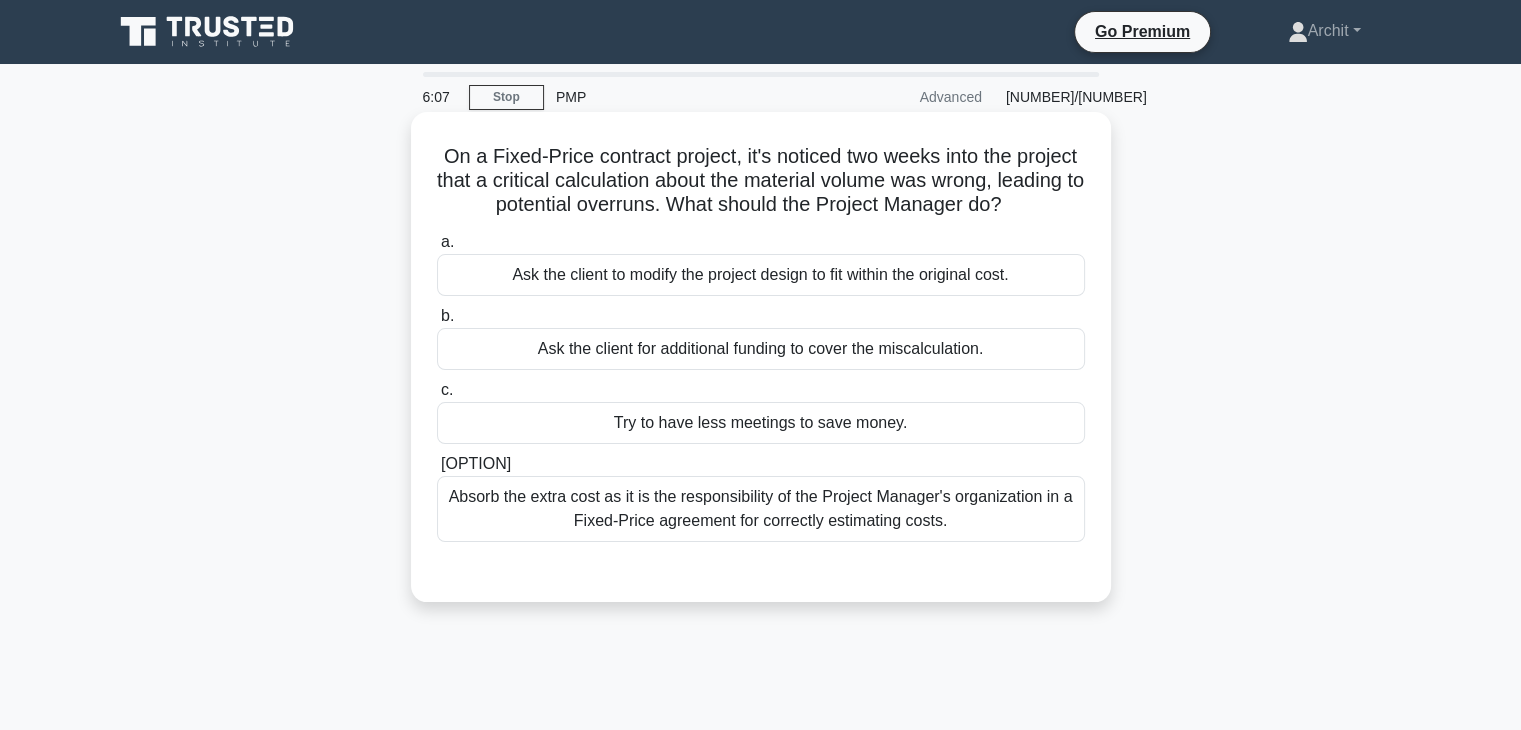 click on "Absorb the extra cost as it is the responsibility of the Project Manager's organization in a Fixed-Price agreement for correctly estimating costs." at bounding box center (761, 461) 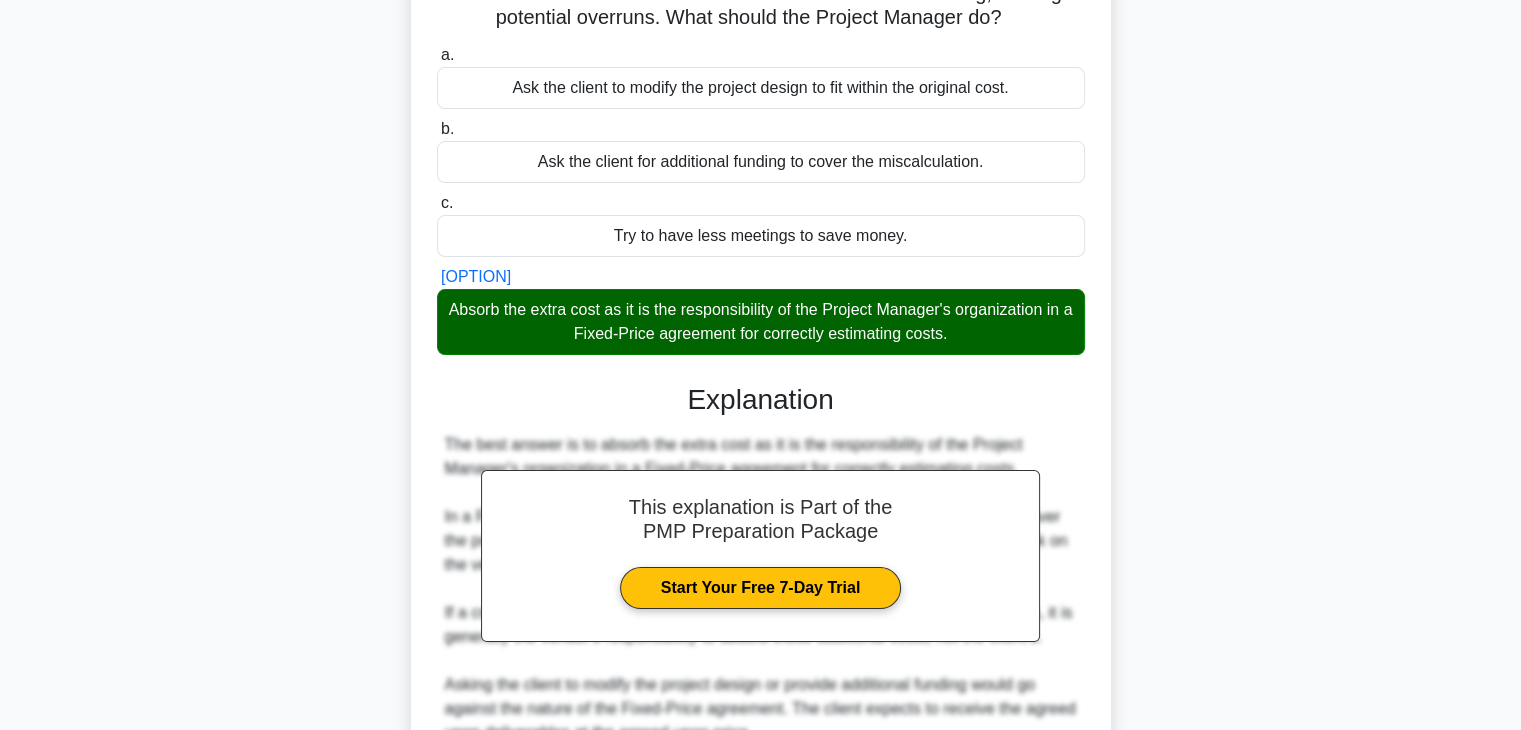 scroll, scrollTop: 478, scrollLeft: 0, axis: vertical 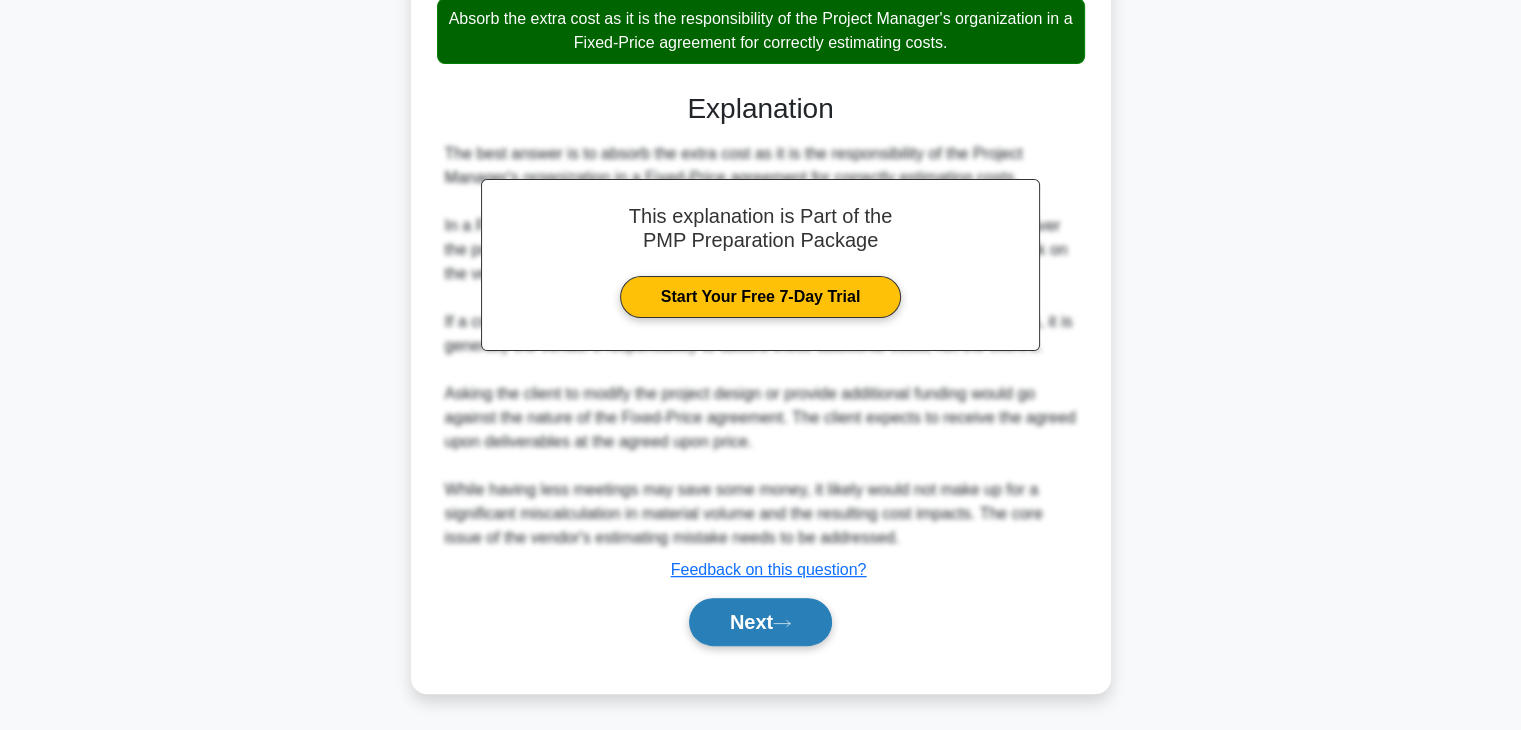 click on "Next" at bounding box center (760, 621) 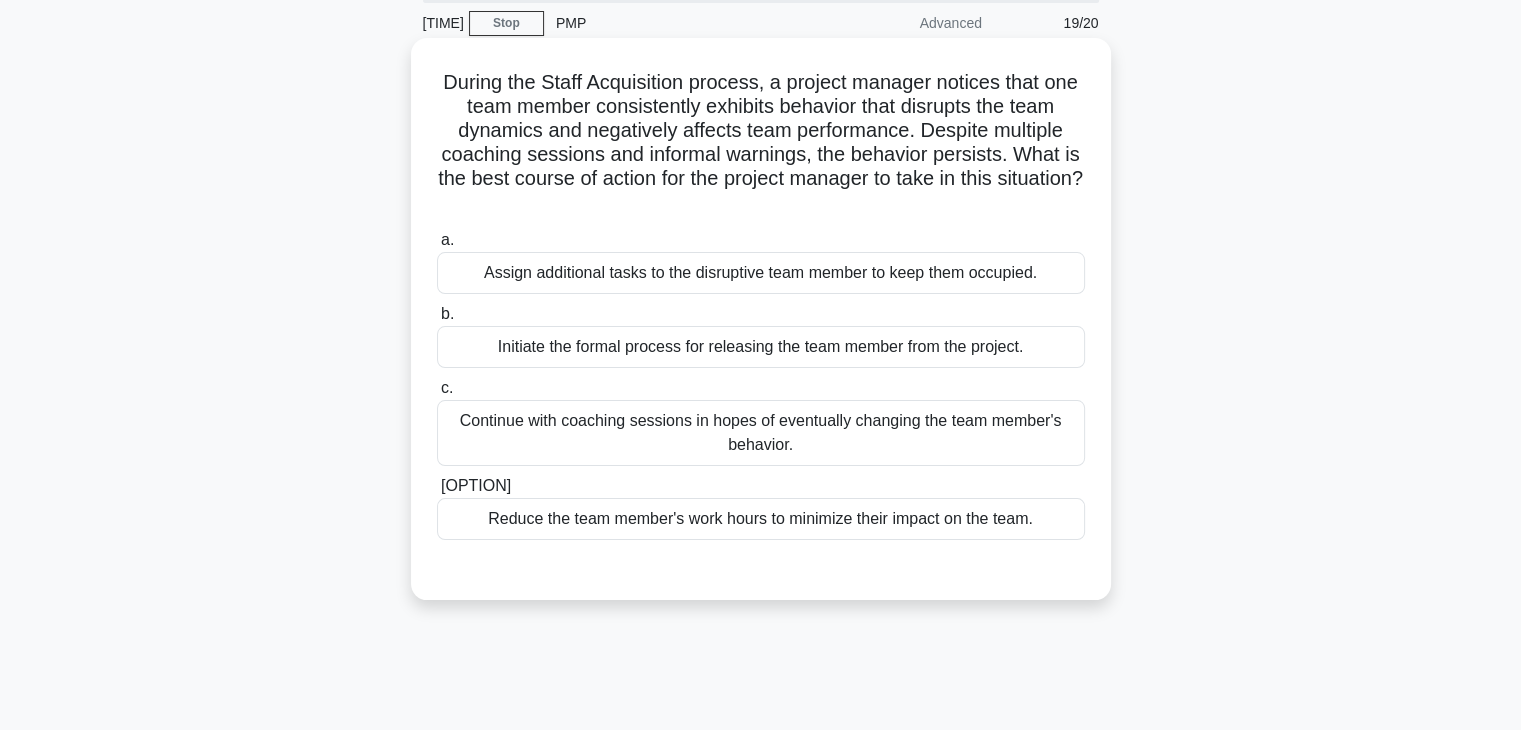 scroll, scrollTop: 78, scrollLeft: 0, axis: vertical 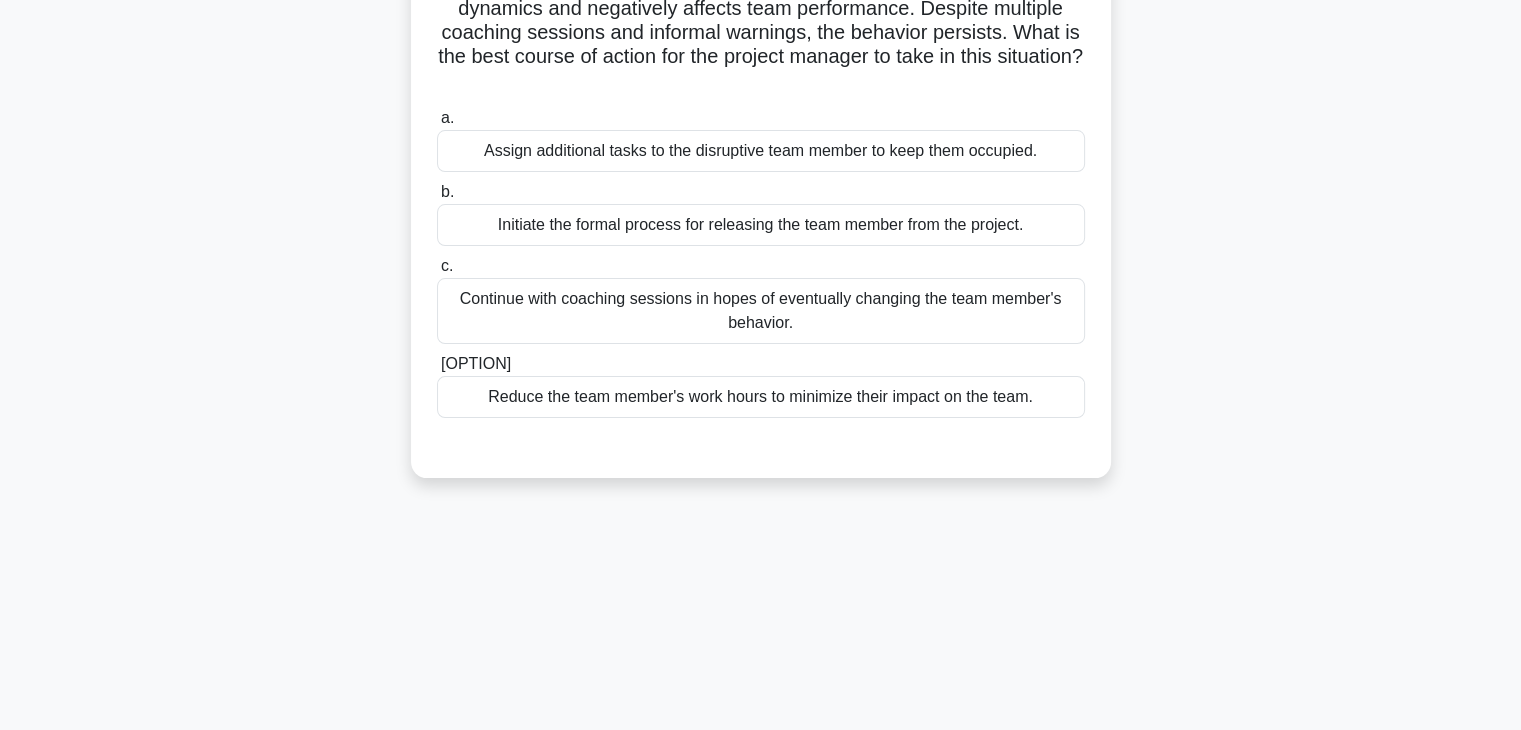 click on "a.
Assign additional tasks to the disruptive team member to keep them occupied.
b.
Initiate the formal process for releasing the team member from the project." at bounding box center [761, 250] 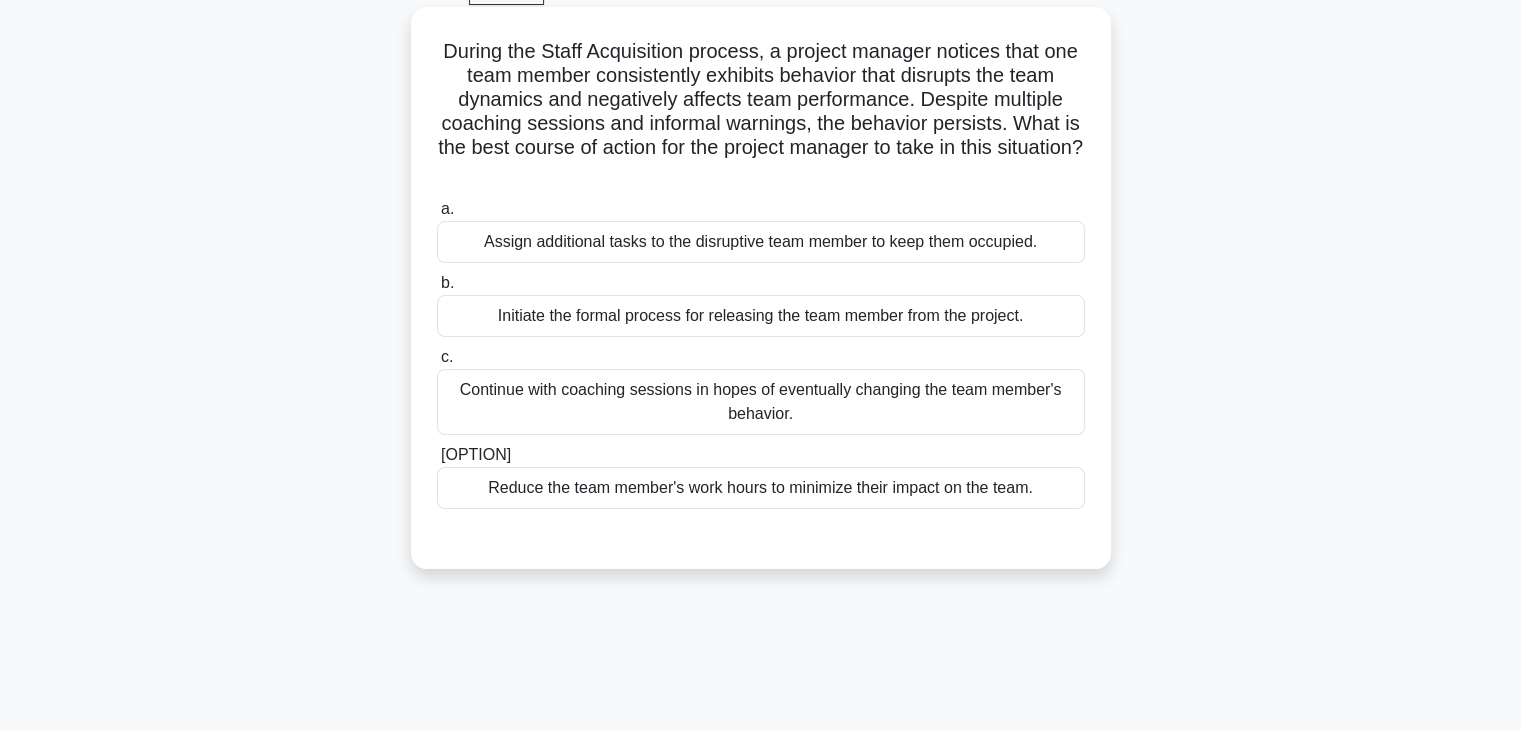 scroll, scrollTop: 92, scrollLeft: 0, axis: vertical 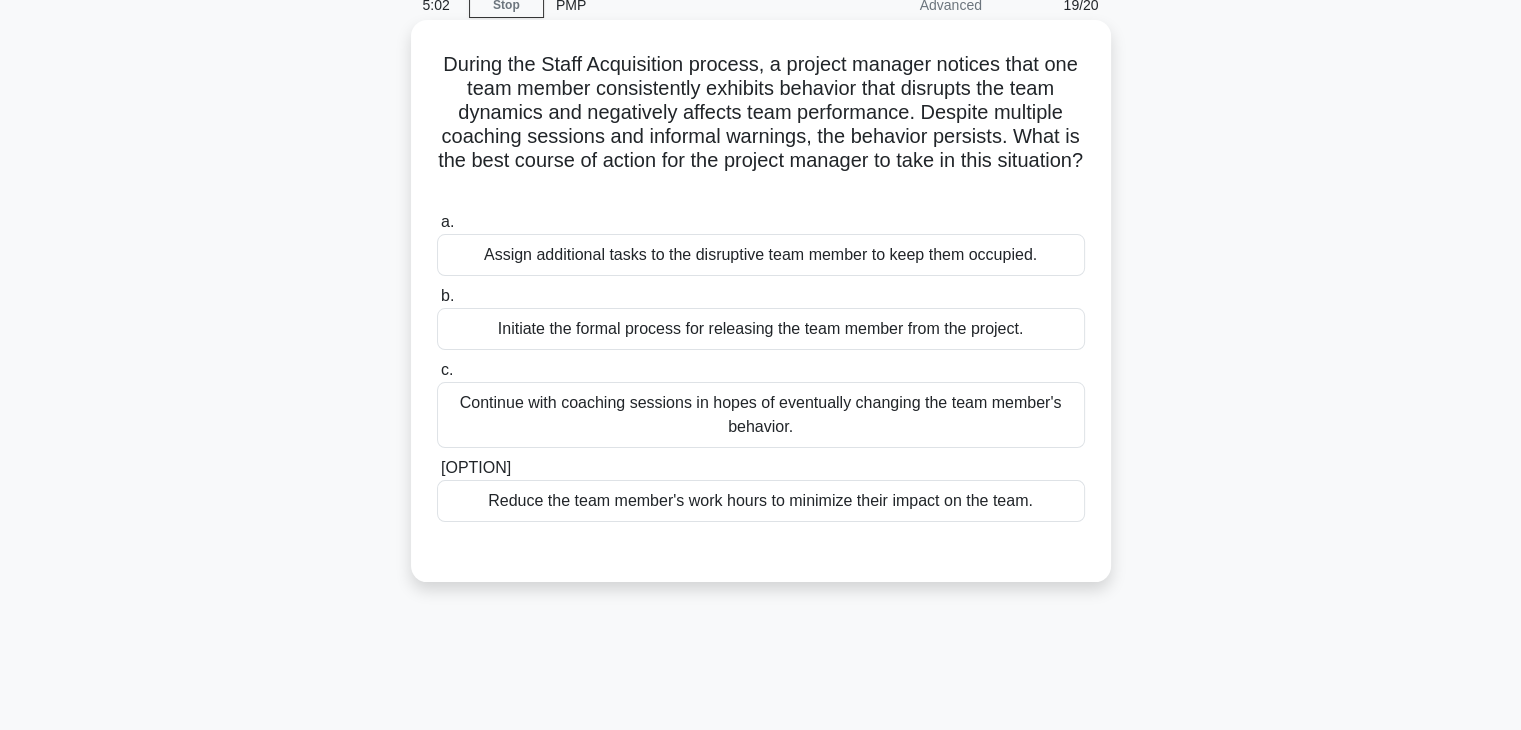 click on "[TEXT]" at bounding box center [761, 403] 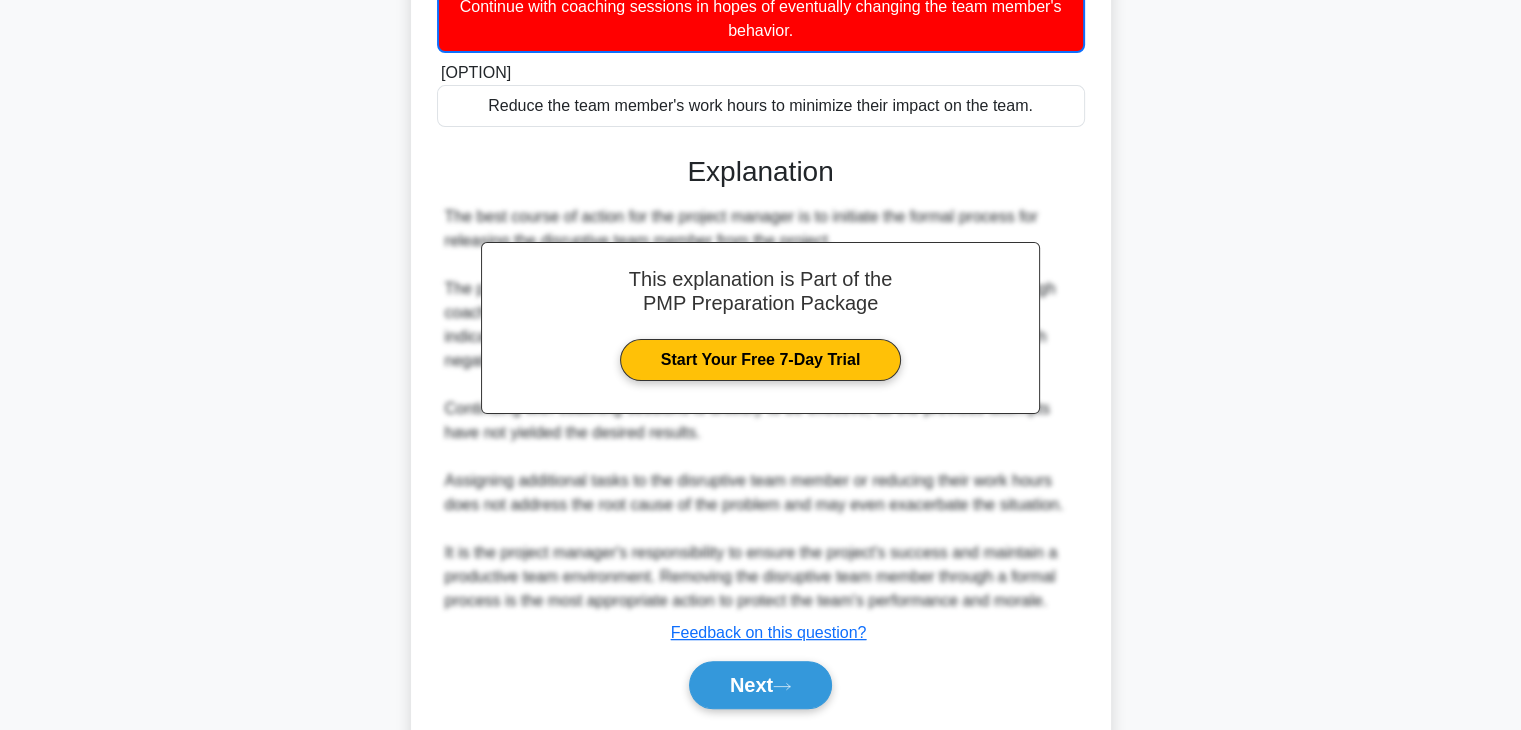 scroll, scrollTop: 552, scrollLeft: 0, axis: vertical 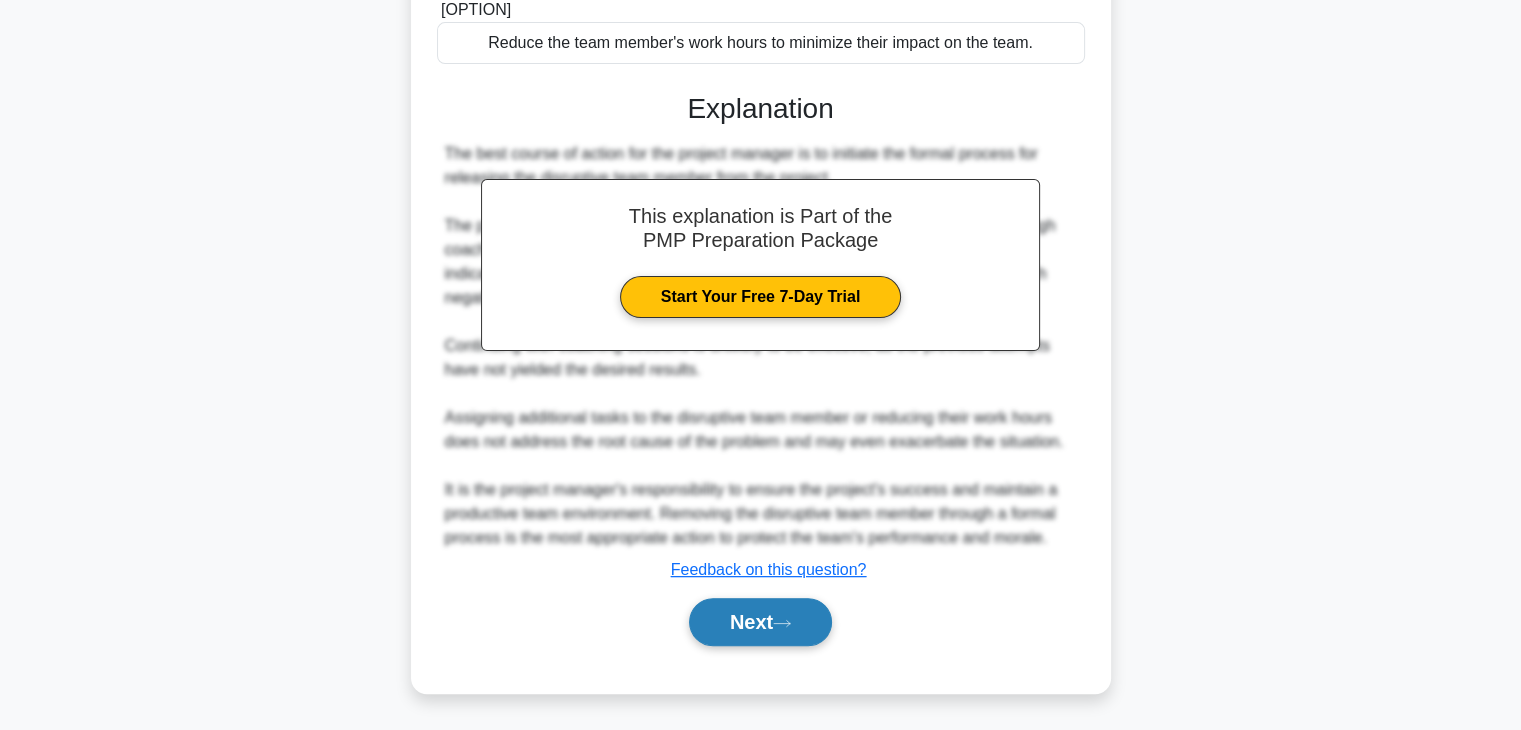 click on "Next" at bounding box center (760, 621) 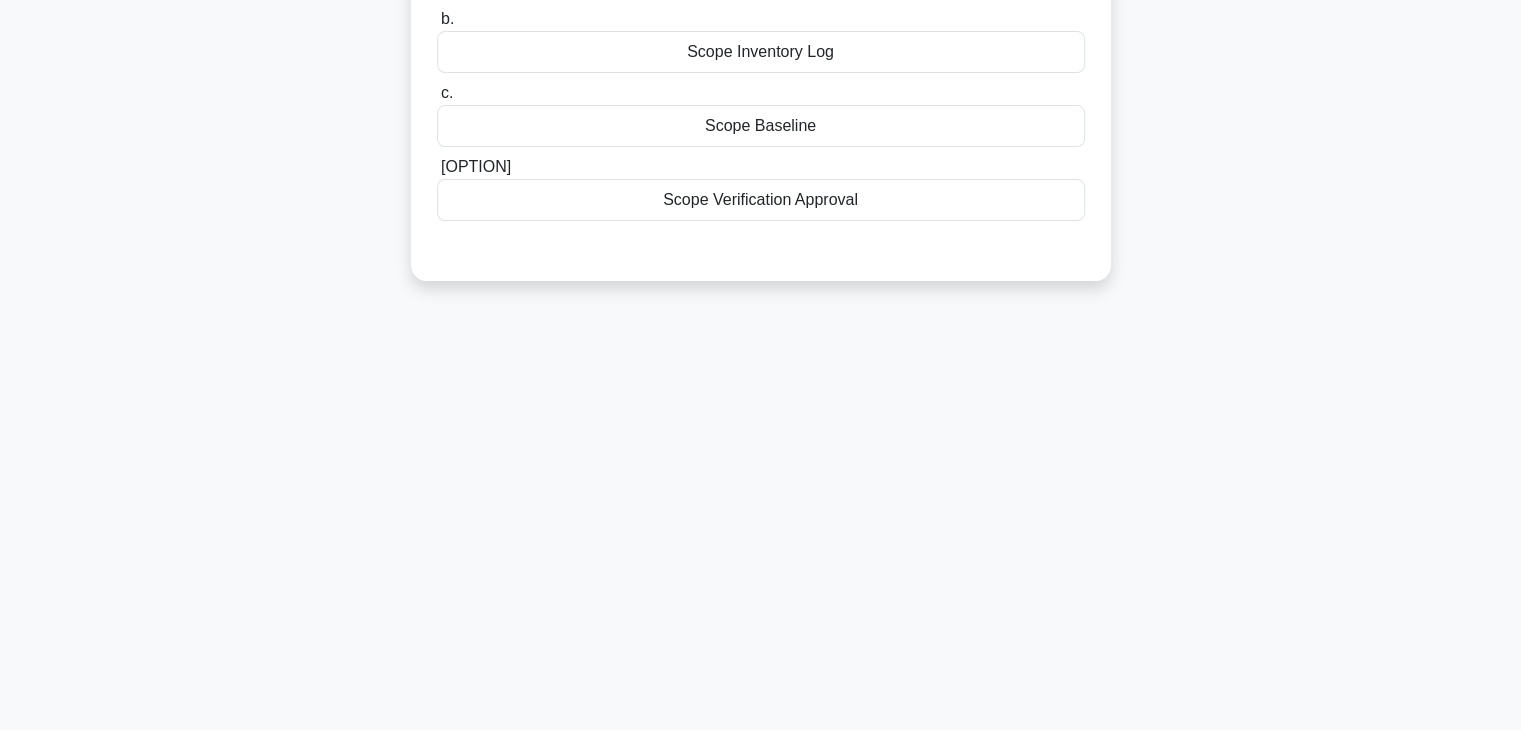 scroll, scrollTop: 0, scrollLeft: 0, axis: both 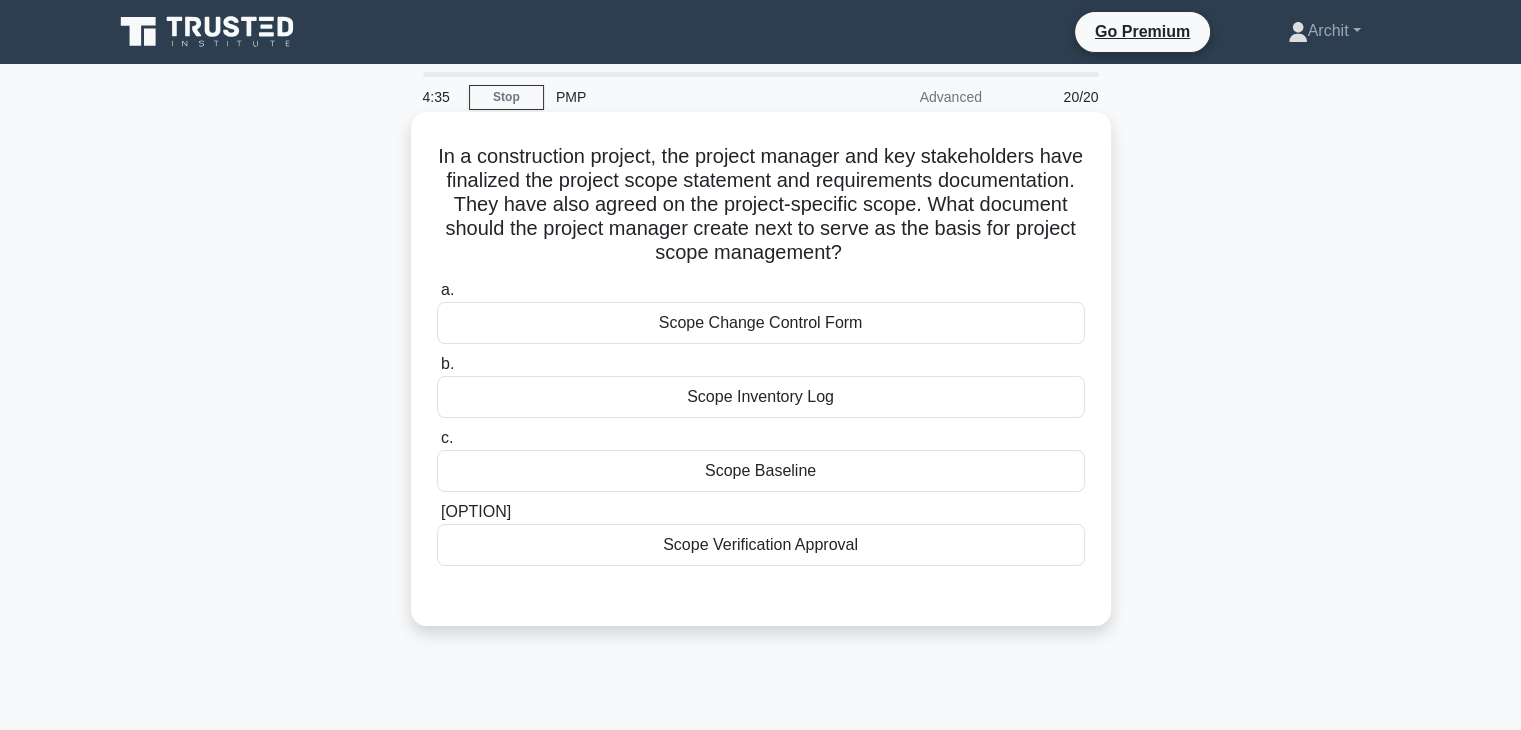 click on "••••• ••••••••" at bounding box center [761, 471] 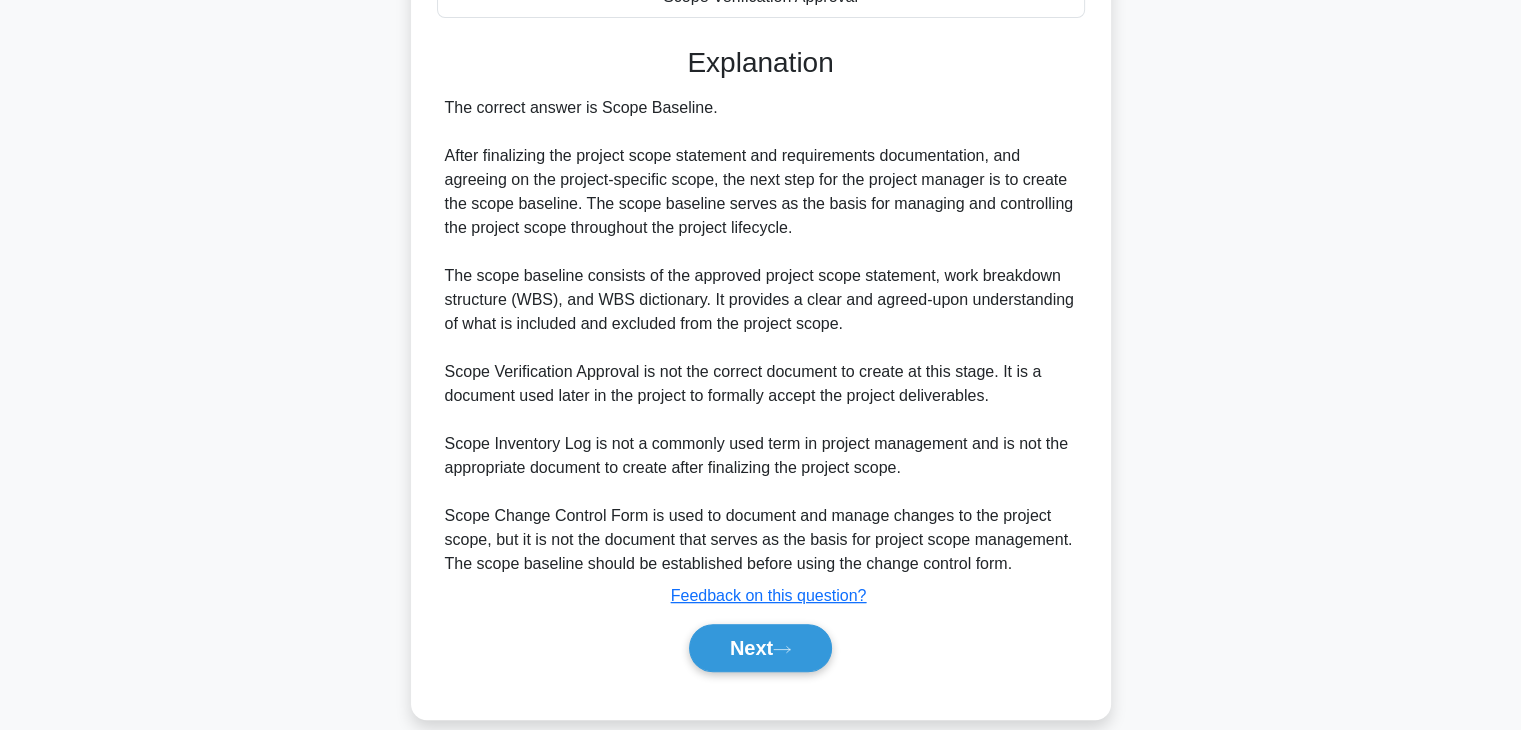 scroll, scrollTop: 574, scrollLeft: 0, axis: vertical 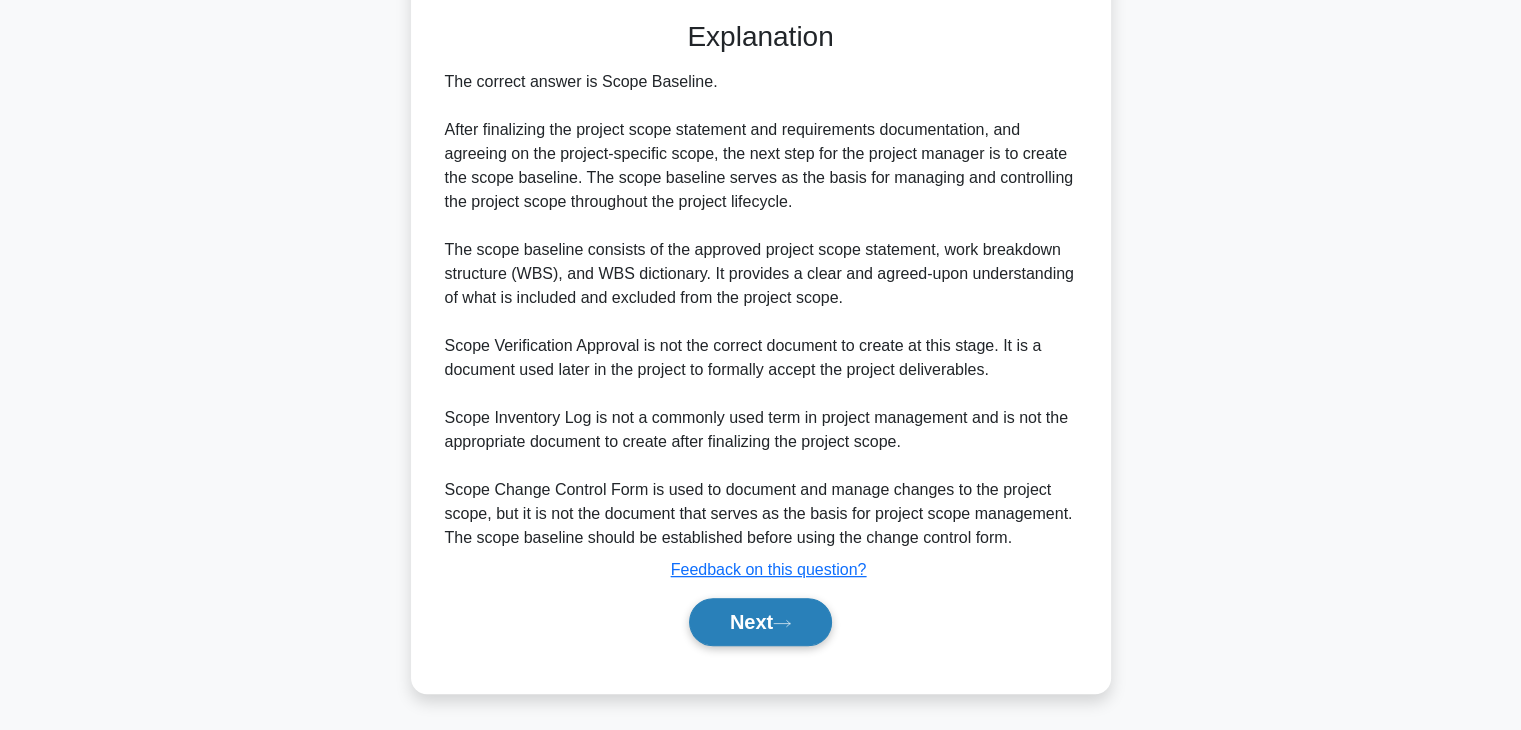 click on "Next" at bounding box center [760, 621] 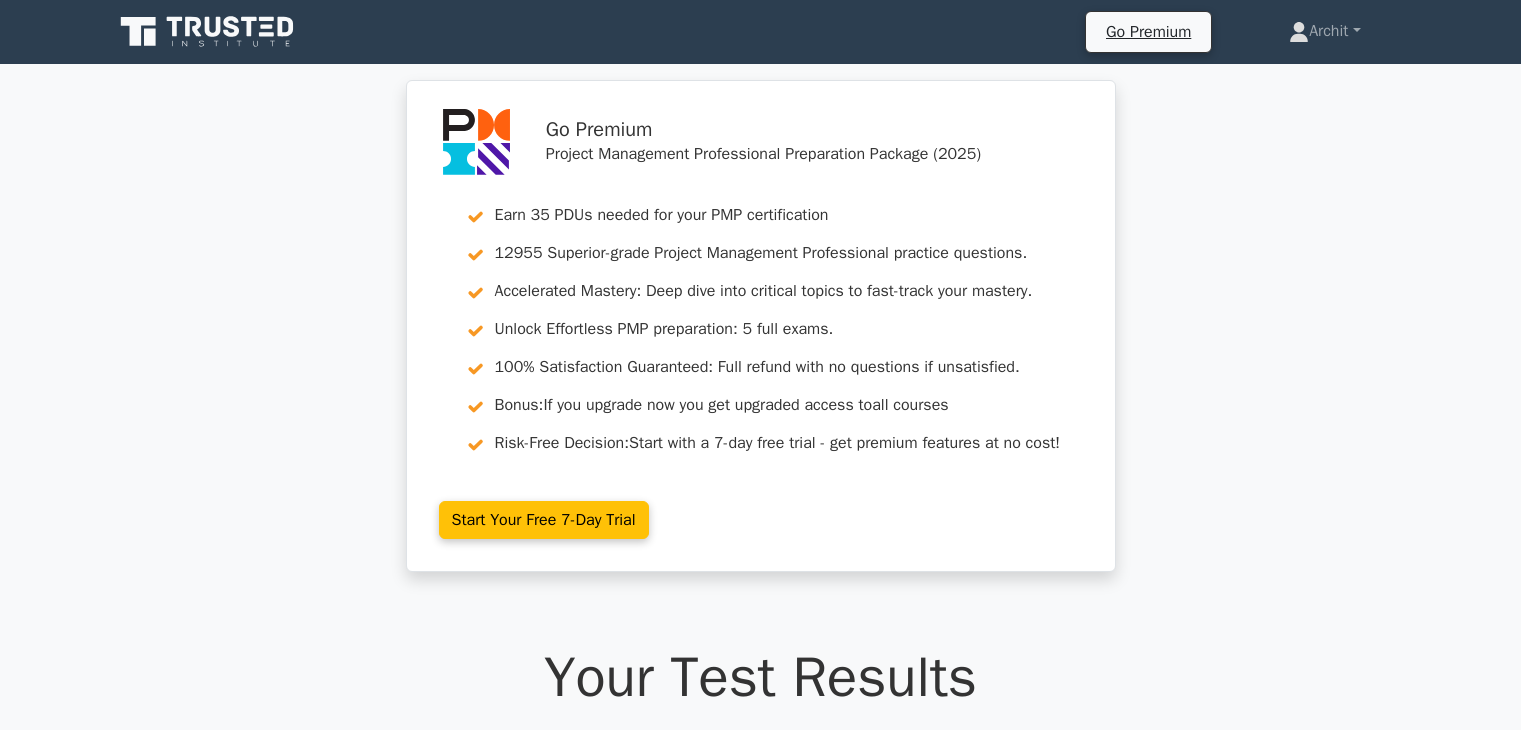 scroll, scrollTop: 0, scrollLeft: 0, axis: both 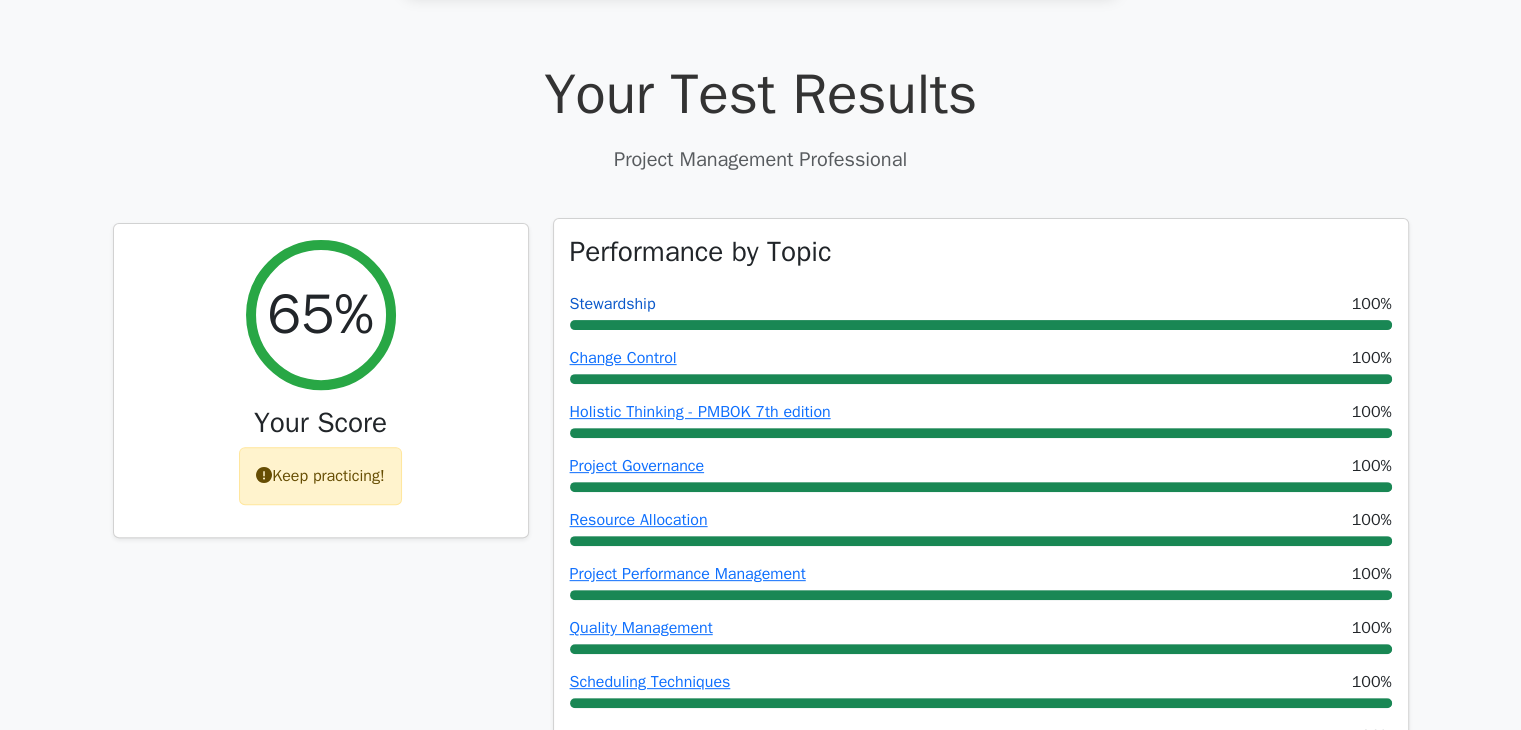 click on "Stewardship" at bounding box center [613, 328] 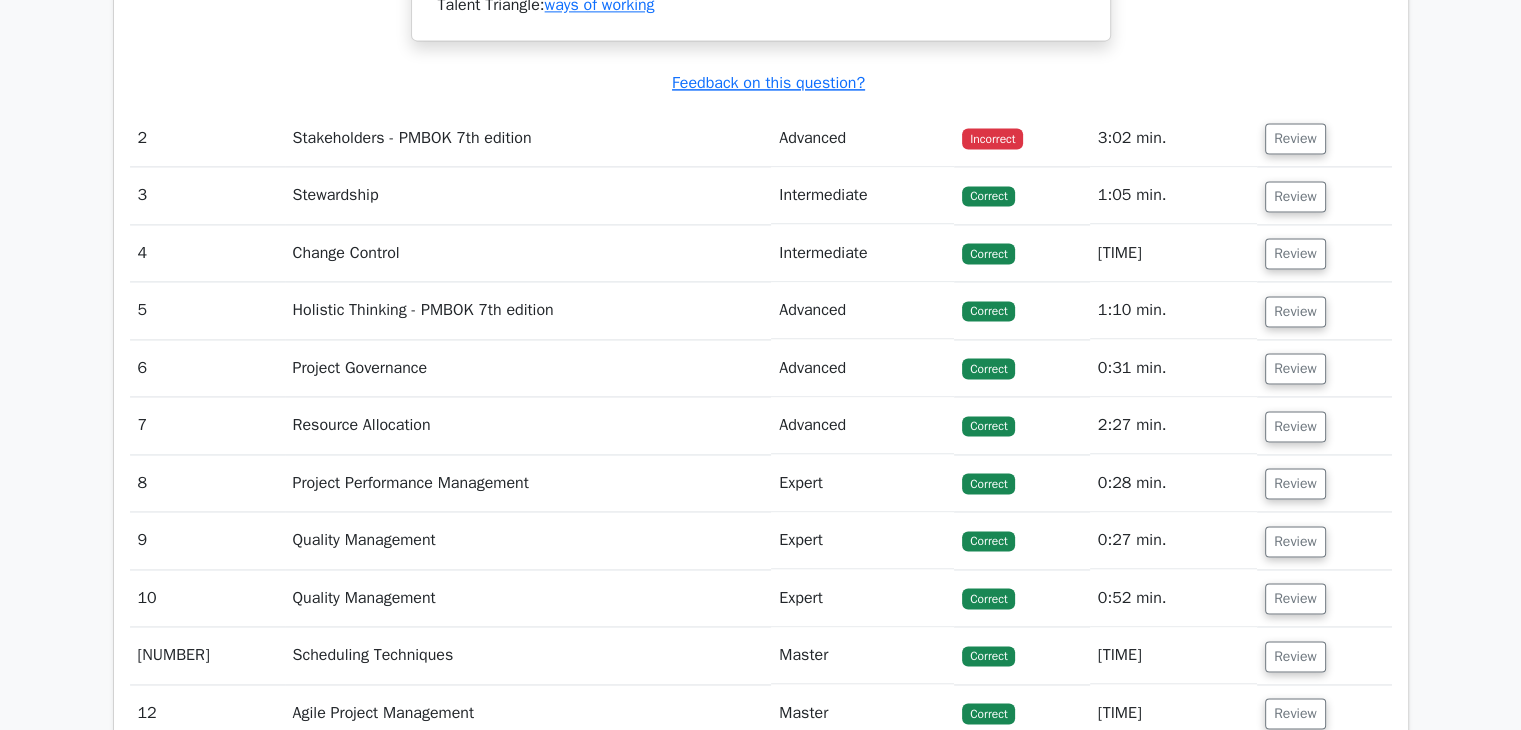 scroll, scrollTop: 2901, scrollLeft: 0, axis: vertical 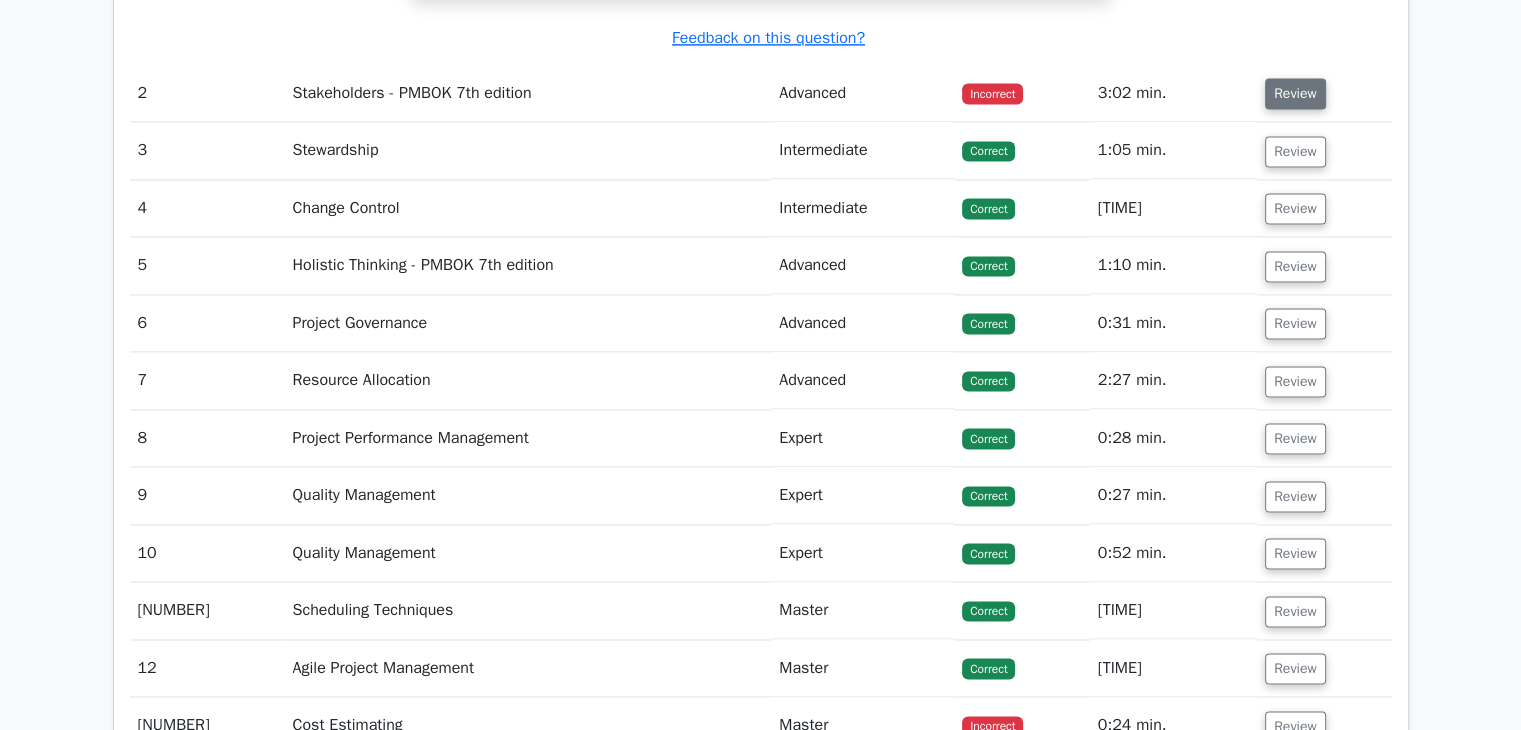 click on "Review" at bounding box center [1303, 117] 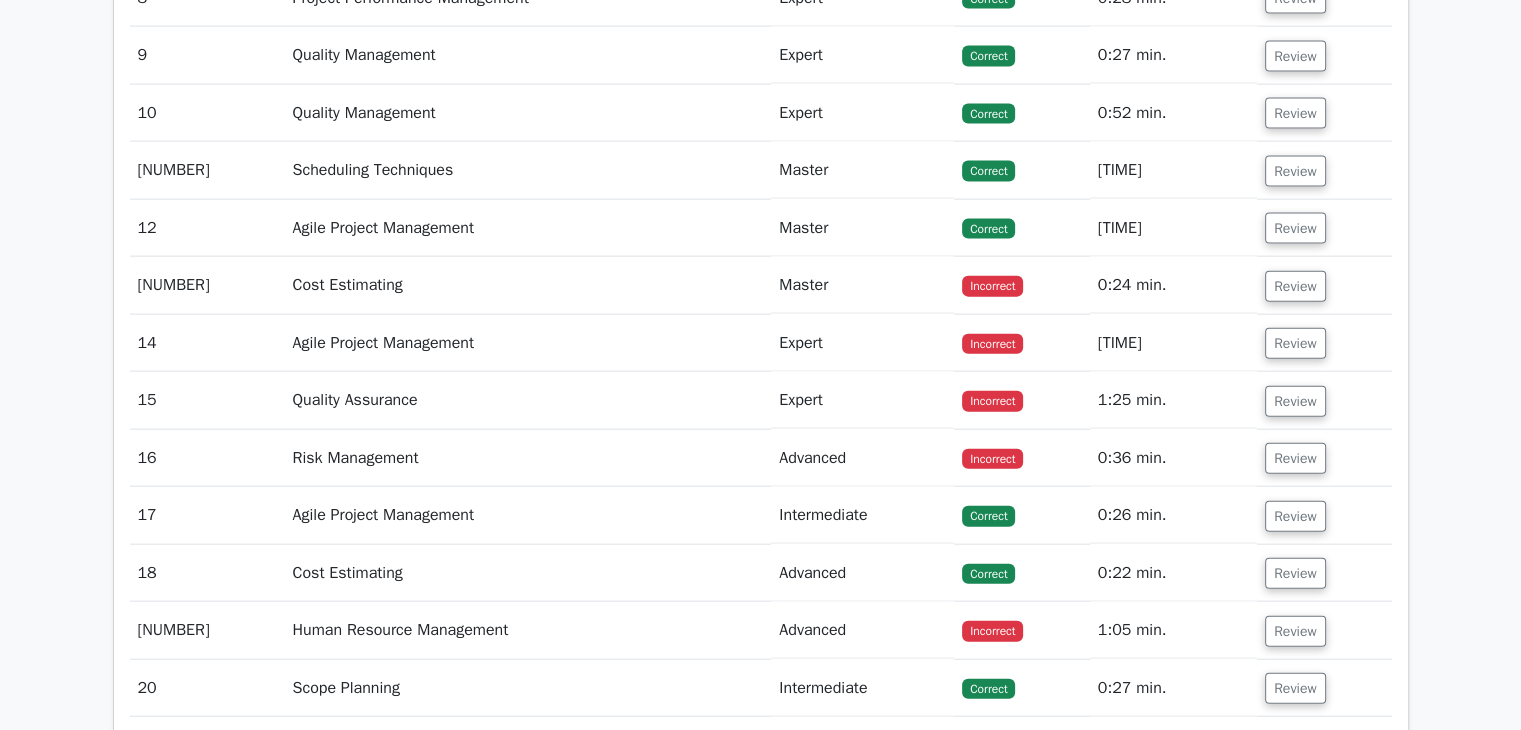 scroll, scrollTop: 4590, scrollLeft: 0, axis: vertical 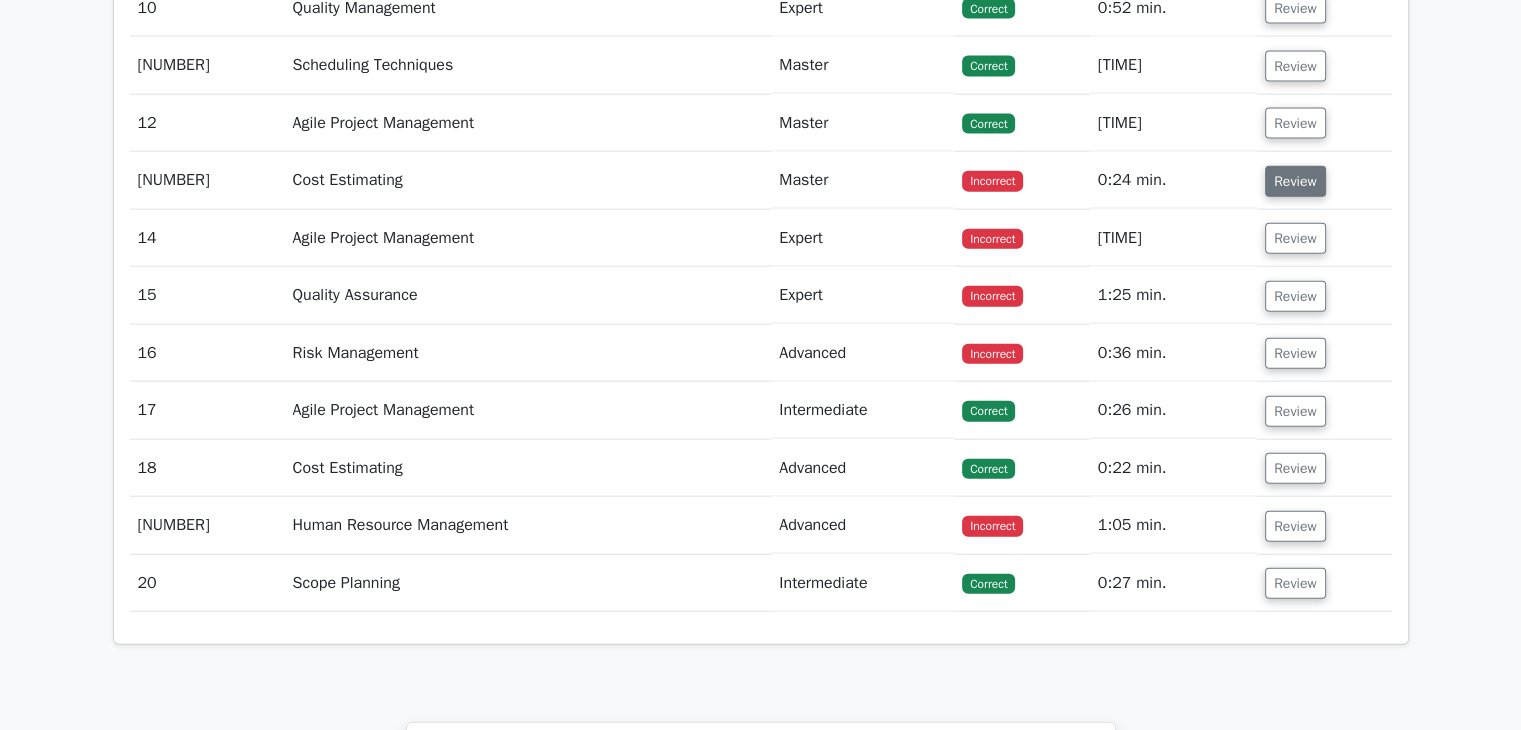 click on "Review" at bounding box center (1303, 288) 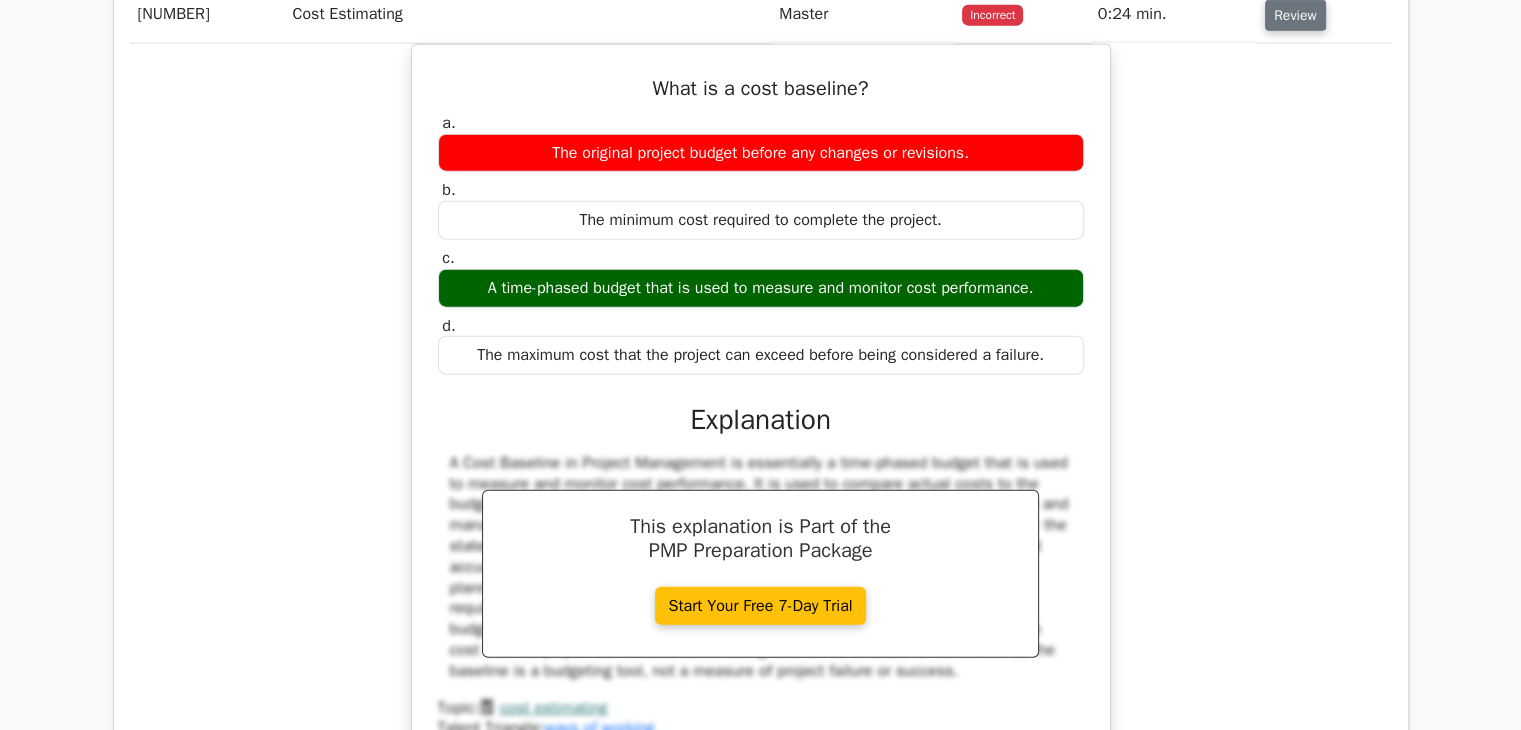 scroll, scrollTop: 4812, scrollLeft: 0, axis: vertical 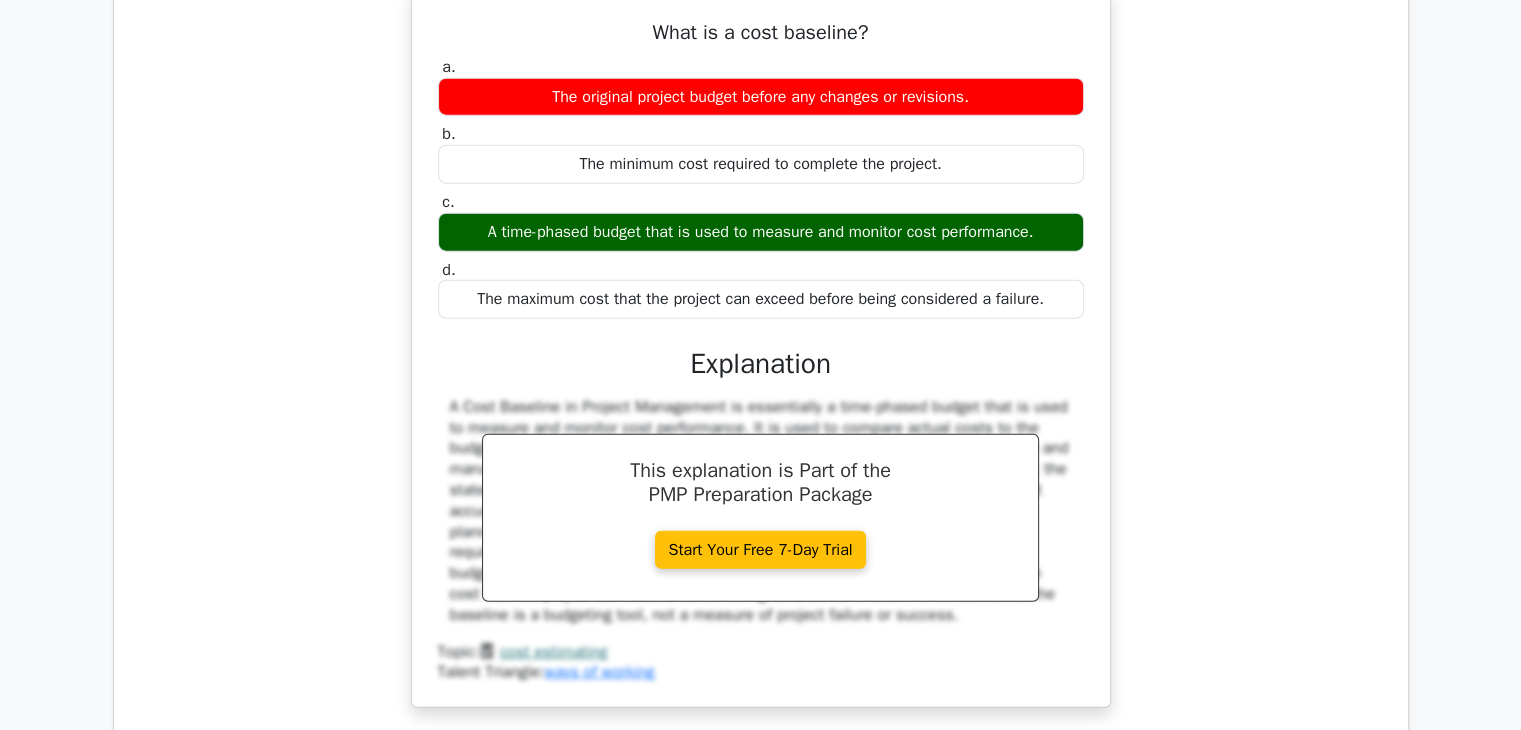 type 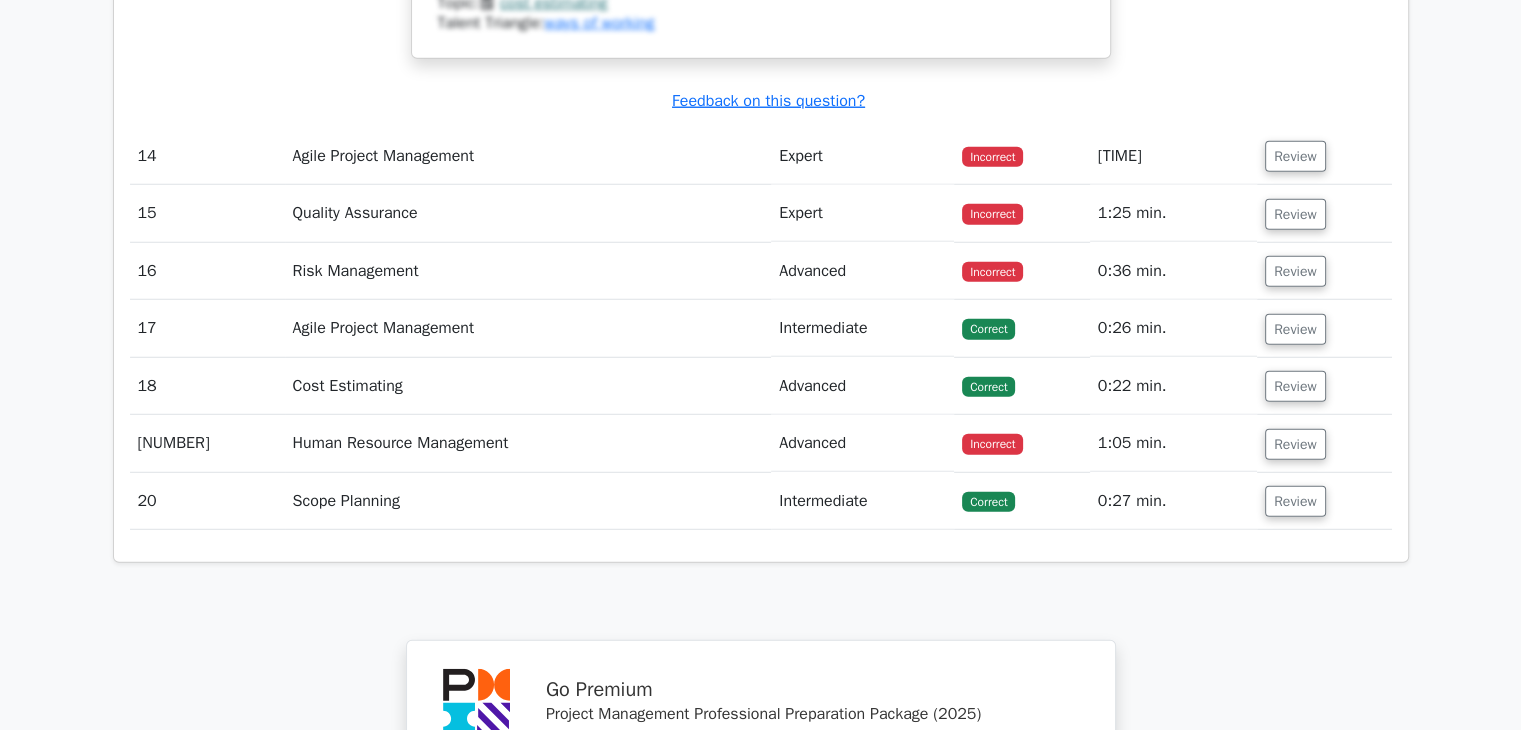 scroll, scrollTop: 5492, scrollLeft: 0, axis: vertical 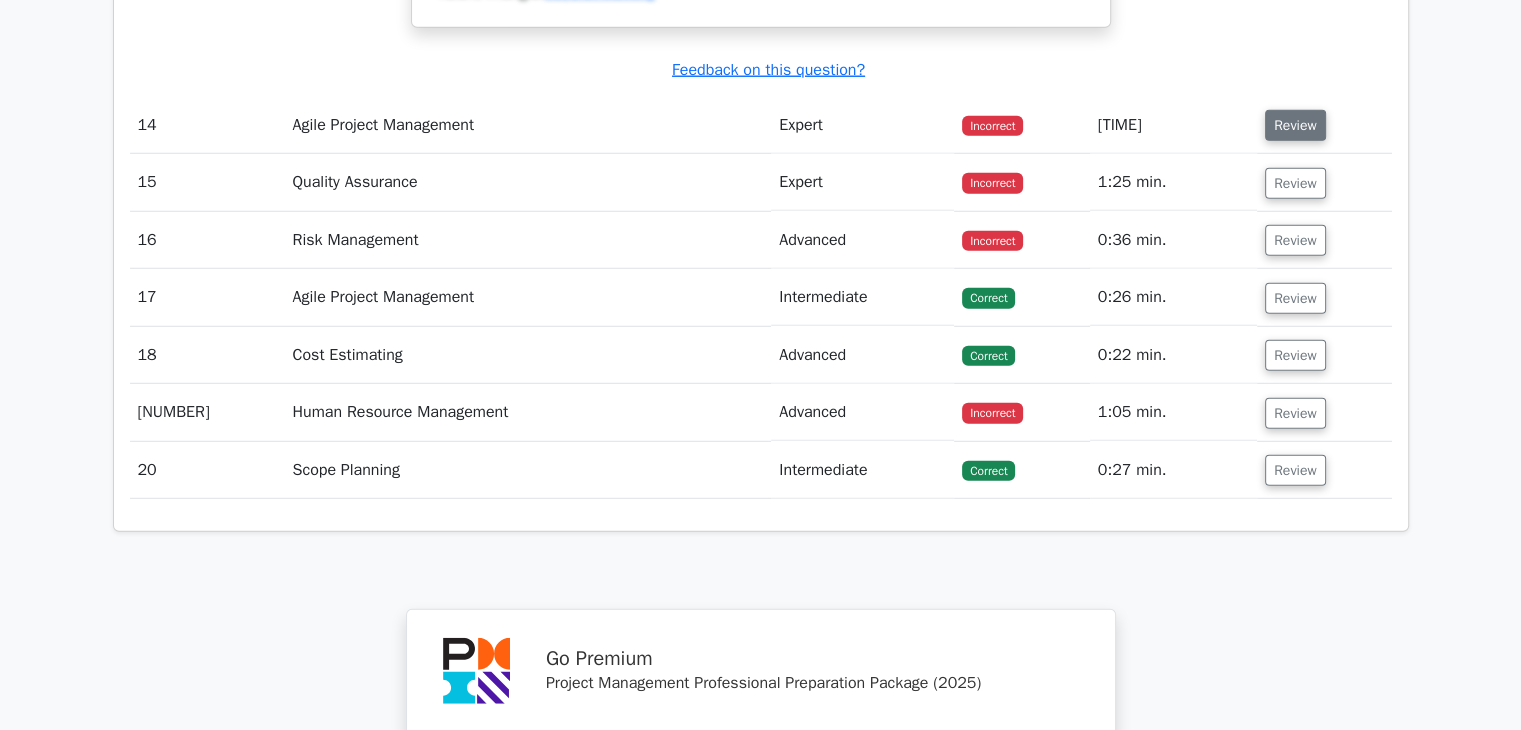 click on "Review" at bounding box center [1303, 233] 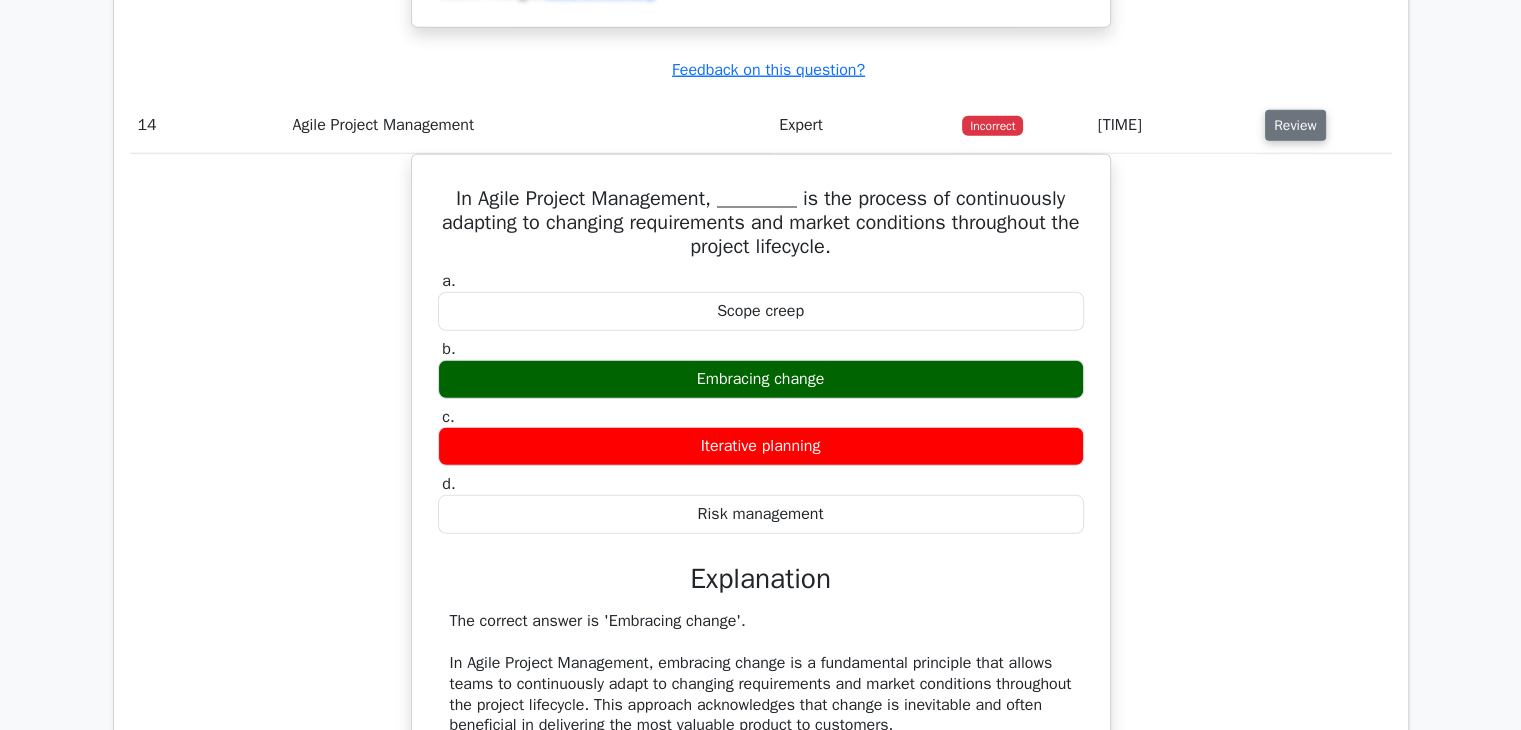 type 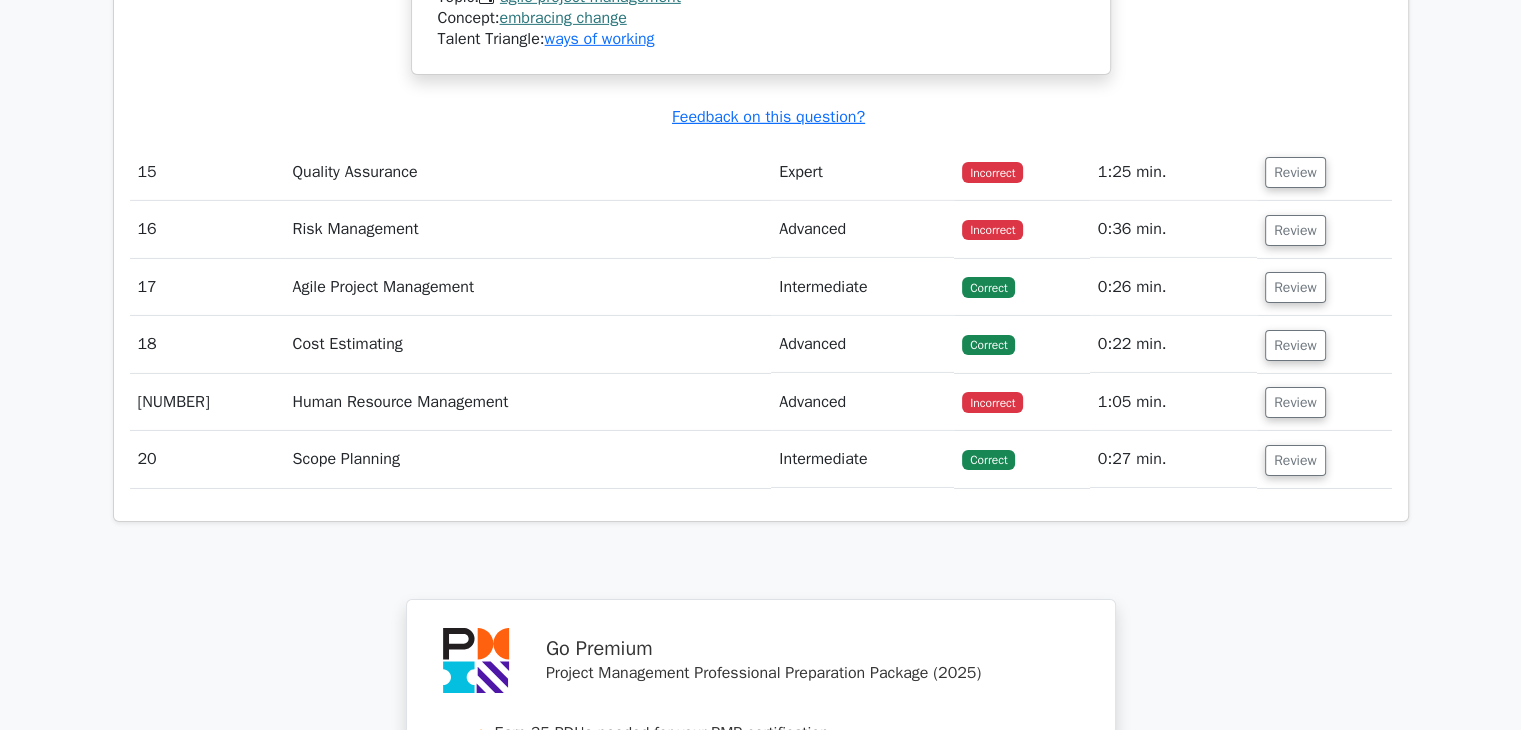 scroll, scrollTop: 6732, scrollLeft: 0, axis: vertical 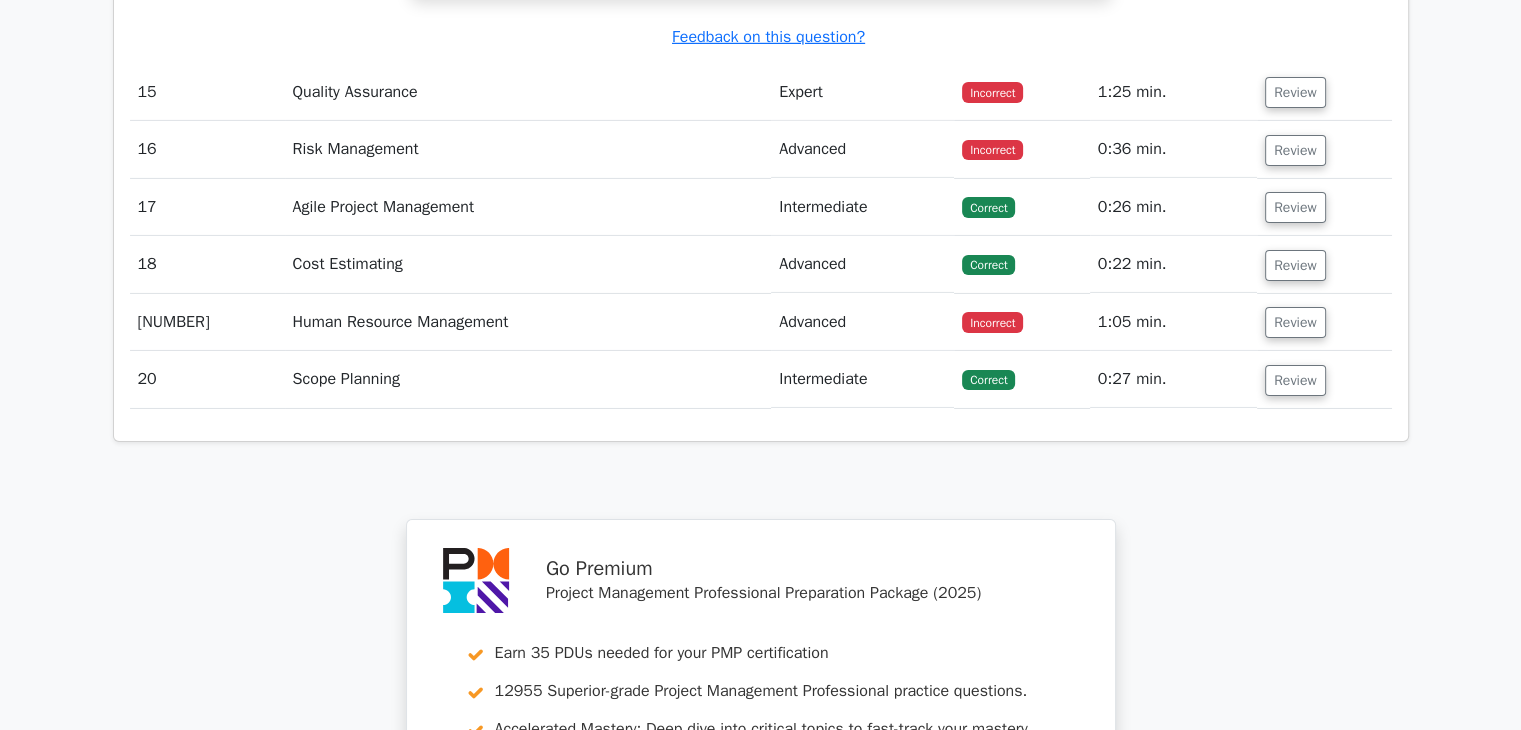 click on "Review" at bounding box center [1303, 257] 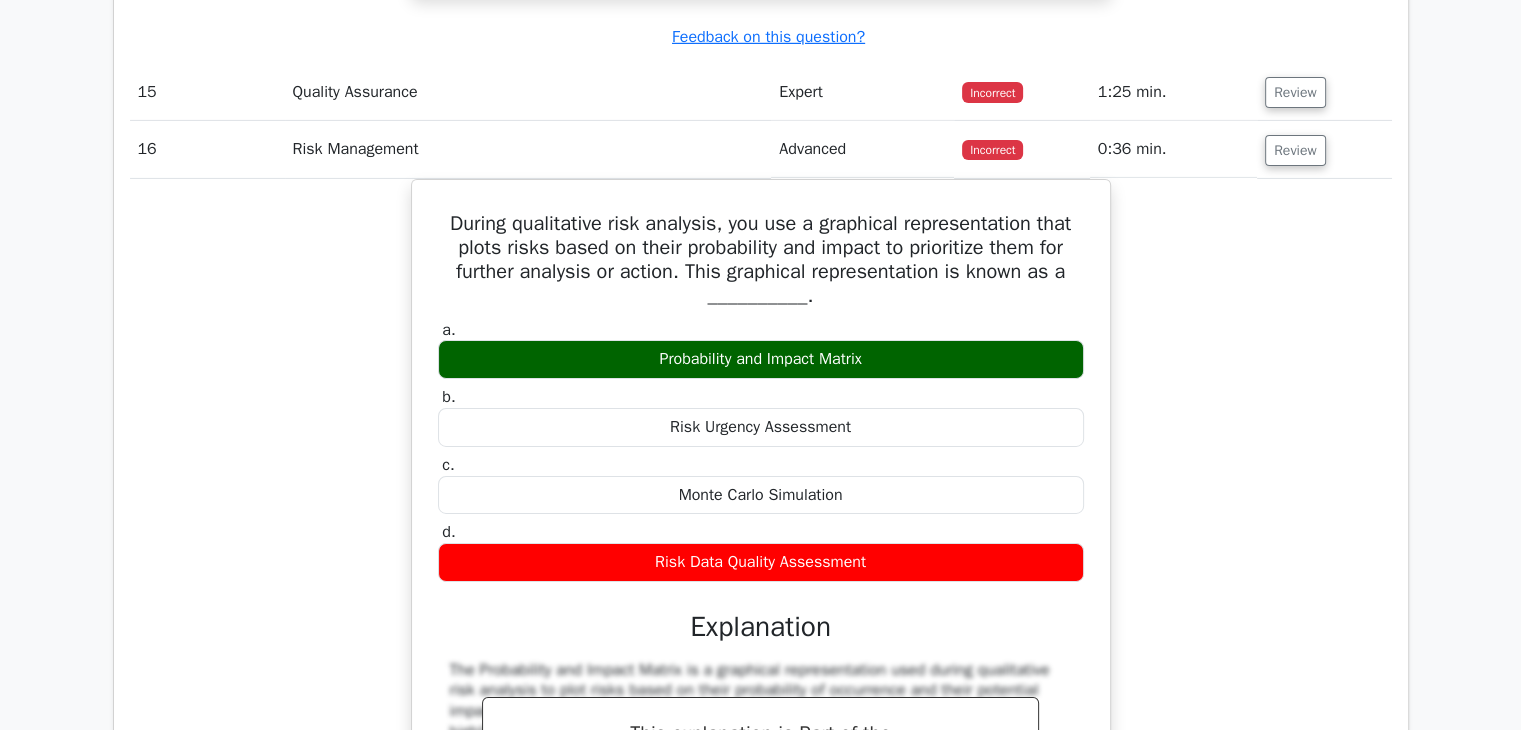 click on "Review" at bounding box center (1303, 257) 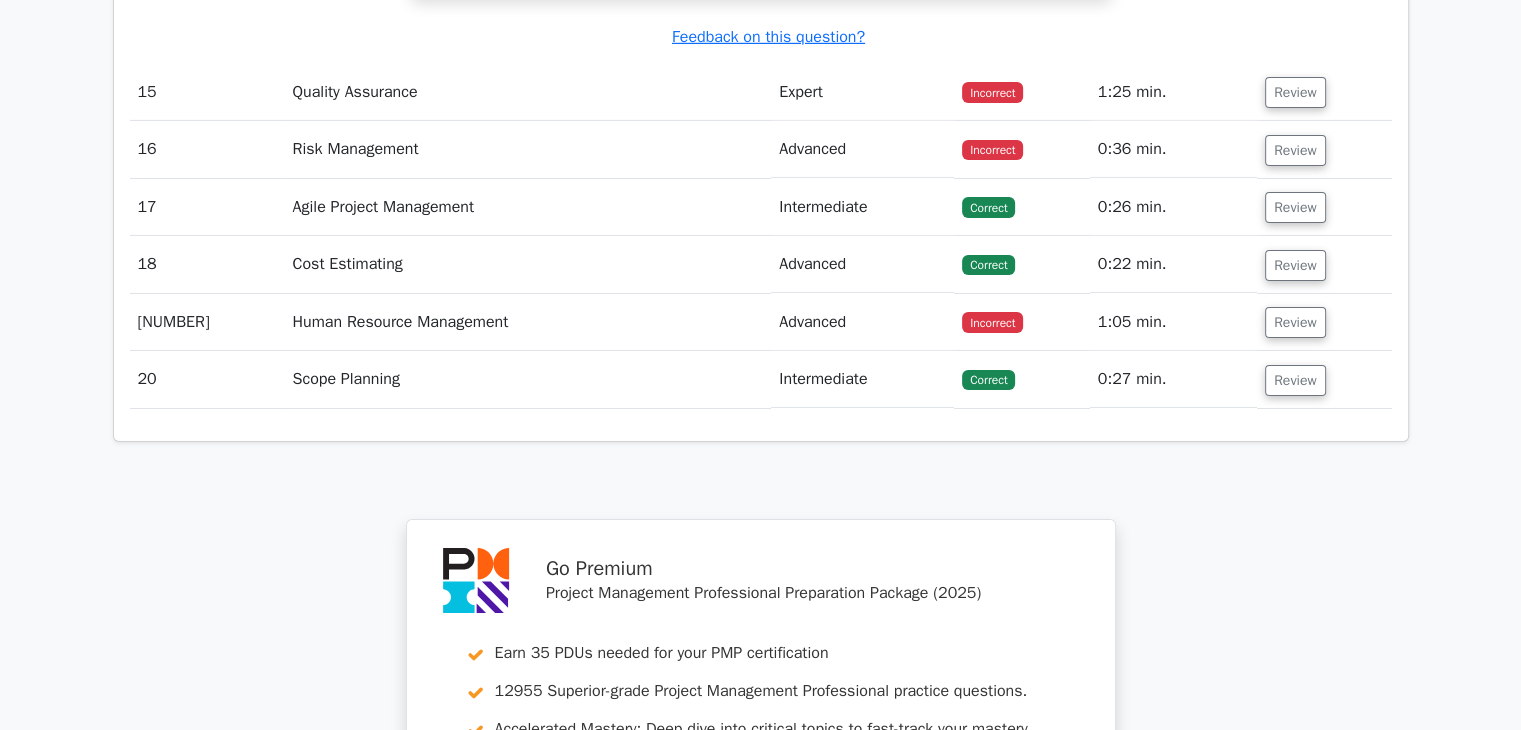 click on "Review" at bounding box center (1303, 257) 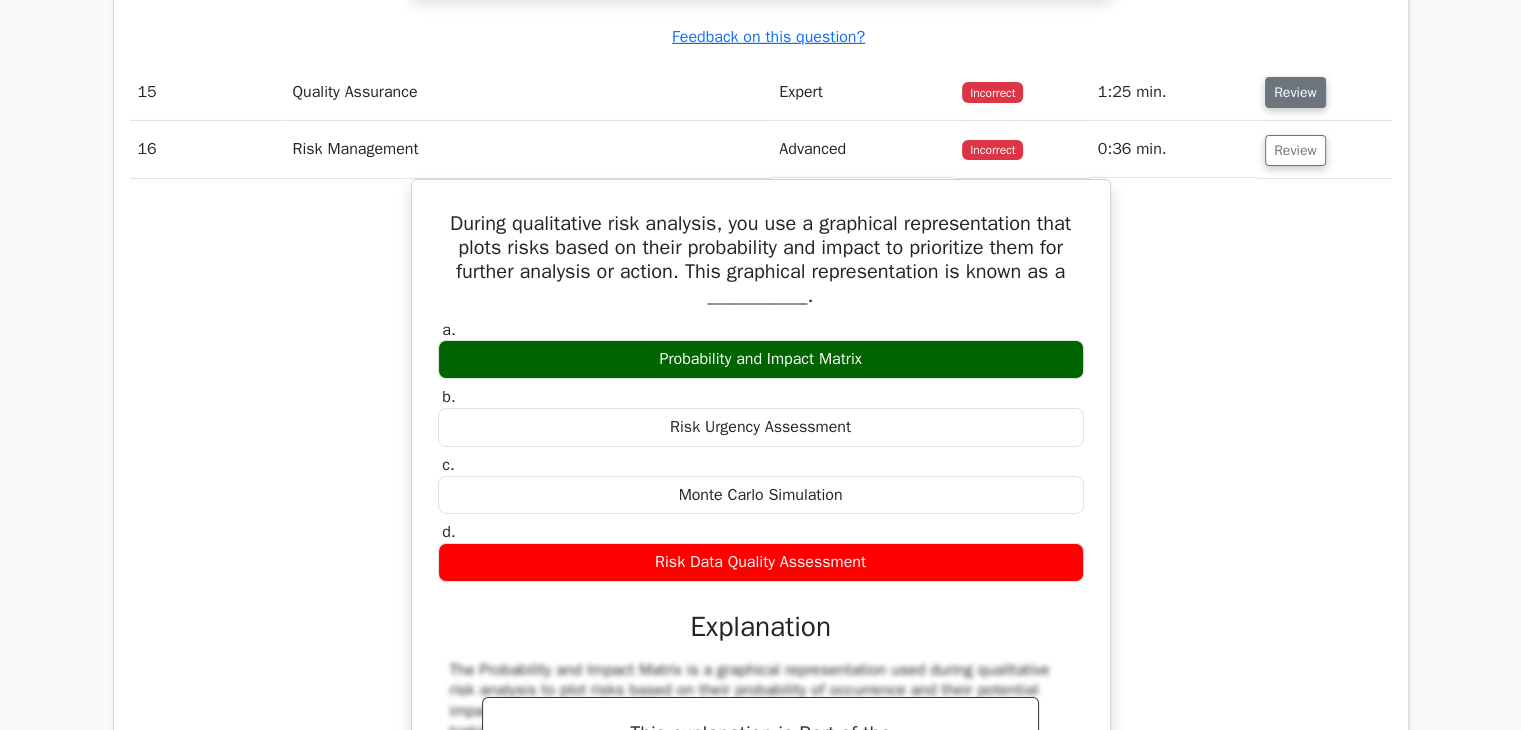 click on "Review" at bounding box center (1303, 199) 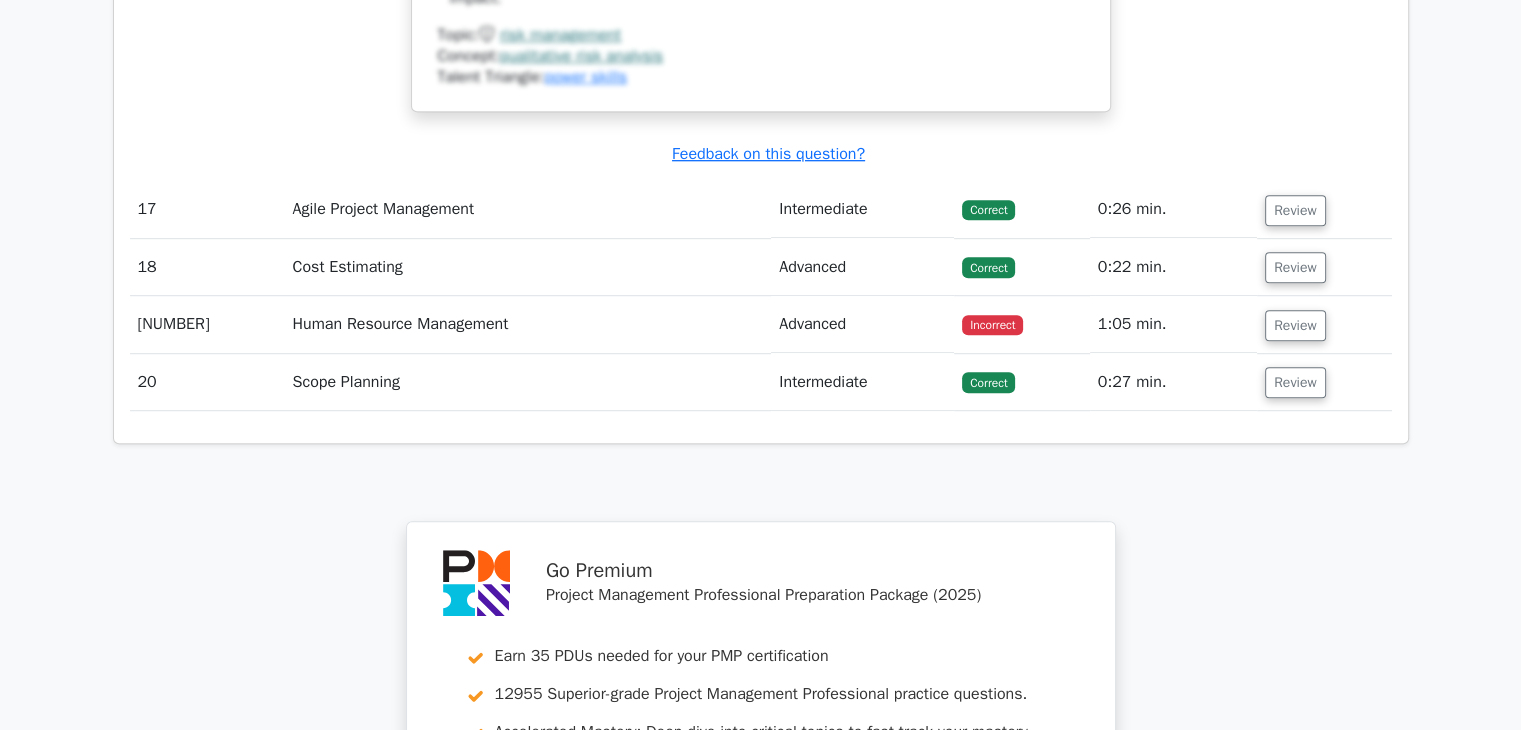 scroll, scrollTop: 8884, scrollLeft: 0, axis: vertical 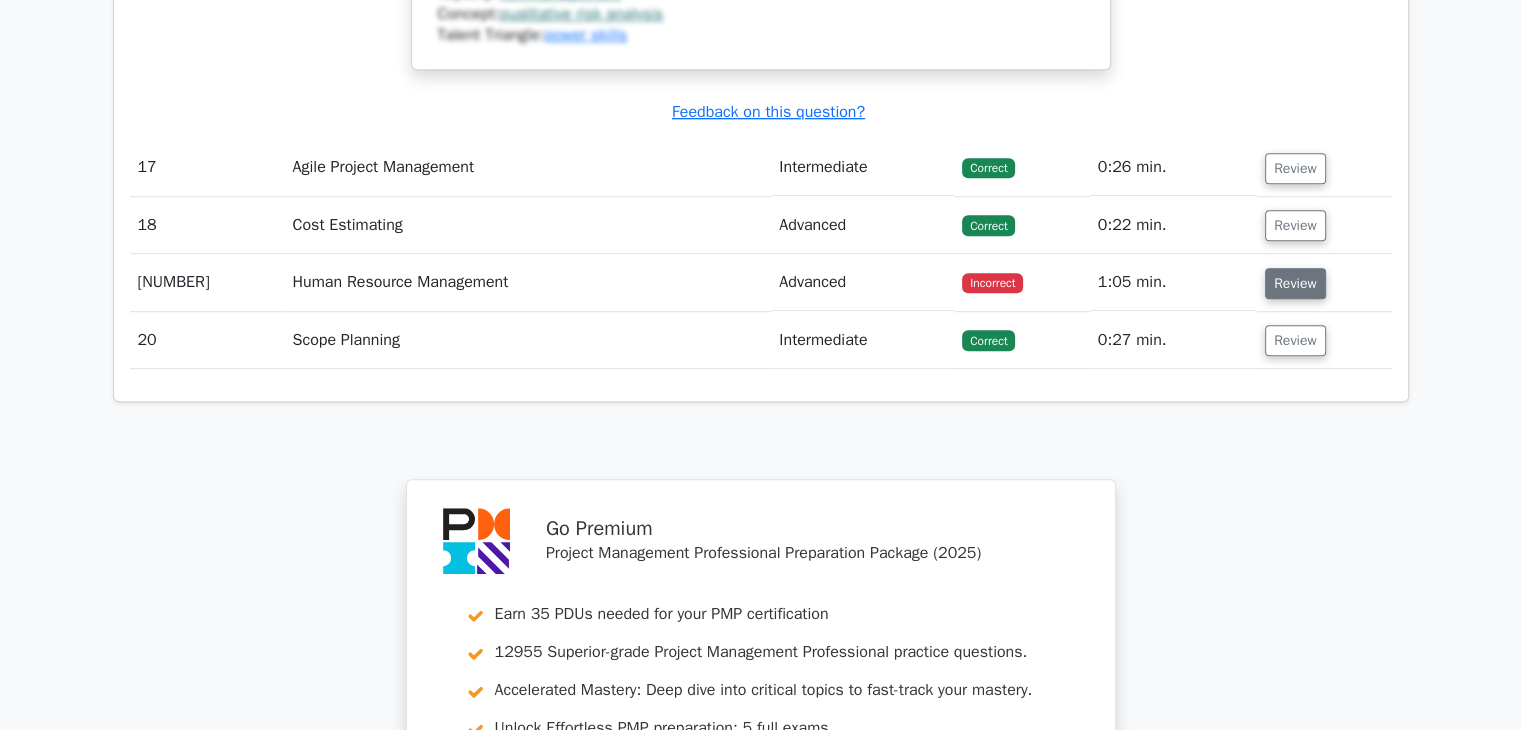 click on "Review" at bounding box center (1303, 390) 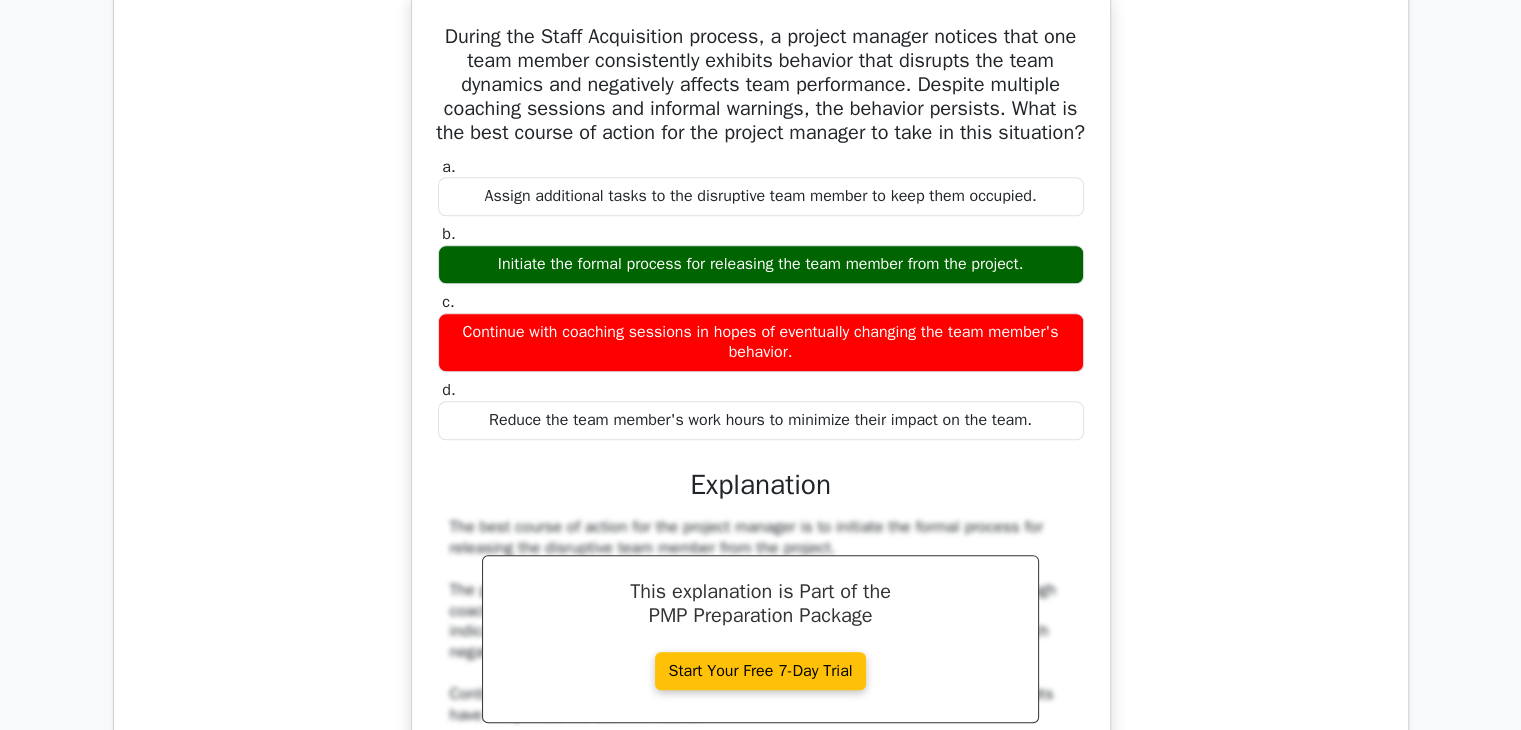 scroll, scrollTop: 9212, scrollLeft: 0, axis: vertical 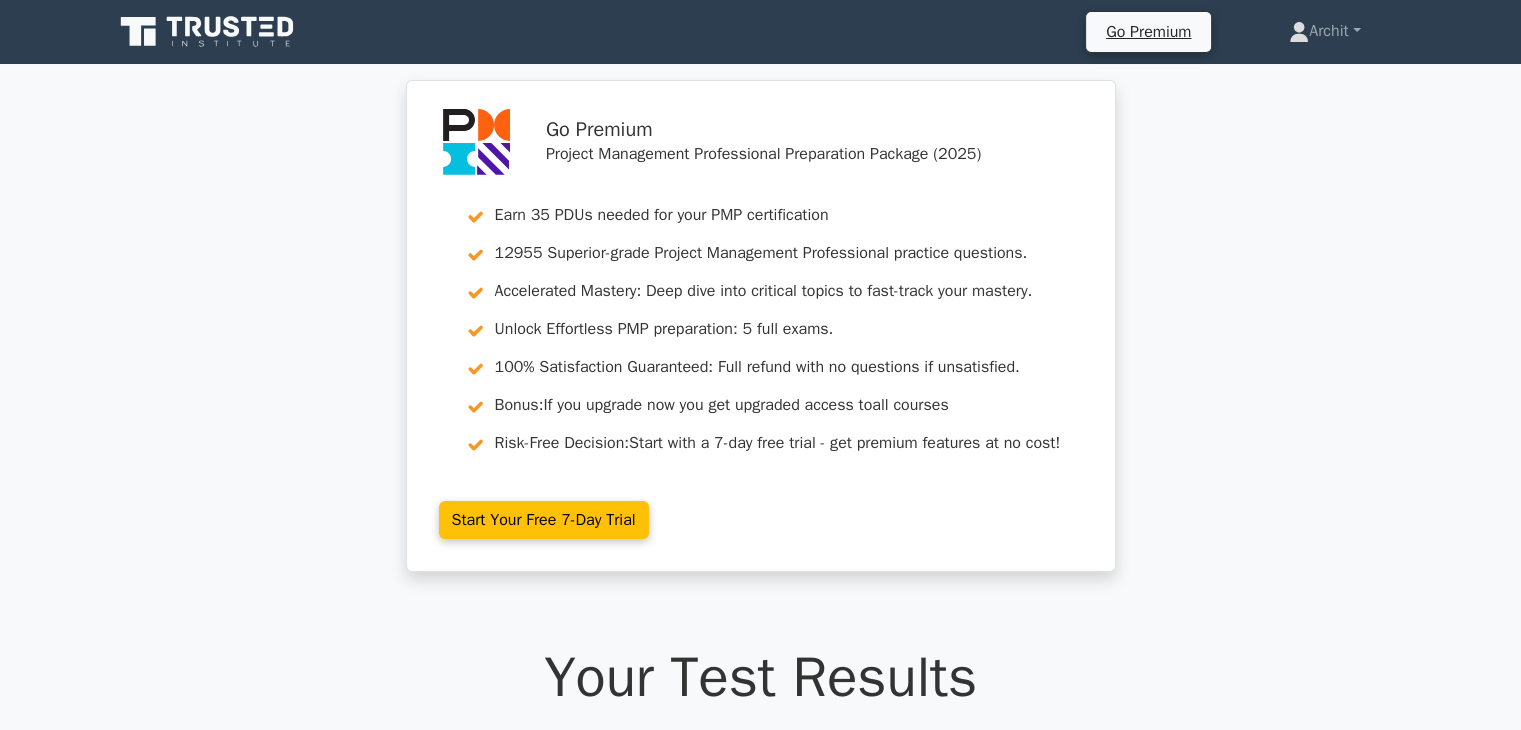 click at bounding box center [209, 32] 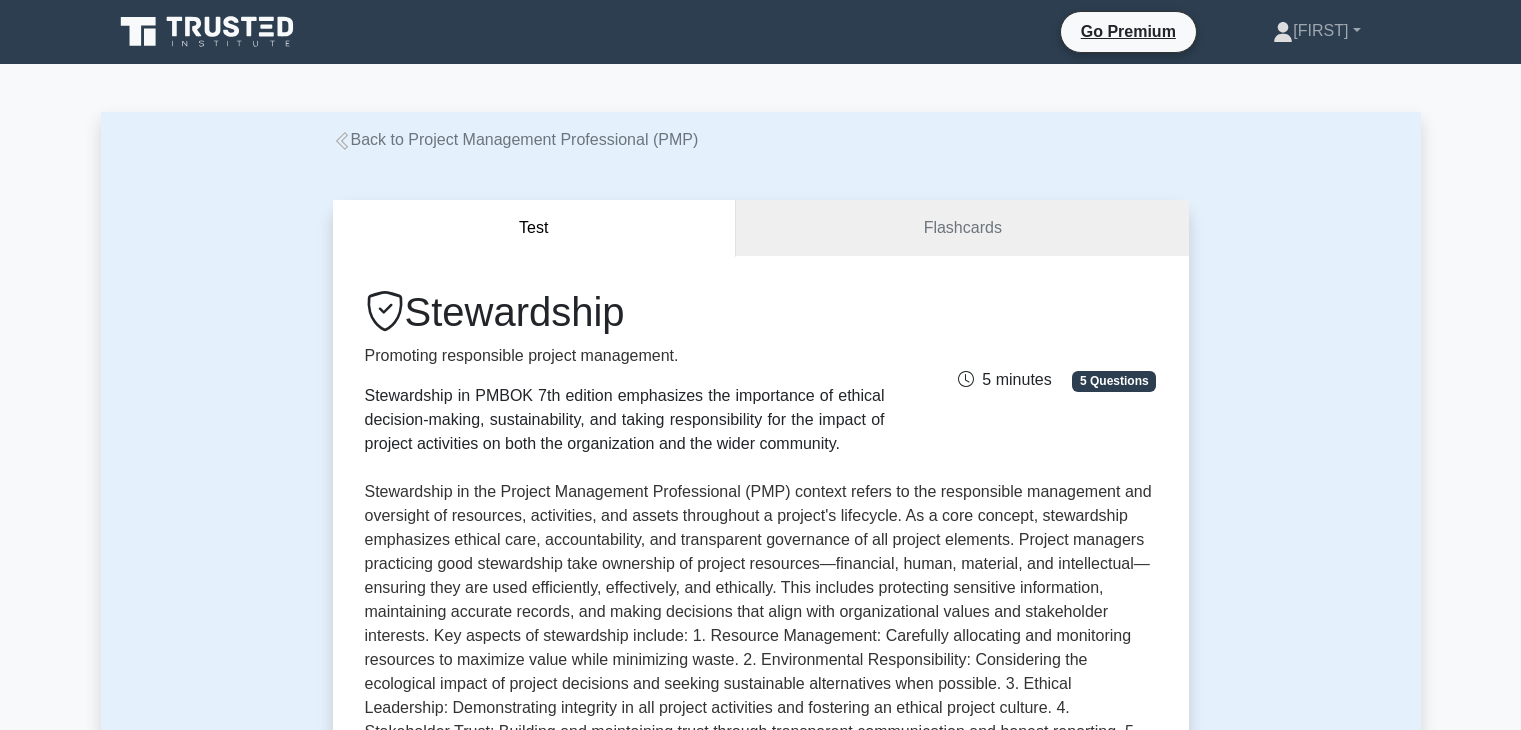 scroll, scrollTop: 0, scrollLeft: 0, axis: both 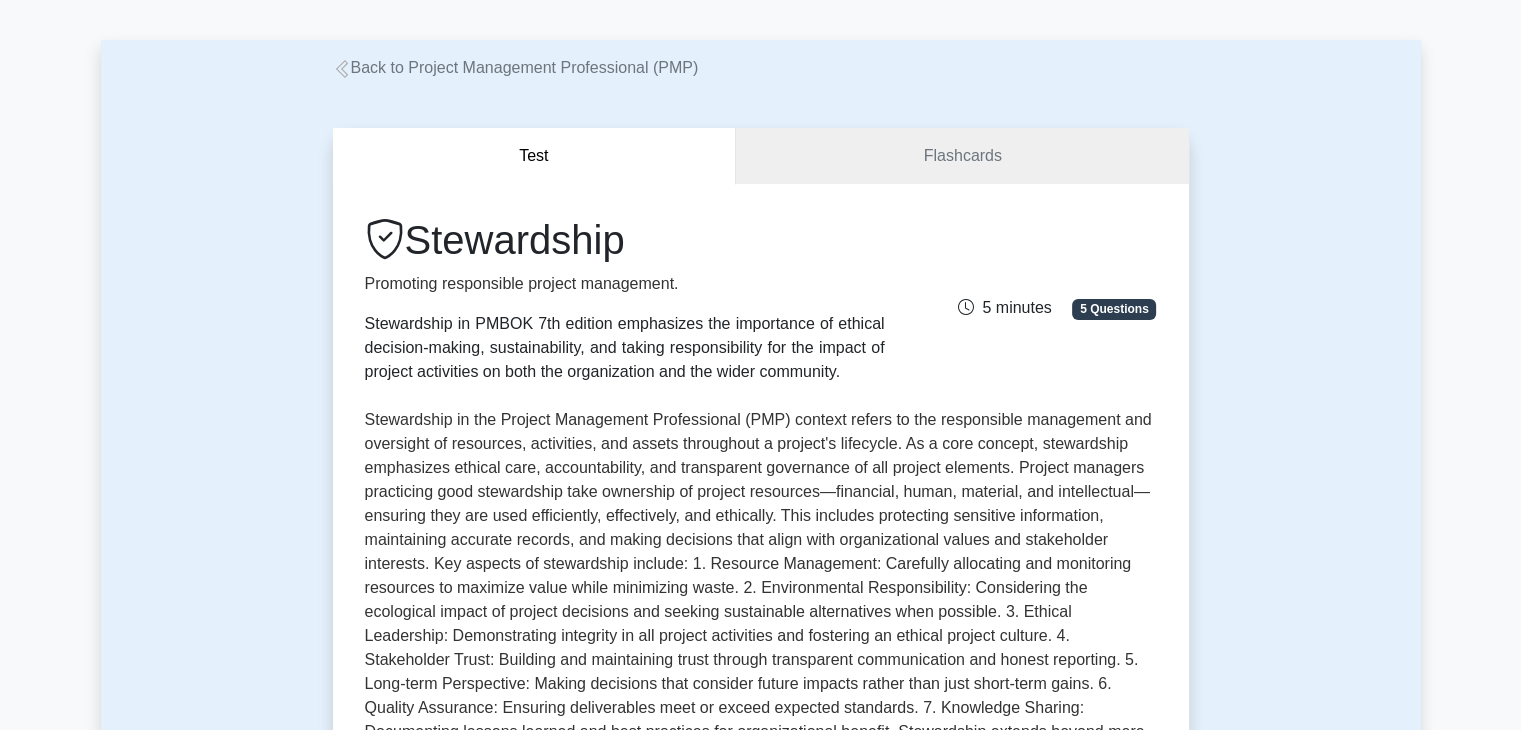 click at bounding box center [342, 69] 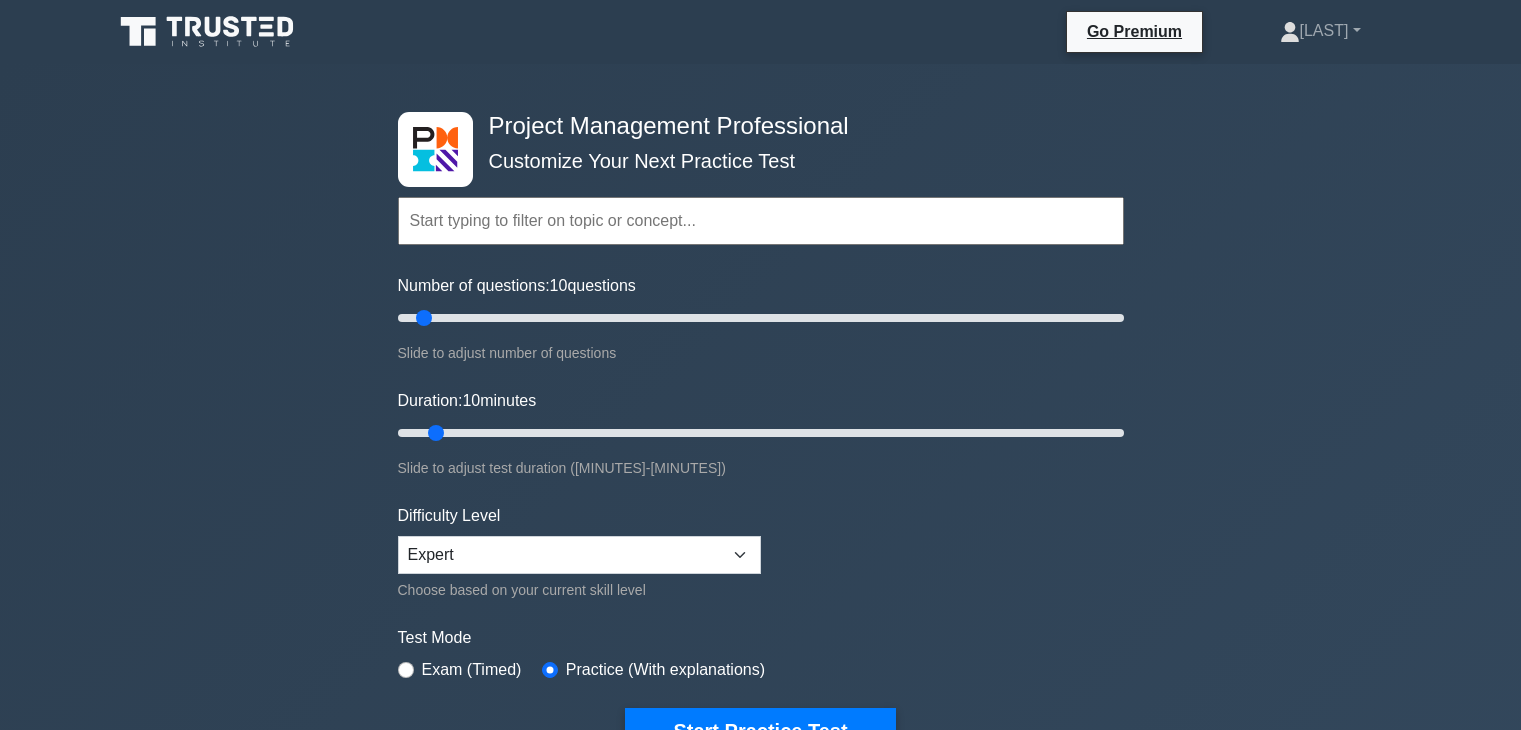 scroll, scrollTop: 0, scrollLeft: 0, axis: both 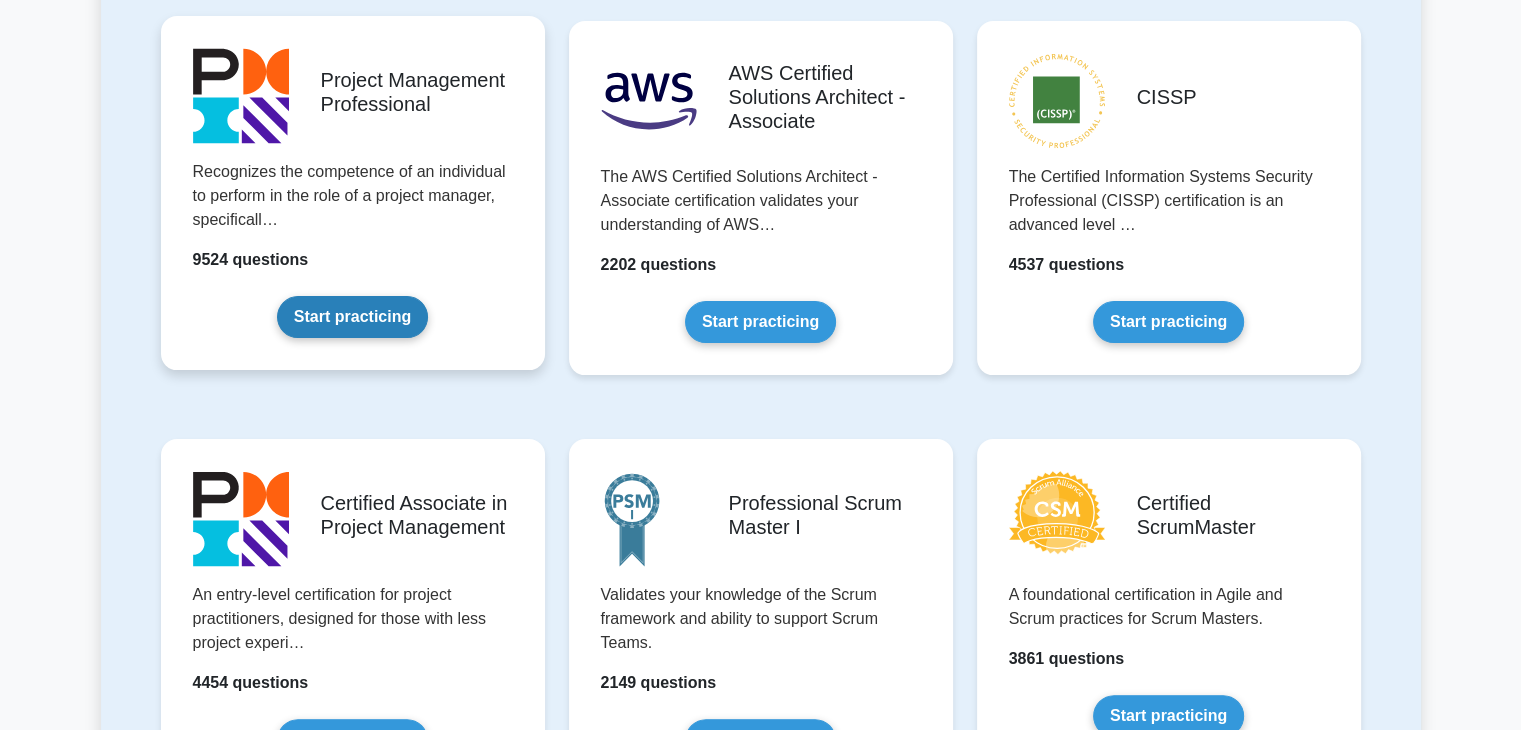 click on "Start practicing" at bounding box center [352, 317] 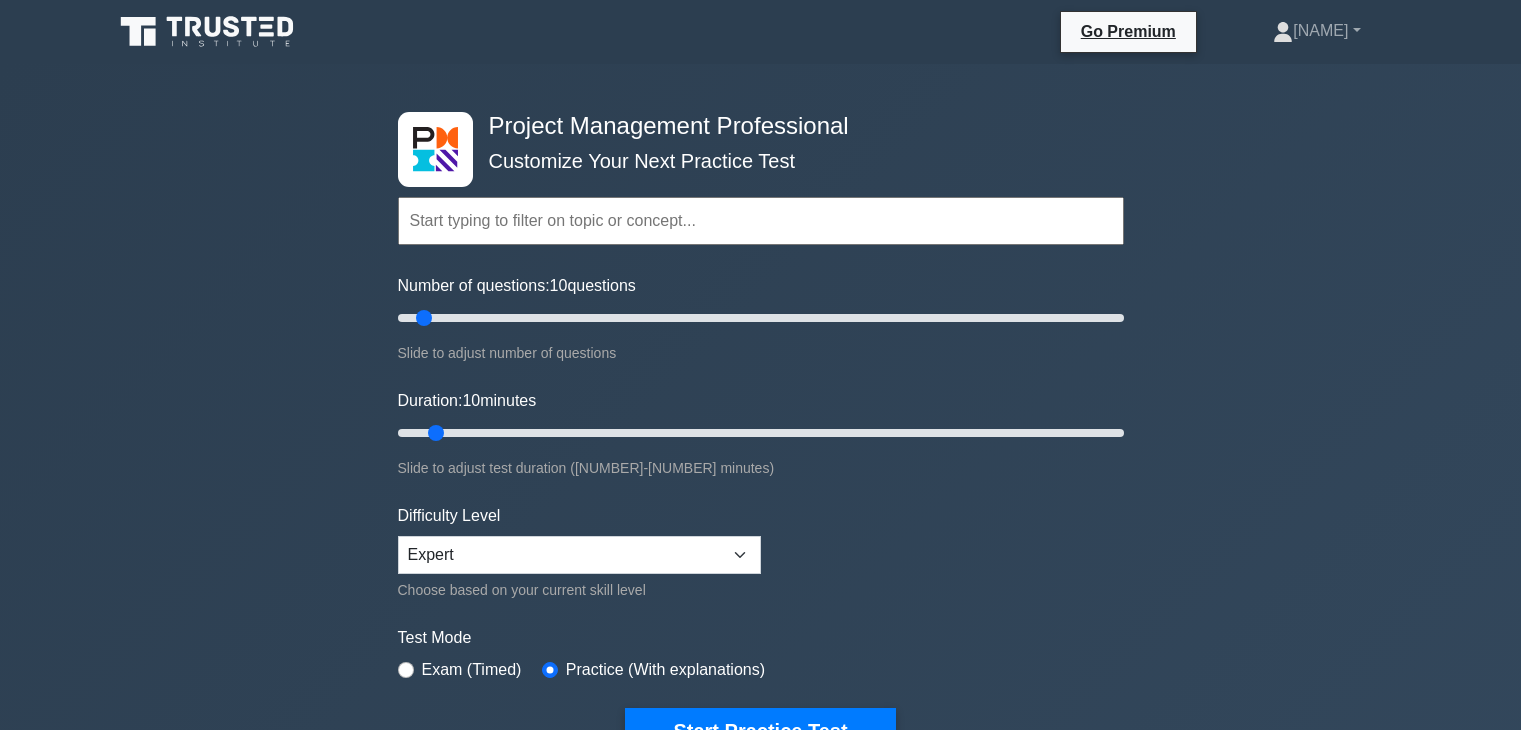 scroll, scrollTop: 0, scrollLeft: 0, axis: both 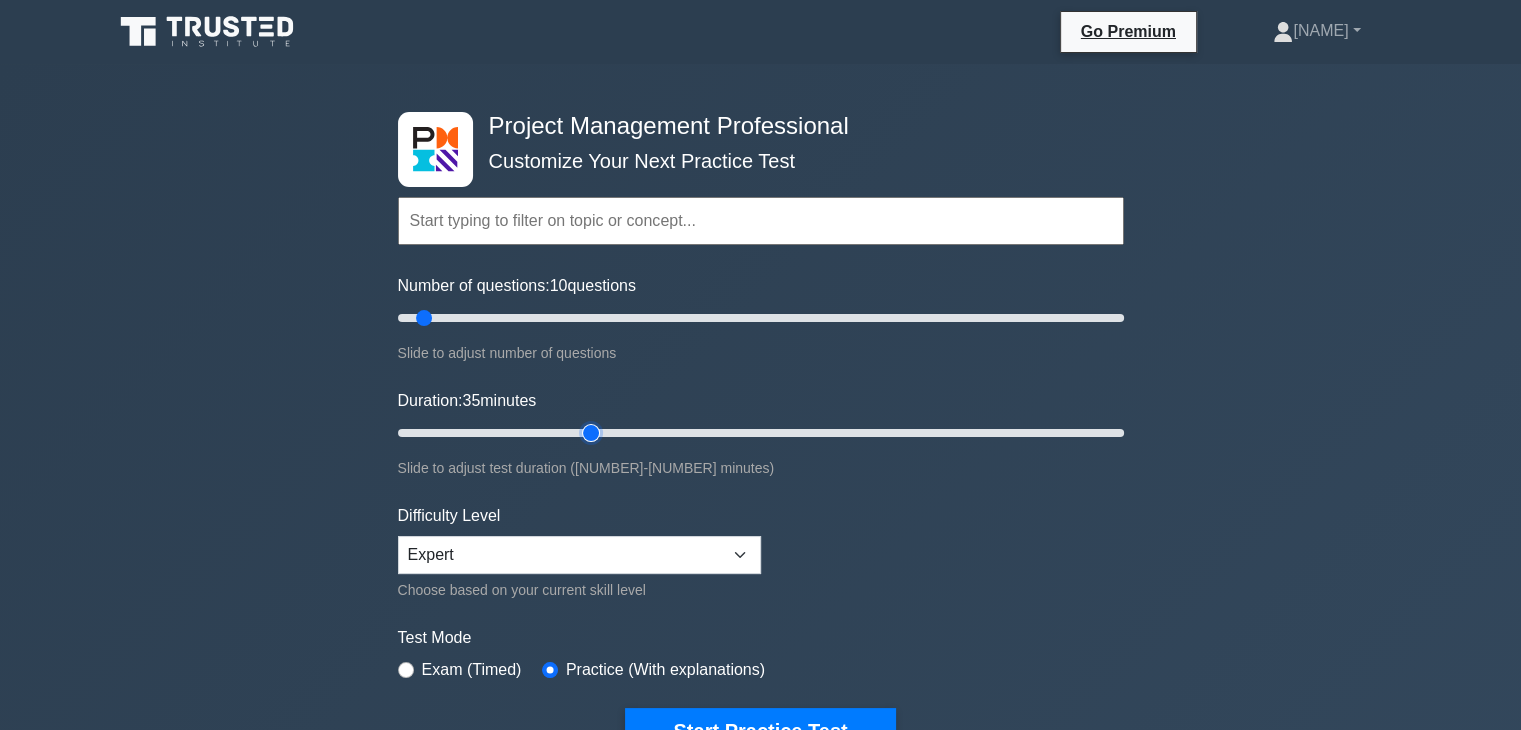 click on "Duration:  35  minutes" at bounding box center (761, 433) 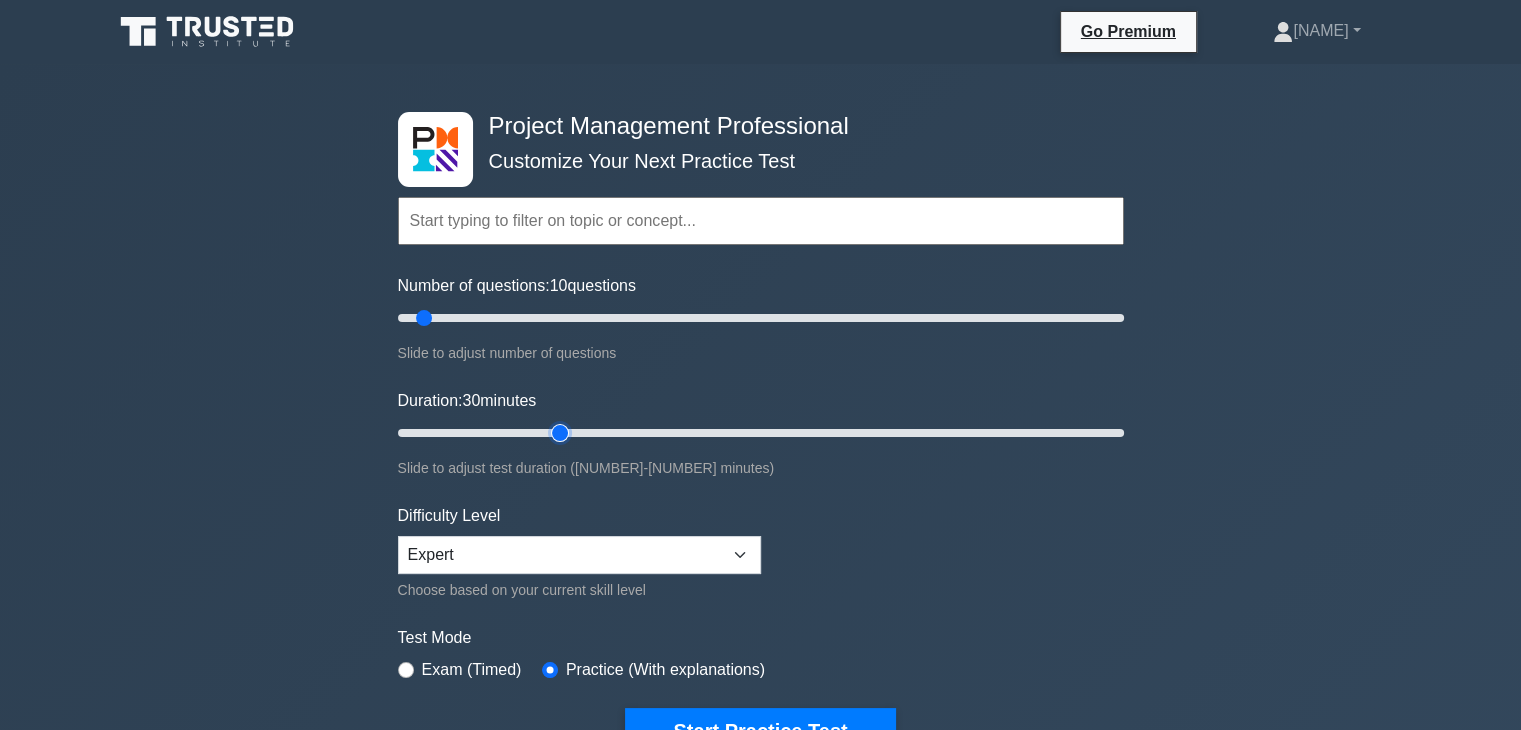 type on "30" 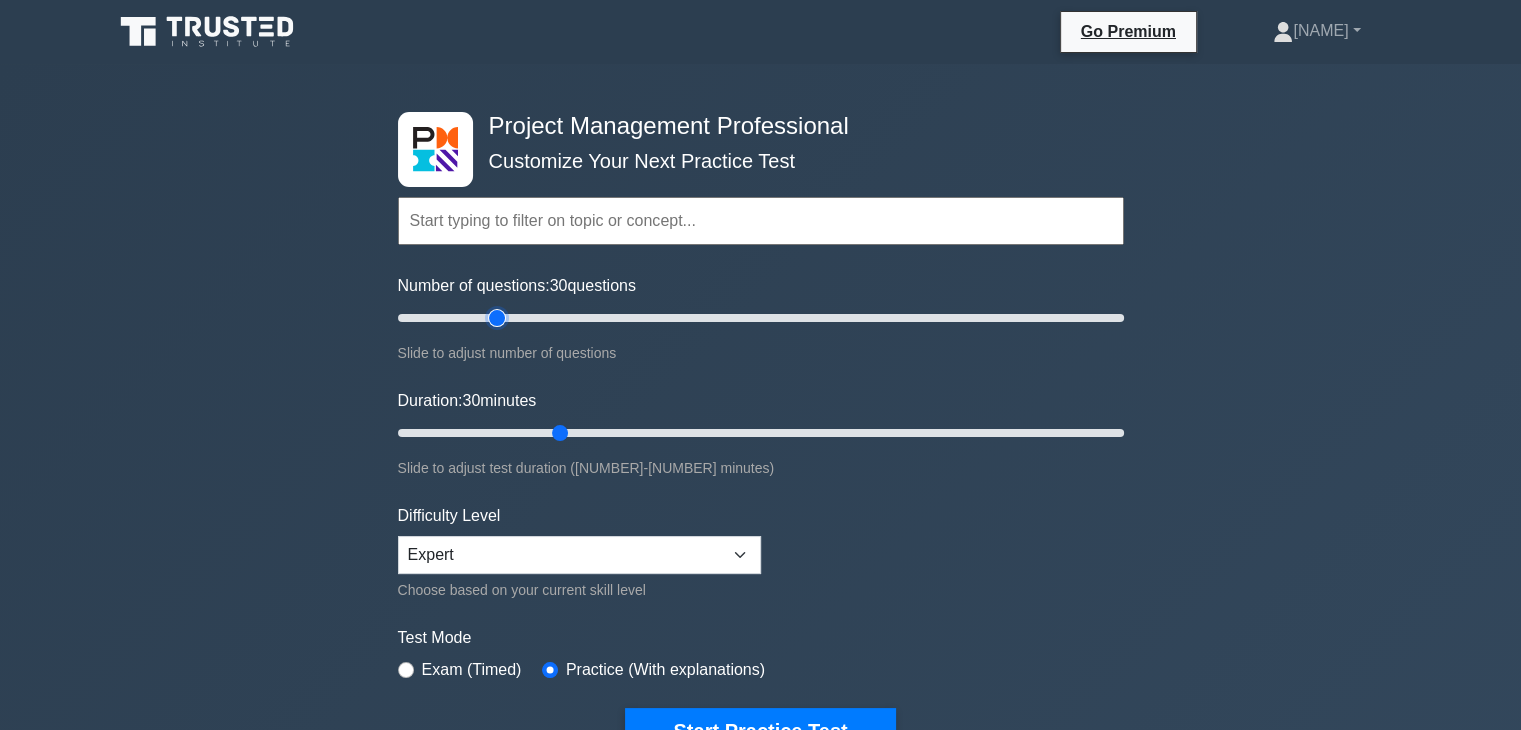 click on "Number of questions:  30  questions" at bounding box center (761, 318) 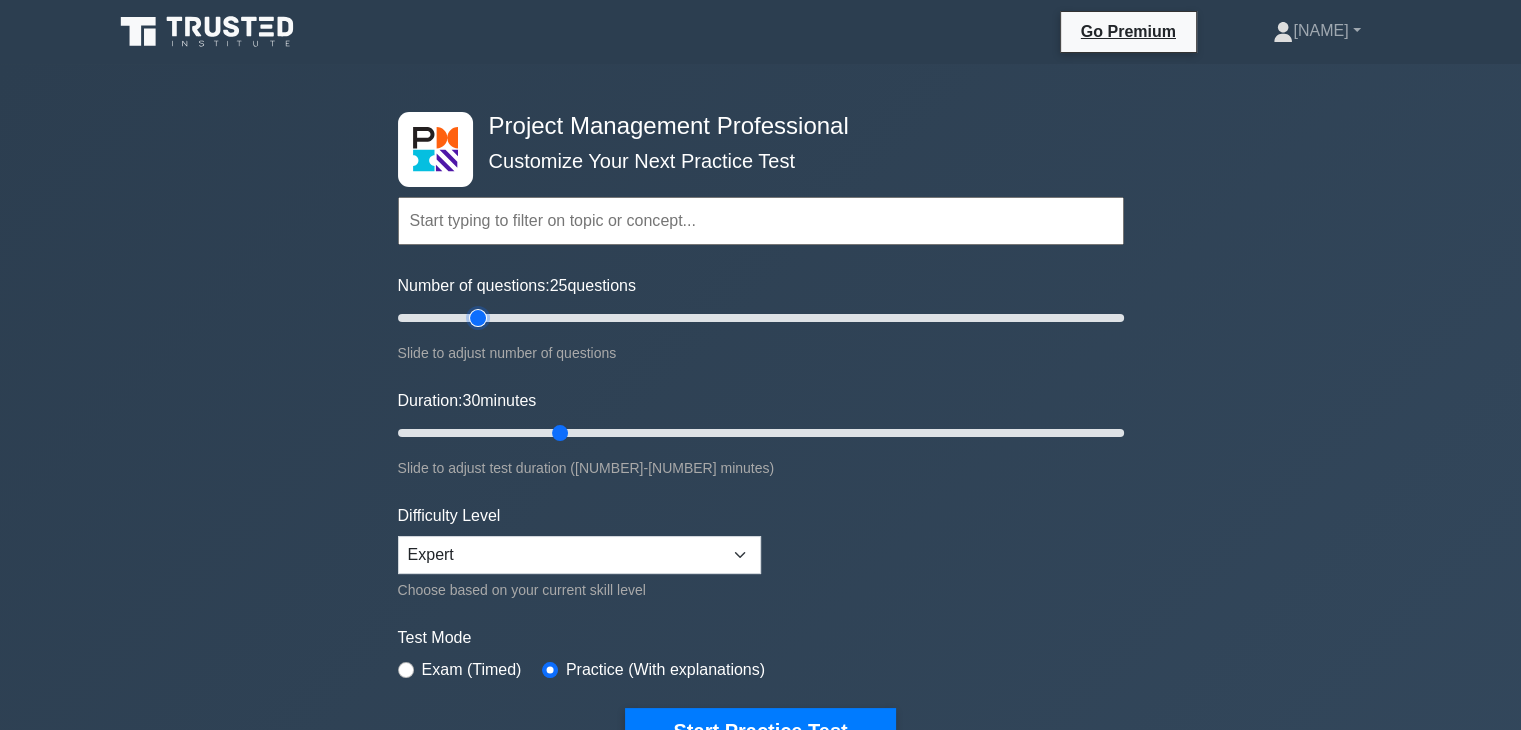 click on "Number of questions:  25  questions" at bounding box center [761, 318] 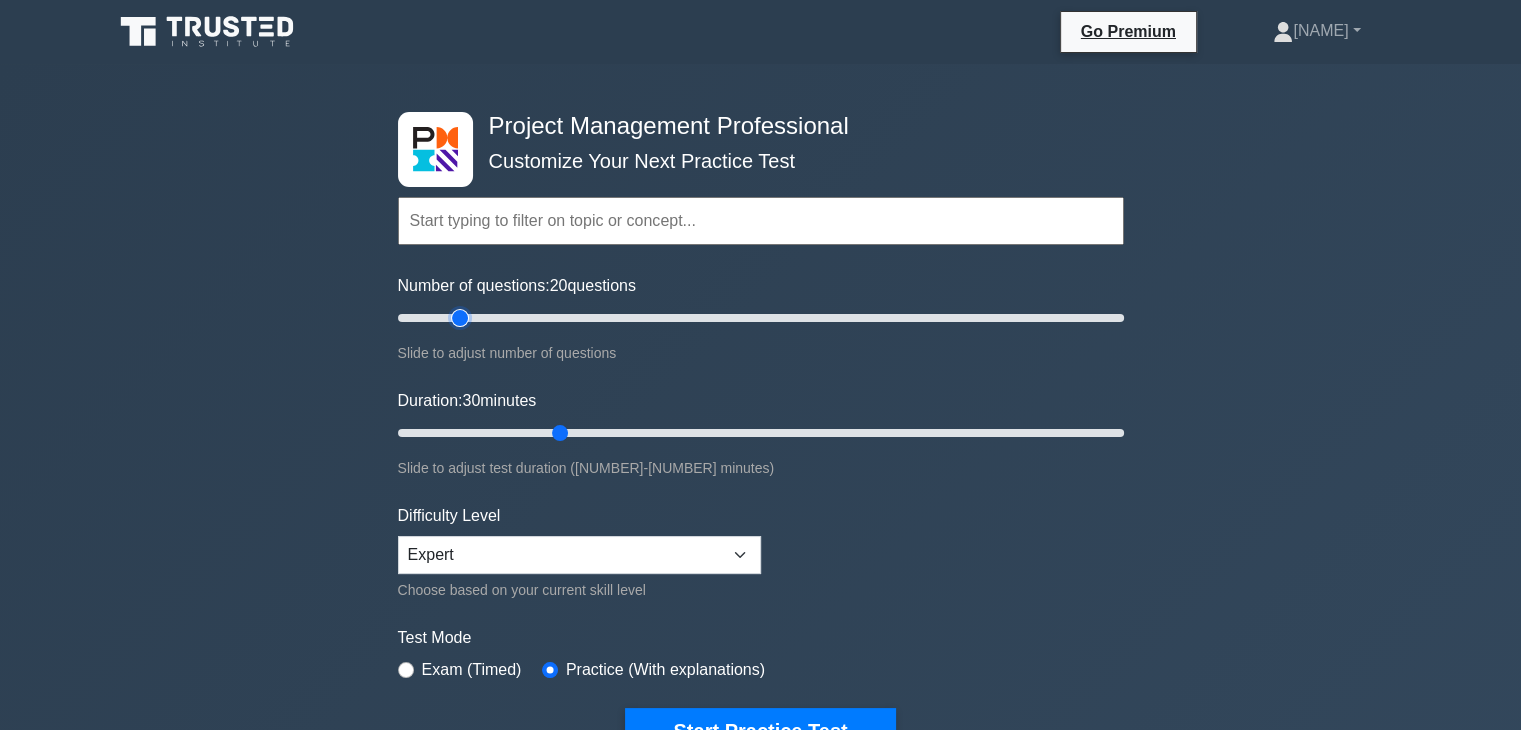 type on "20" 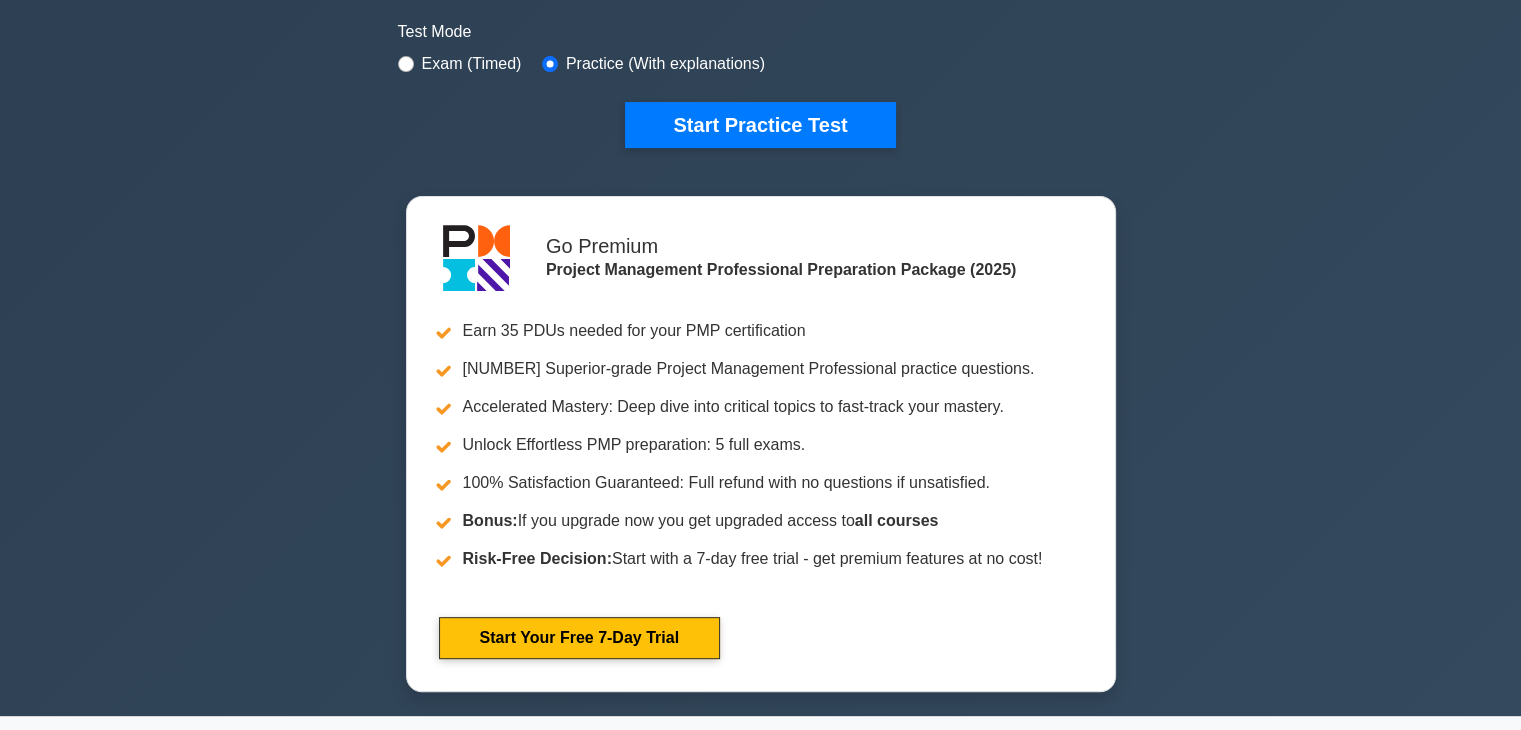 scroll, scrollTop: 637, scrollLeft: 0, axis: vertical 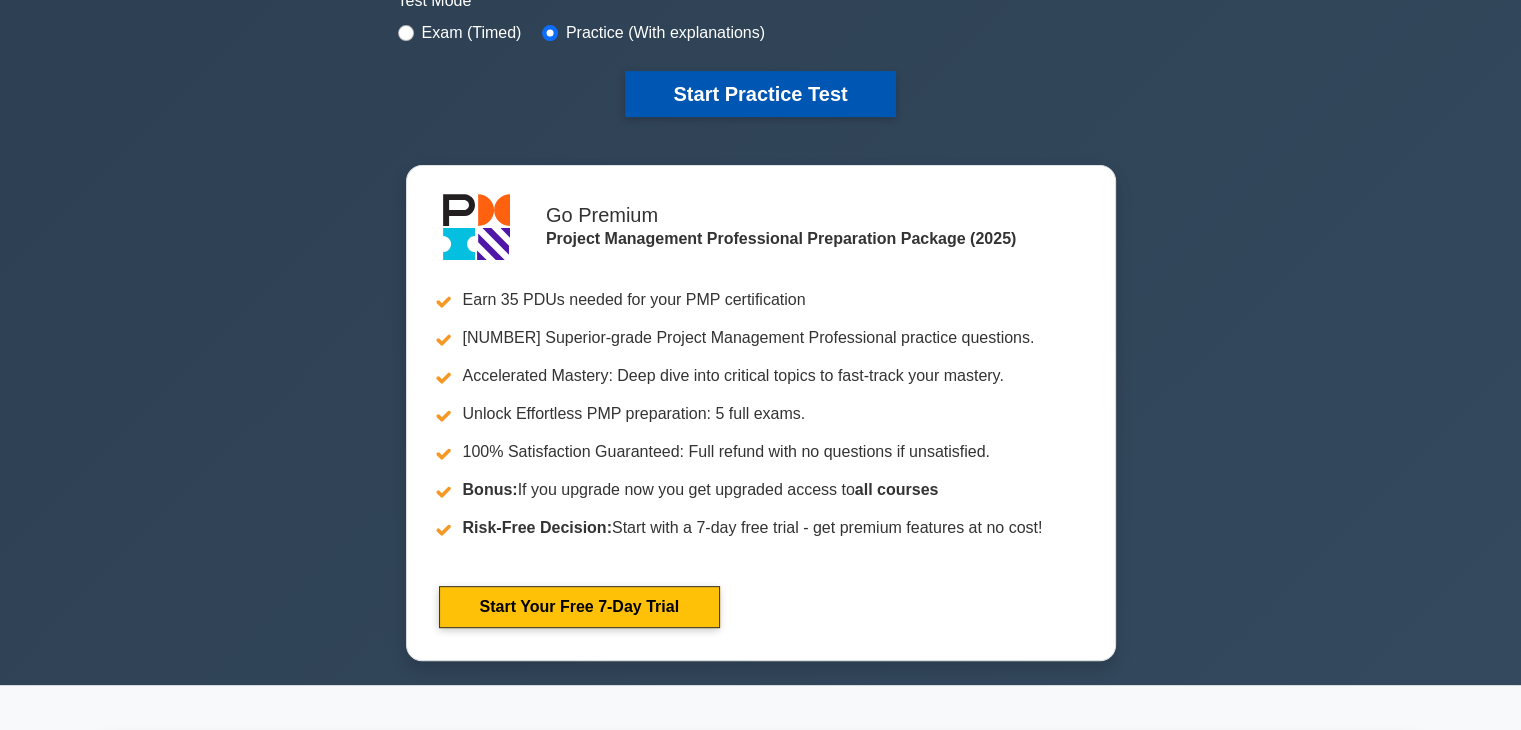 click on "Start Practice Test" at bounding box center (760, 94) 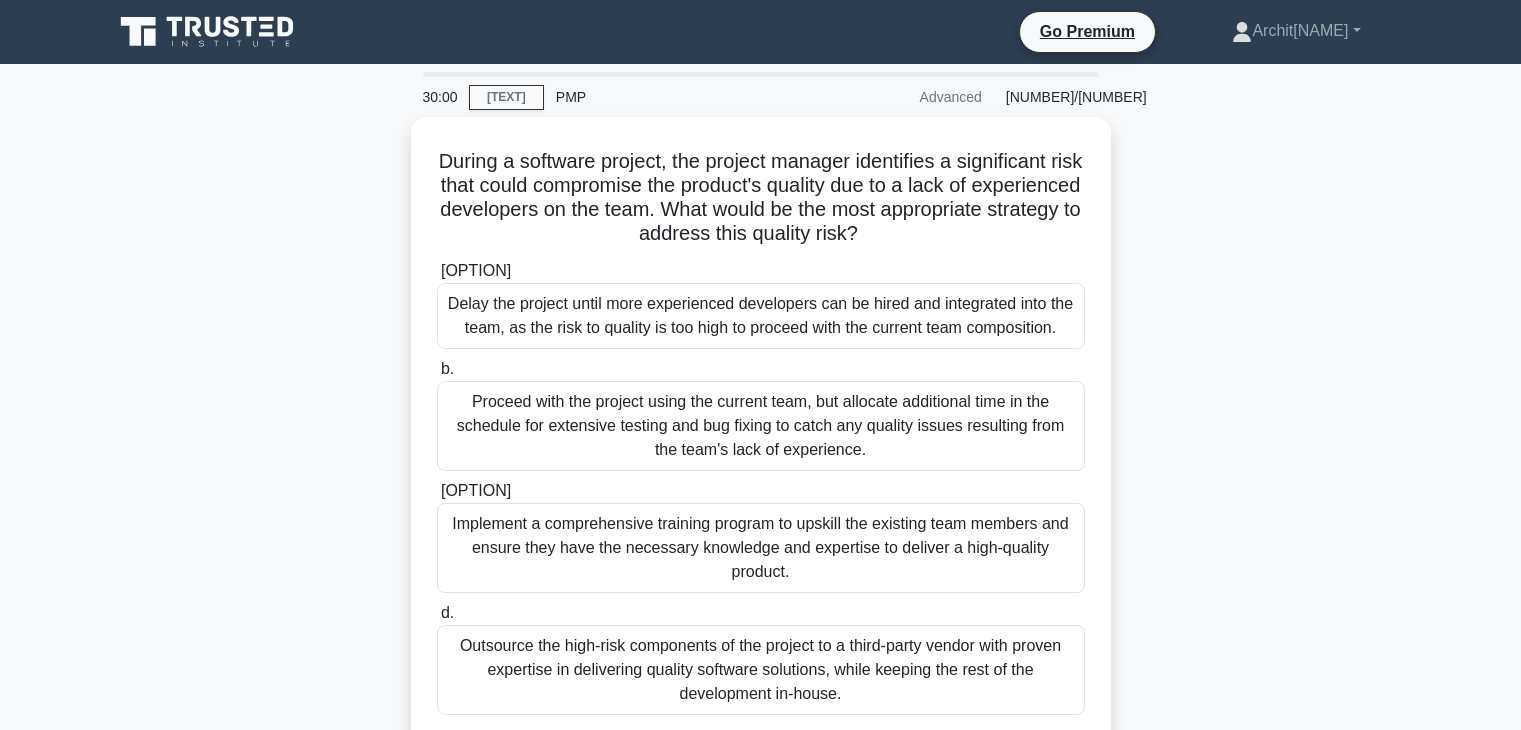 scroll, scrollTop: 0, scrollLeft: 0, axis: both 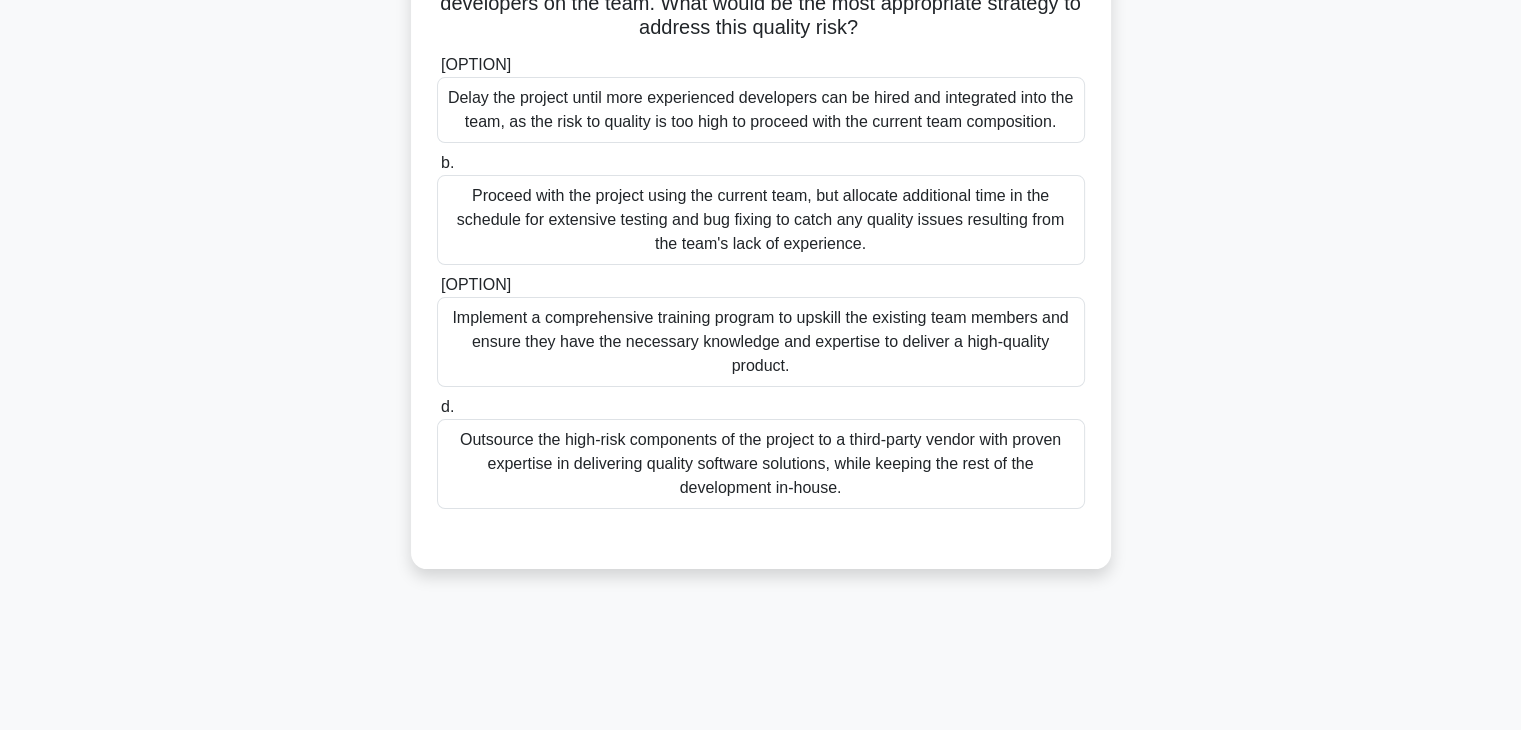 click on "Implement a comprehensive training program to upskill the existing team members and ensure they have the necessary knowledge and expertise to deliver a high-quality product." at bounding box center [761, 342] 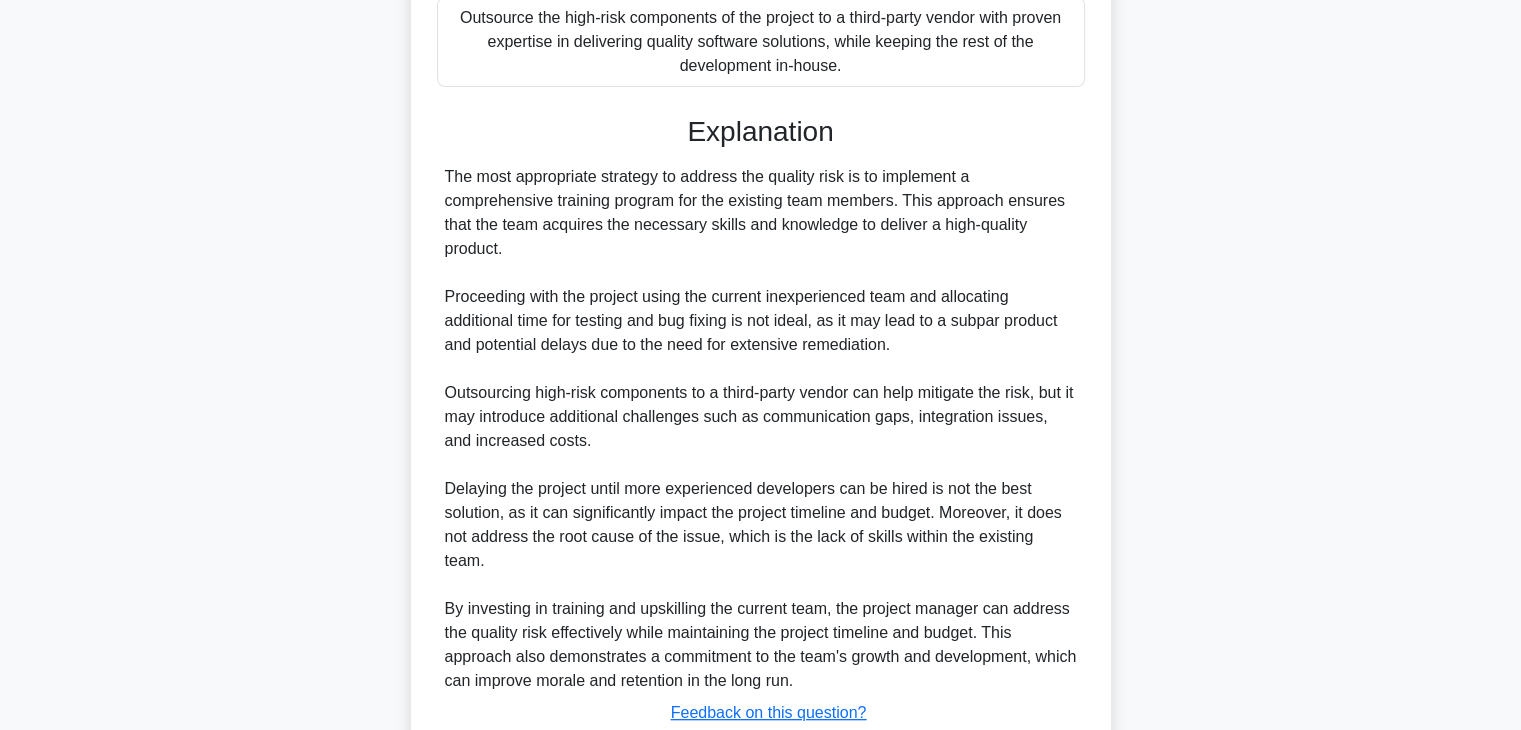 scroll, scrollTop: 742, scrollLeft: 0, axis: vertical 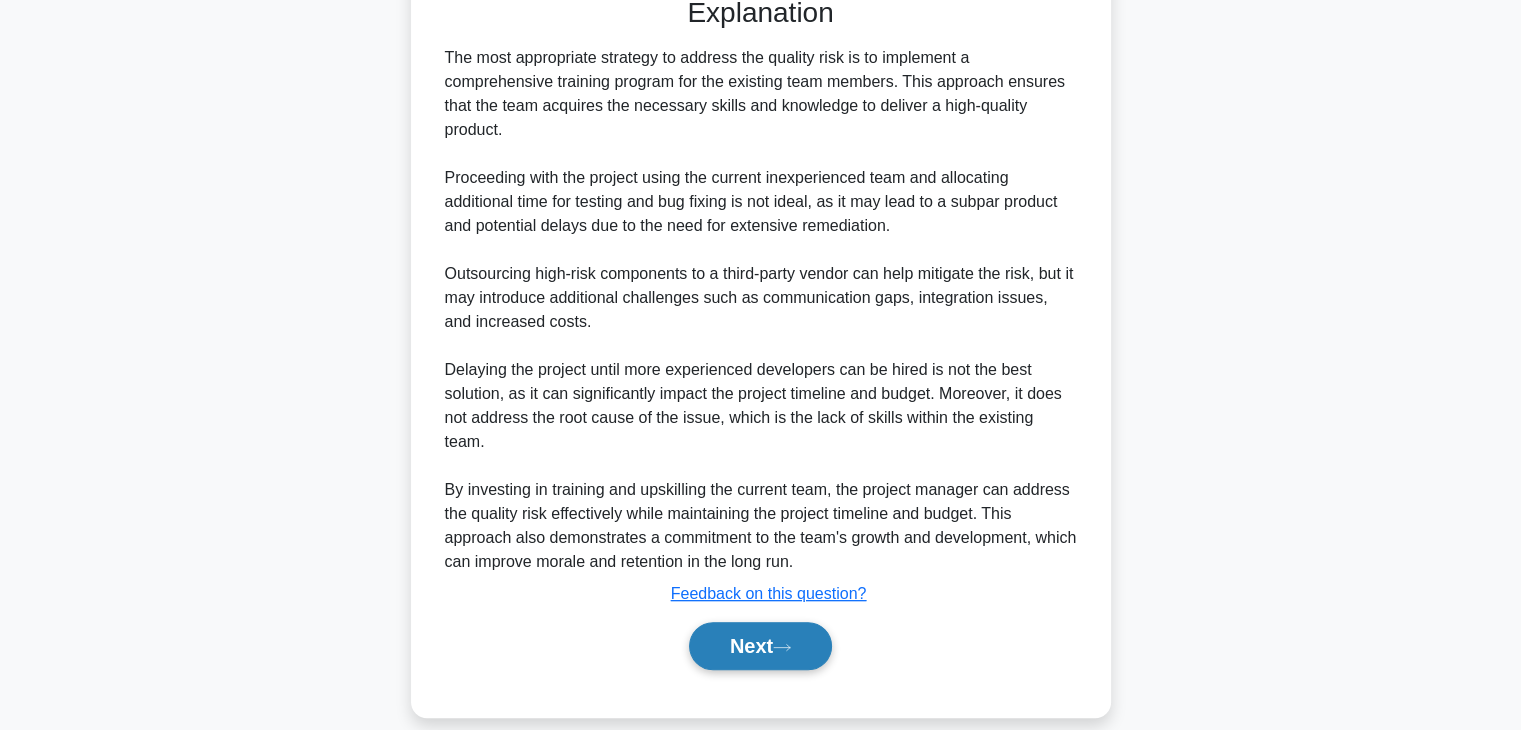 click on "Next" at bounding box center [760, 646] 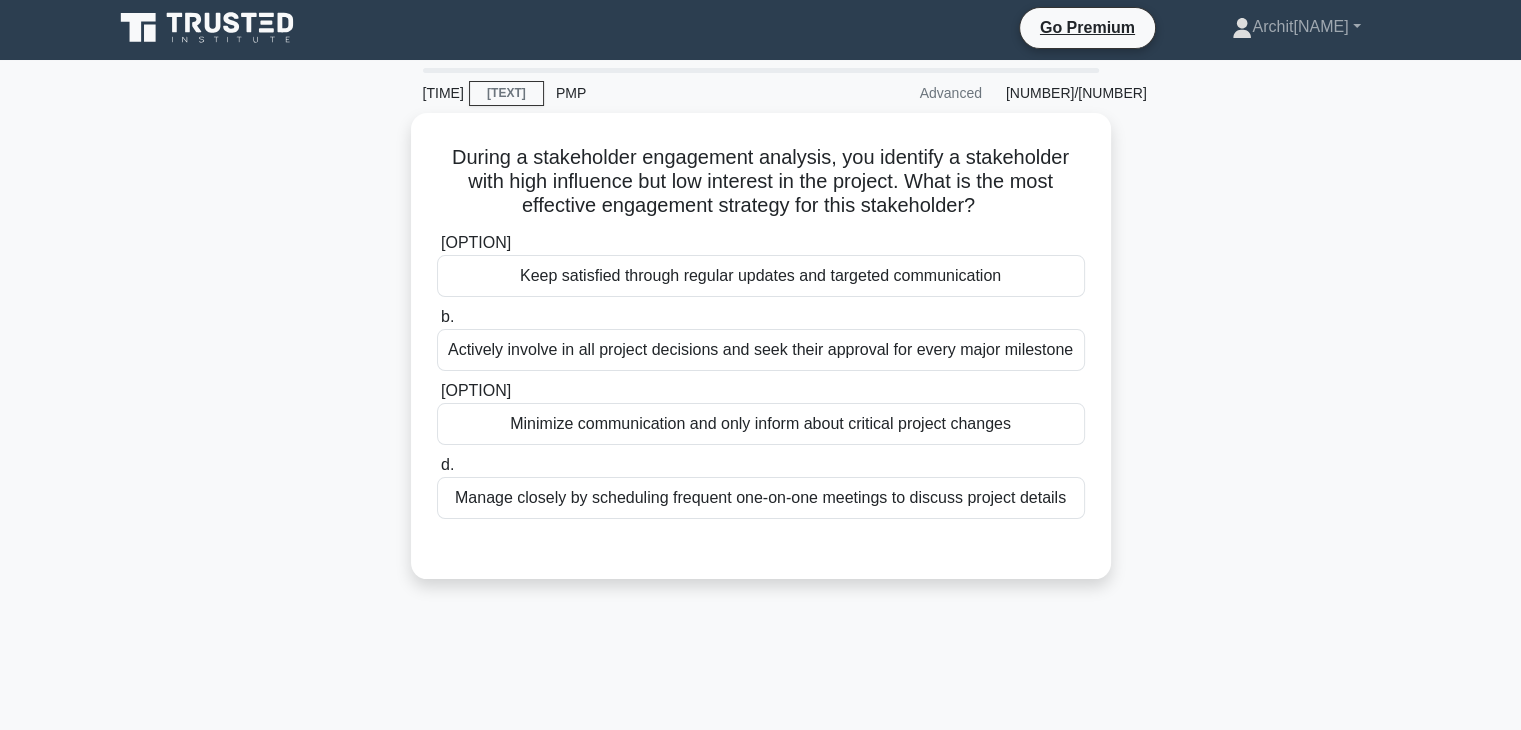 scroll, scrollTop: 0, scrollLeft: 0, axis: both 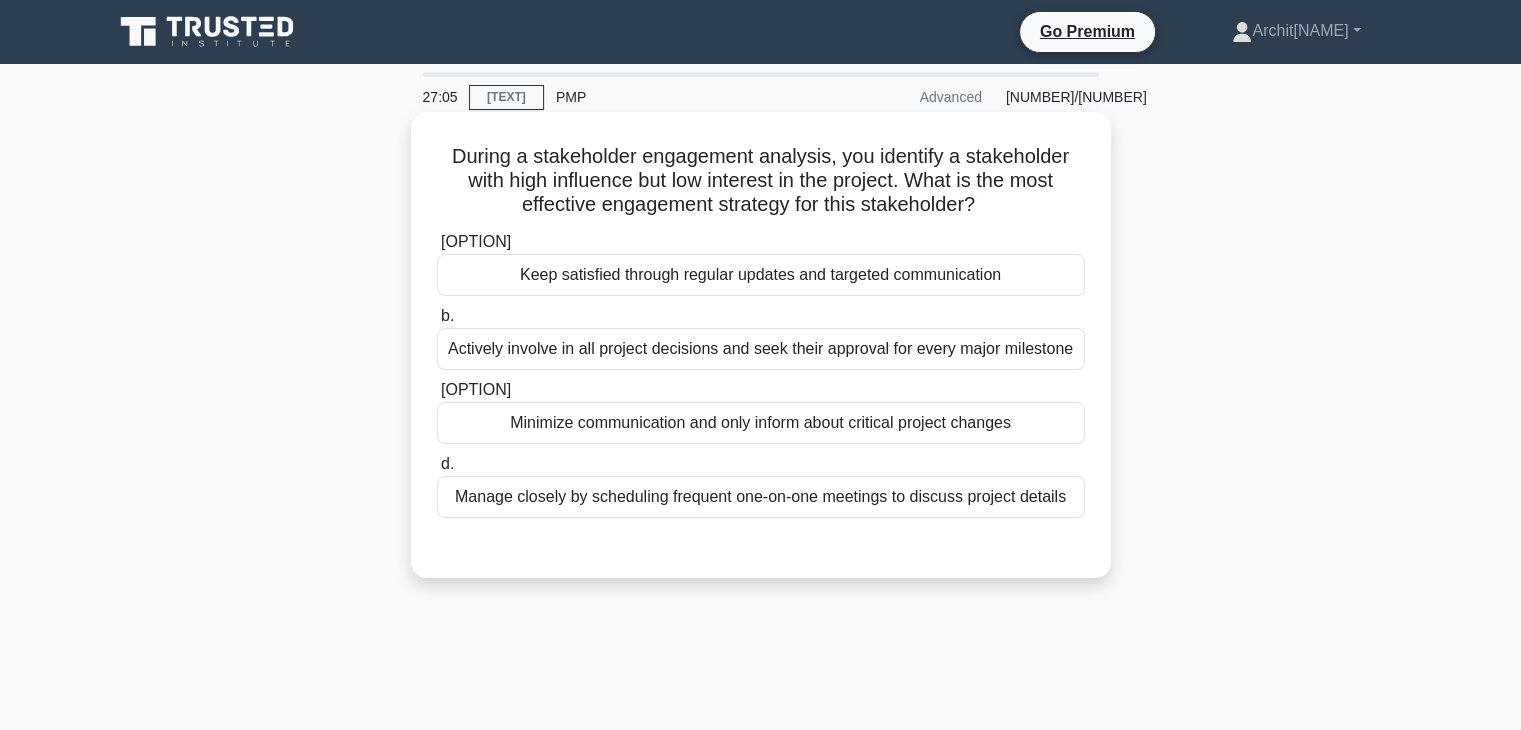 click on "Manage closely by scheduling frequent one-on-one meetings to discuss project details" at bounding box center (761, 497) 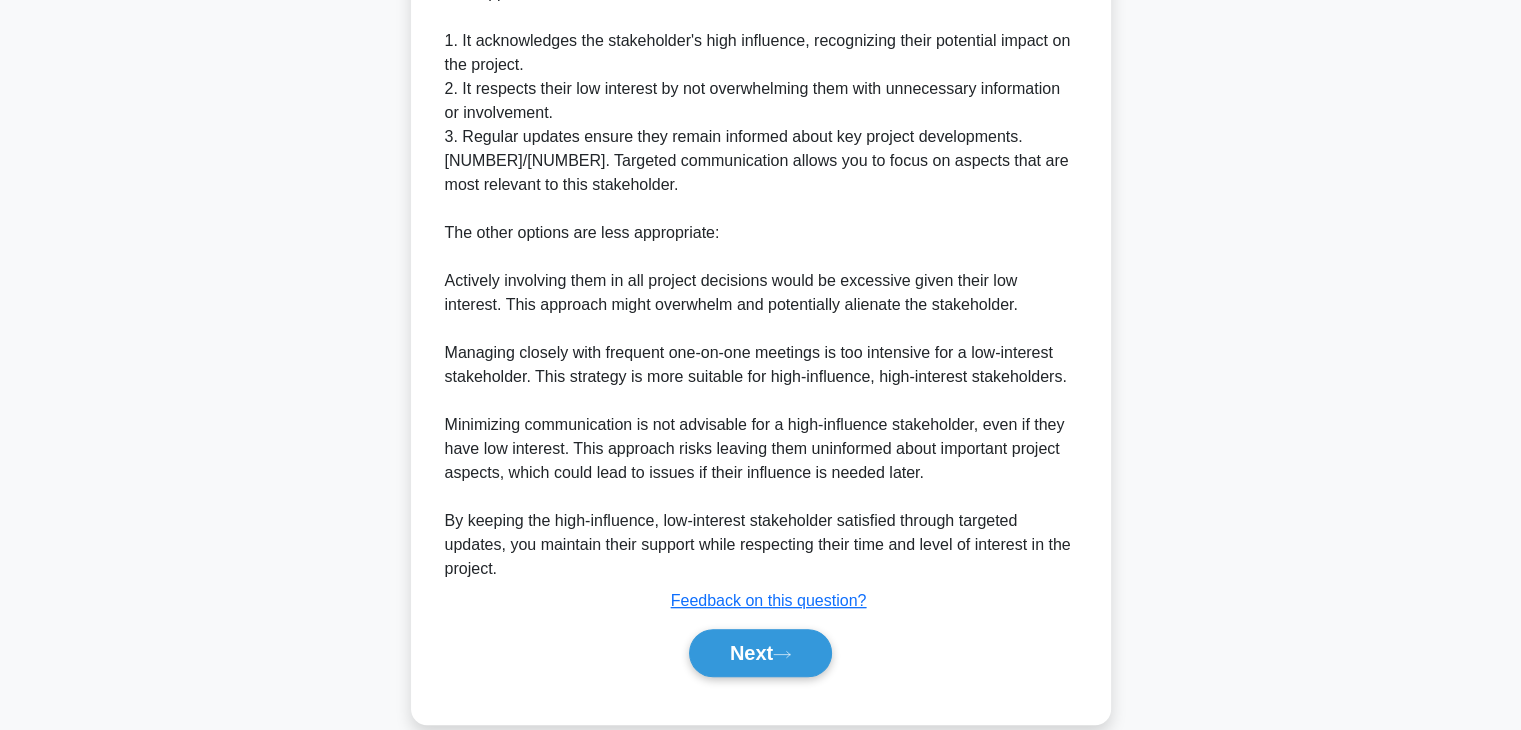 scroll, scrollTop: 768, scrollLeft: 0, axis: vertical 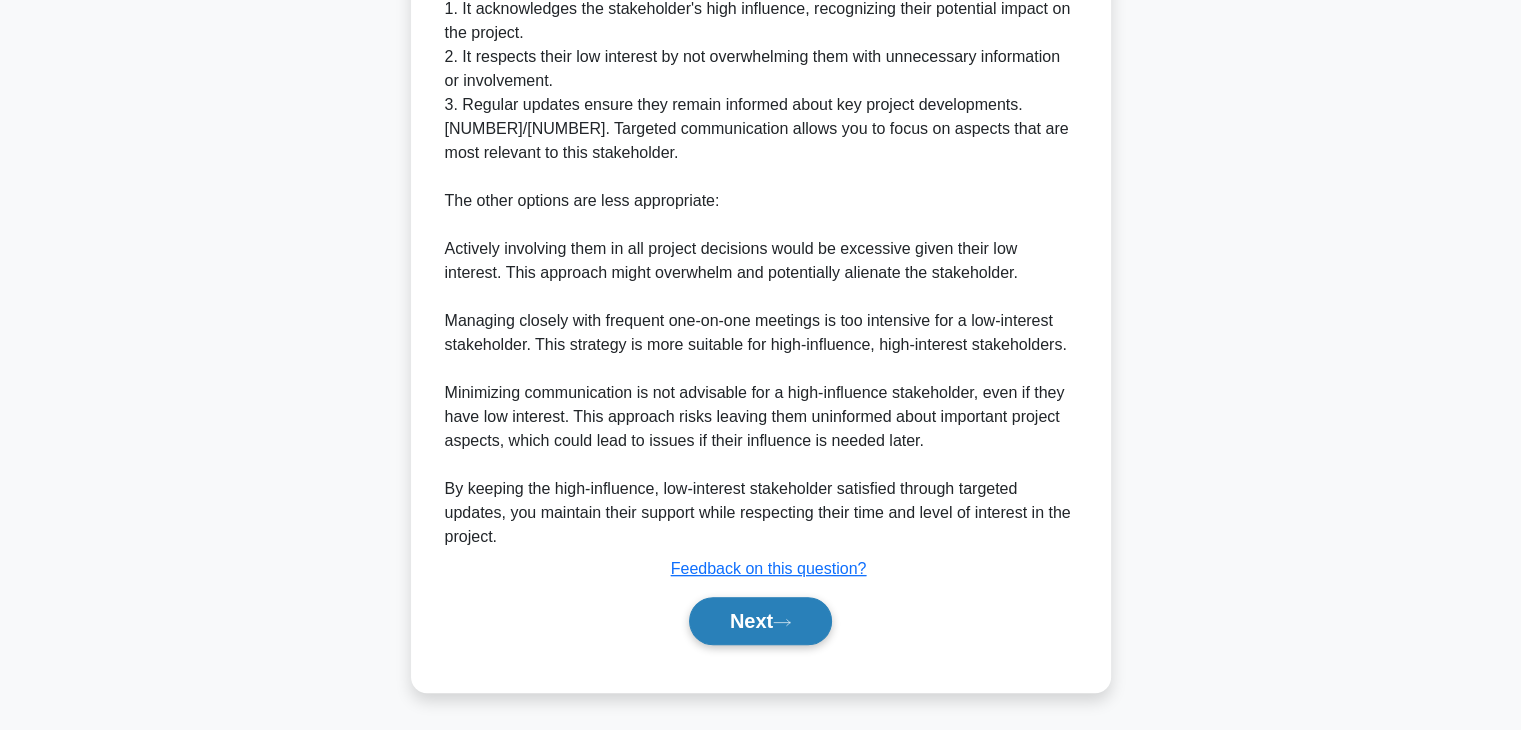 click on "Next" at bounding box center [760, 621] 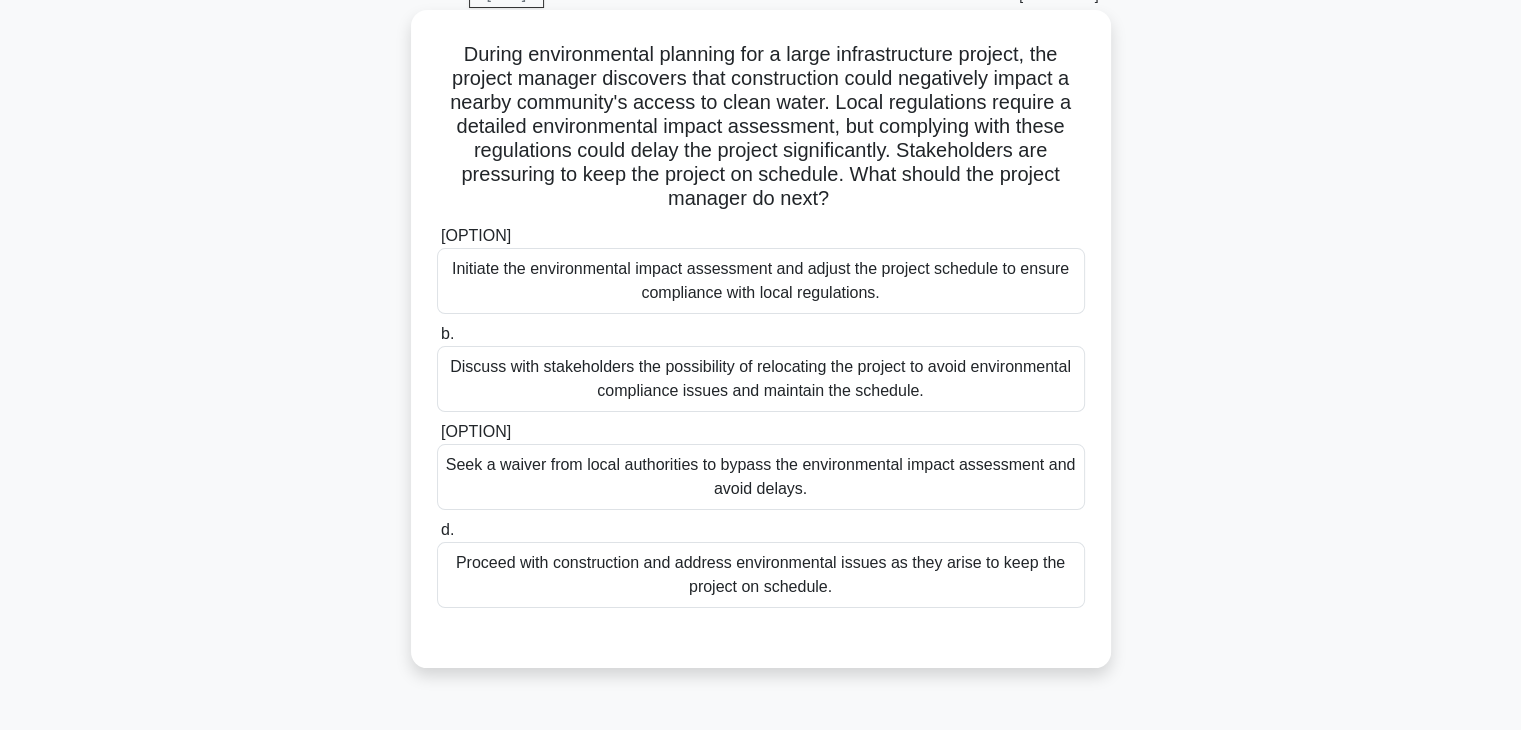 scroll, scrollTop: 104, scrollLeft: 0, axis: vertical 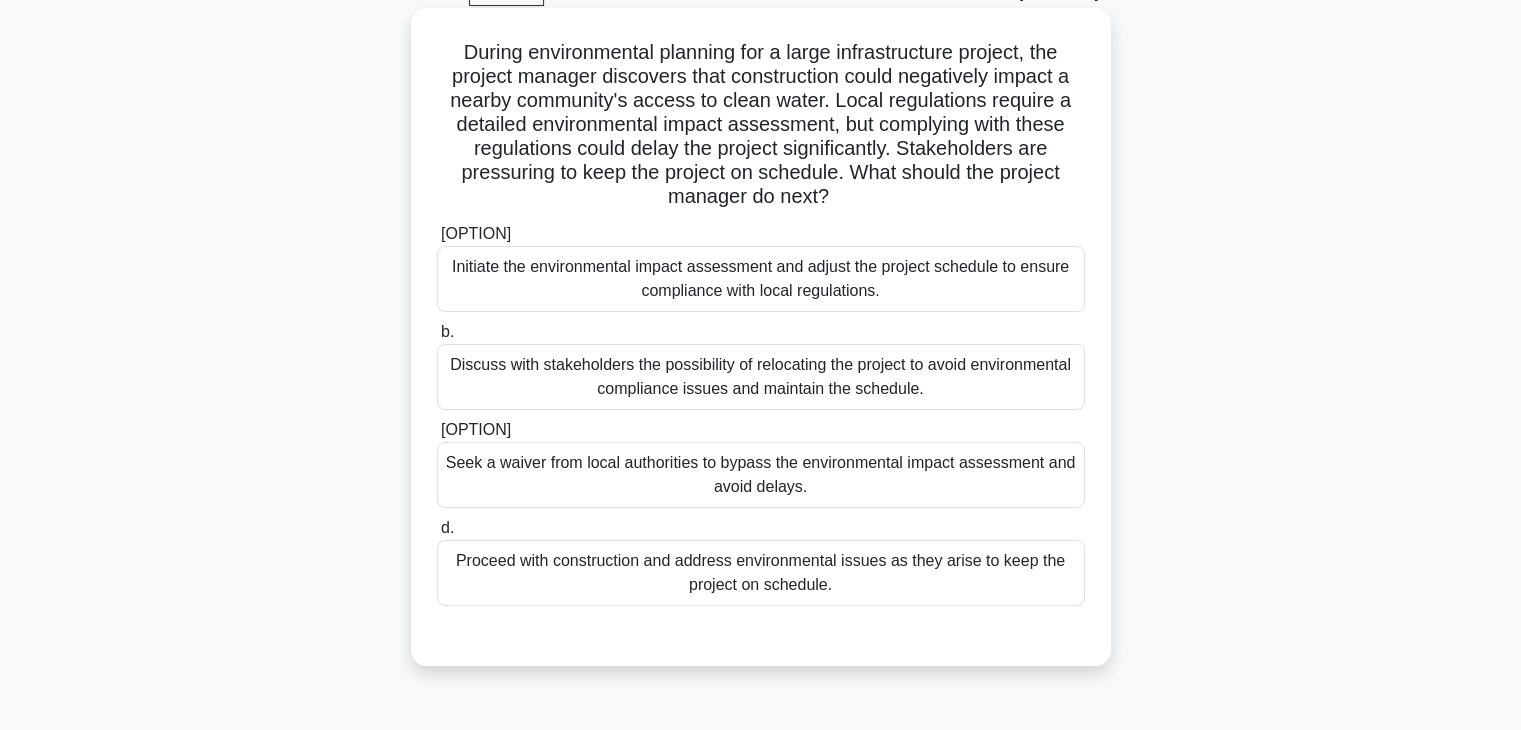 click on "Initiate the environmental impact assessment and adjust the project schedule to ensure compliance with local regulations." at bounding box center [761, 279] 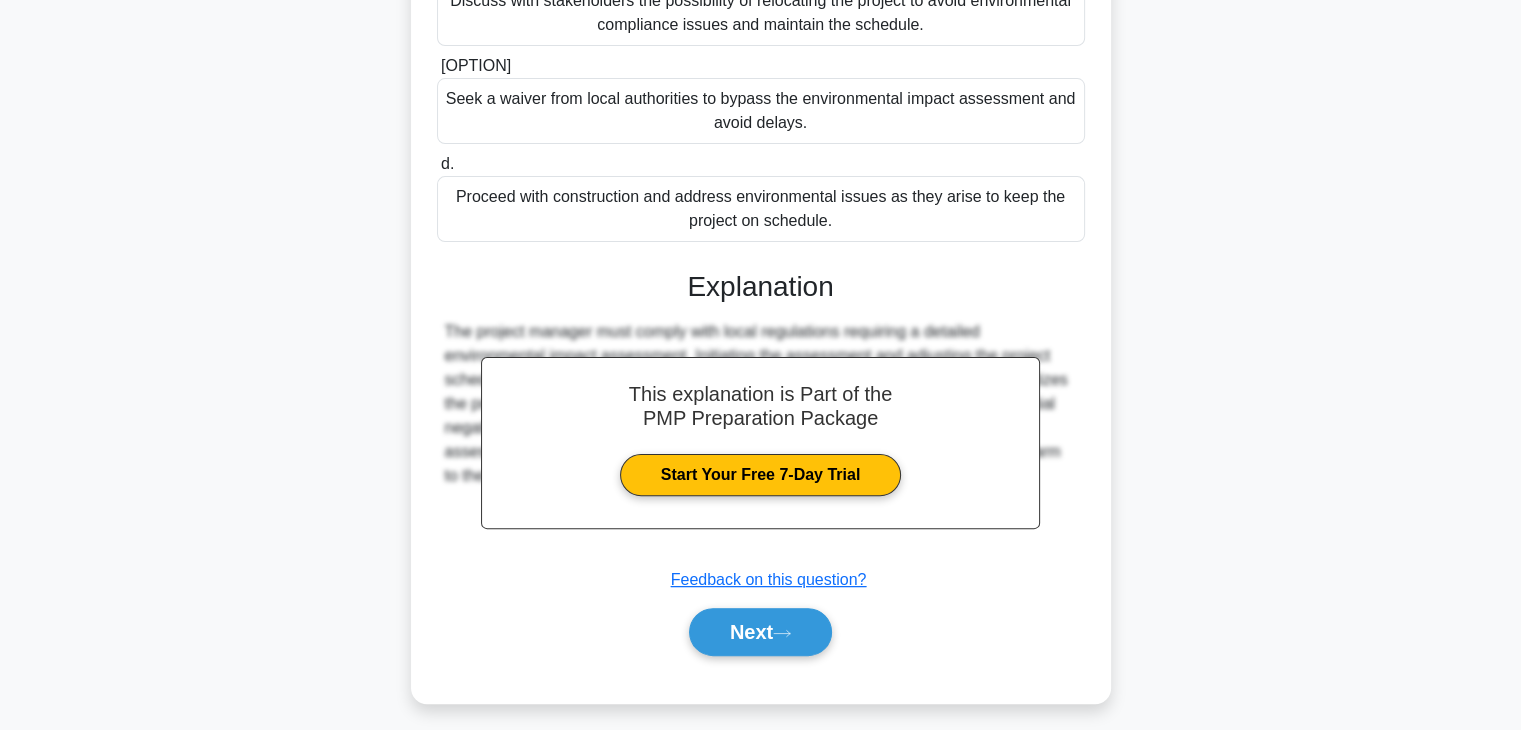 scroll, scrollTop: 478, scrollLeft: 0, axis: vertical 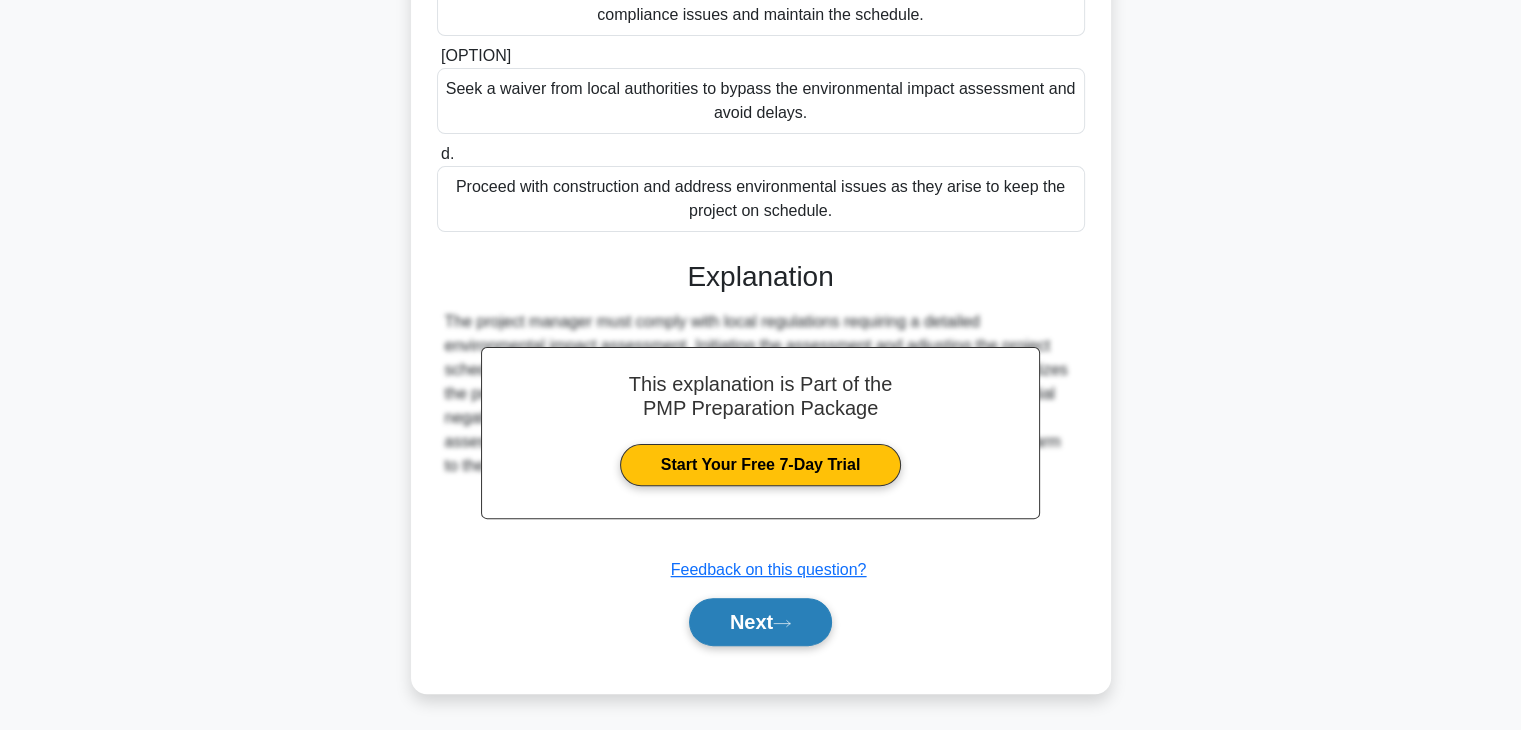 click on "Next" at bounding box center (760, 622) 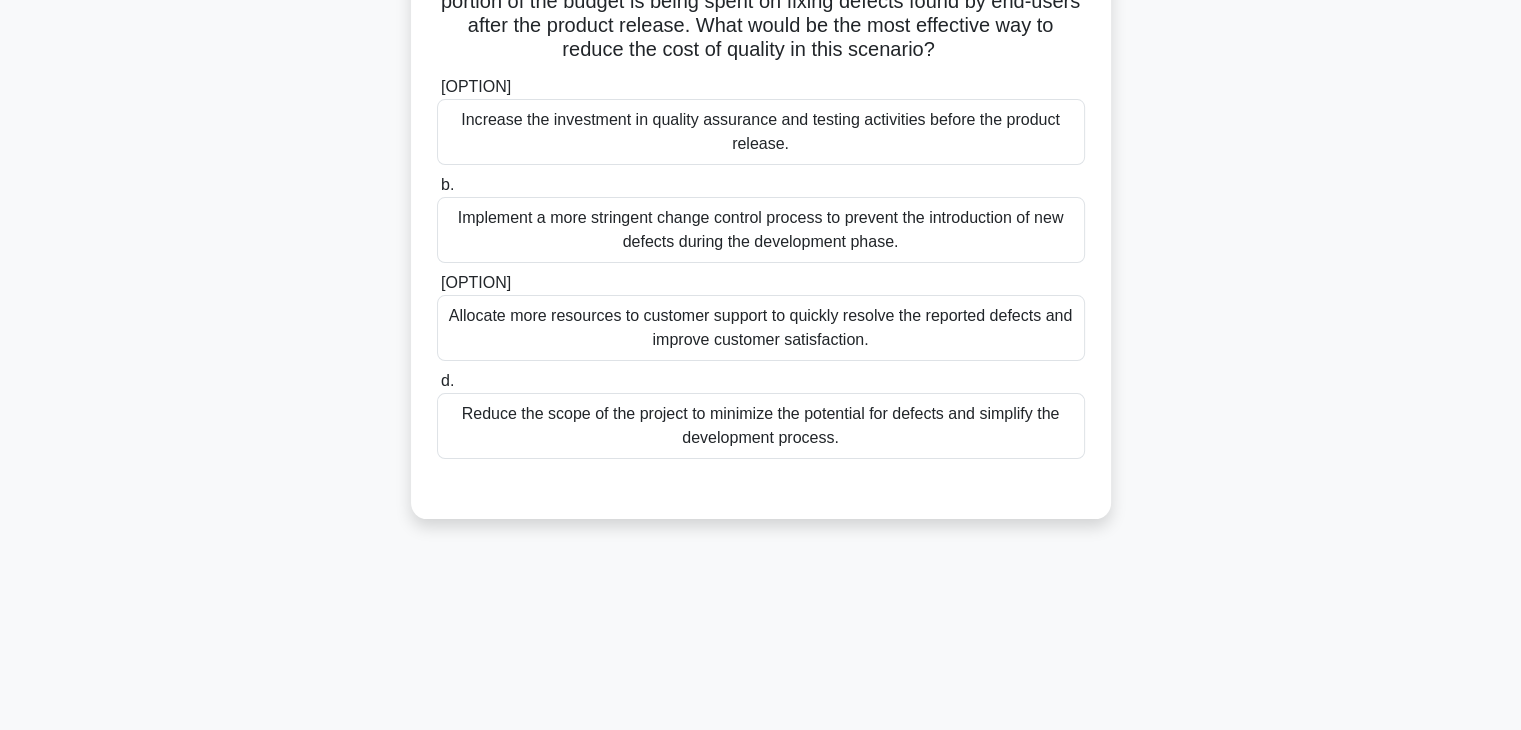 scroll, scrollTop: 0, scrollLeft: 0, axis: both 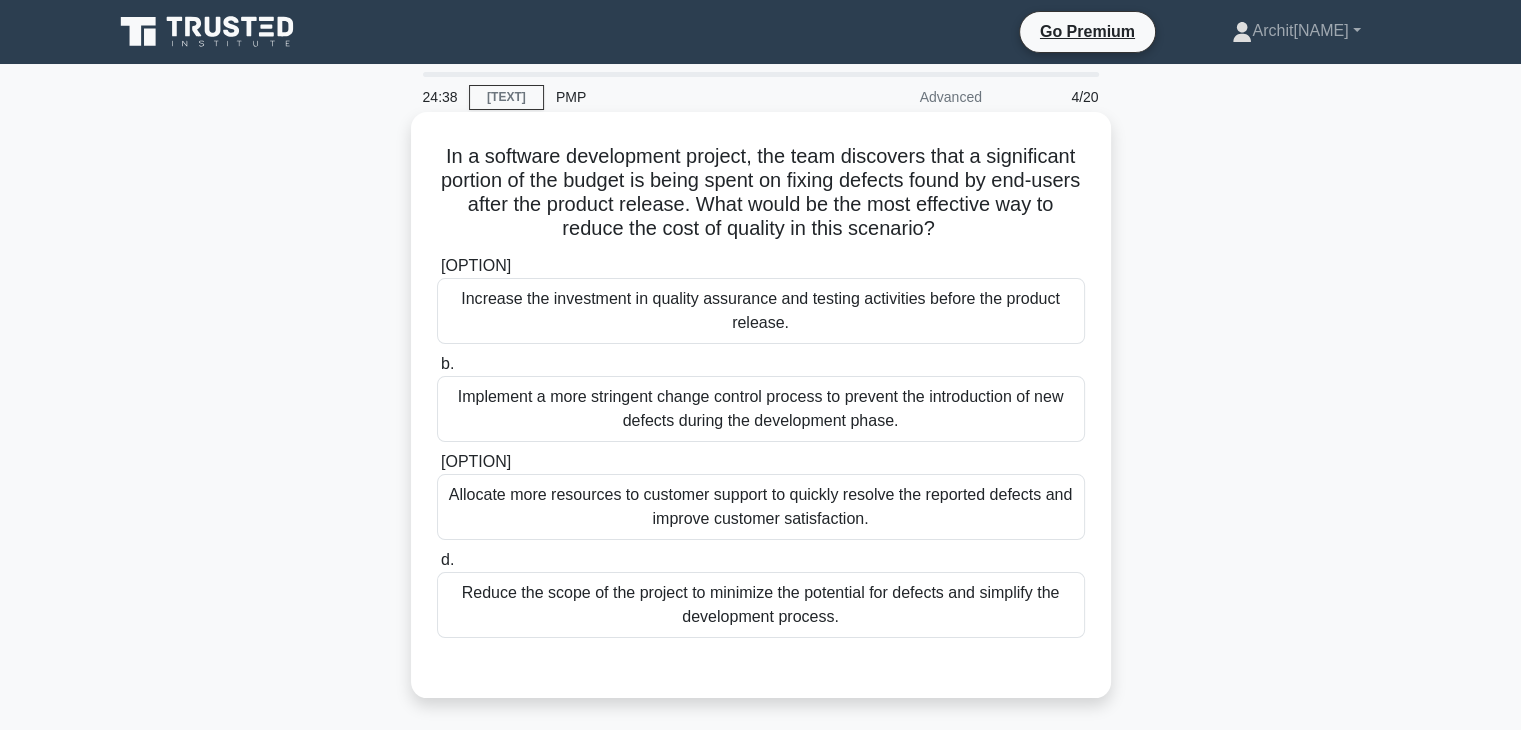 click on "Allocate more resources to customer support to quickly resolve the reported defects and improve customer satisfaction." at bounding box center [761, 507] 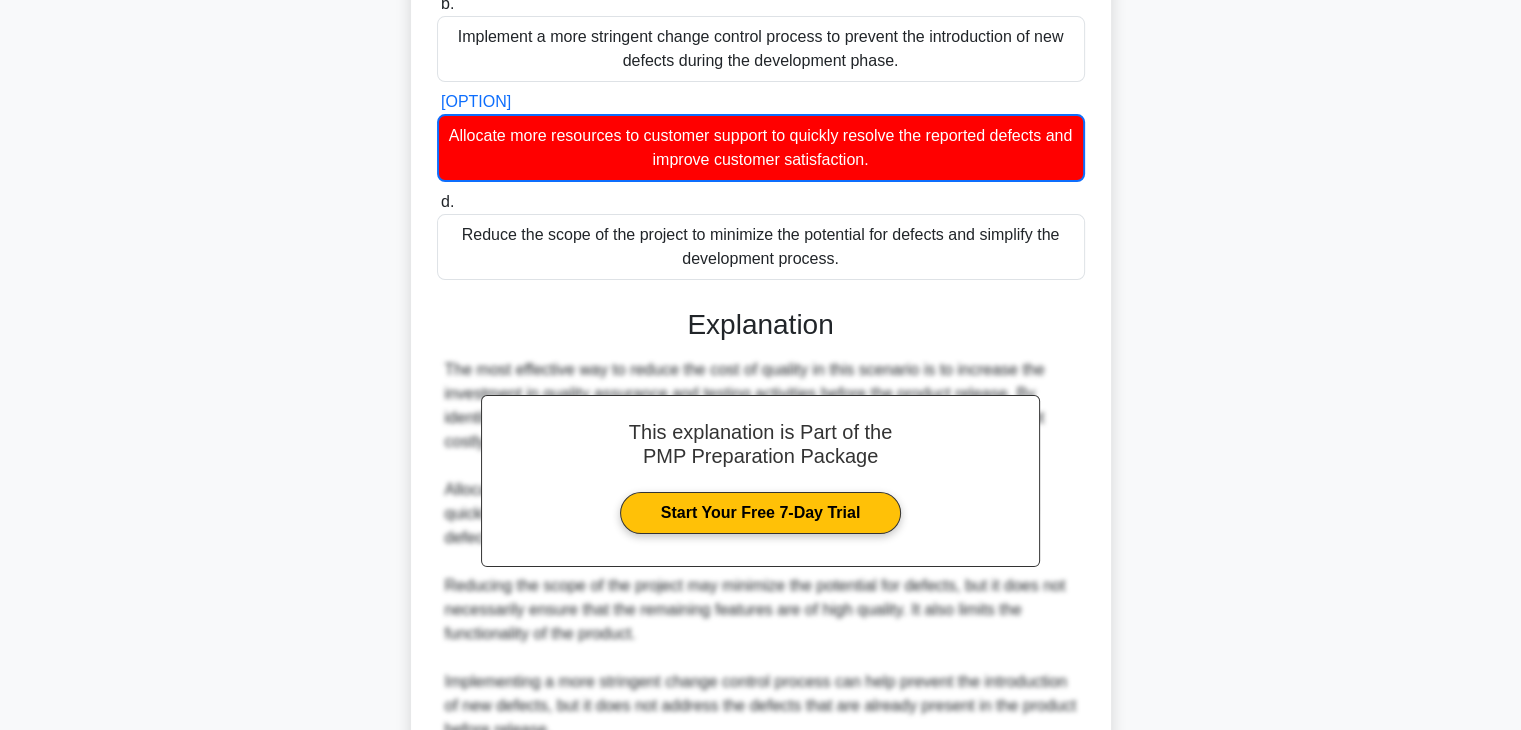 scroll, scrollTop: 552, scrollLeft: 0, axis: vertical 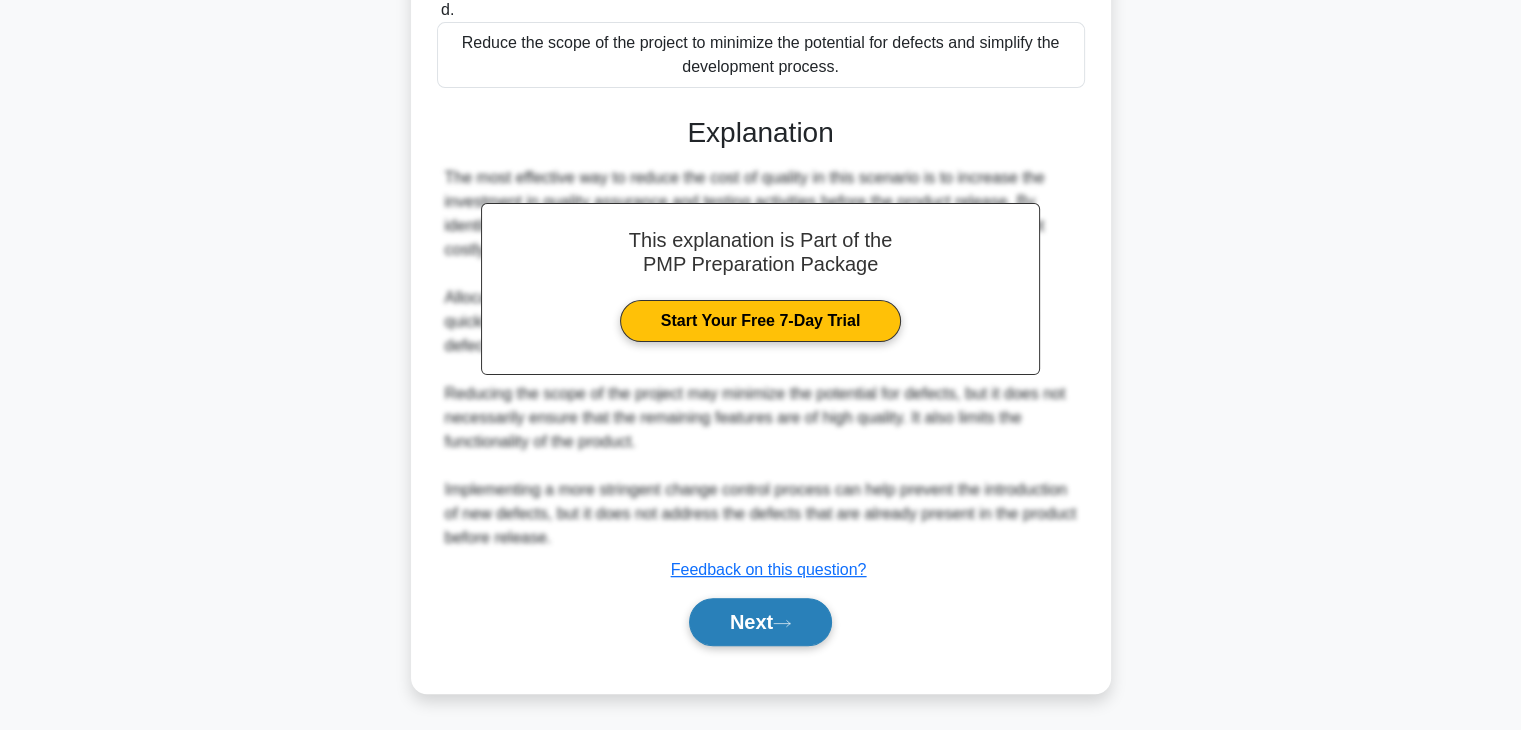 click on "Next" at bounding box center [760, 622] 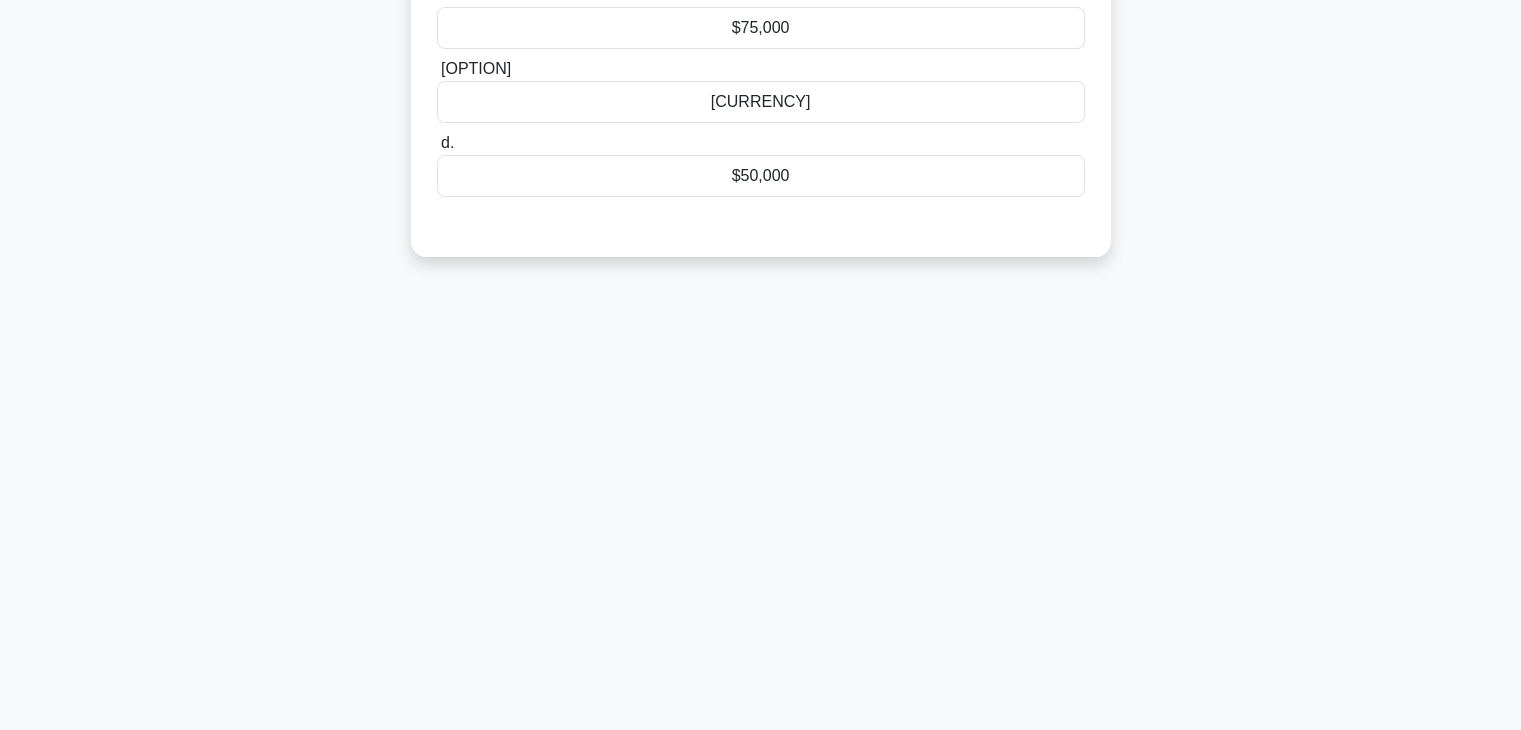 scroll, scrollTop: 0, scrollLeft: 0, axis: both 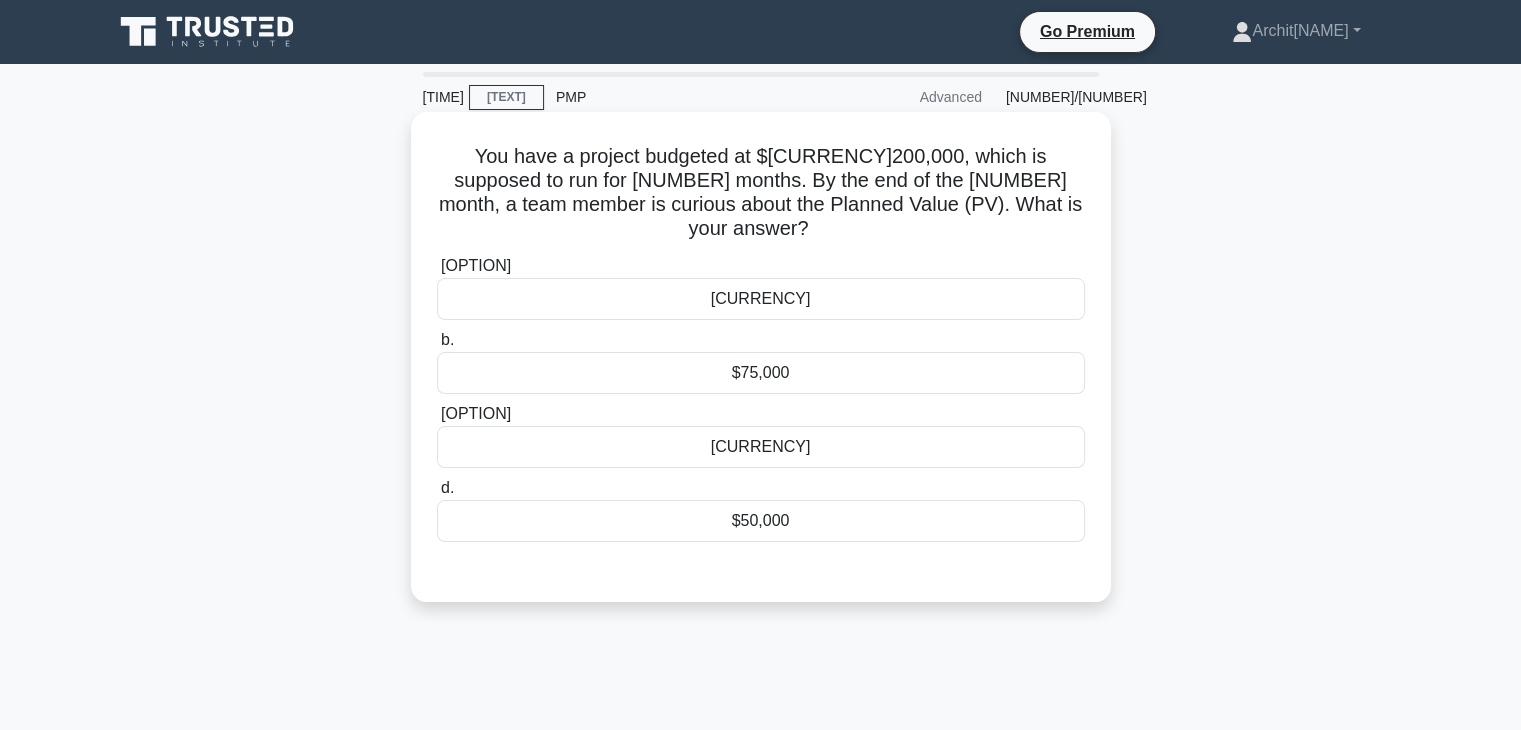 click on "[CURRENCY][NUMBER]" at bounding box center [761, 497] 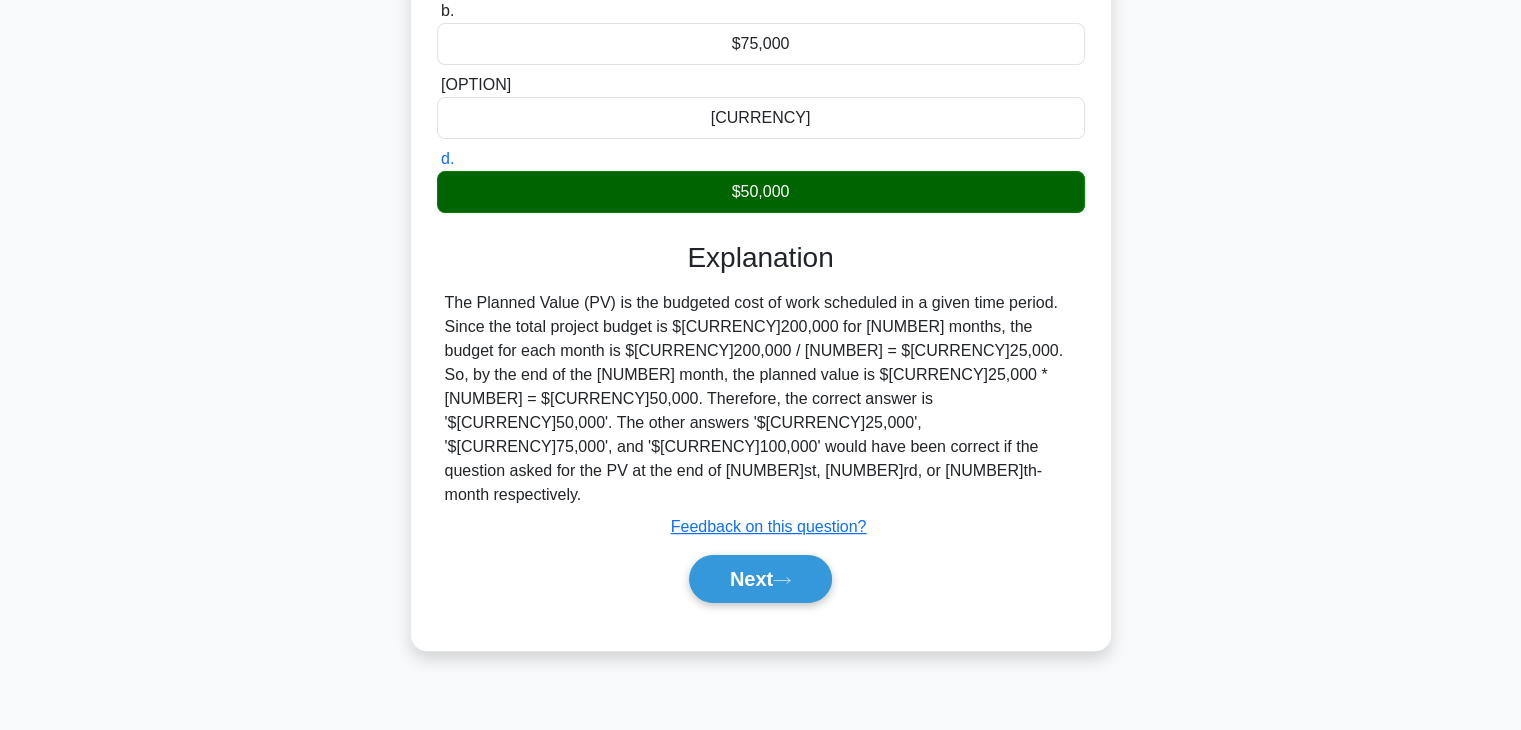 scroll, scrollTop: 351, scrollLeft: 0, axis: vertical 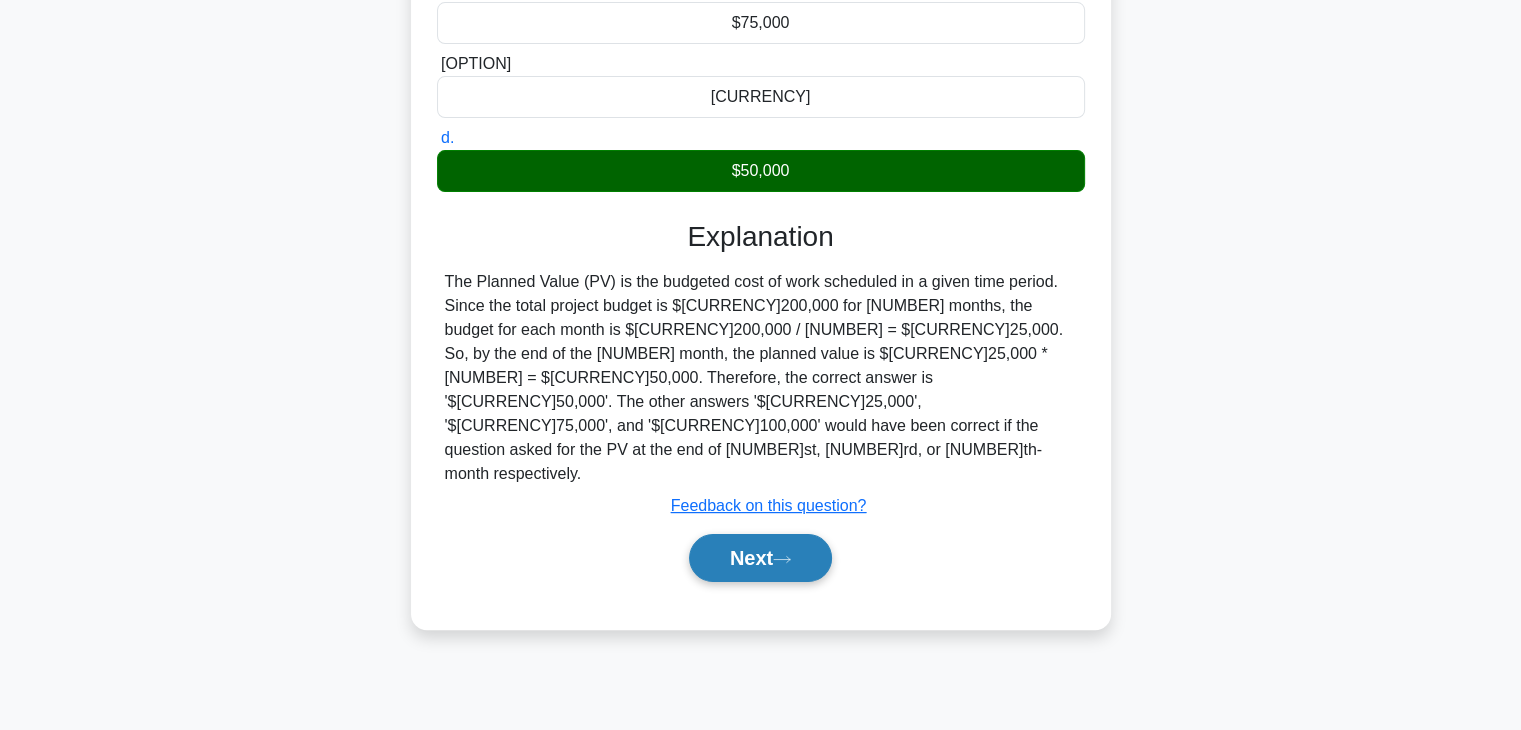 click on "Next" at bounding box center (760, 462) 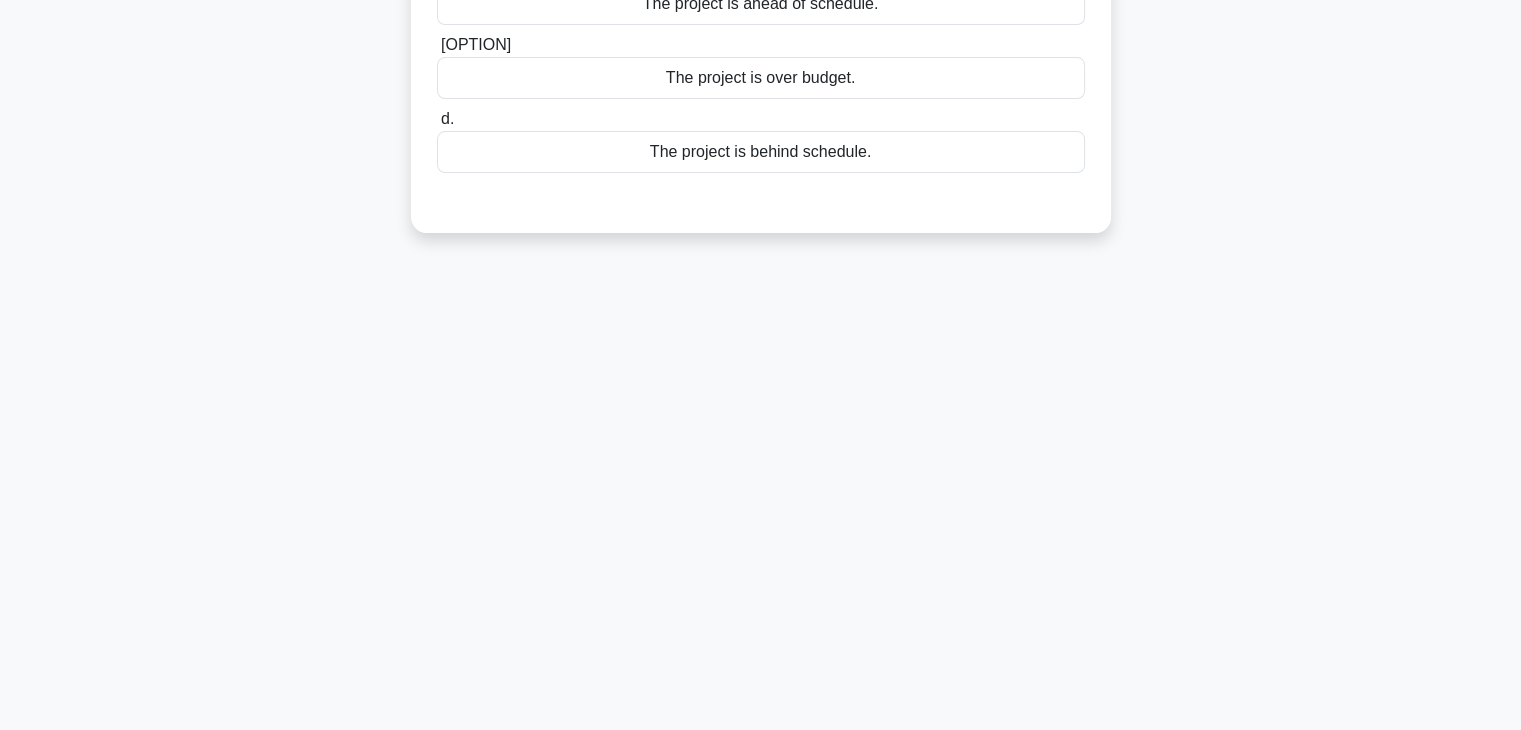 scroll, scrollTop: 0, scrollLeft: 0, axis: both 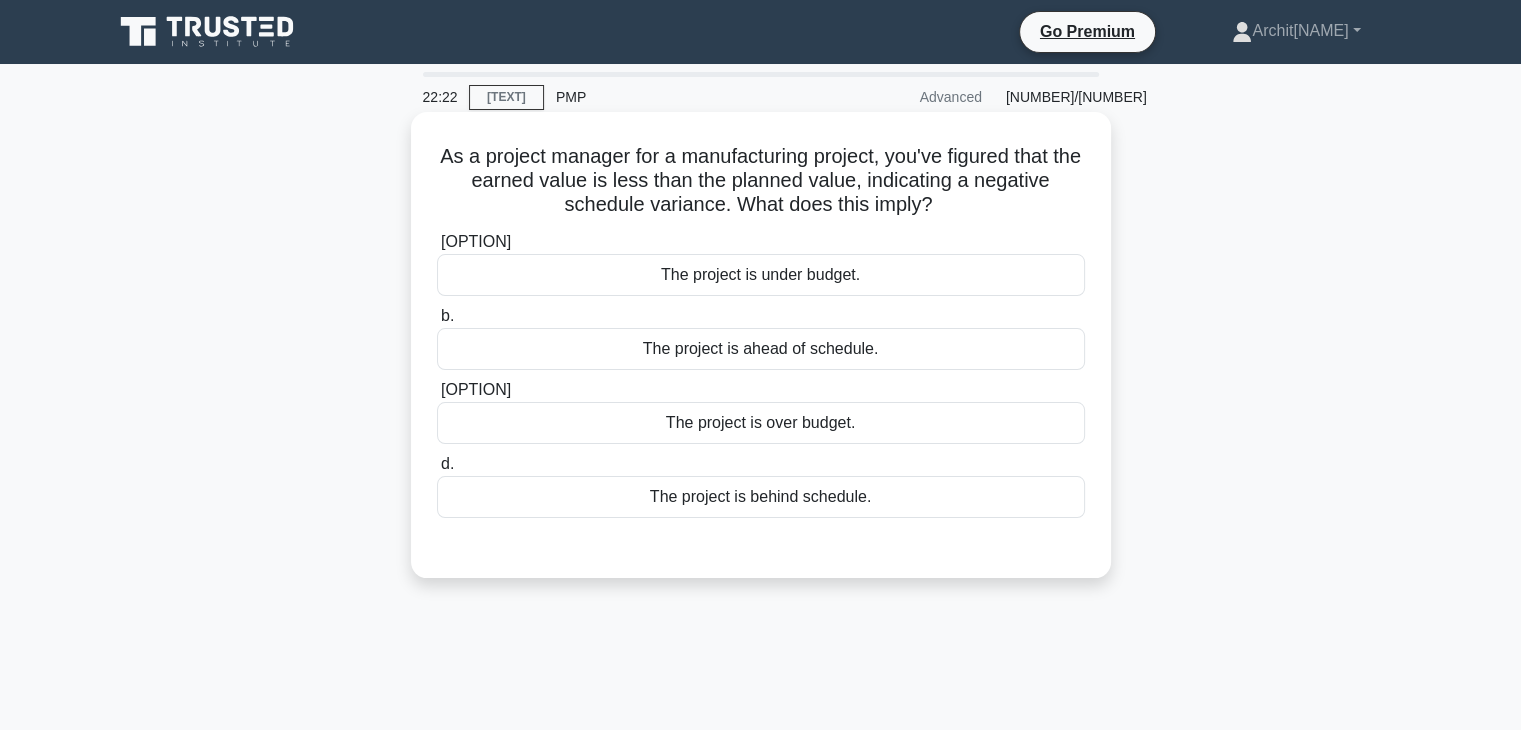 click on "The project is behind schedule." at bounding box center [761, 497] 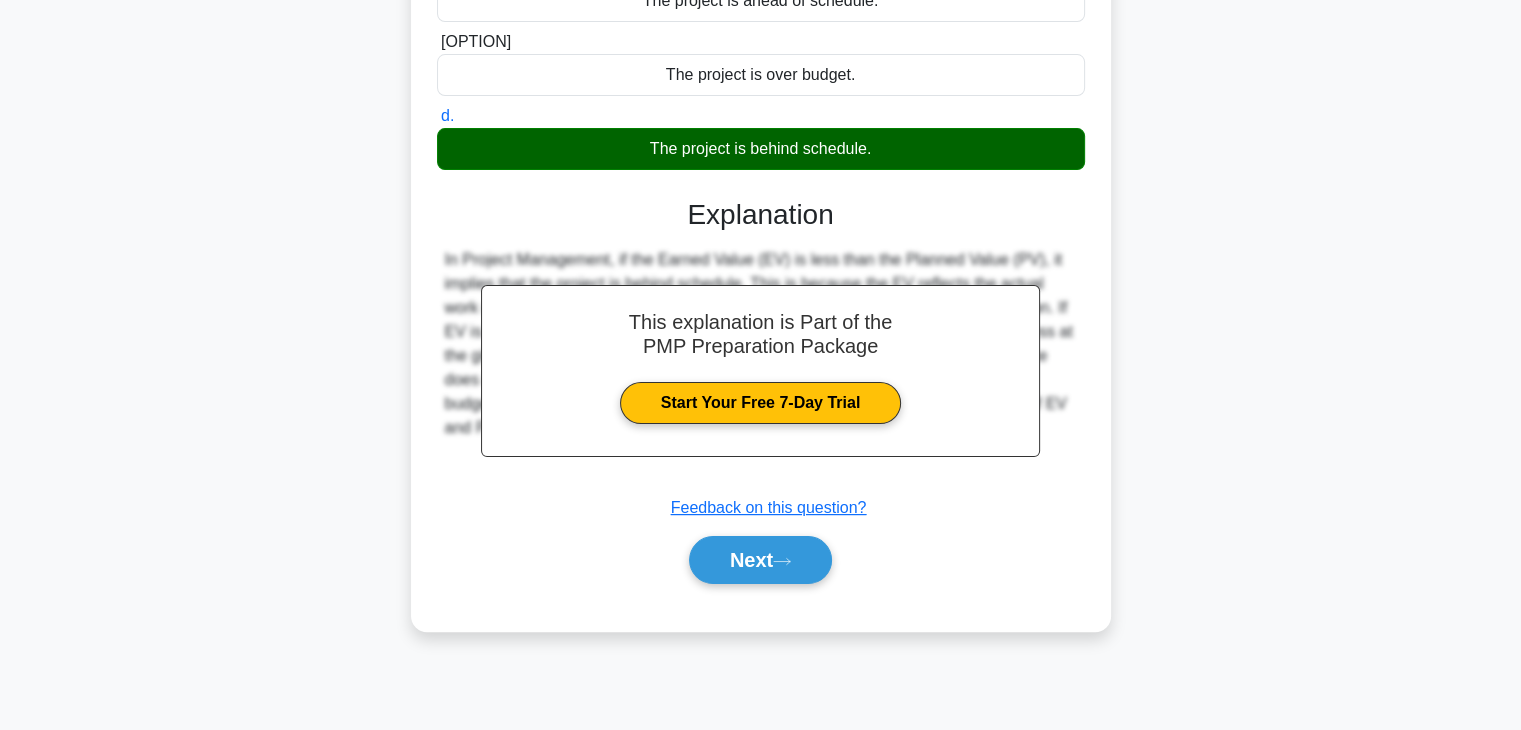 scroll, scrollTop: 351, scrollLeft: 0, axis: vertical 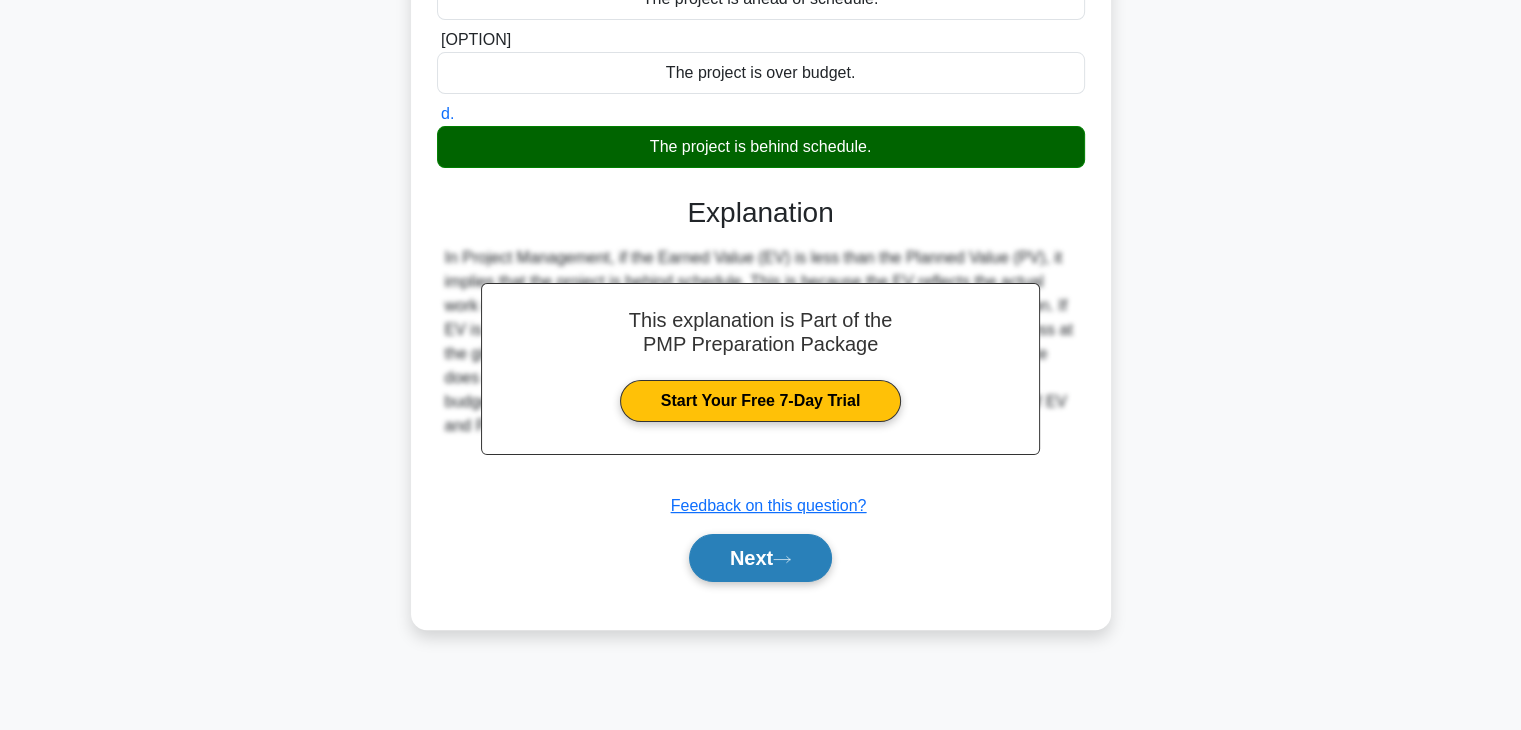 click on "Next" at bounding box center [760, 558] 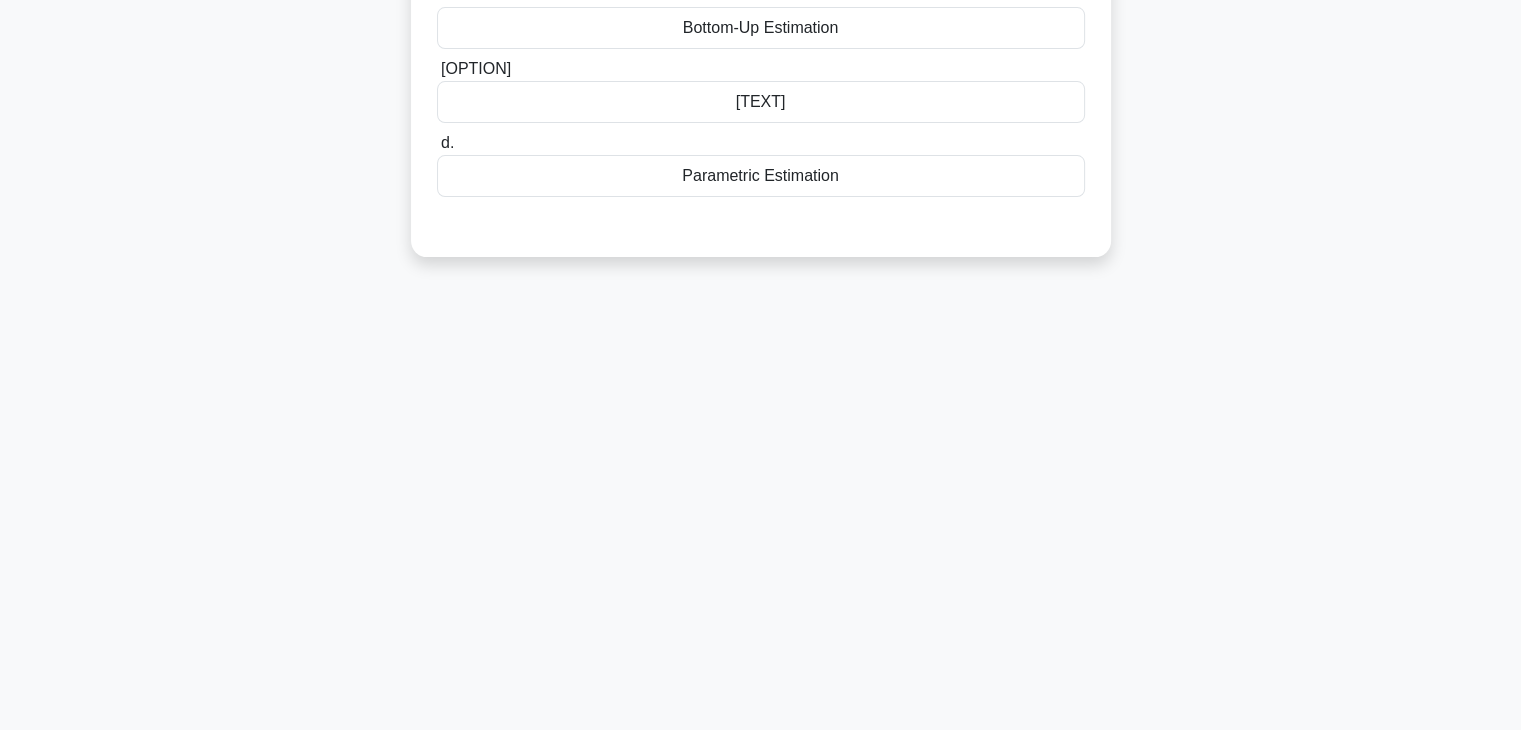 click on "You're managing a project that involves manufacturing a new line of smartphones. You’ve used similar components in previous projects and have reliable metrics on their use. What estimation technique can best leverage this historical data for resource estimation?" at bounding box center (761, 222) 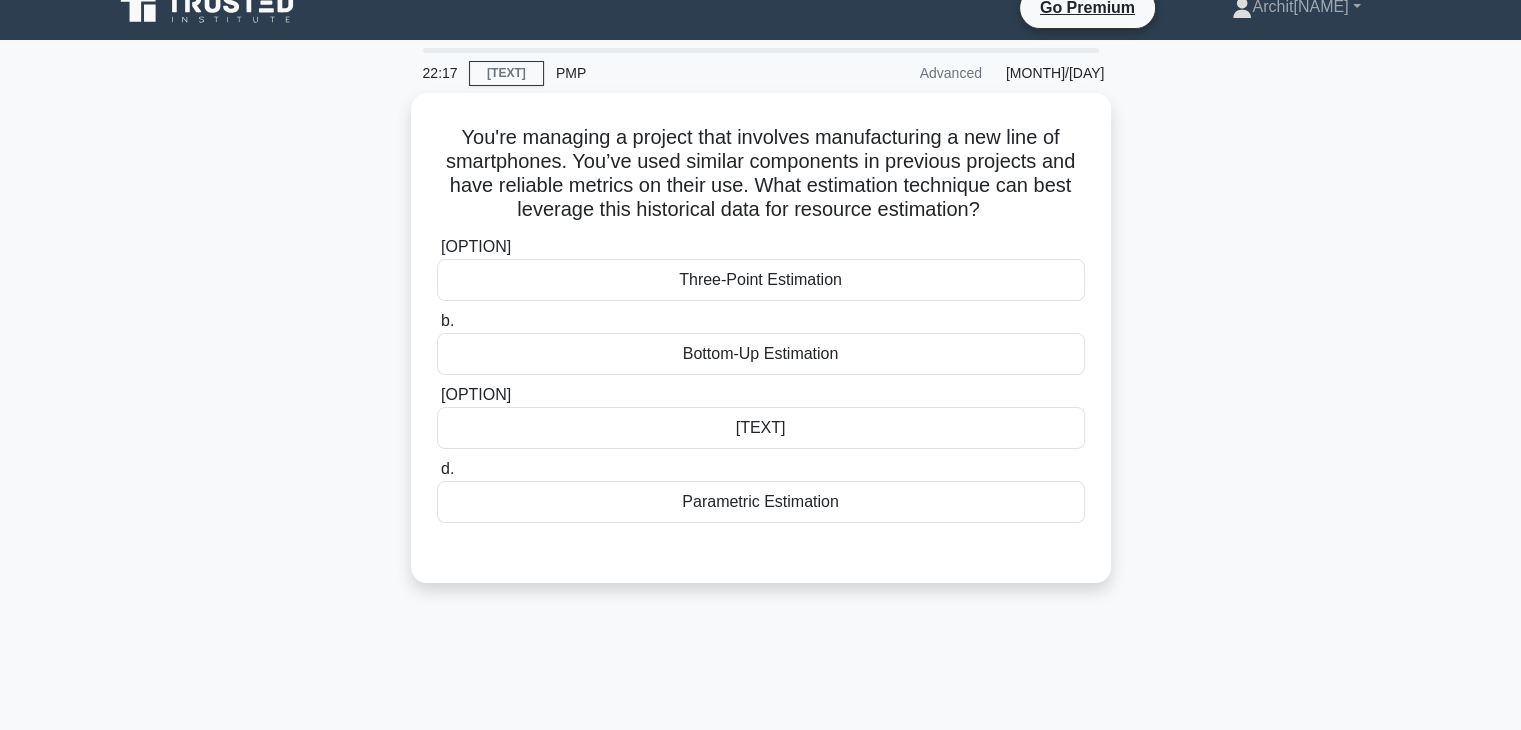 scroll, scrollTop: 0, scrollLeft: 0, axis: both 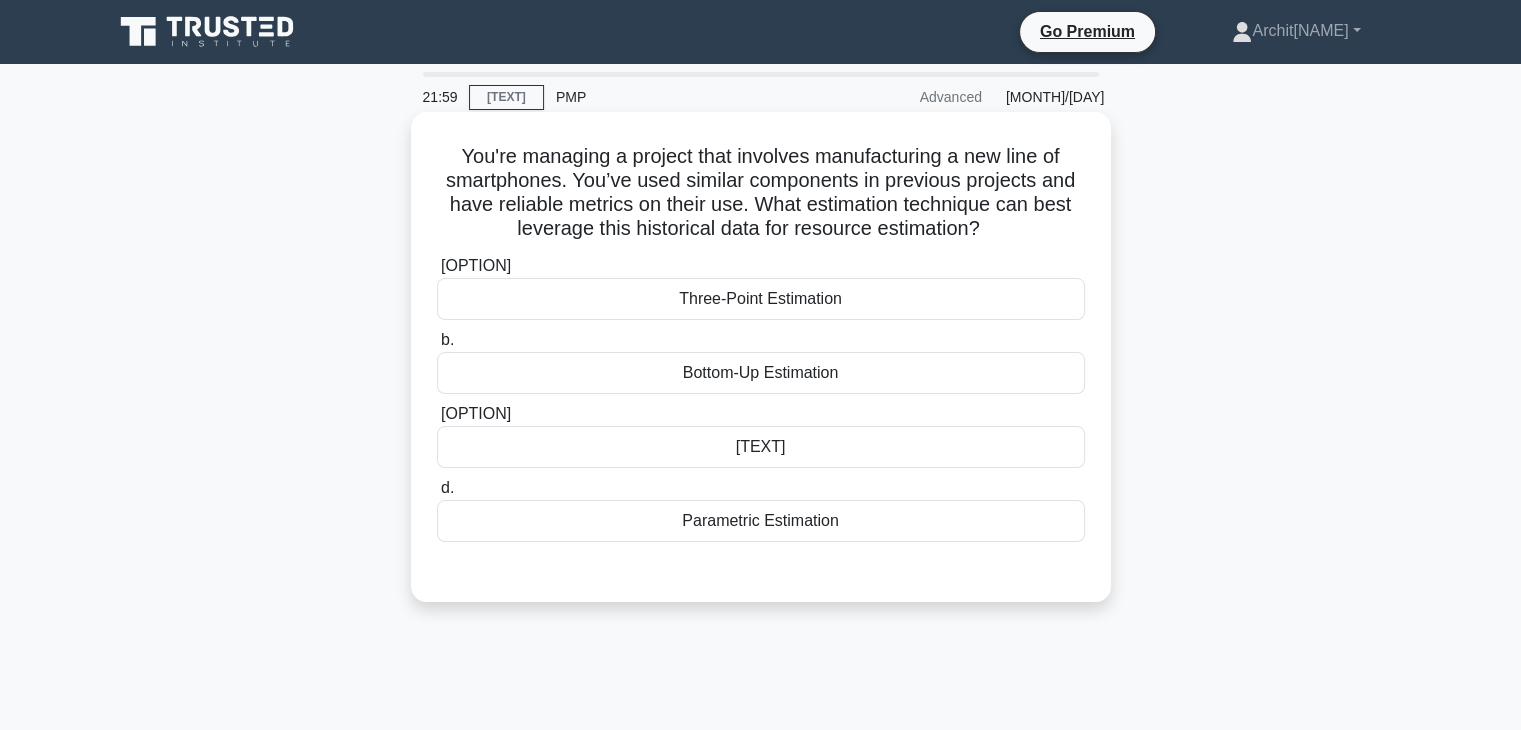 click on "Parametric Estimation" at bounding box center (761, 521) 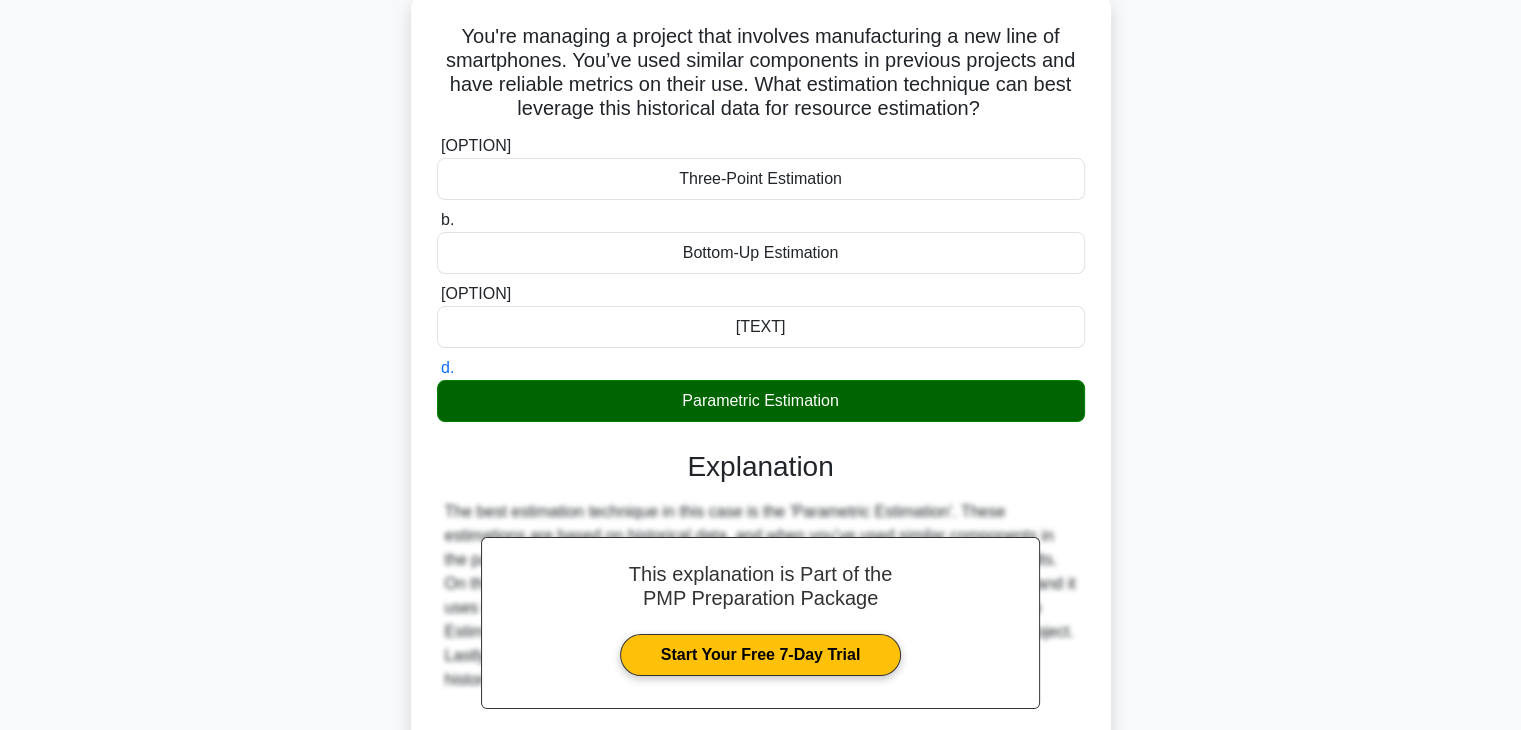 scroll, scrollTop: 351, scrollLeft: 0, axis: vertical 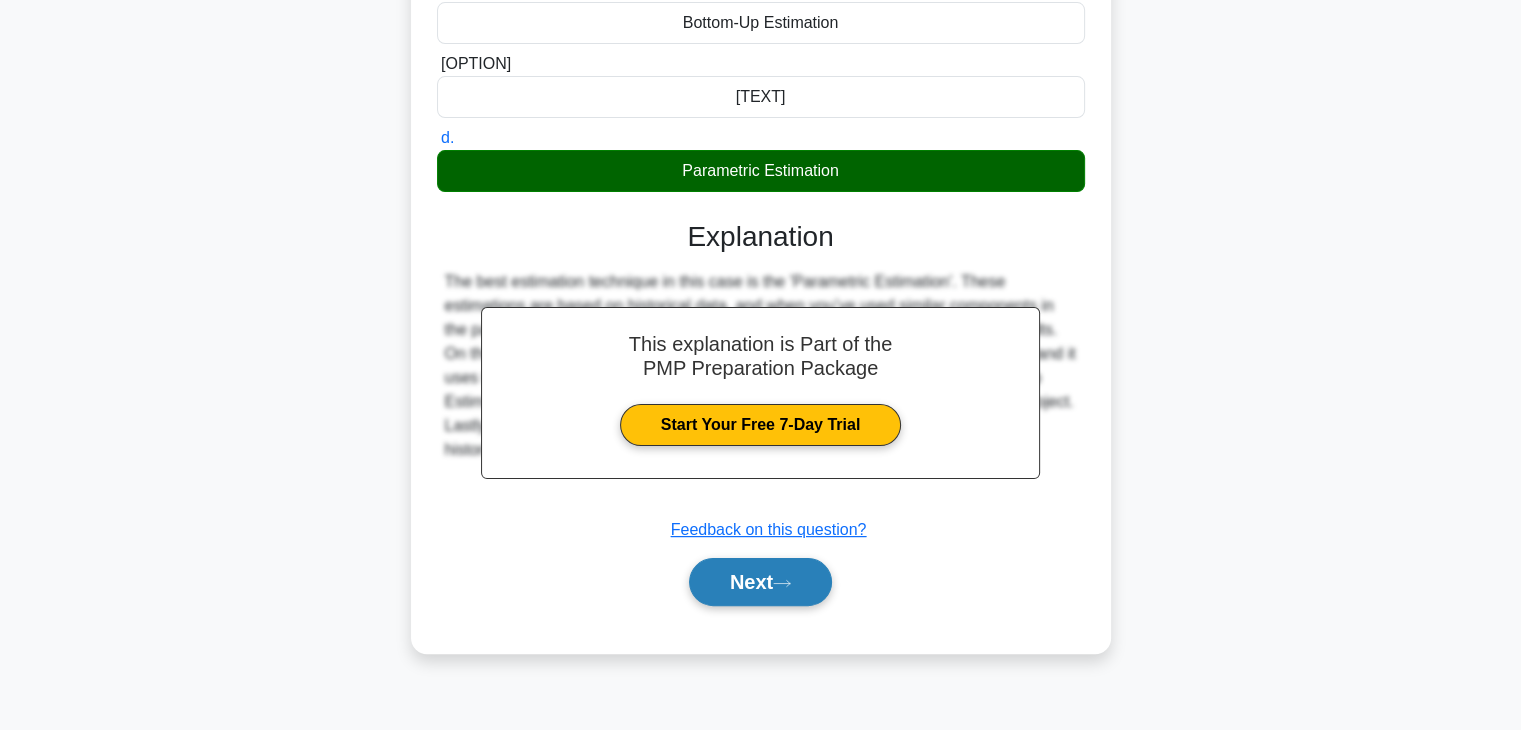 click on "Next" at bounding box center [760, 582] 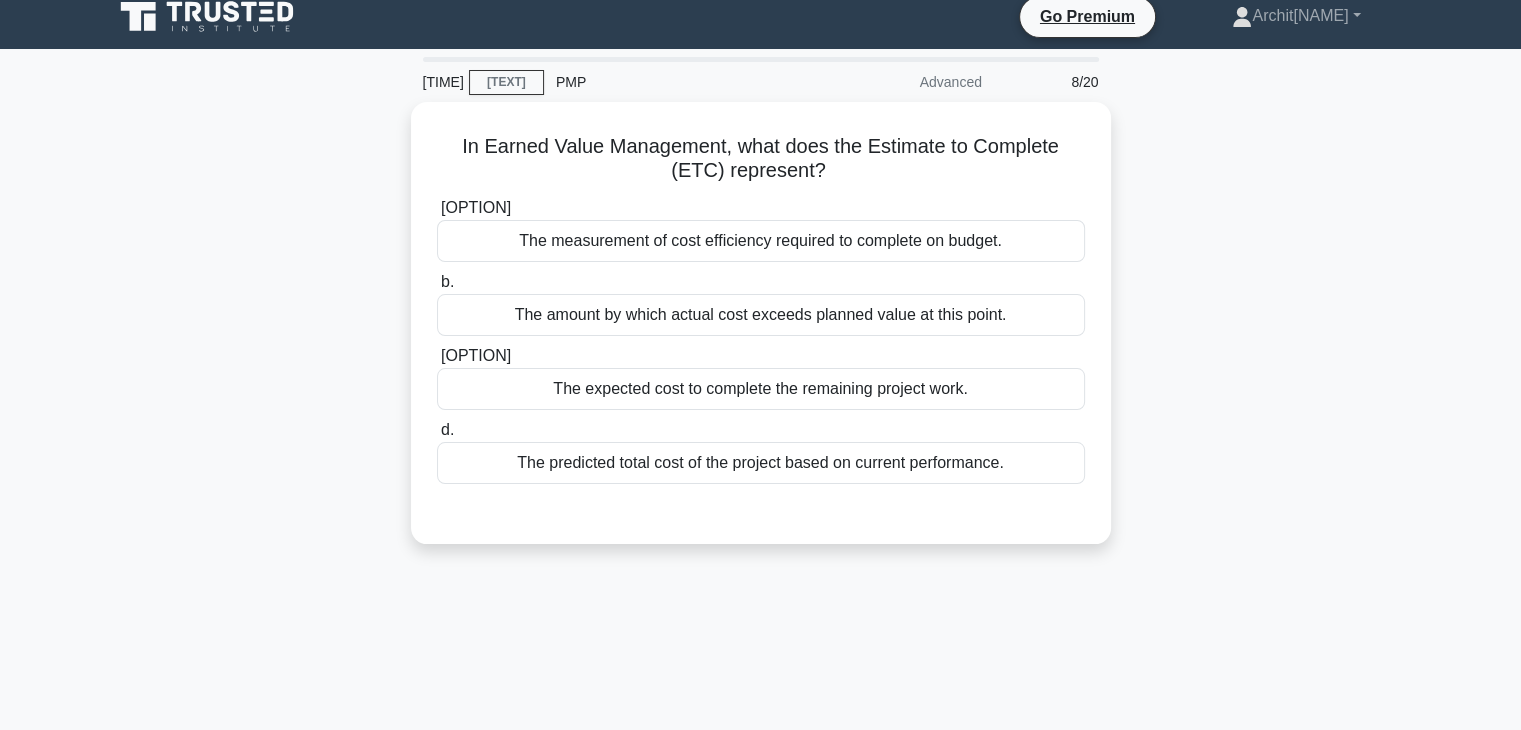 scroll, scrollTop: 0, scrollLeft: 0, axis: both 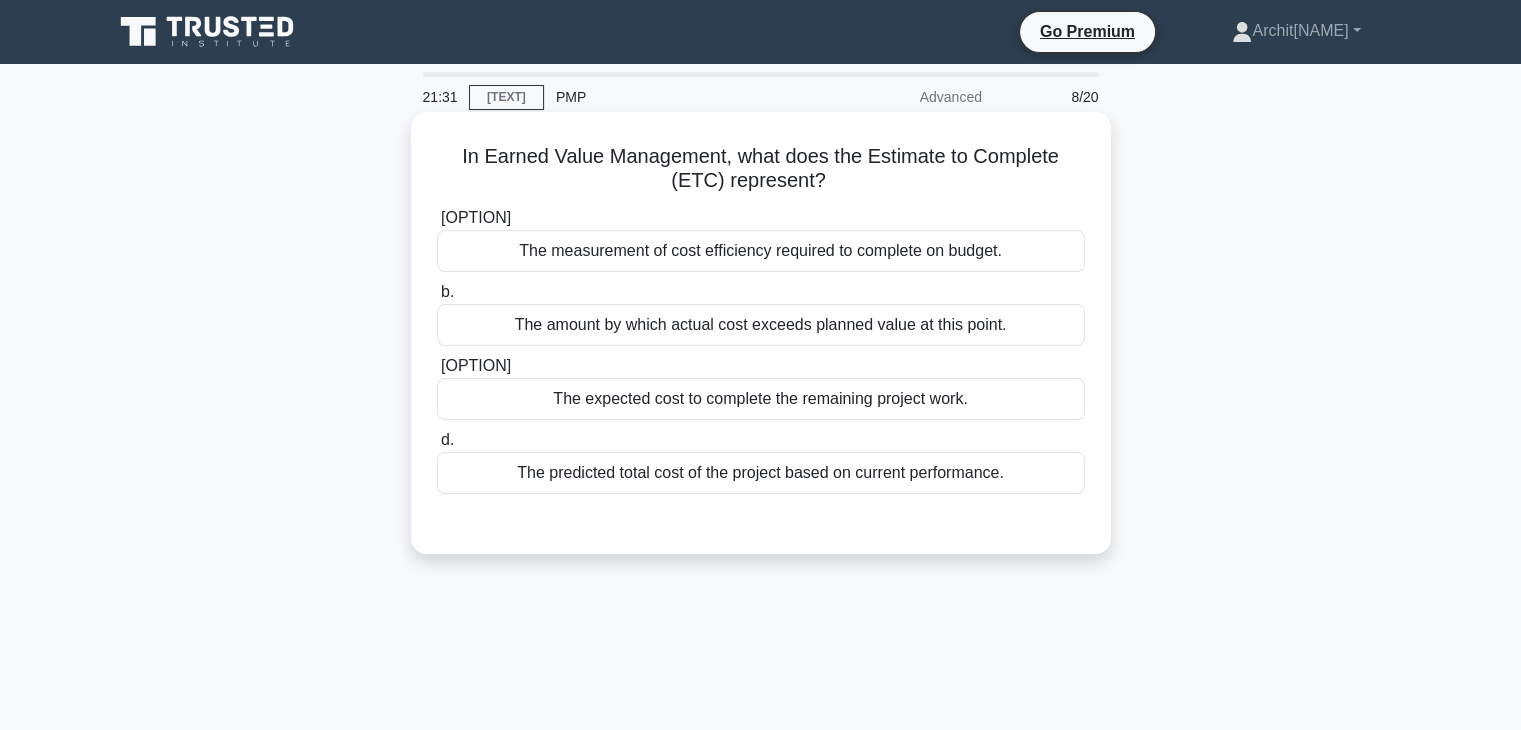 click on "The predicted total cost of the project based on current performance." at bounding box center (761, 473) 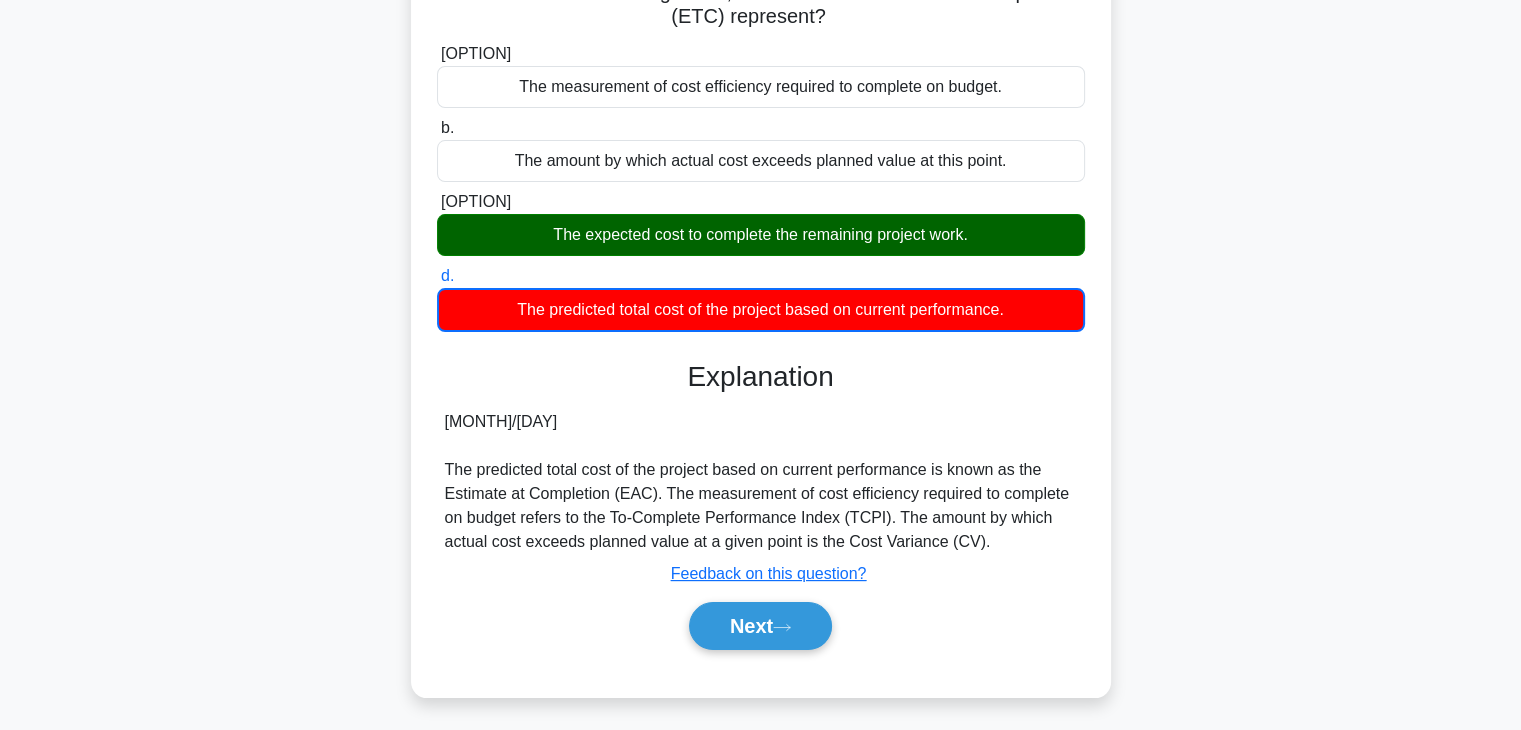 scroll, scrollTop: 192, scrollLeft: 0, axis: vertical 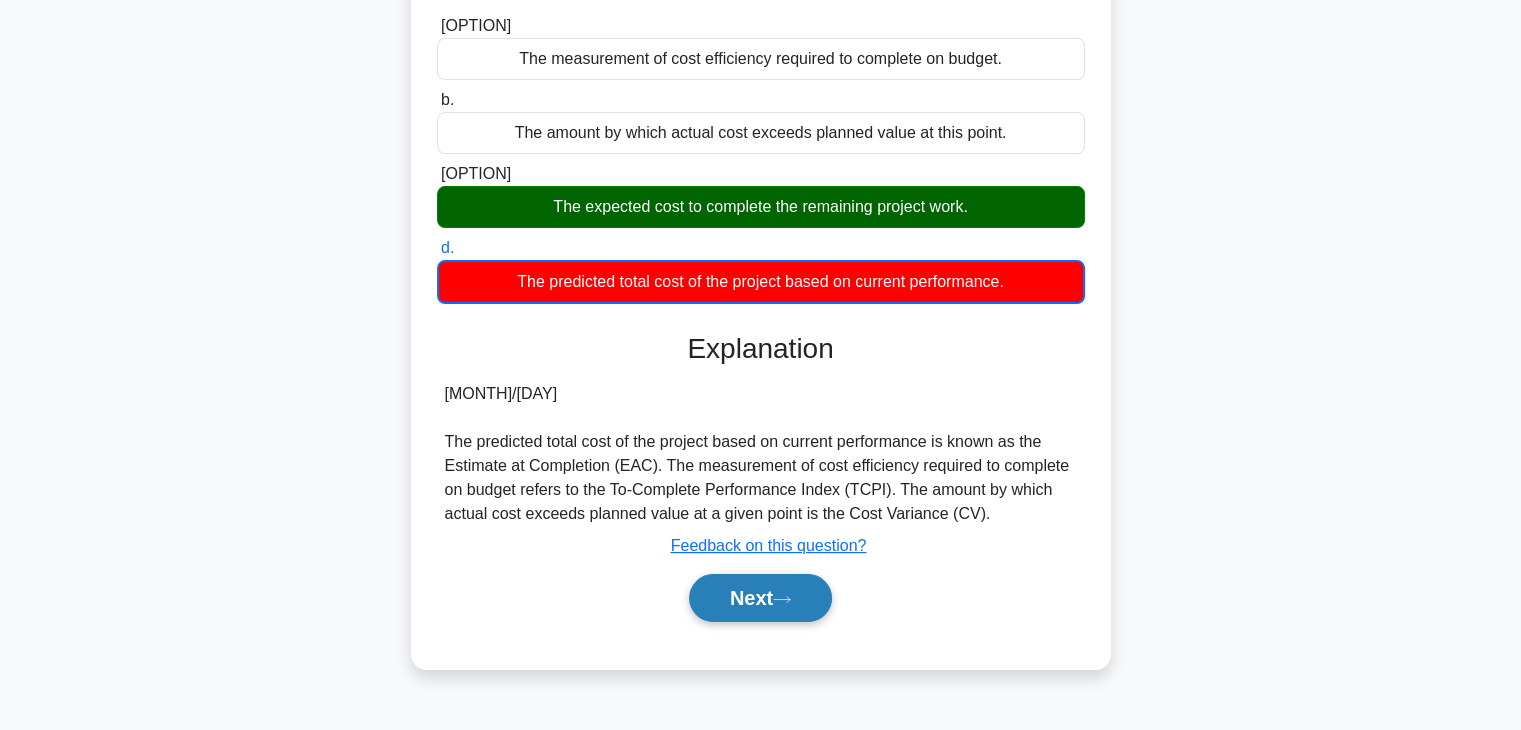 click on "Next" at bounding box center (760, 670) 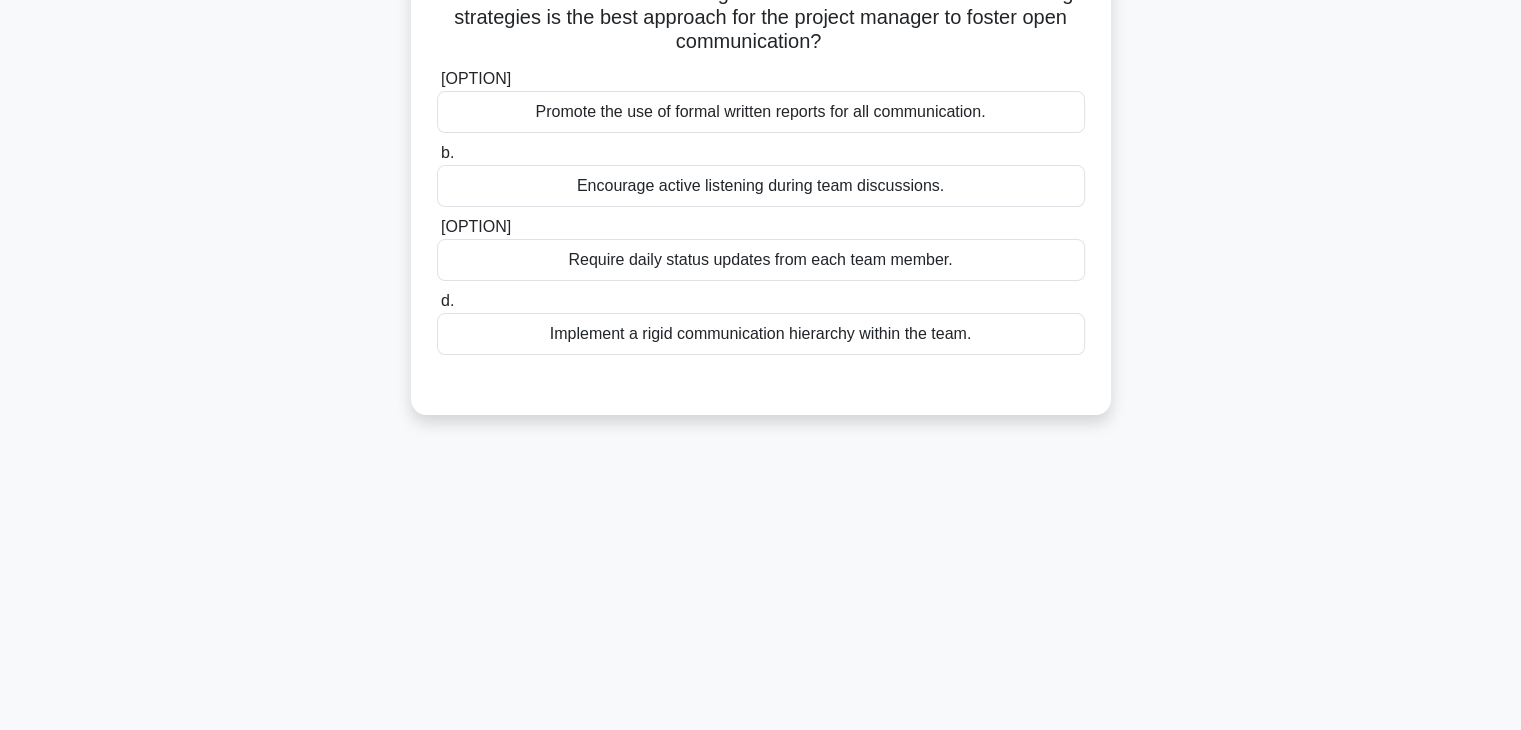 scroll, scrollTop: 0, scrollLeft: 0, axis: both 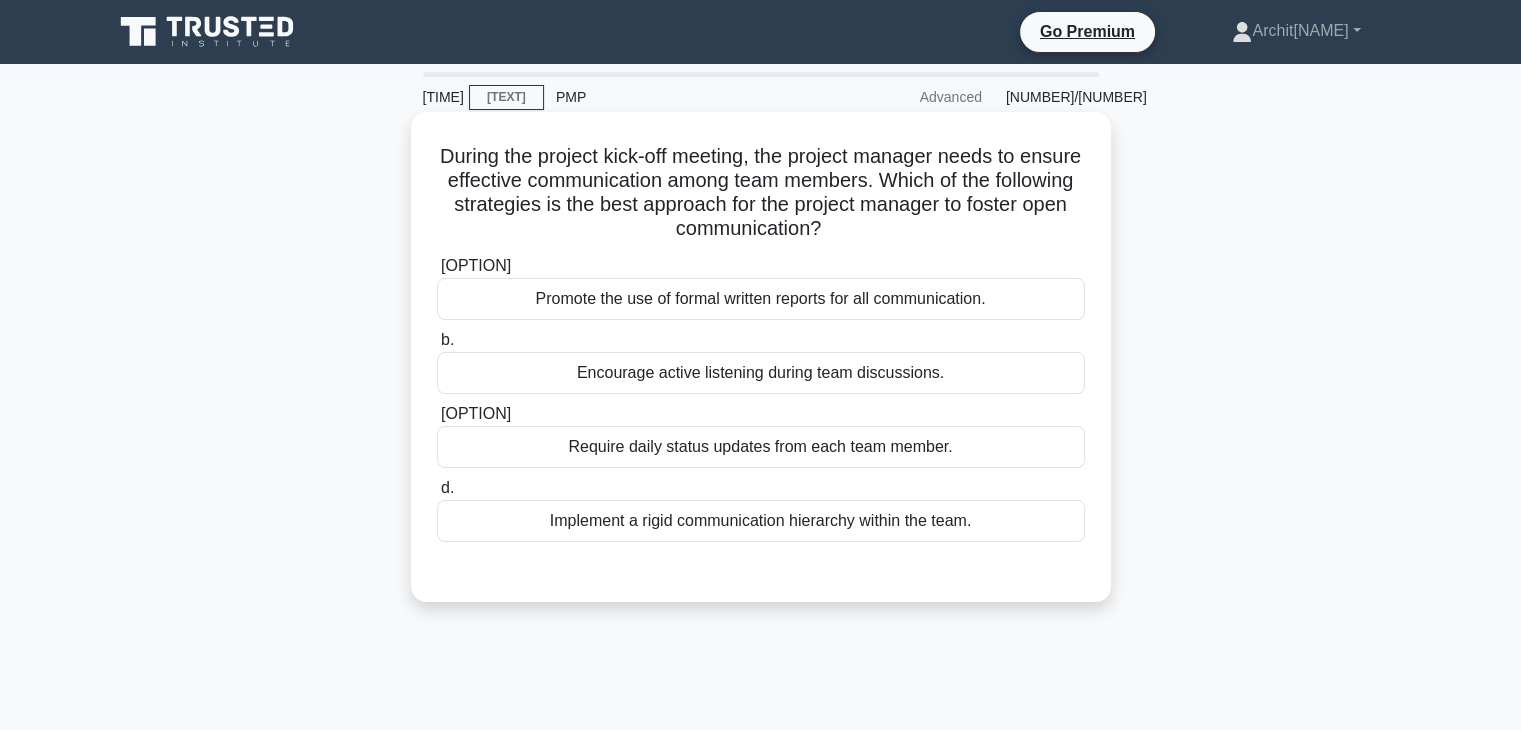 click on "Require daily status updates from each team member." at bounding box center [761, 447] 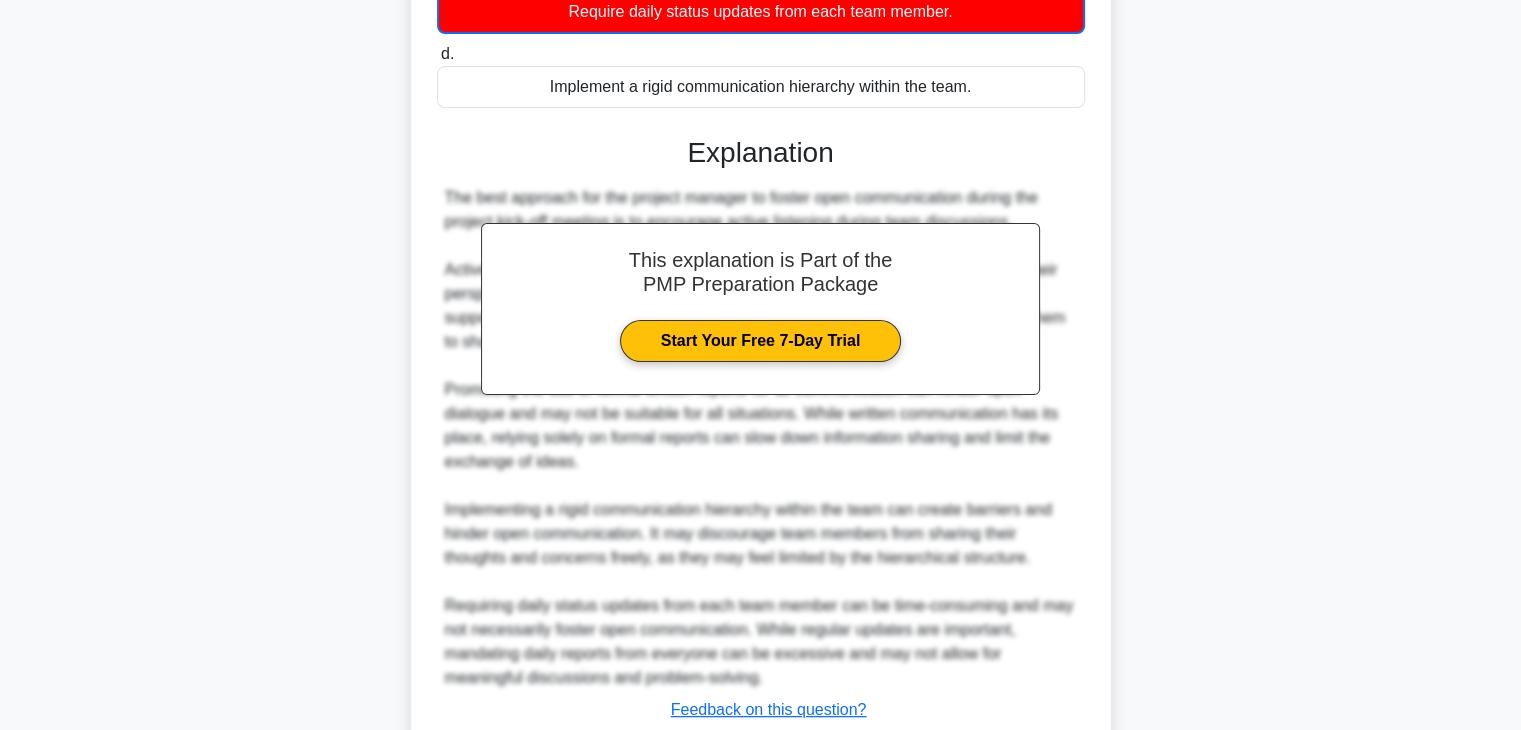 scroll, scrollTop: 576, scrollLeft: 0, axis: vertical 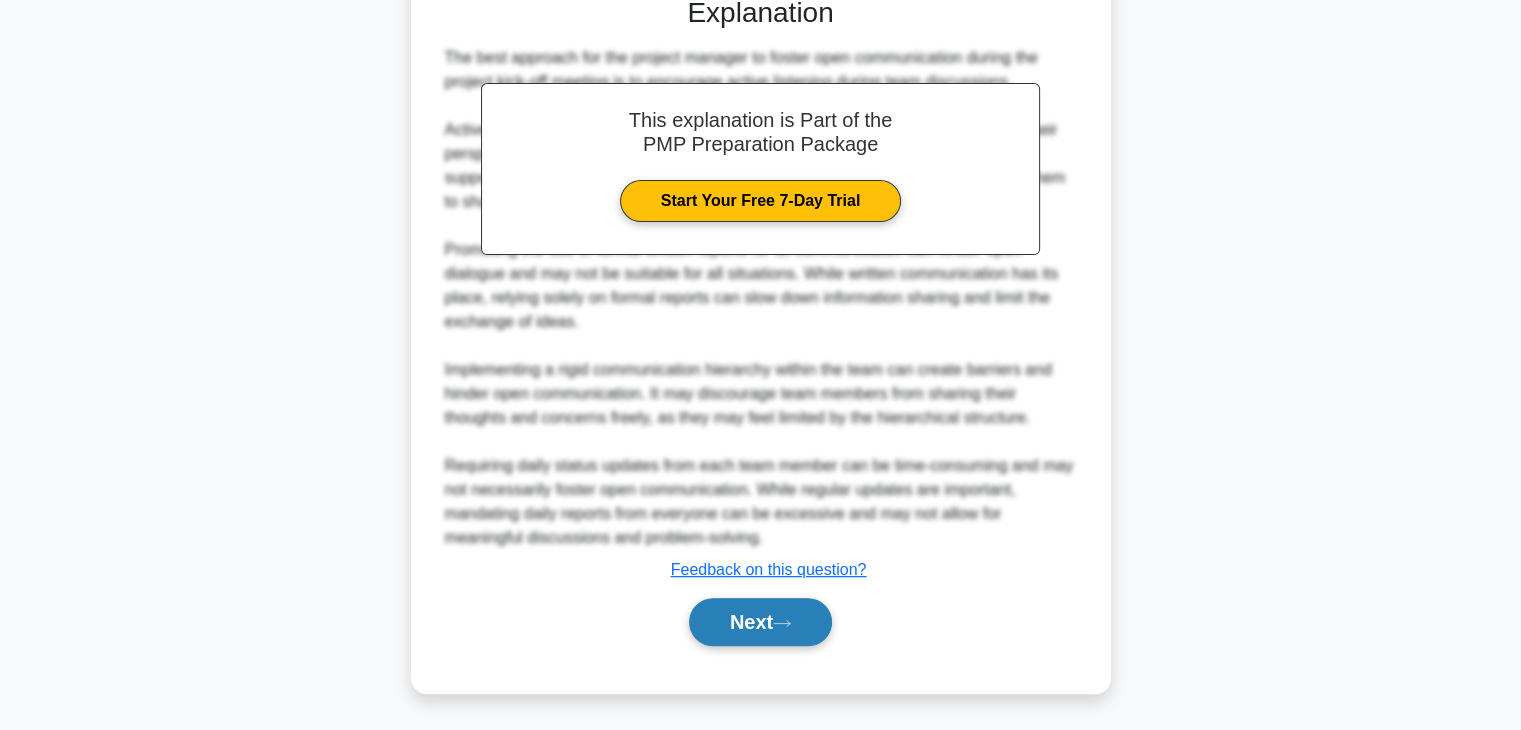 click on "Next" at bounding box center [760, 622] 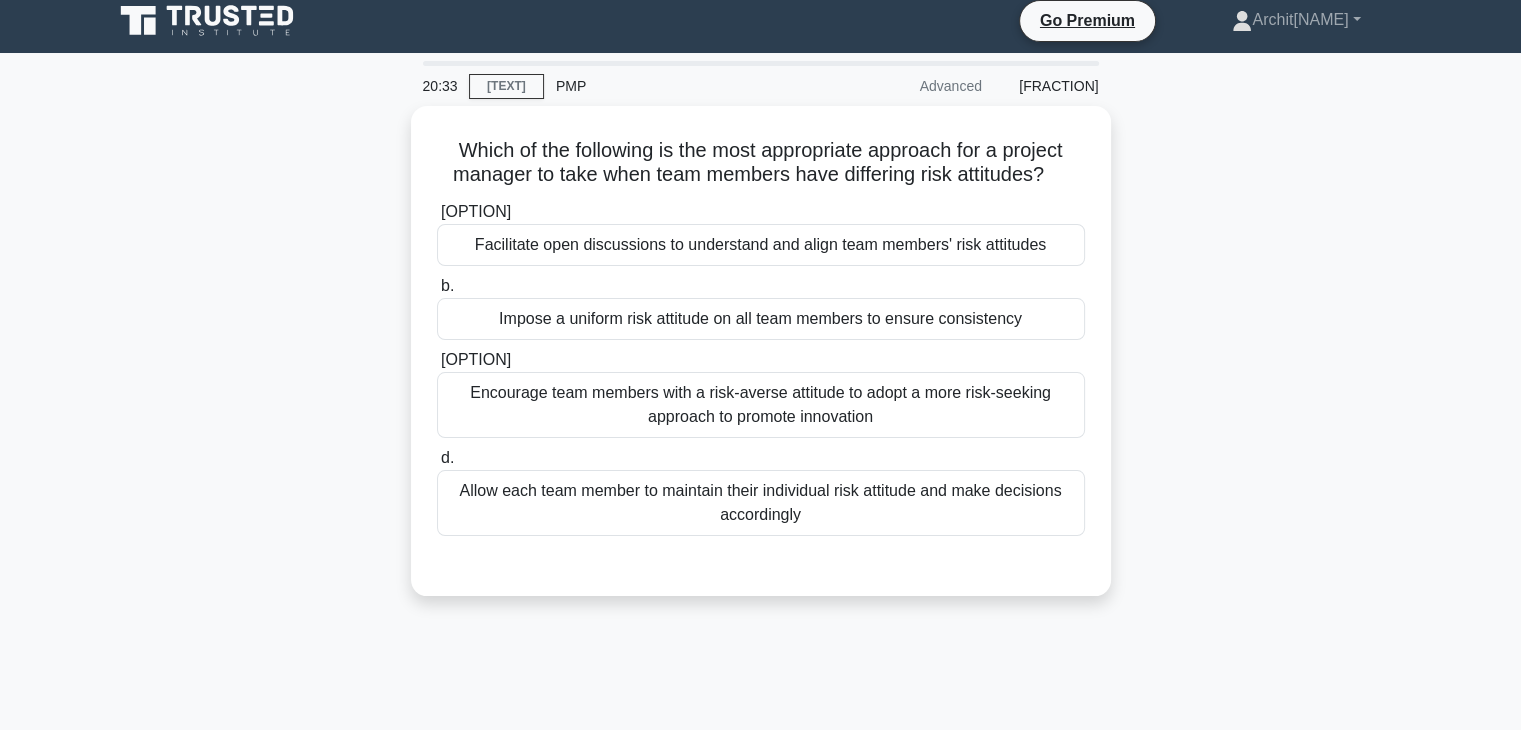 scroll, scrollTop: 0, scrollLeft: 0, axis: both 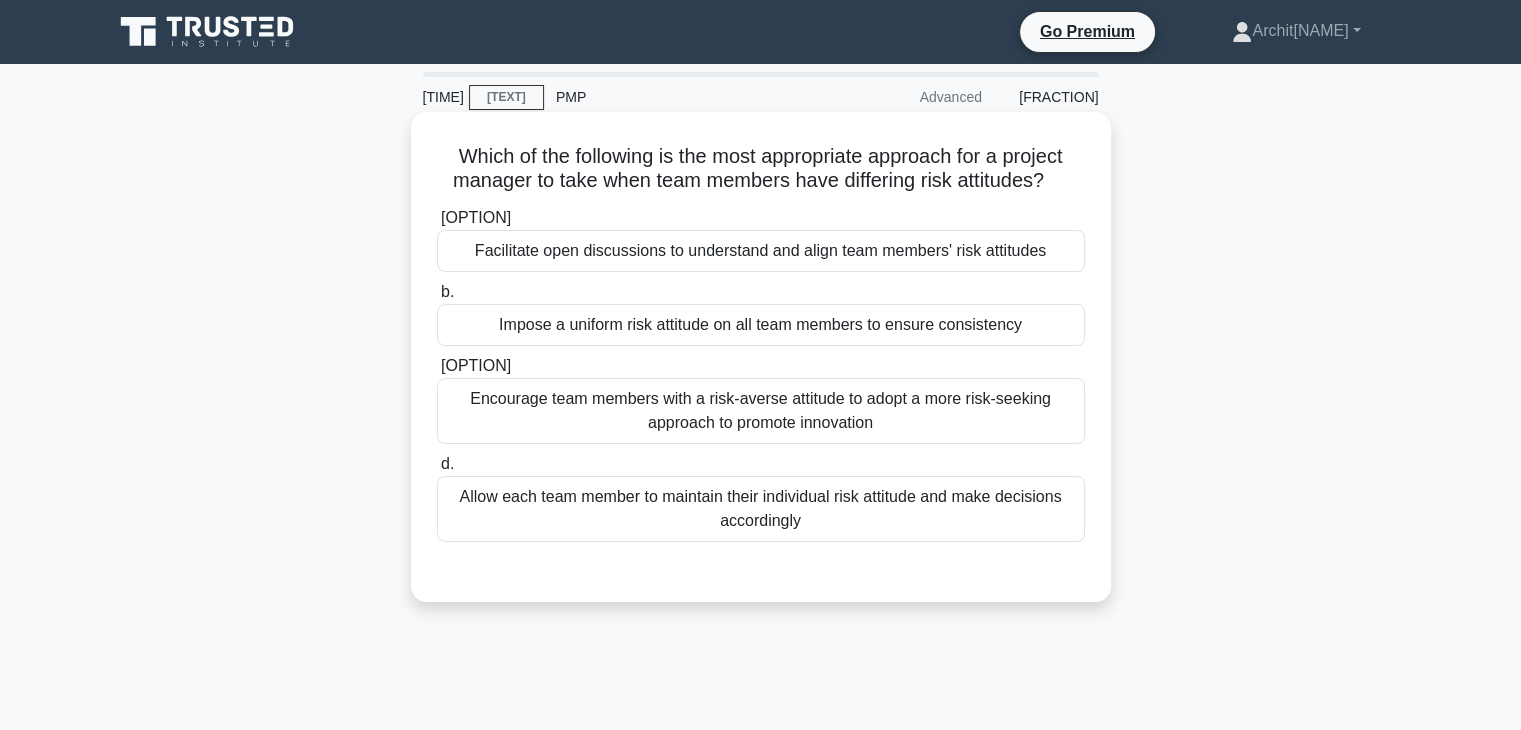 click on "Facilitate open discussions to understand and align team members' risk attitudes" at bounding box center [761, 251] 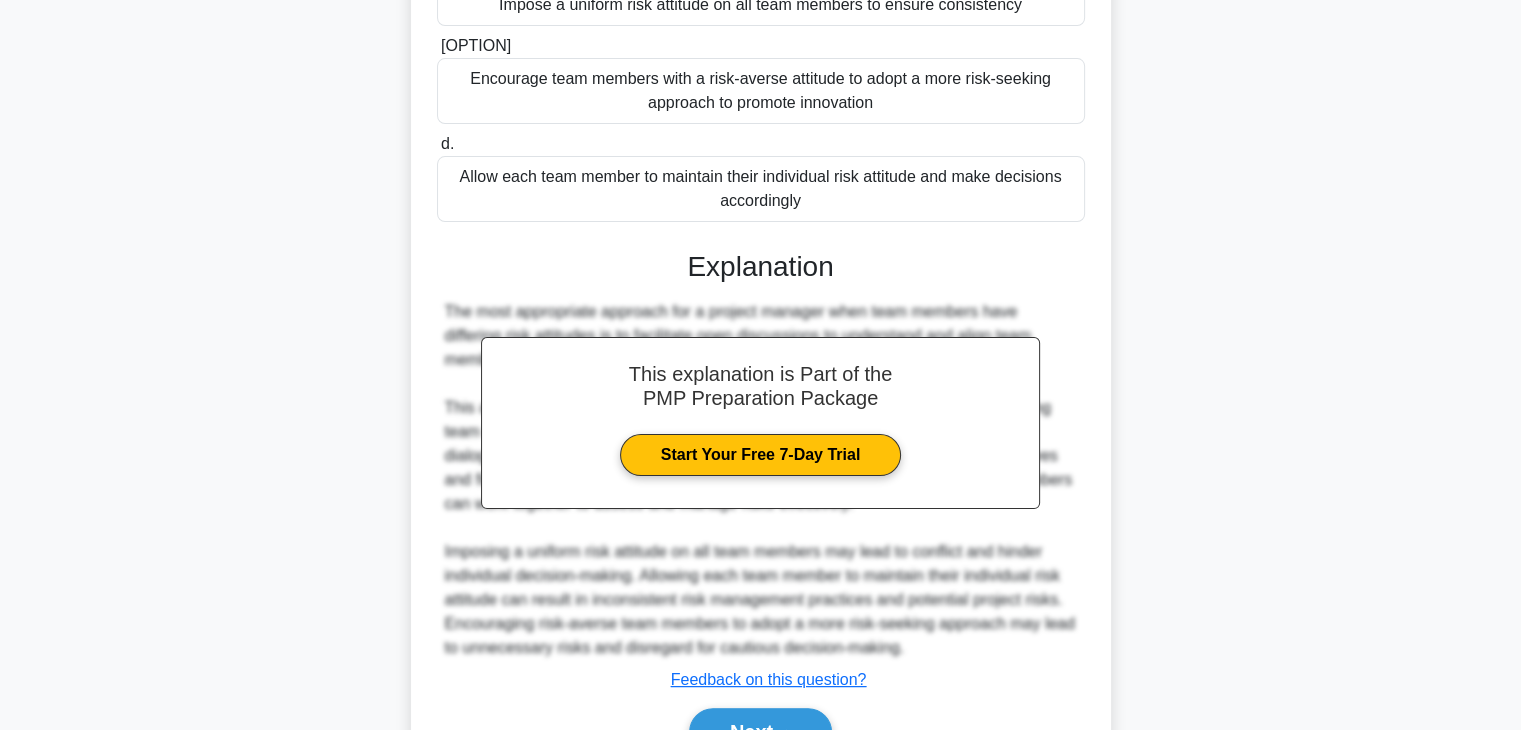 scroll, scrollTop: 379, scrollLeft: 0, axis: vertical 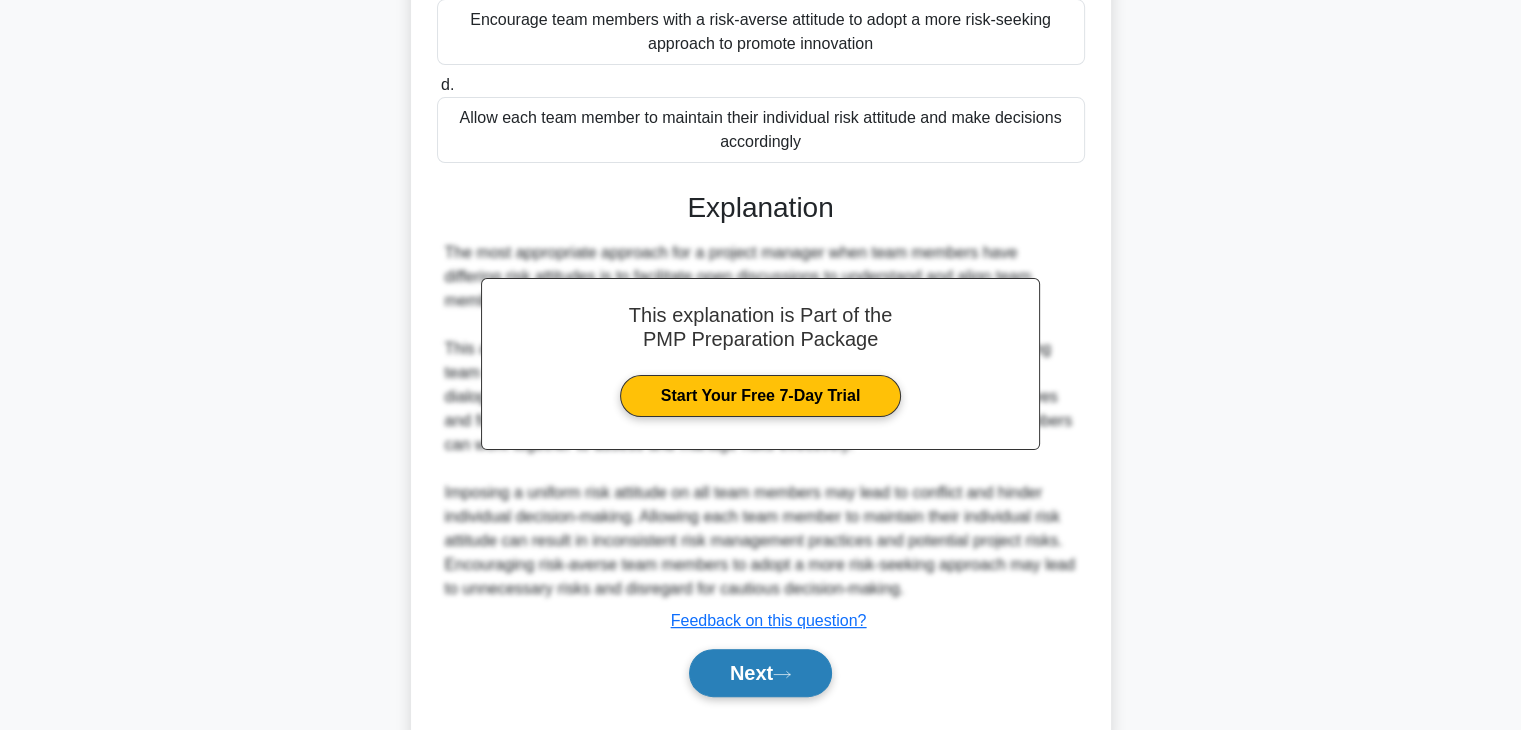 click on "Next" at bounding box center [760, 673] 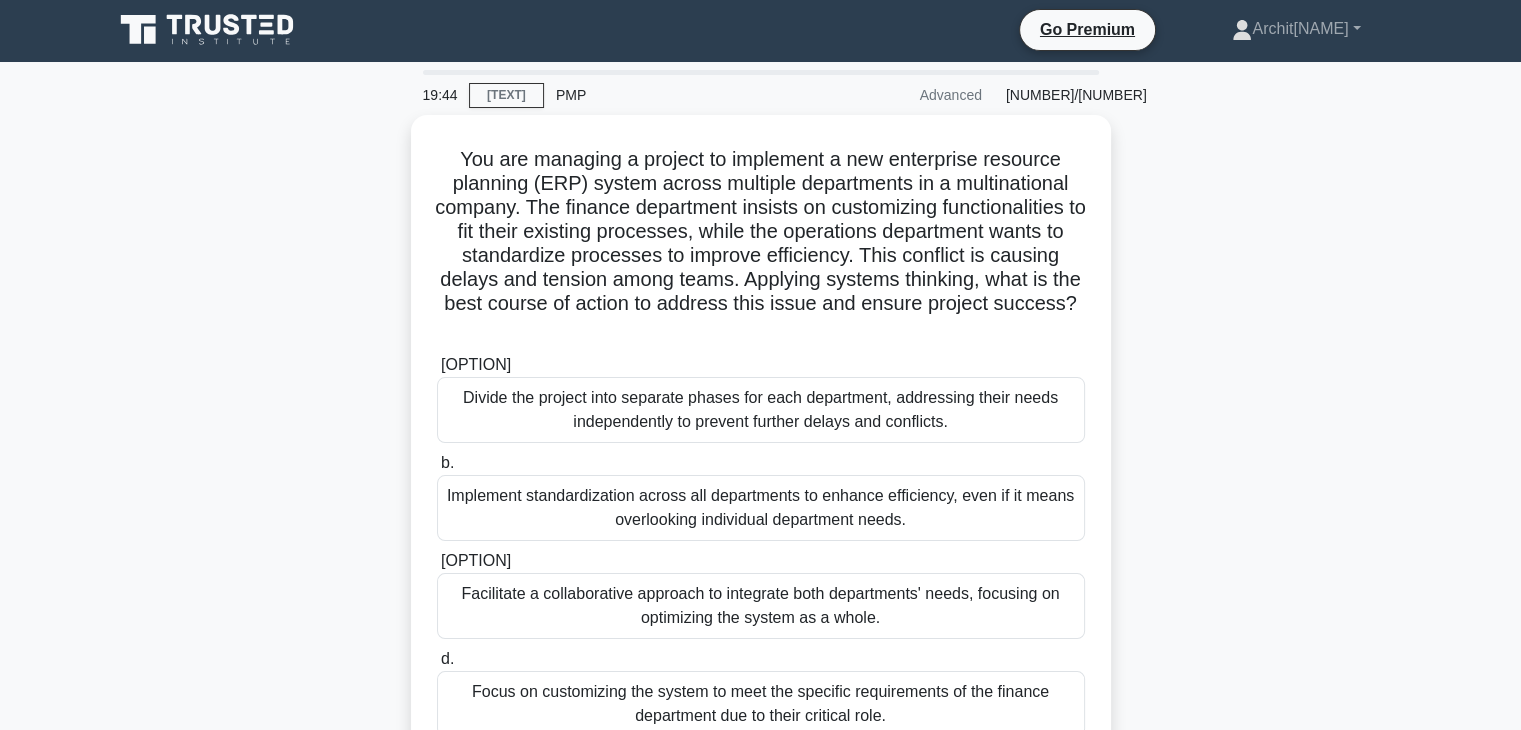 scroll, scrollTop: 0, scrollLeft: 0, axis: both 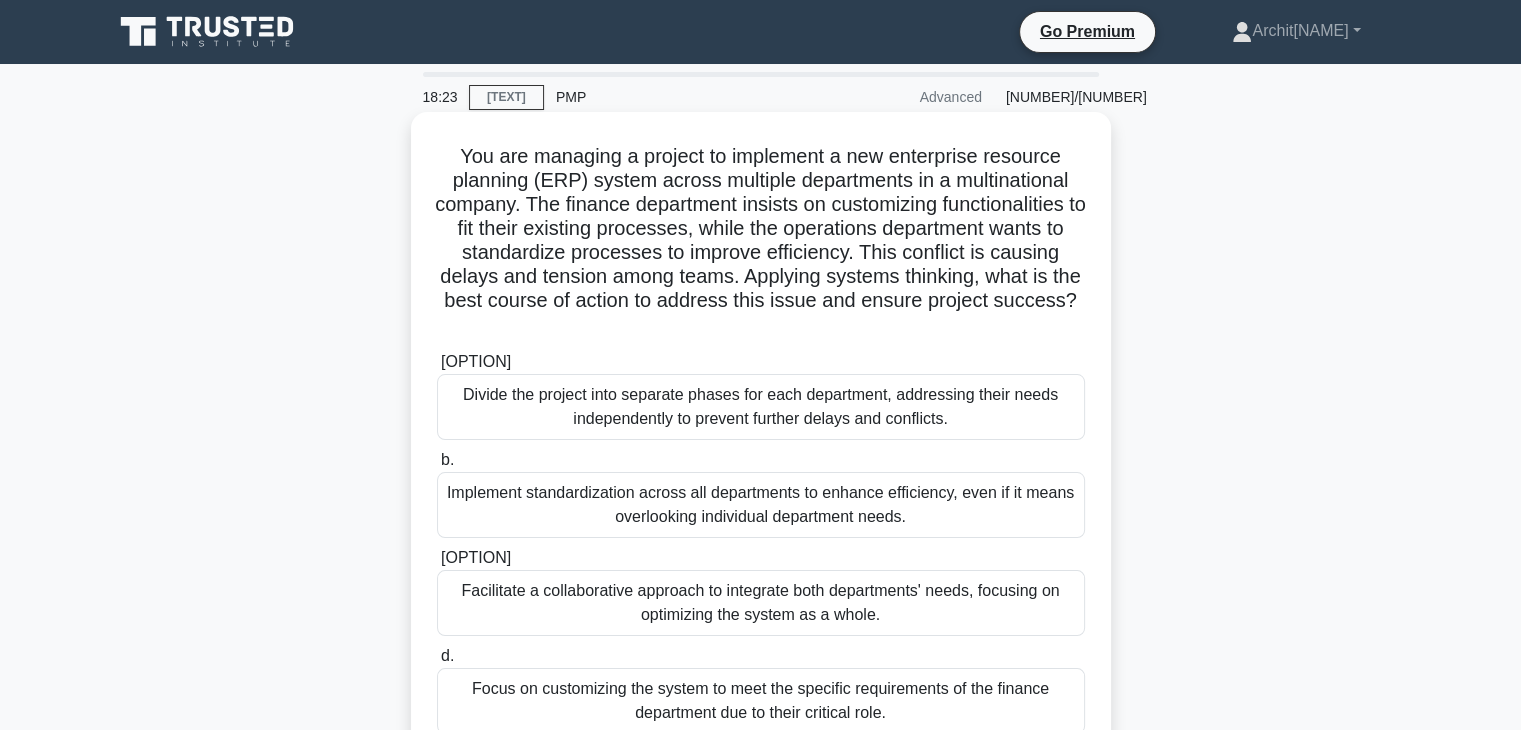 click on "Facilitate a collaborative approach to integrate both departments' needs, focusing on optimizing the system as a whole." at bounding box center (761, 603) 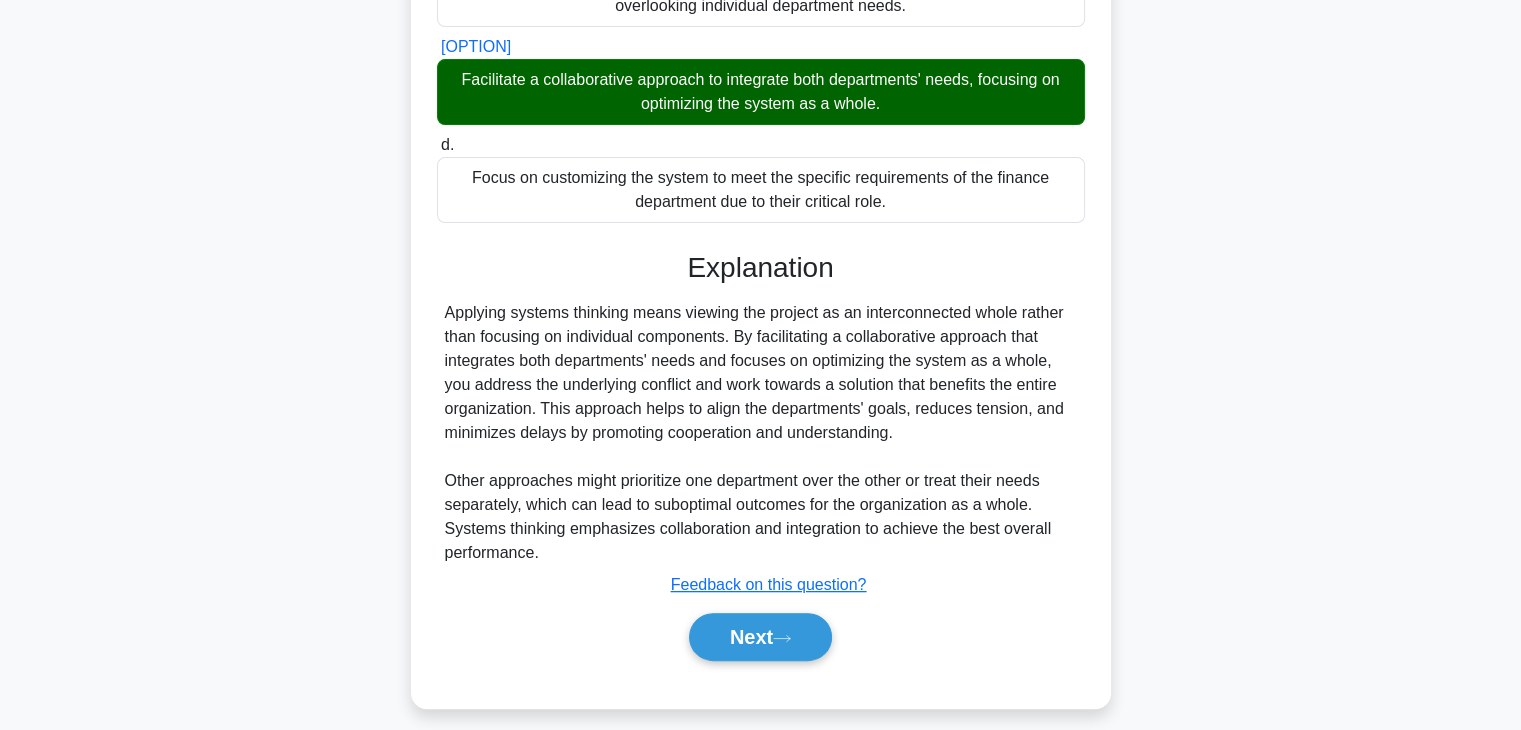scroll, scrollTop: 526, scrollLeft: 0, axis: vertical 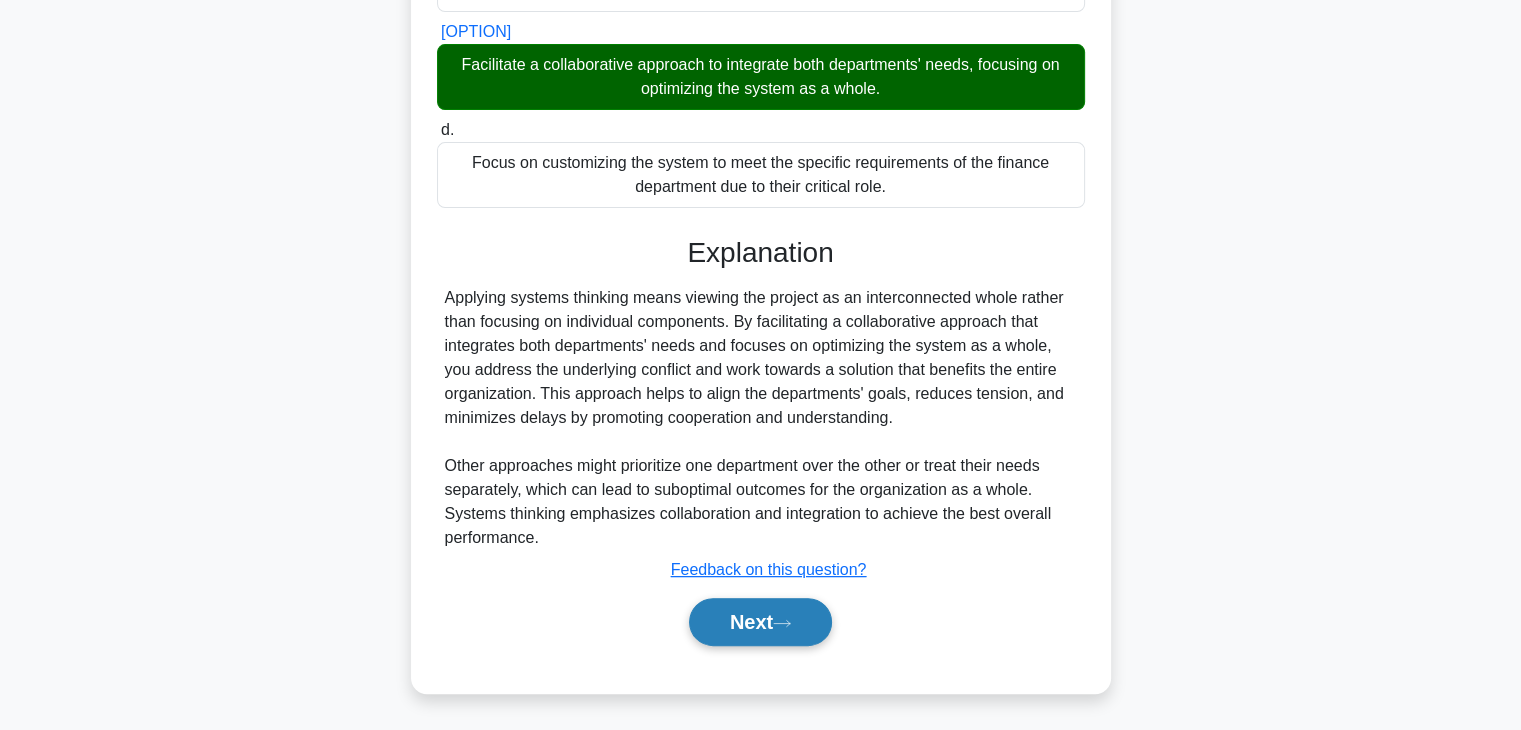 click on "Next" at bounding box center [760, 622] 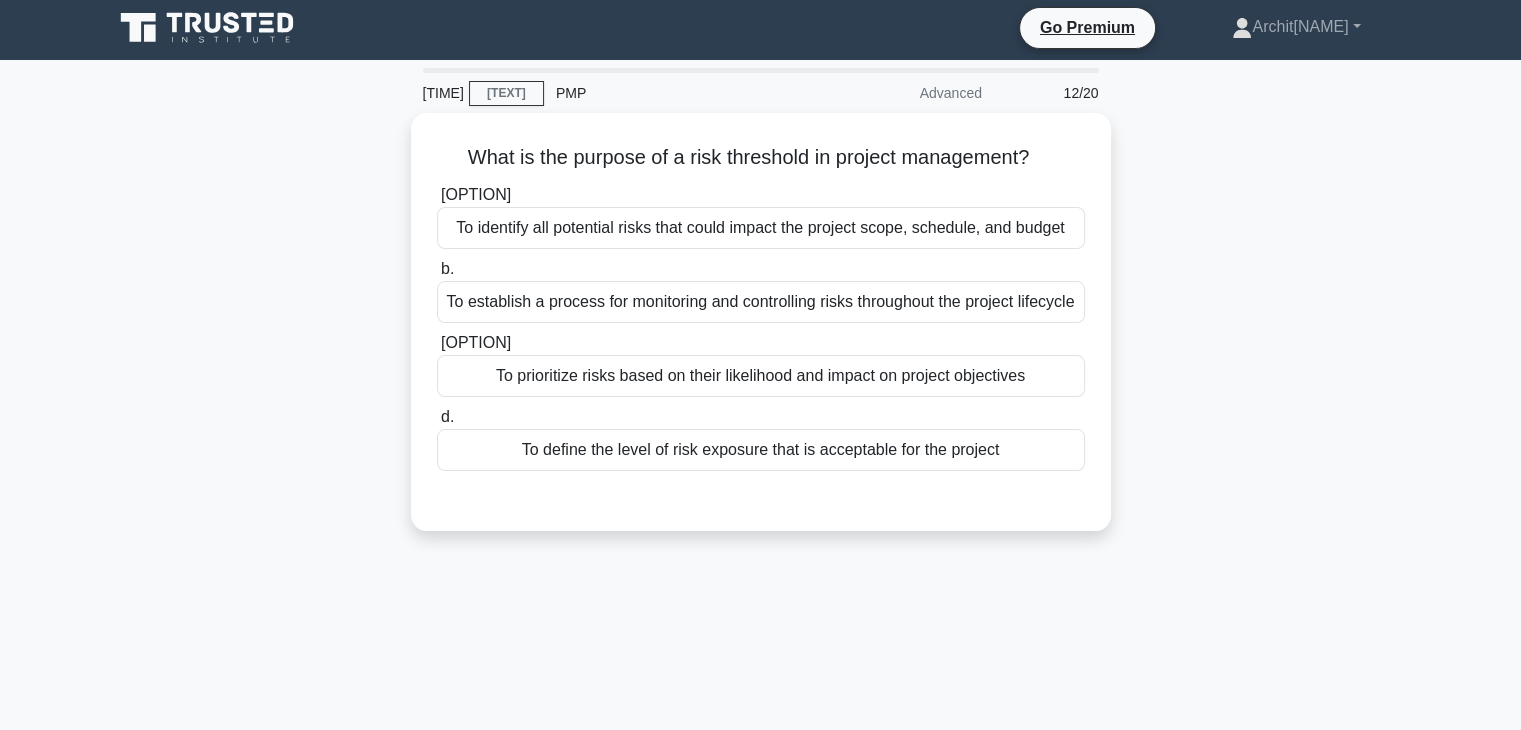 scroll, scrollTop: 0, scrollLeft: 0, axis: both 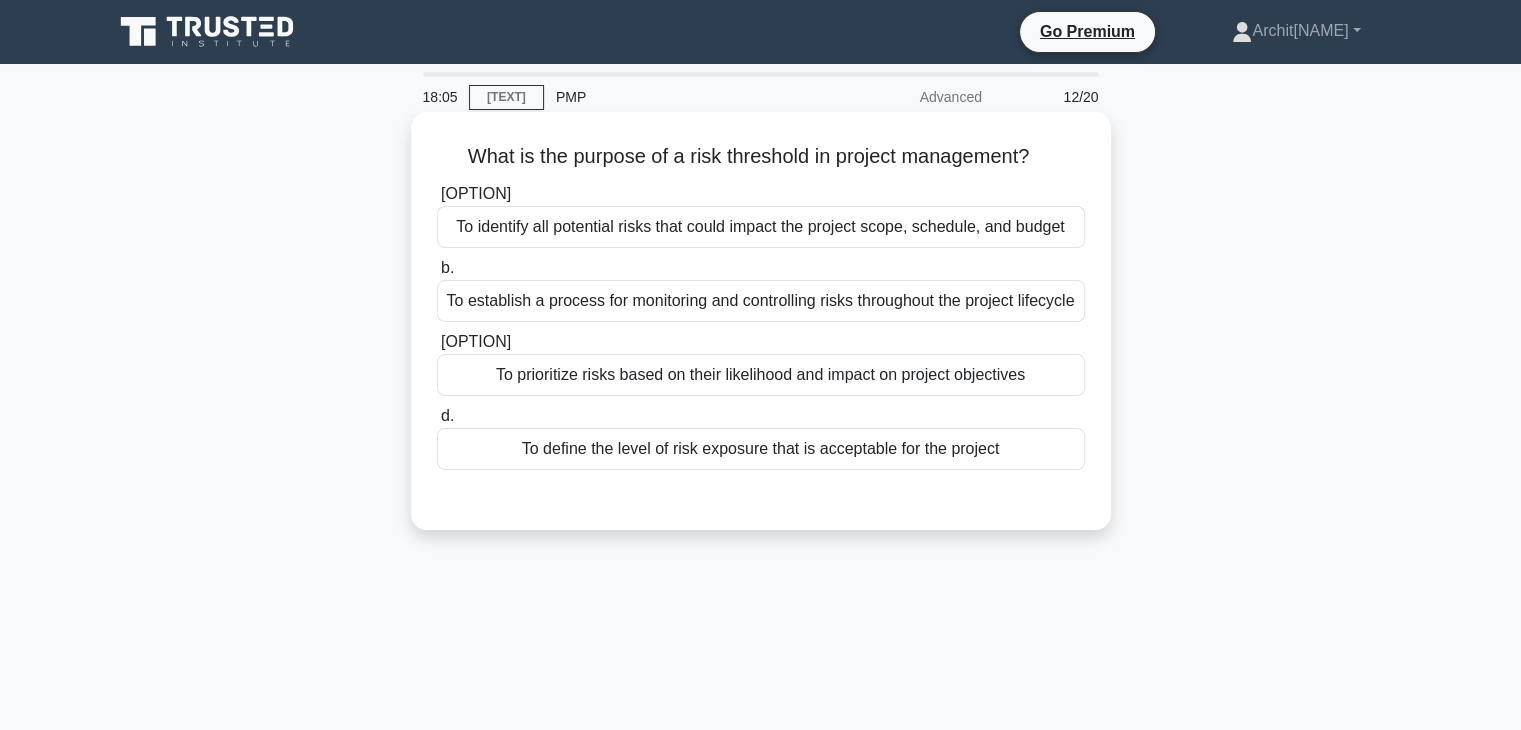 click on "To define the level of risk exposure that is acceptable for the project" at bounding box center [761, 449] 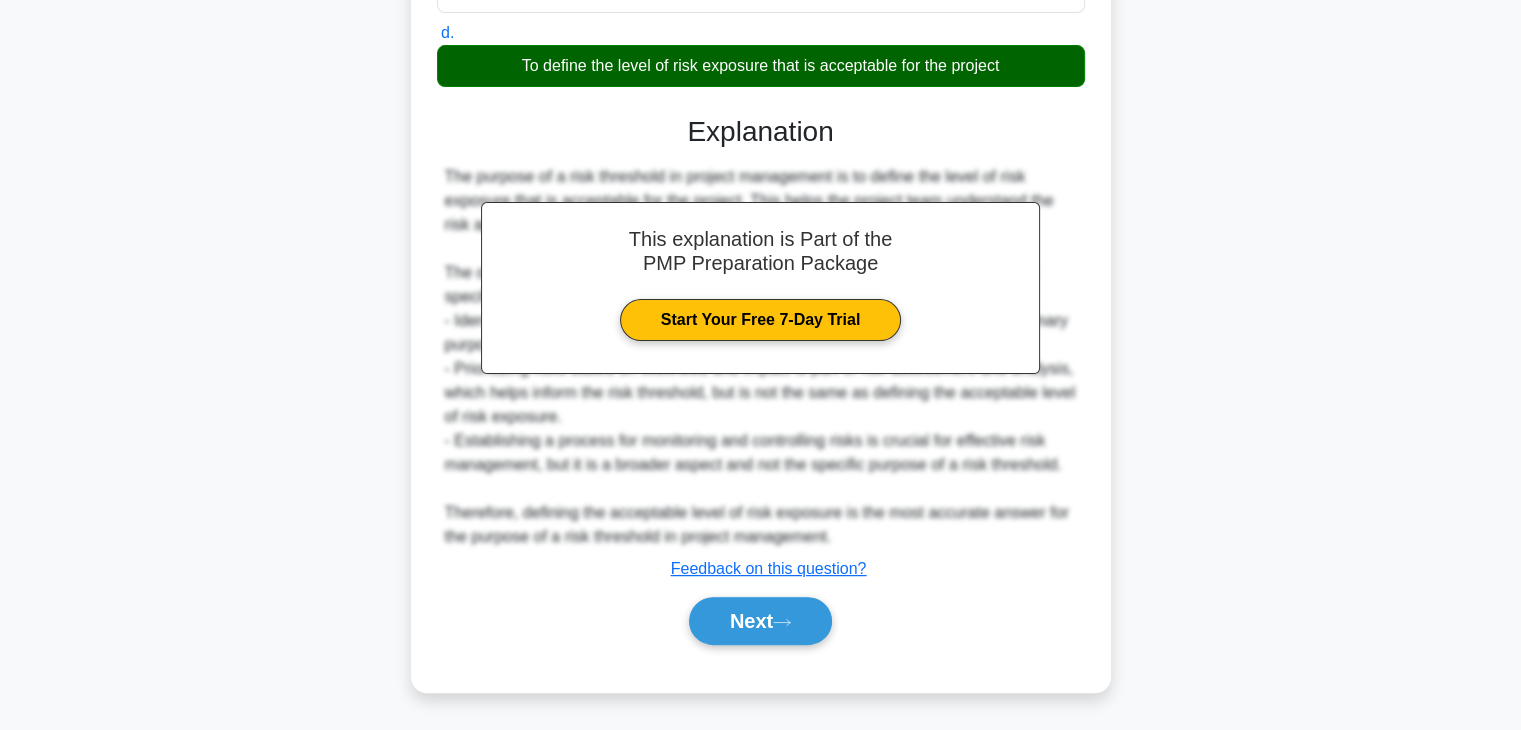 scroll, scrollTop: 406, scrollLeft: 0, axis: vertical 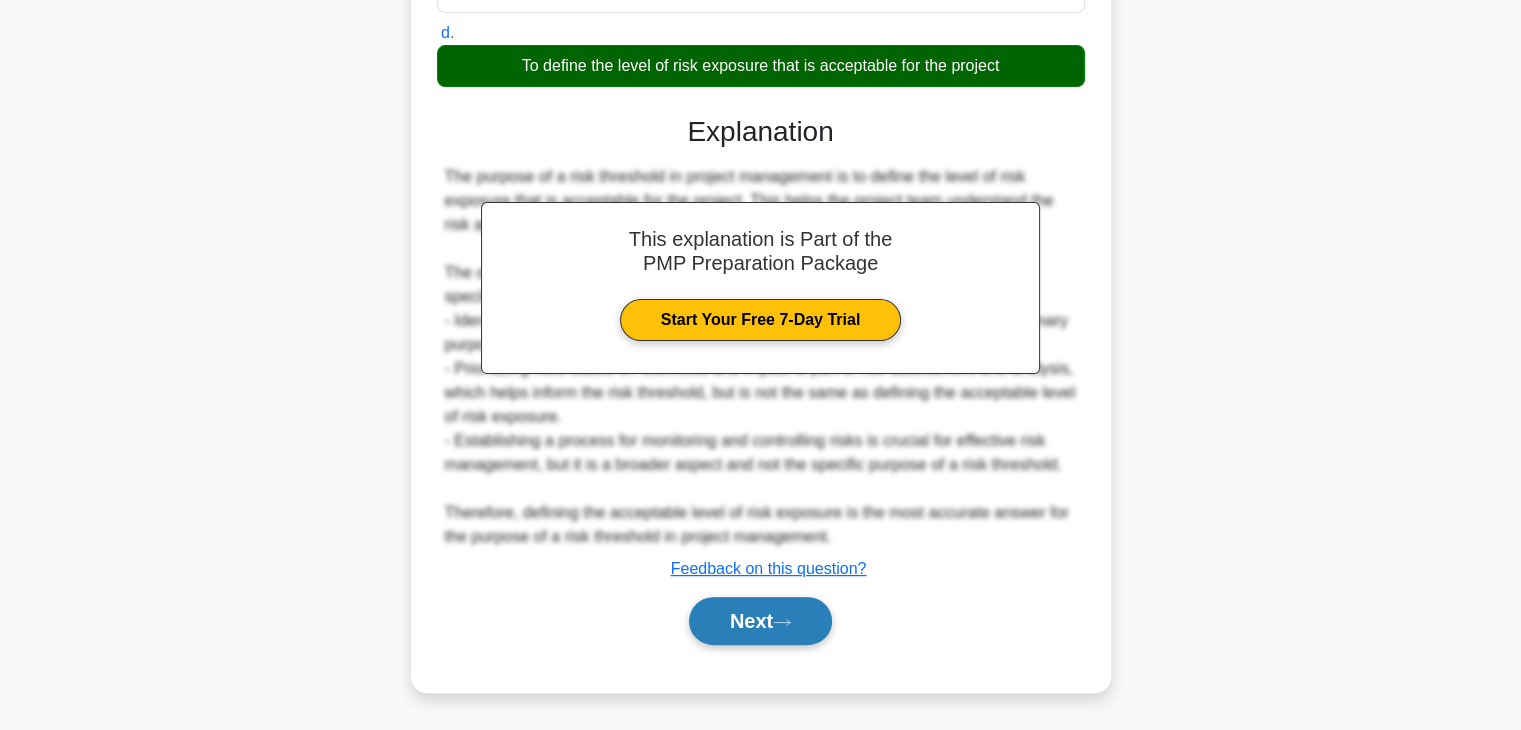 click on "Next" at bounding box center (760, 621) 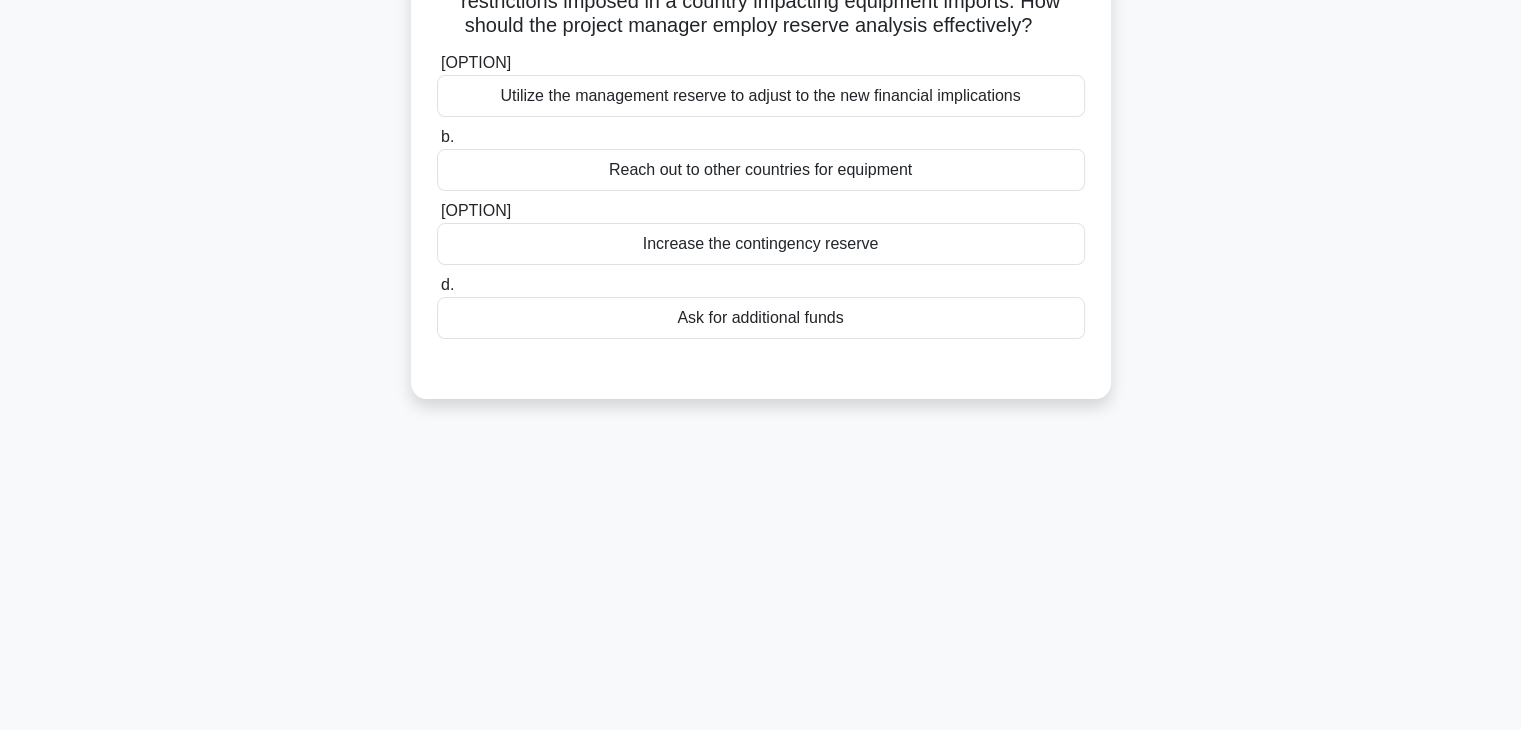 scroll, scrollTop: 0, scrollLeft: 0, axis: both 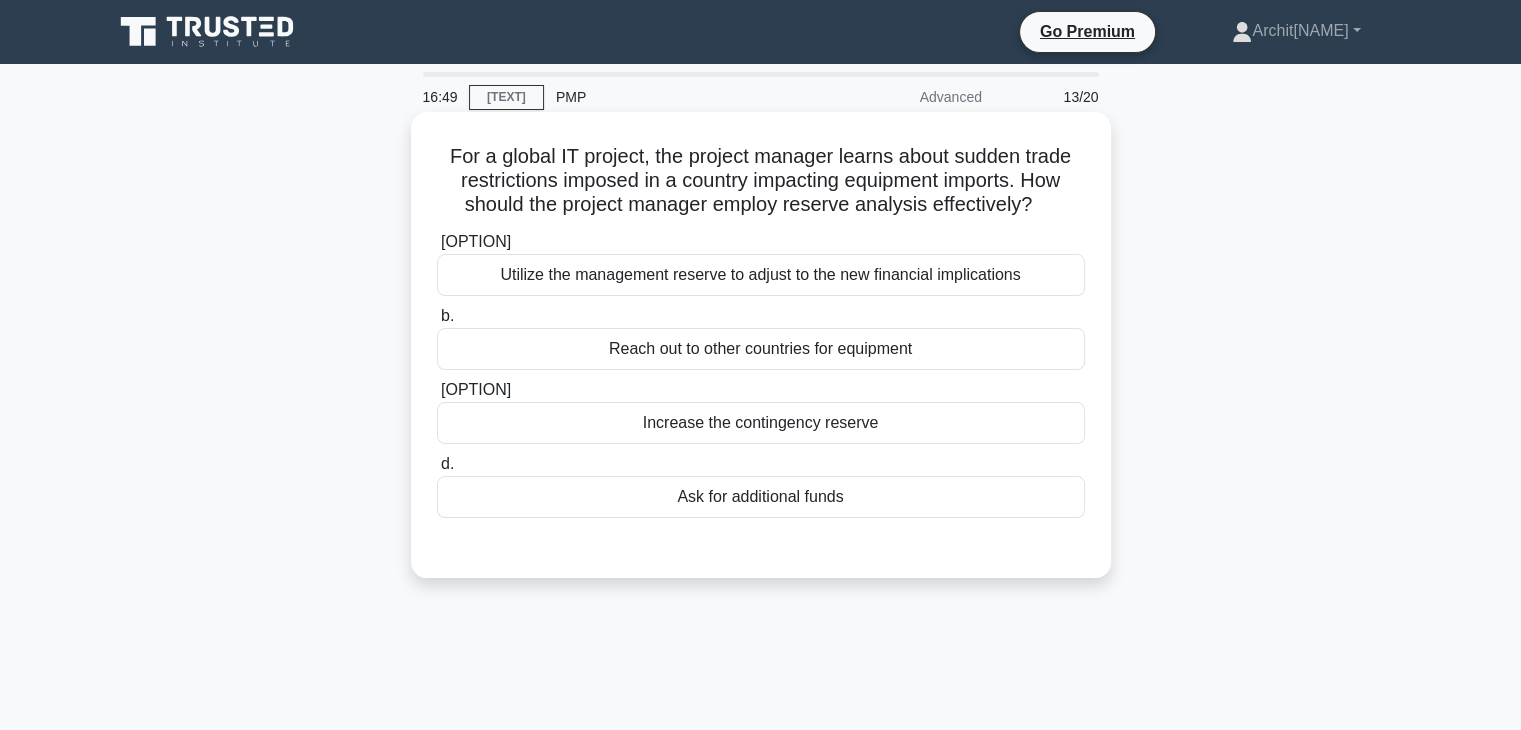 click on "Reach out to other countries for equipment" at bounding box center [761, 349] 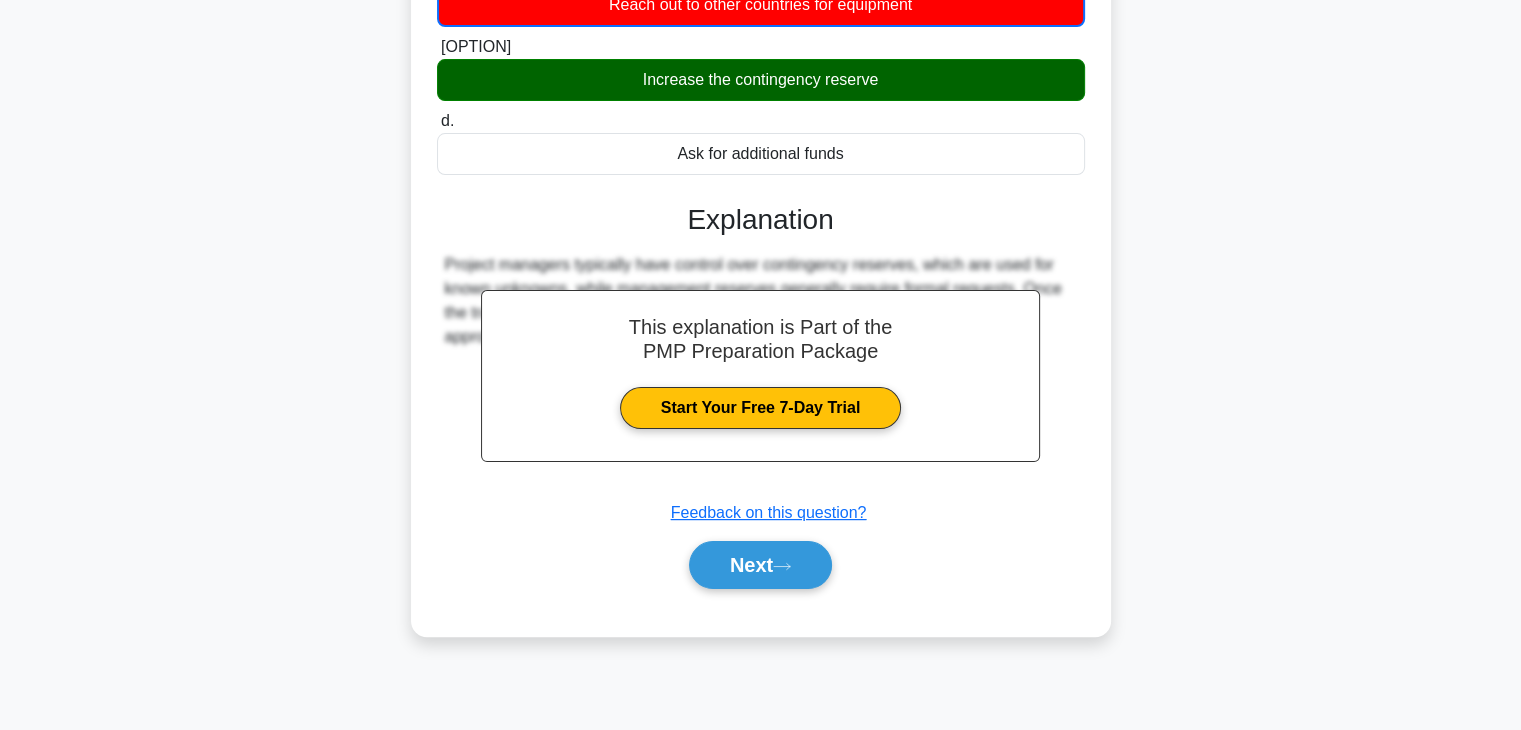 scroll, scrollTop: 351, scrollLeft: 0, axis: vertical 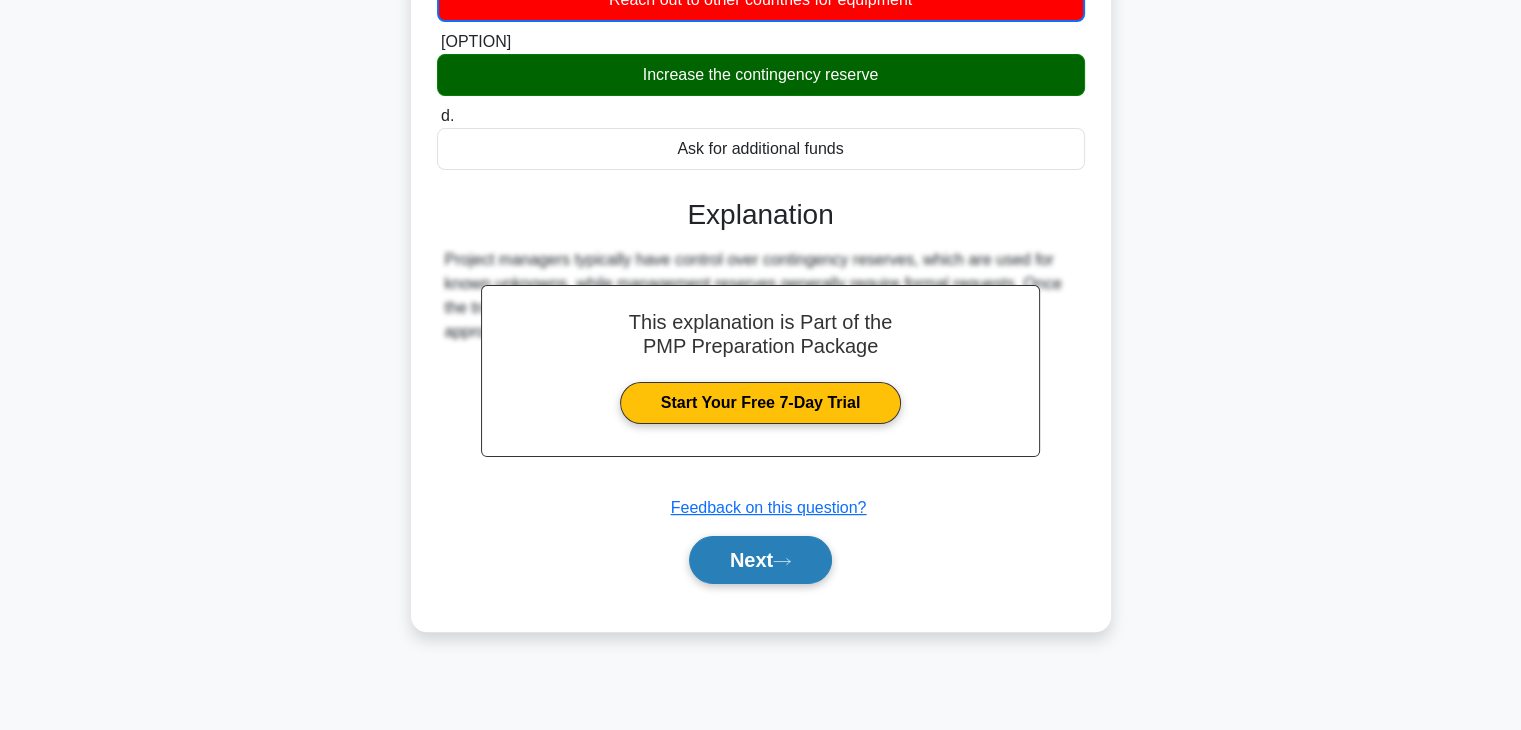 click on "Next" at bounding box center (760, 560) 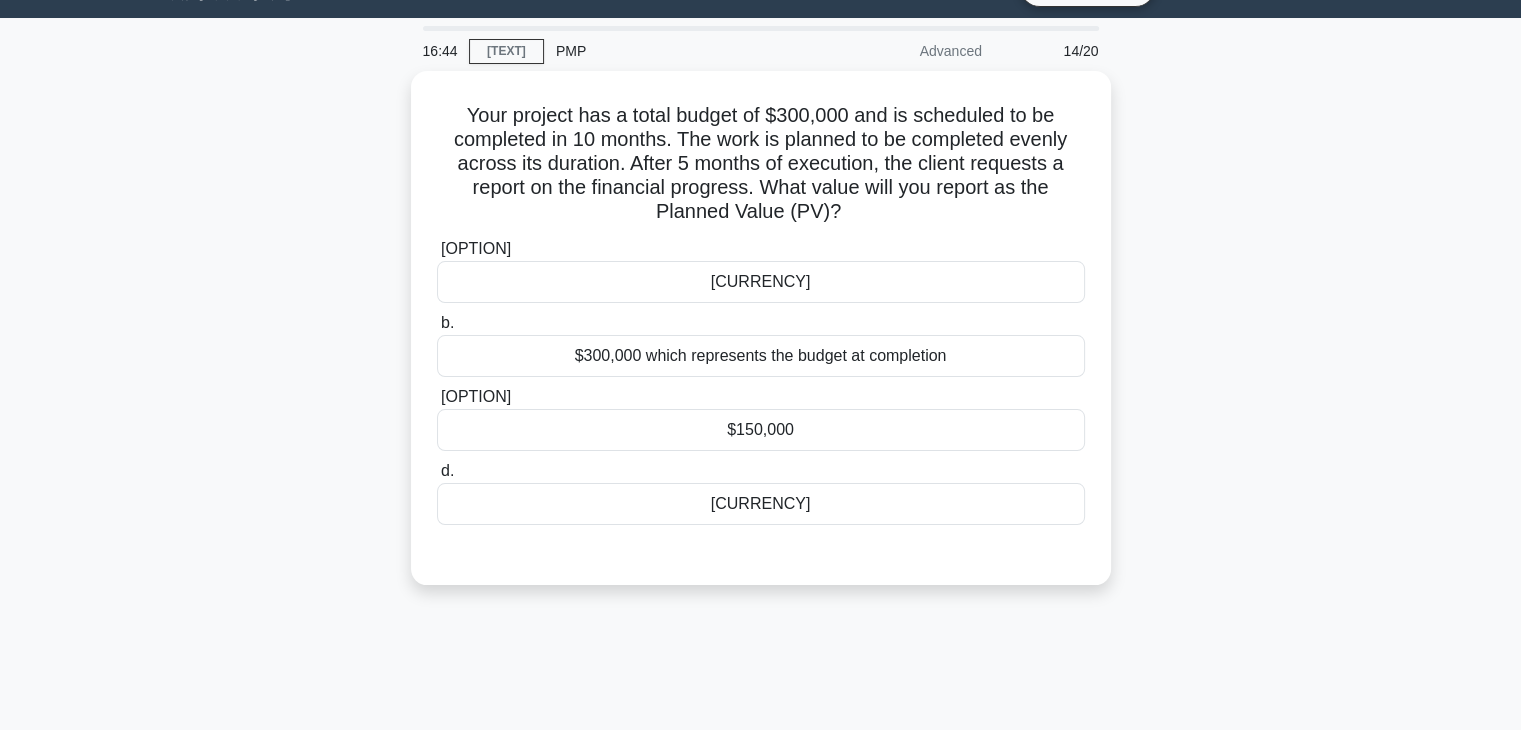 scroll, scrollTop: 0, scrollLeft: 0, axis: both 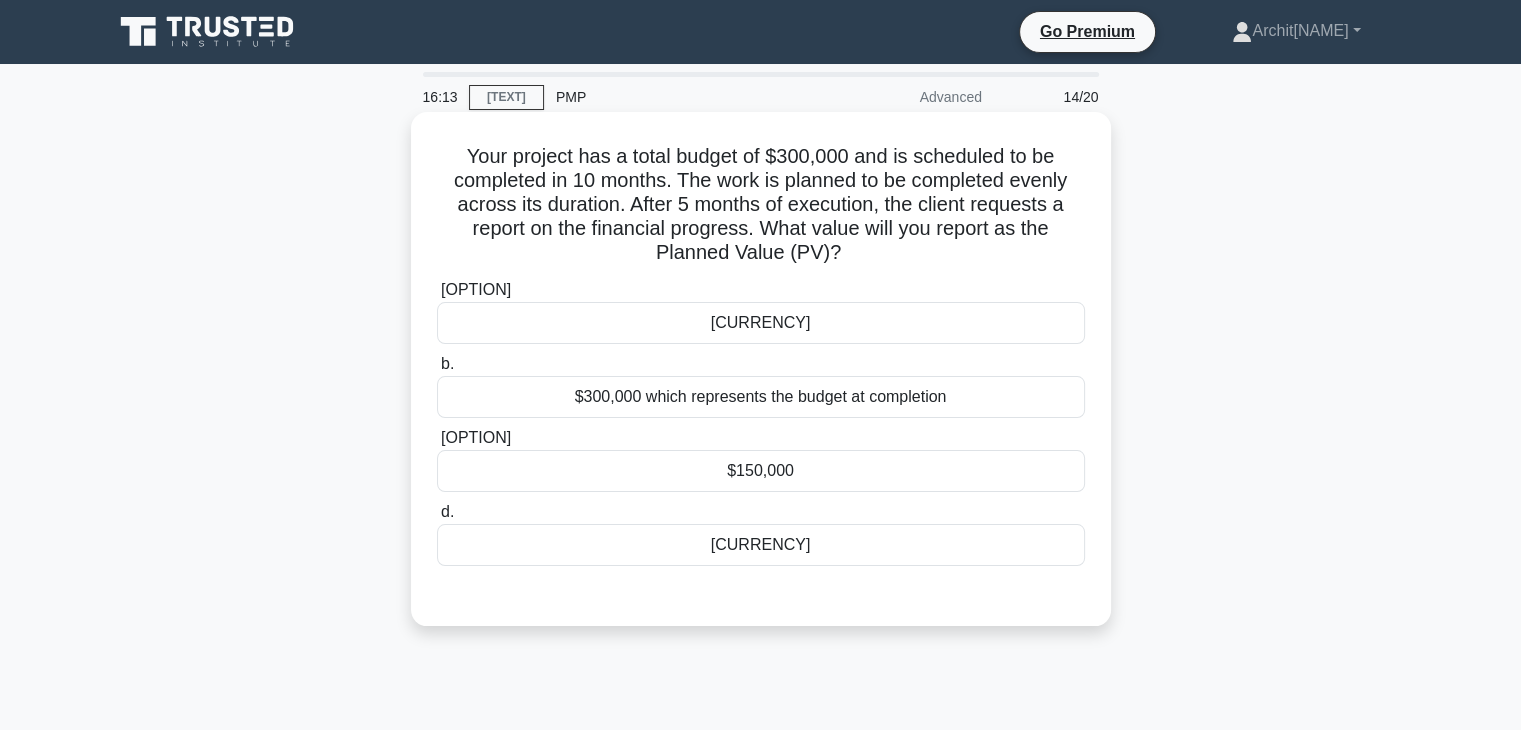 click on "$150,000" at bounding box center (761, 471) 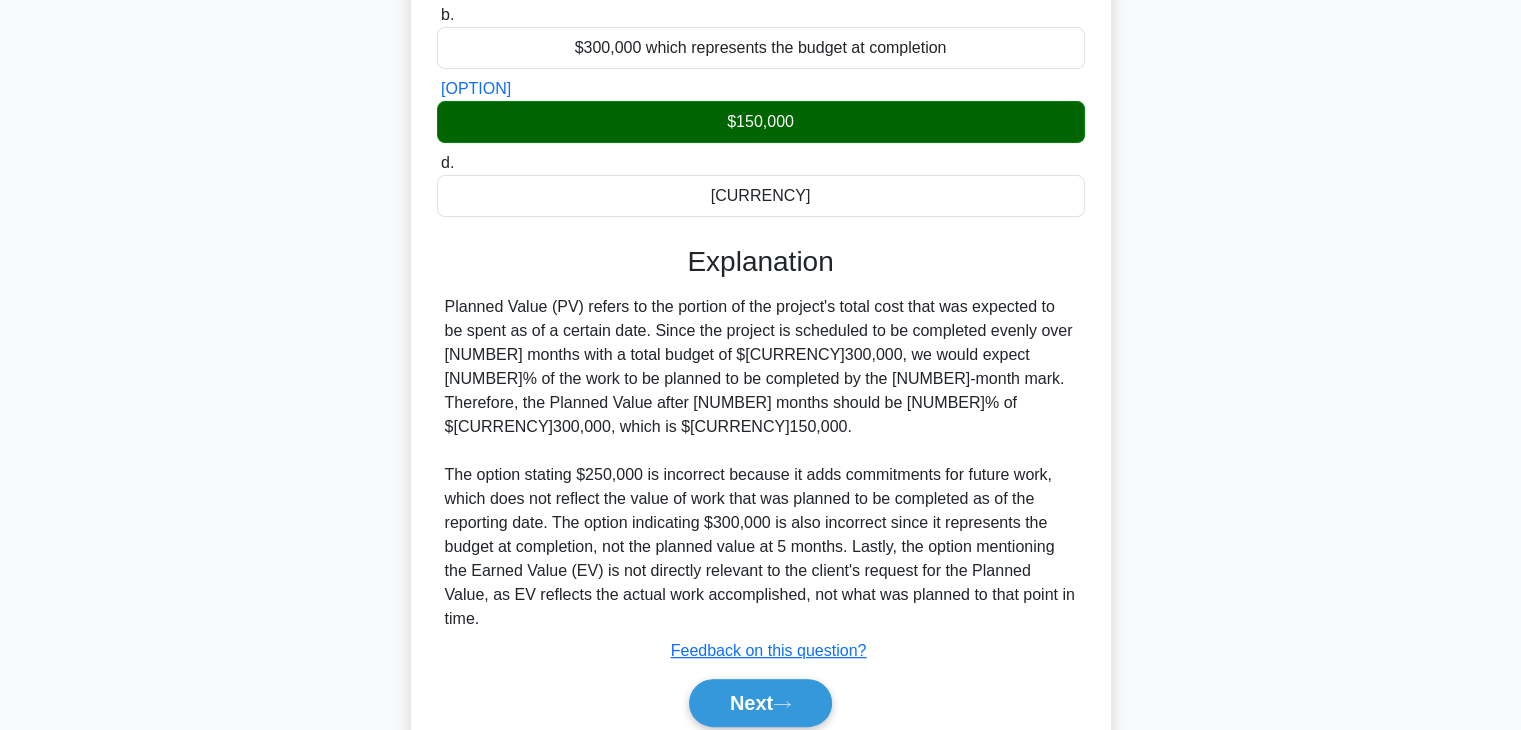 scroll, scrollTop: 382, scrollLeft: 0, axis: vertical 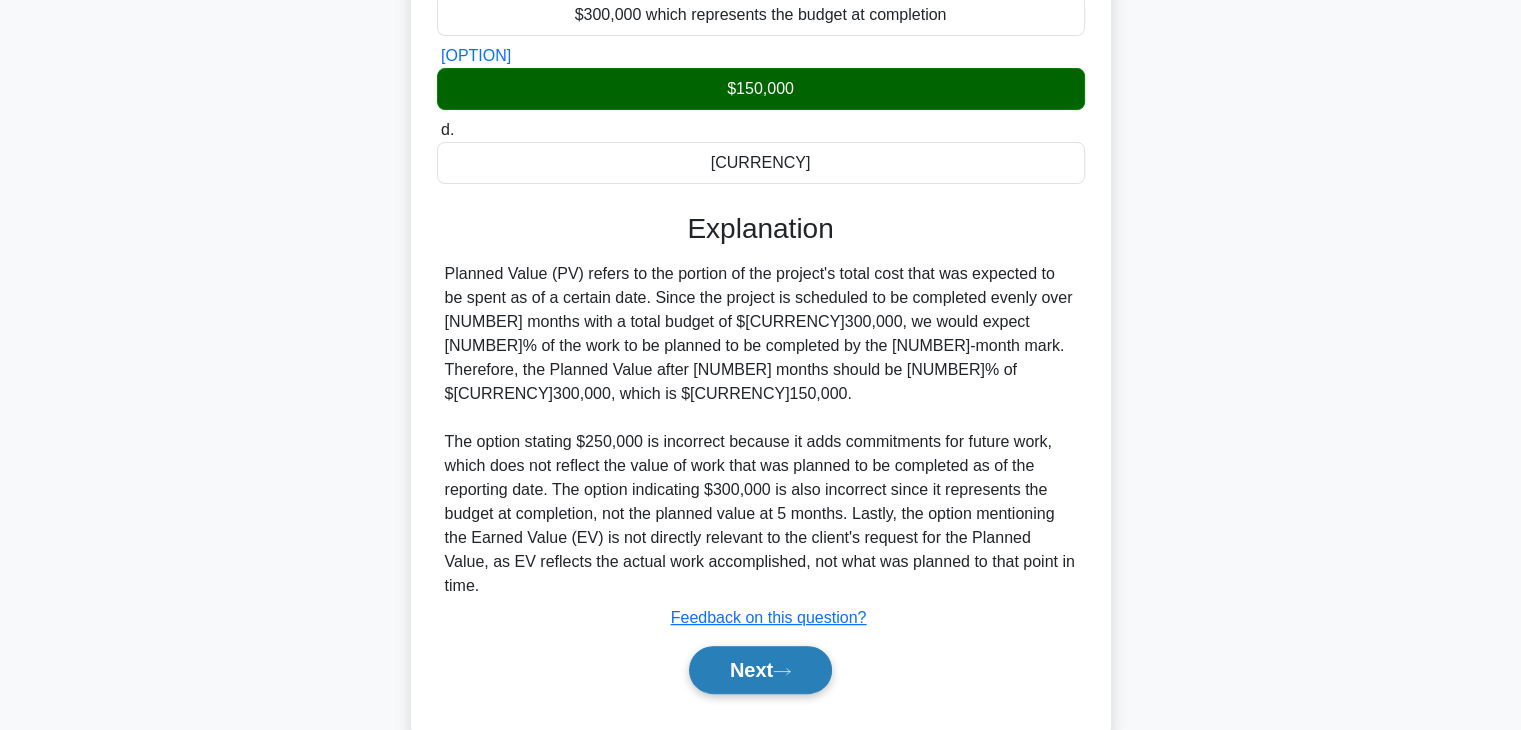 click on "Next" at bounding box center (760, 606) 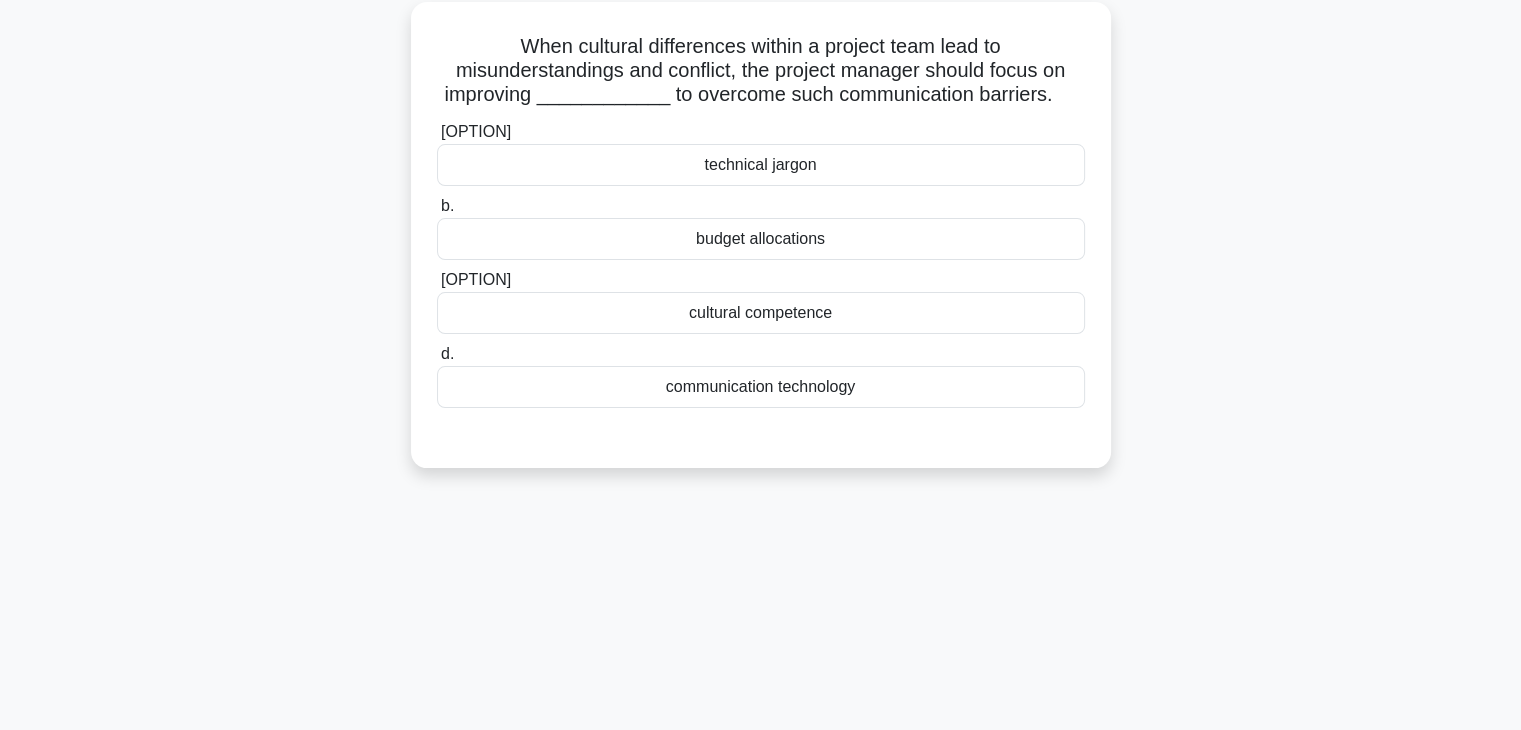 scroll, scrollTop: 0, scrollLeft: 0, axis: both 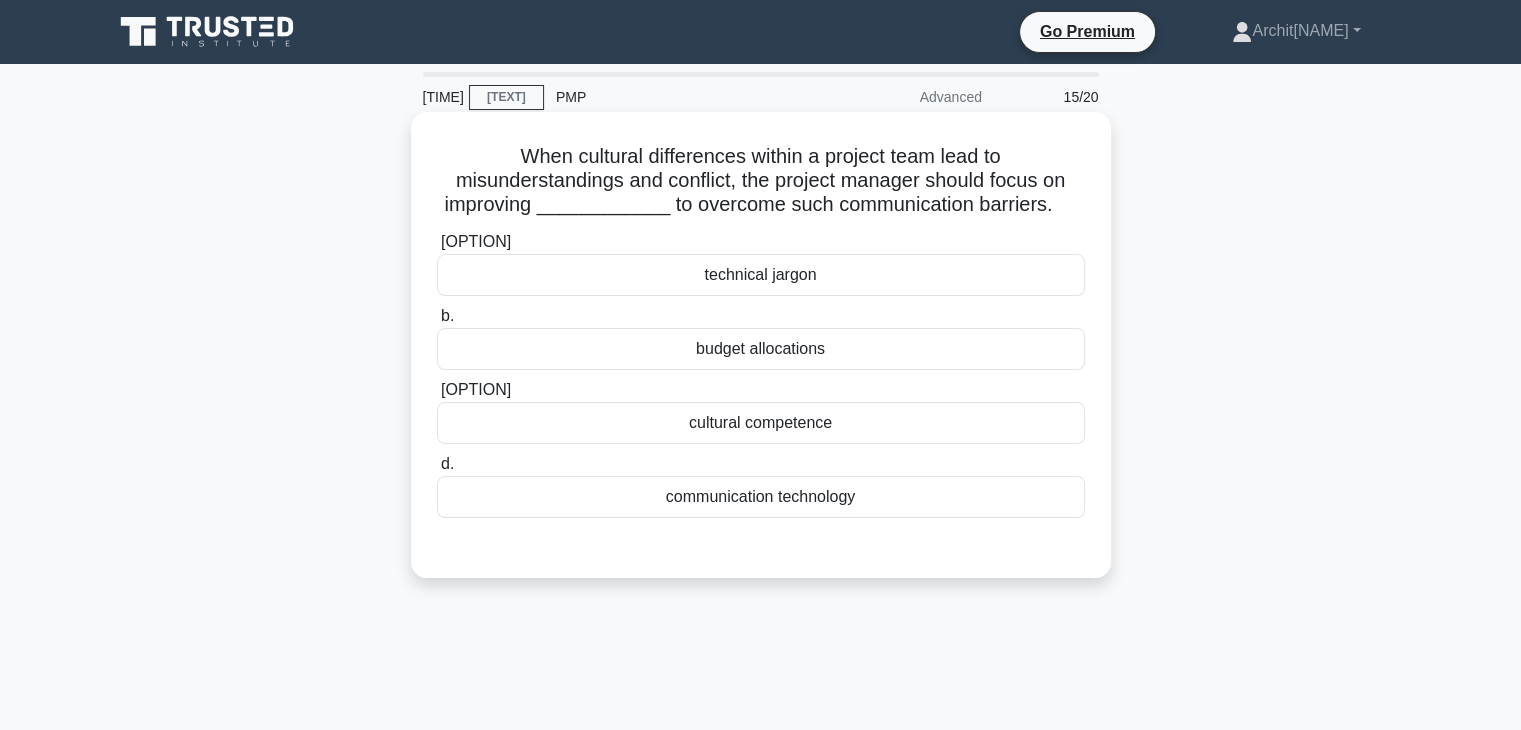 click on "communication technology" at bounding box center [761, 497] 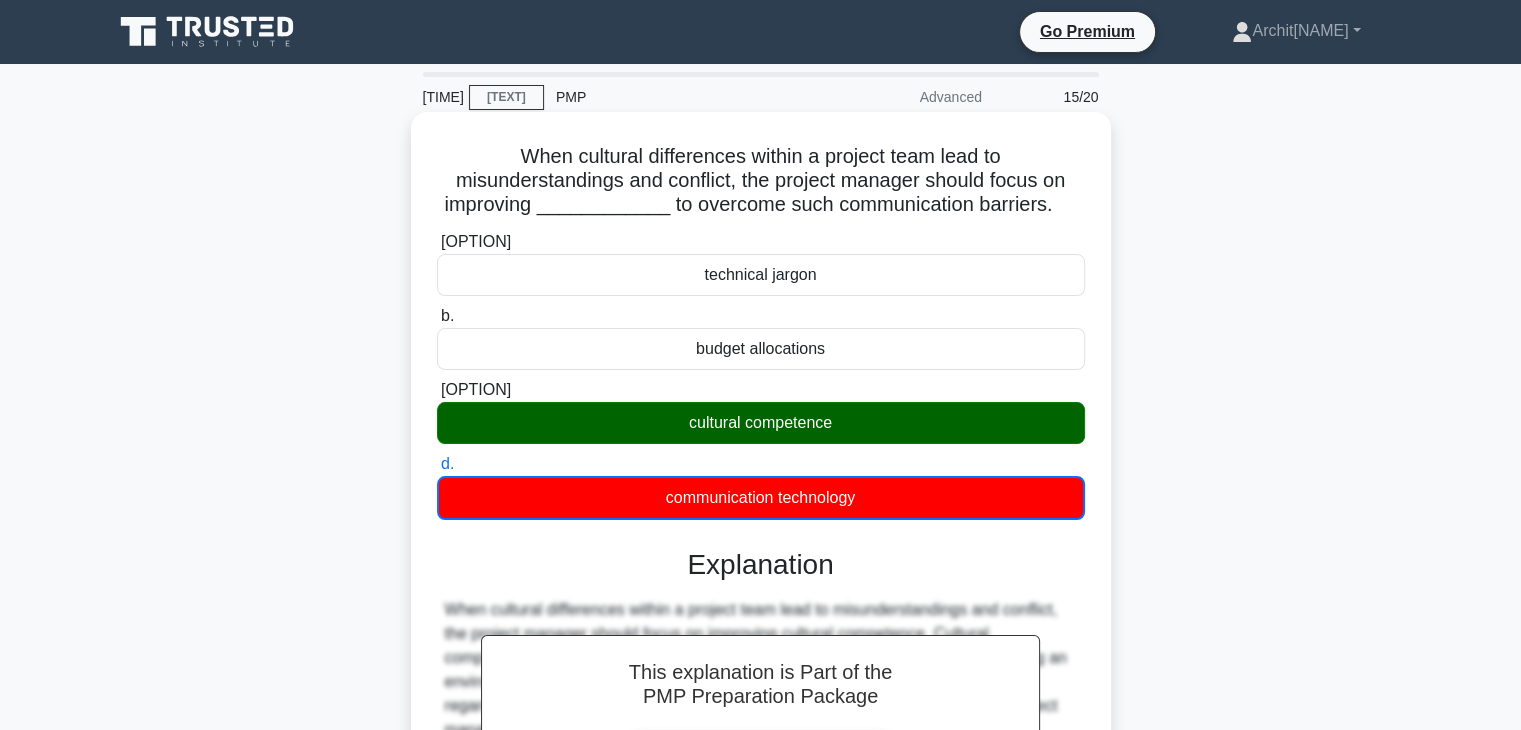 scroll, scrollTop: 408, scrollLeft: 0, axis: vertical 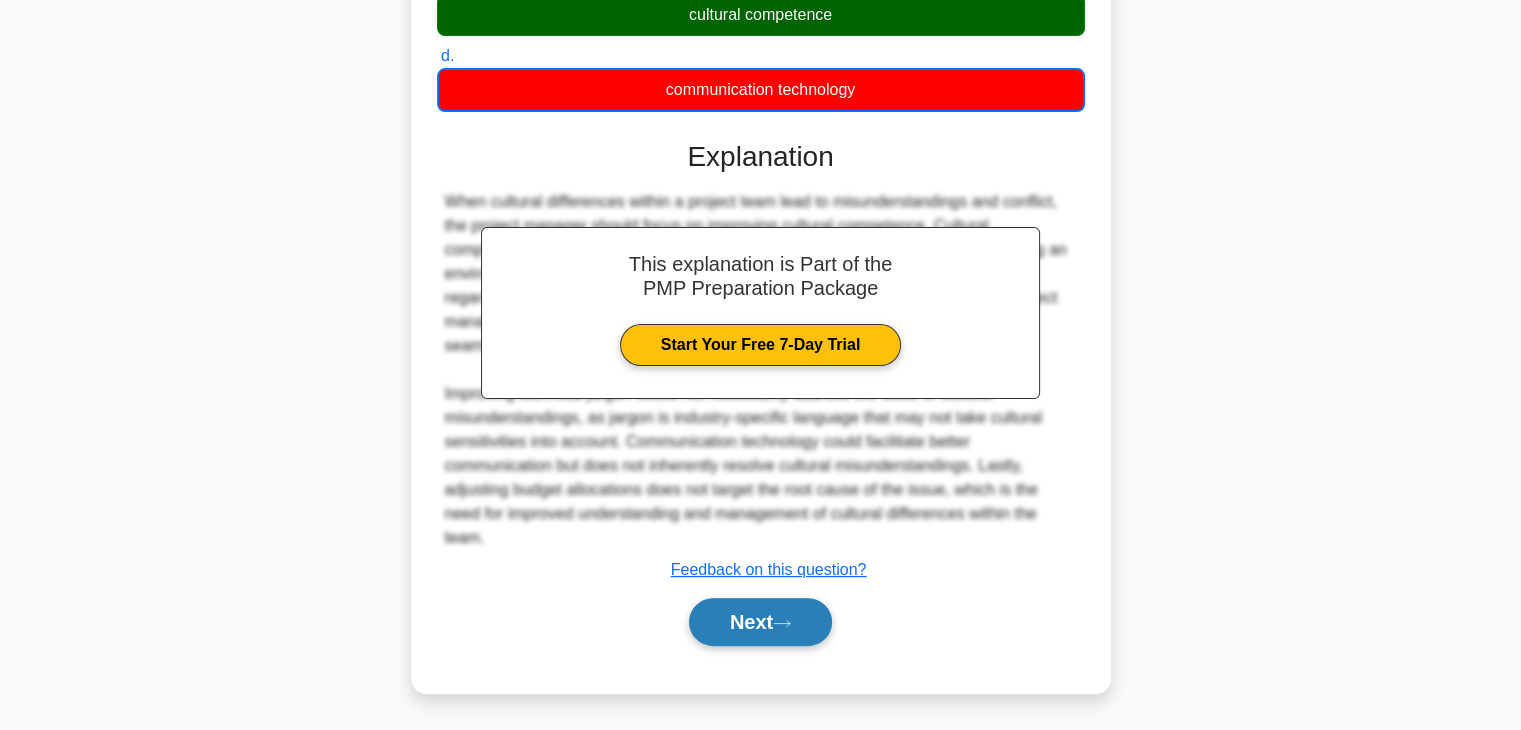 click on "Next" at bounding box center [760, 622] 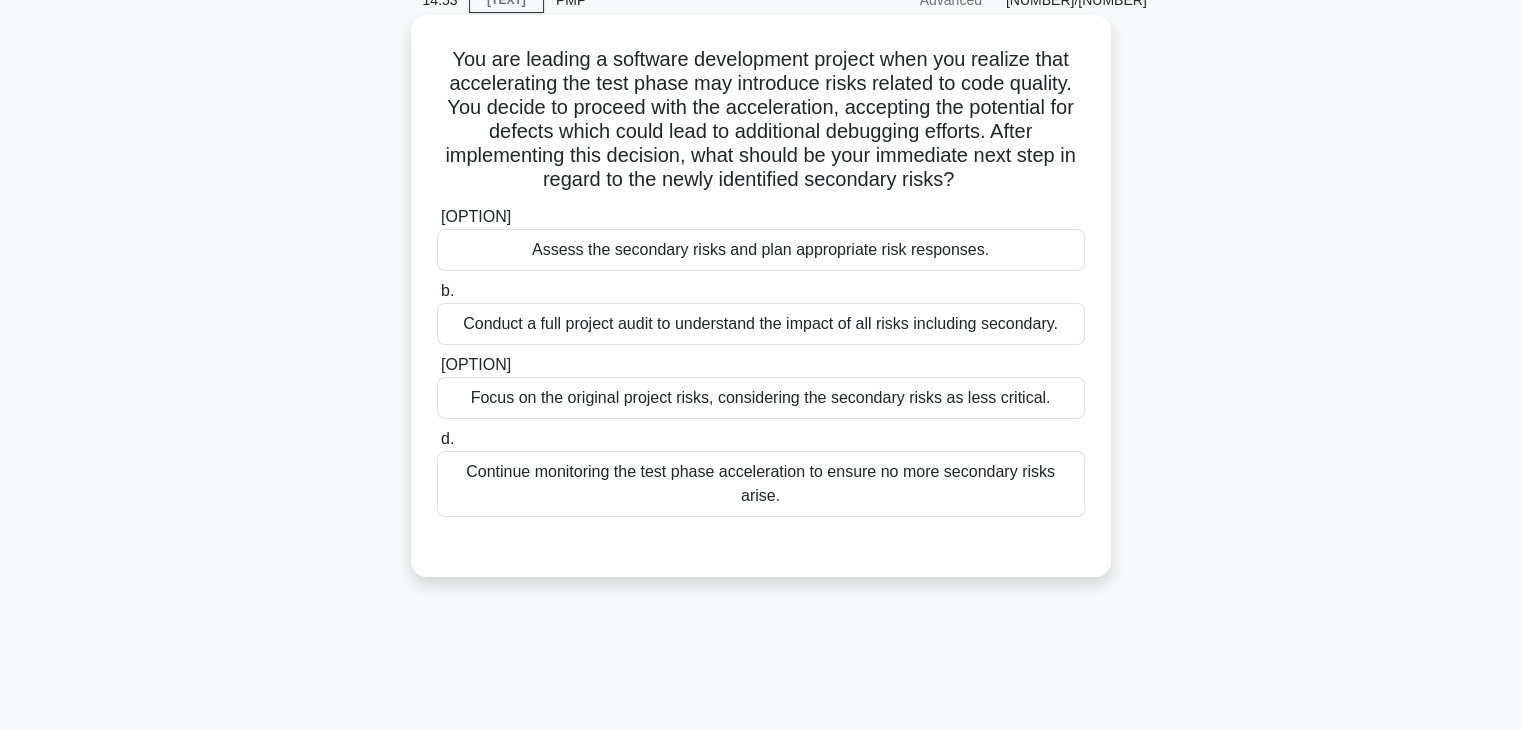 scroll, scrollTop: 98, scrollLeft: 0, axis: vertical 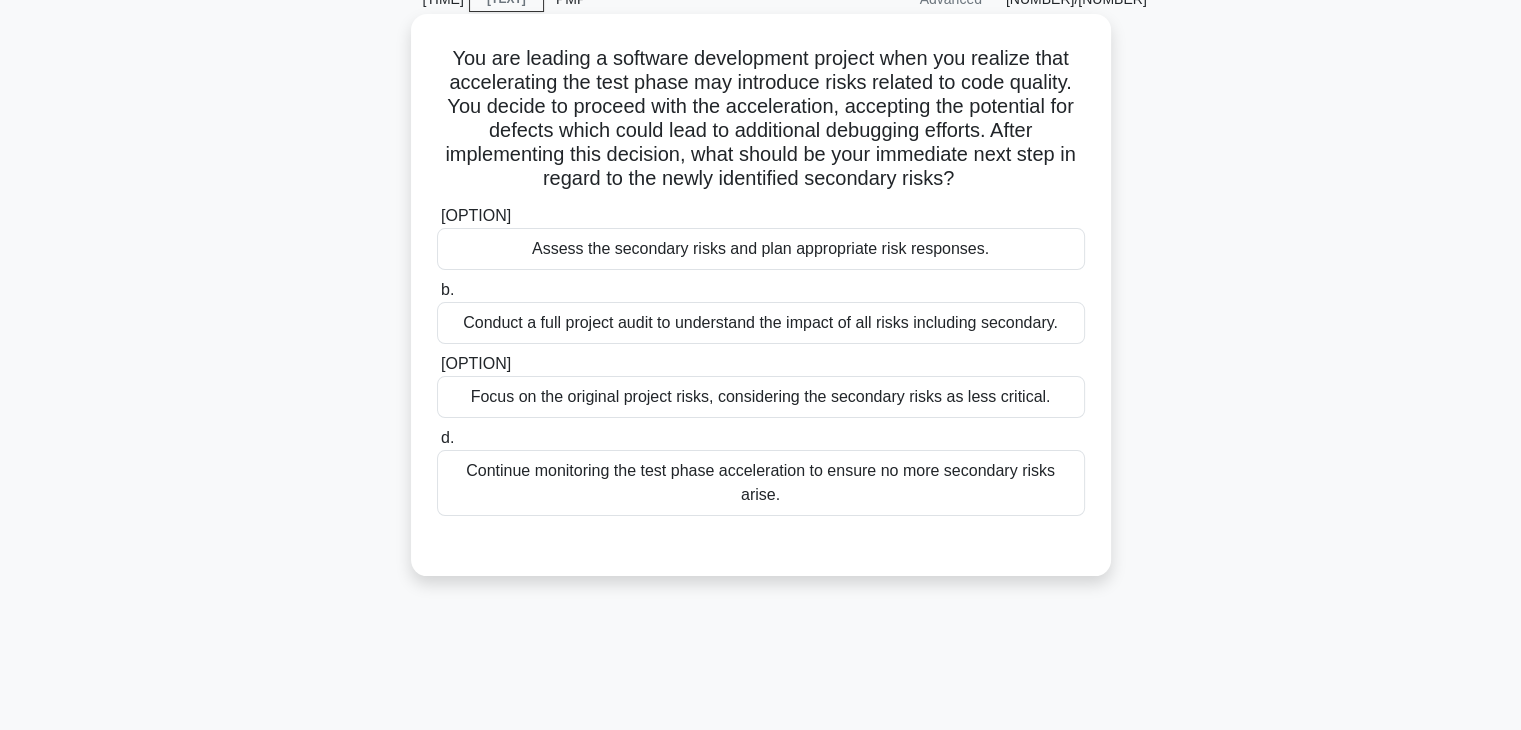 click on "Conduct a full project audit to understand the impact of all risks including secondary." at bounding box center [761, 323] 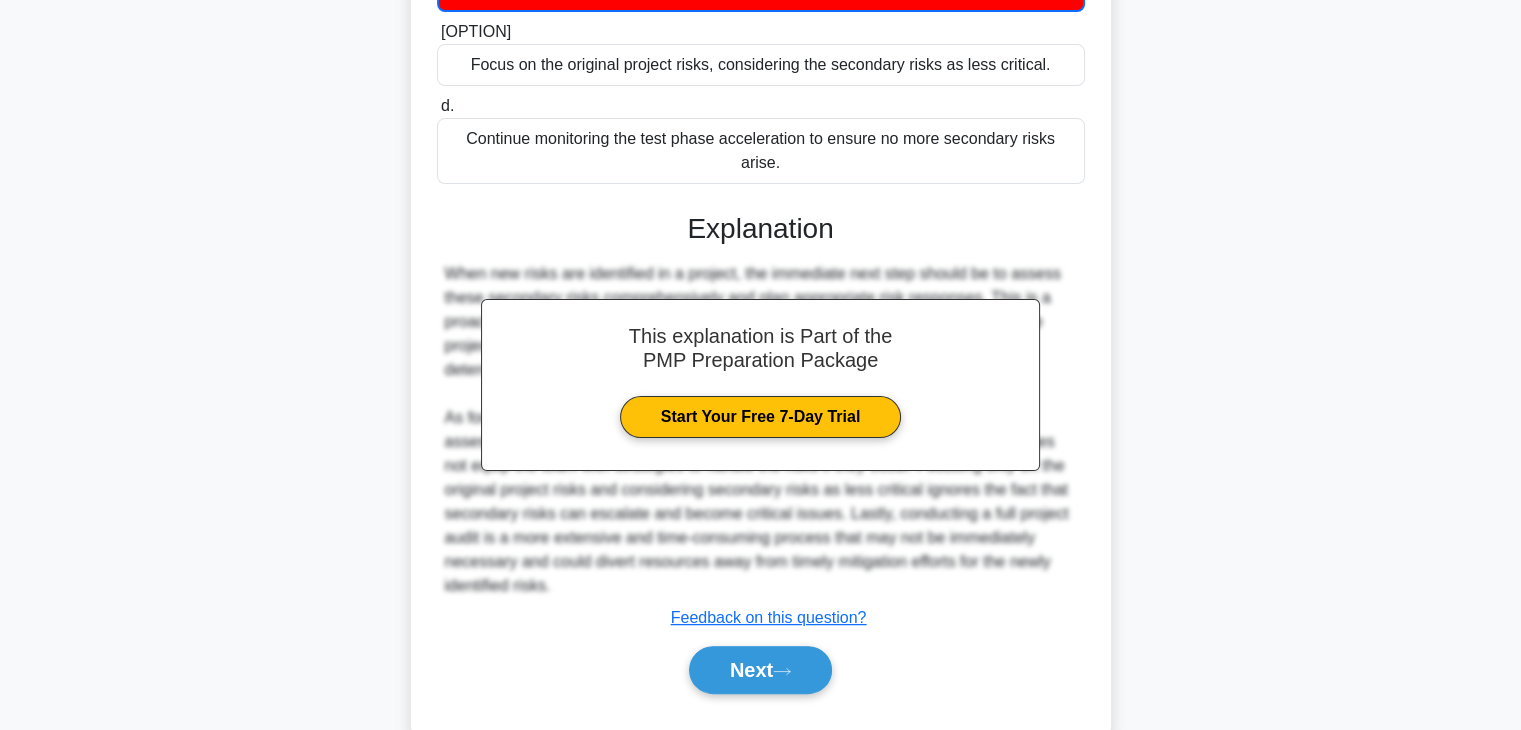 scroll, scrollTop: 456, scrollLeft: 0, axis: vertical 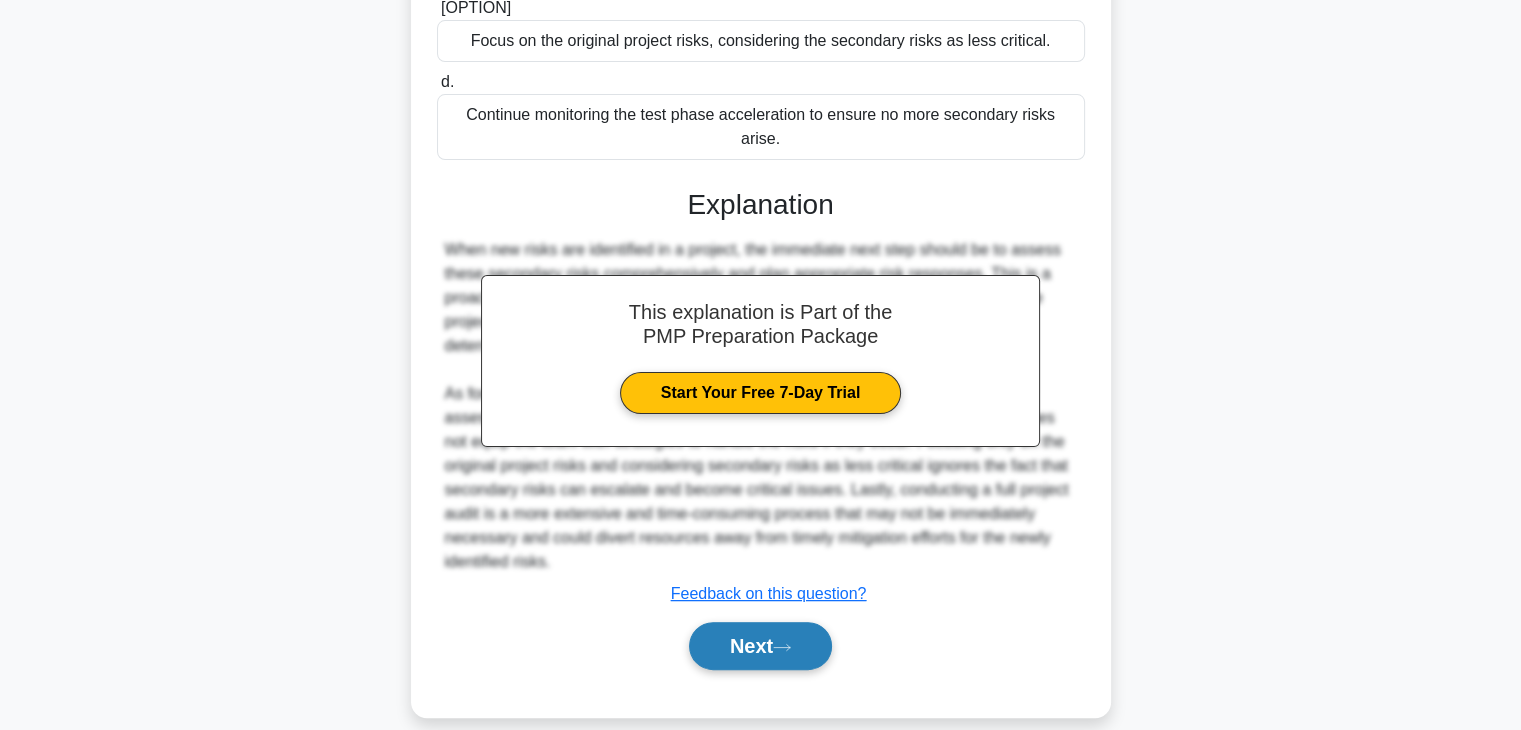 click on "Next" at bounding box center (760, 646) 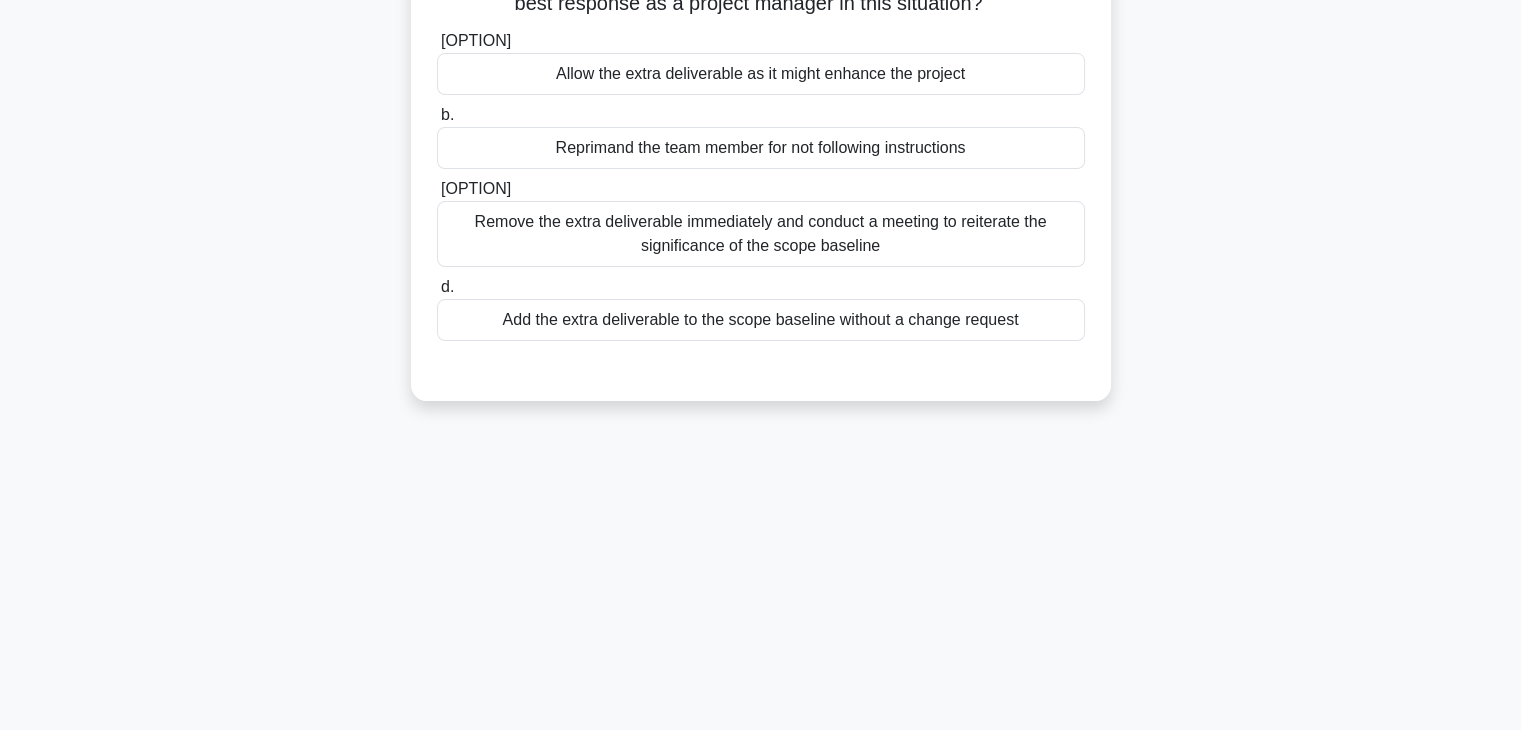 scroll, scrollTop: 0, scrollLeft: 0, axis: both 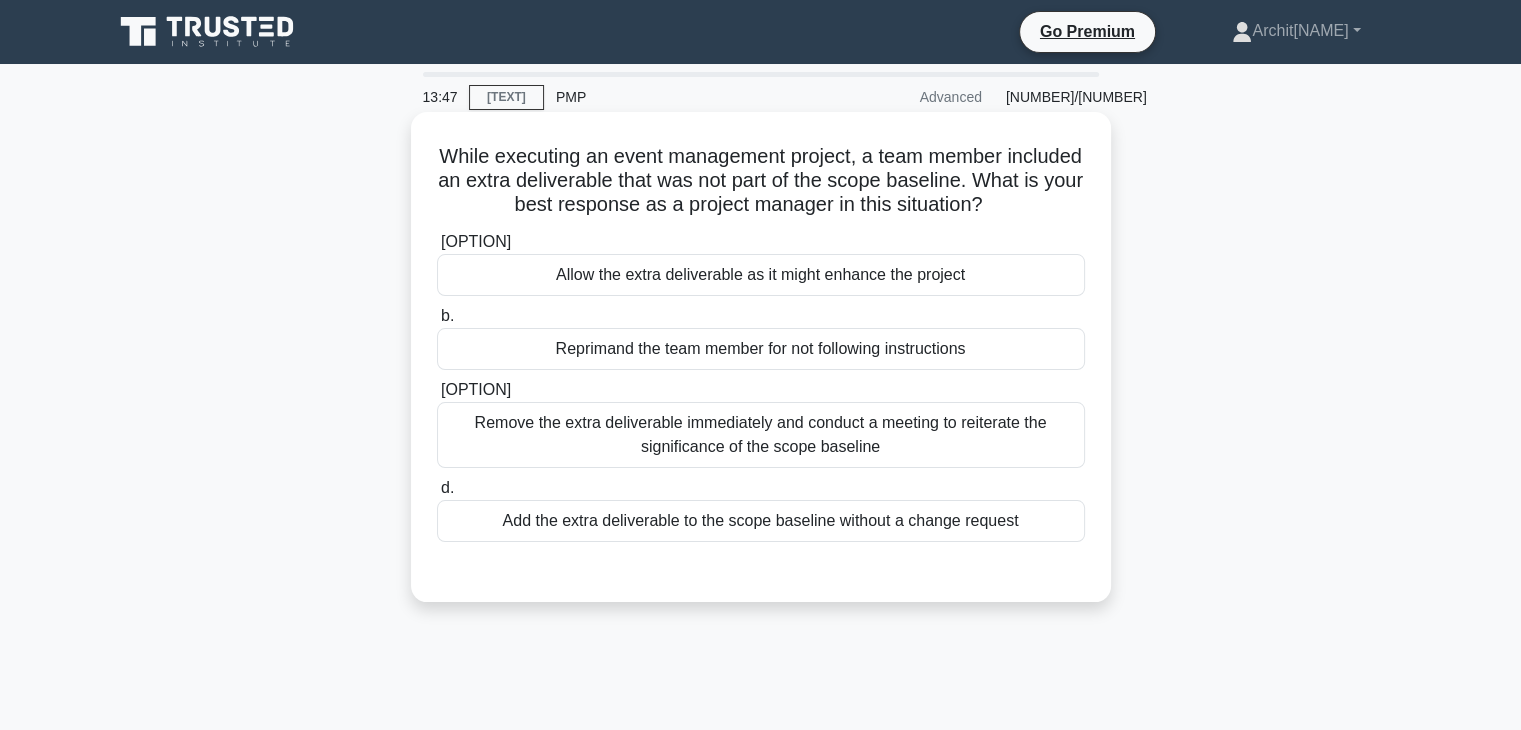 click on "Remove the extra deliverable immediately and conduct a meeting to reiterate the significance of the scope baseline" at bounding box center (761, 435) 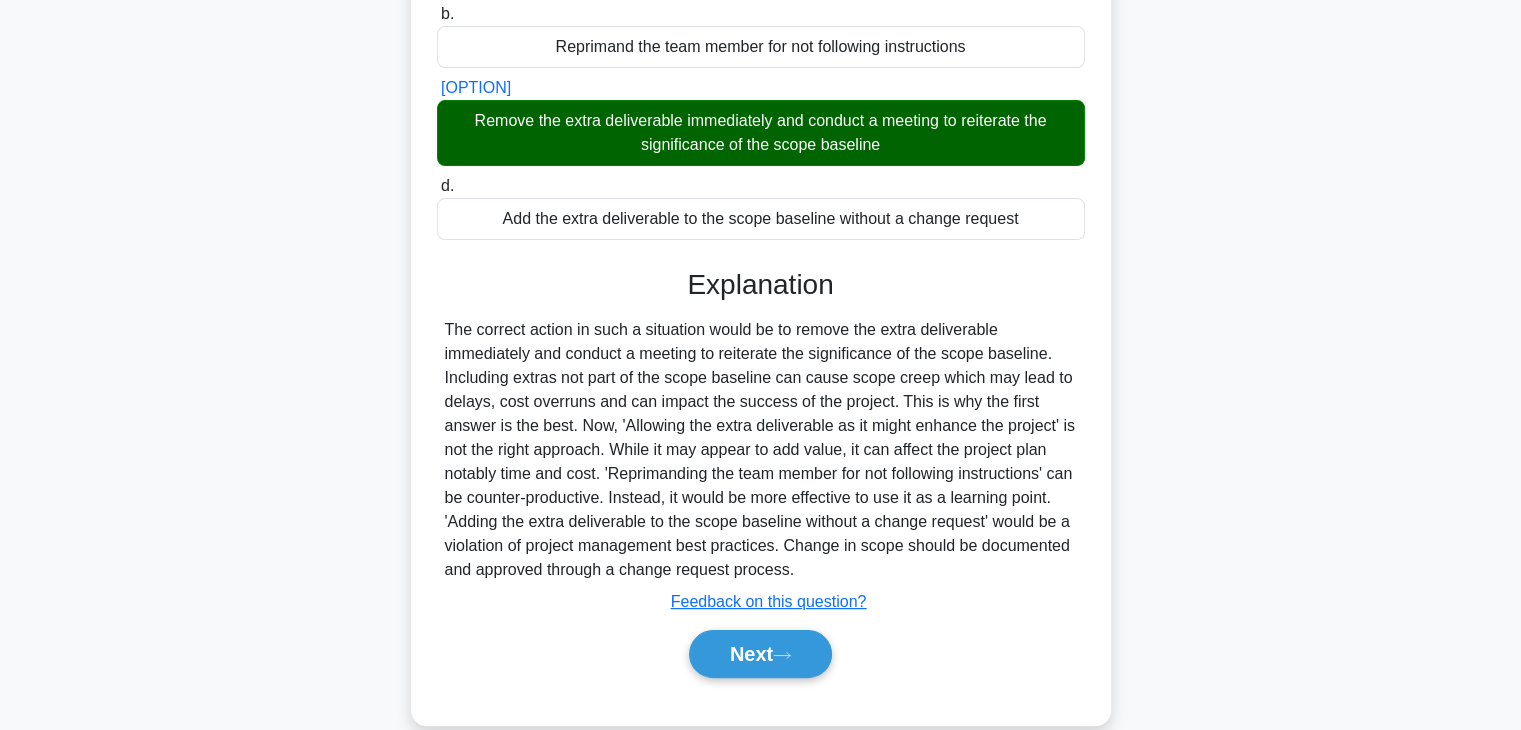 scroll, scrollTop: 307, scrollLeft: 0, axis: vertical 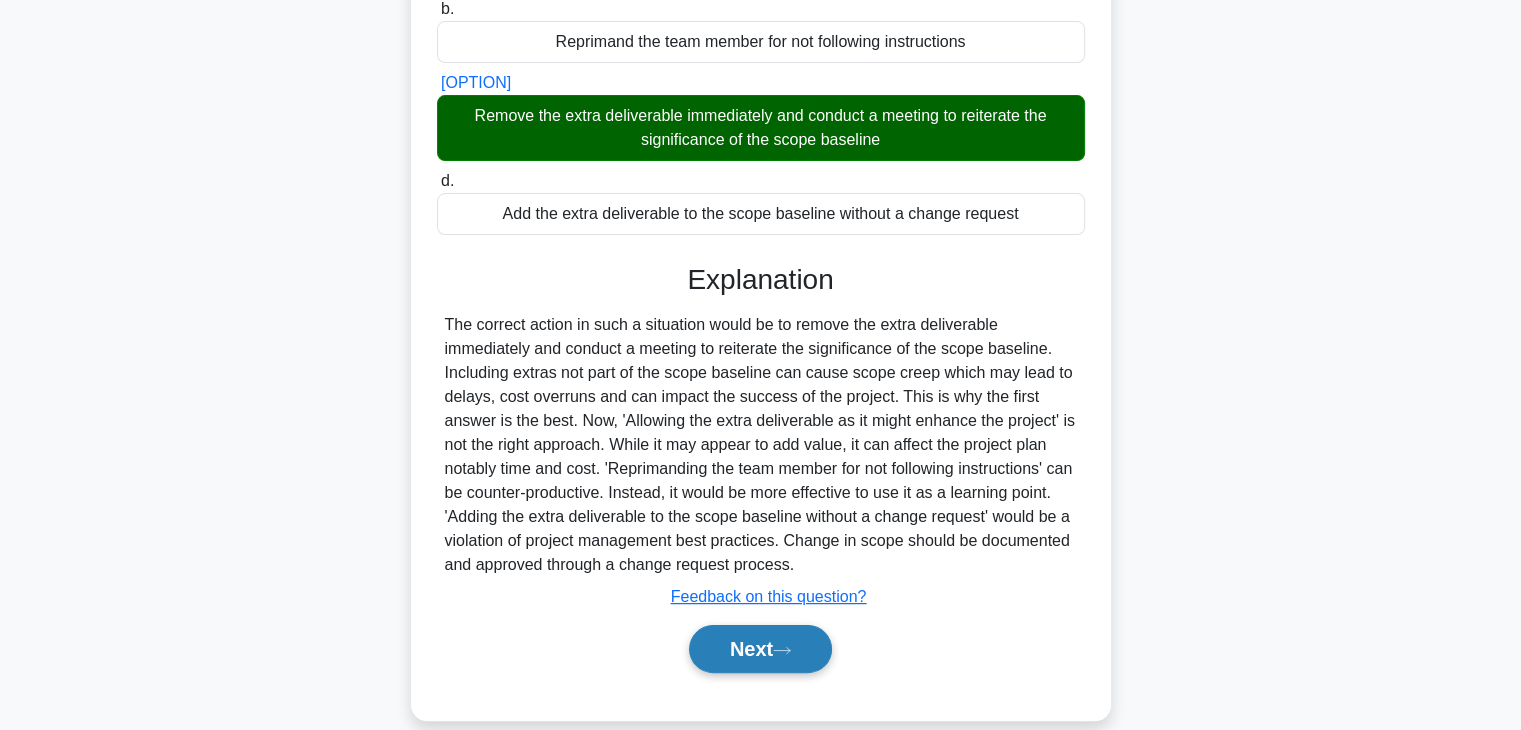 click at bounding box center [782, 650] 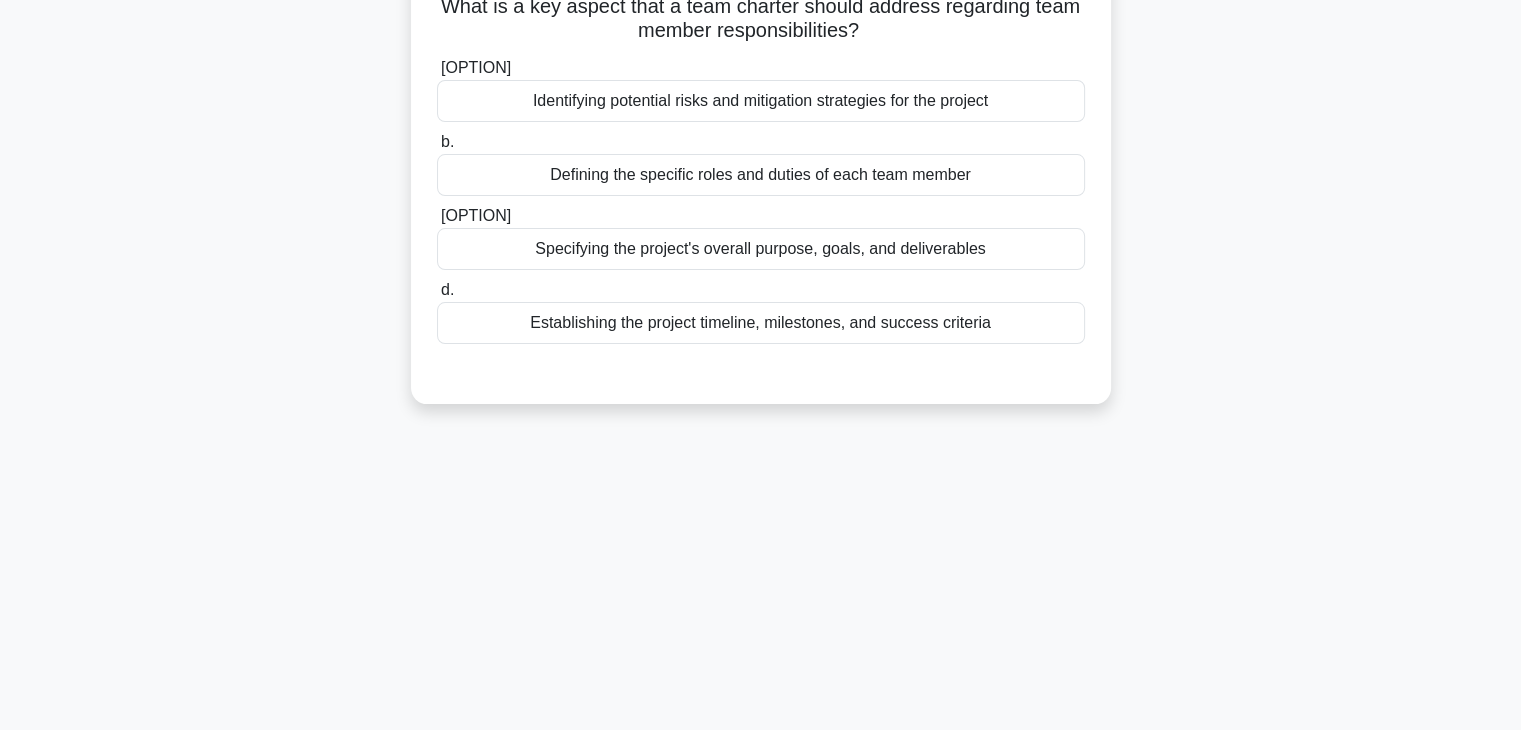 scroll, scrollTop: 0, scrollLeft: 0, axis: both 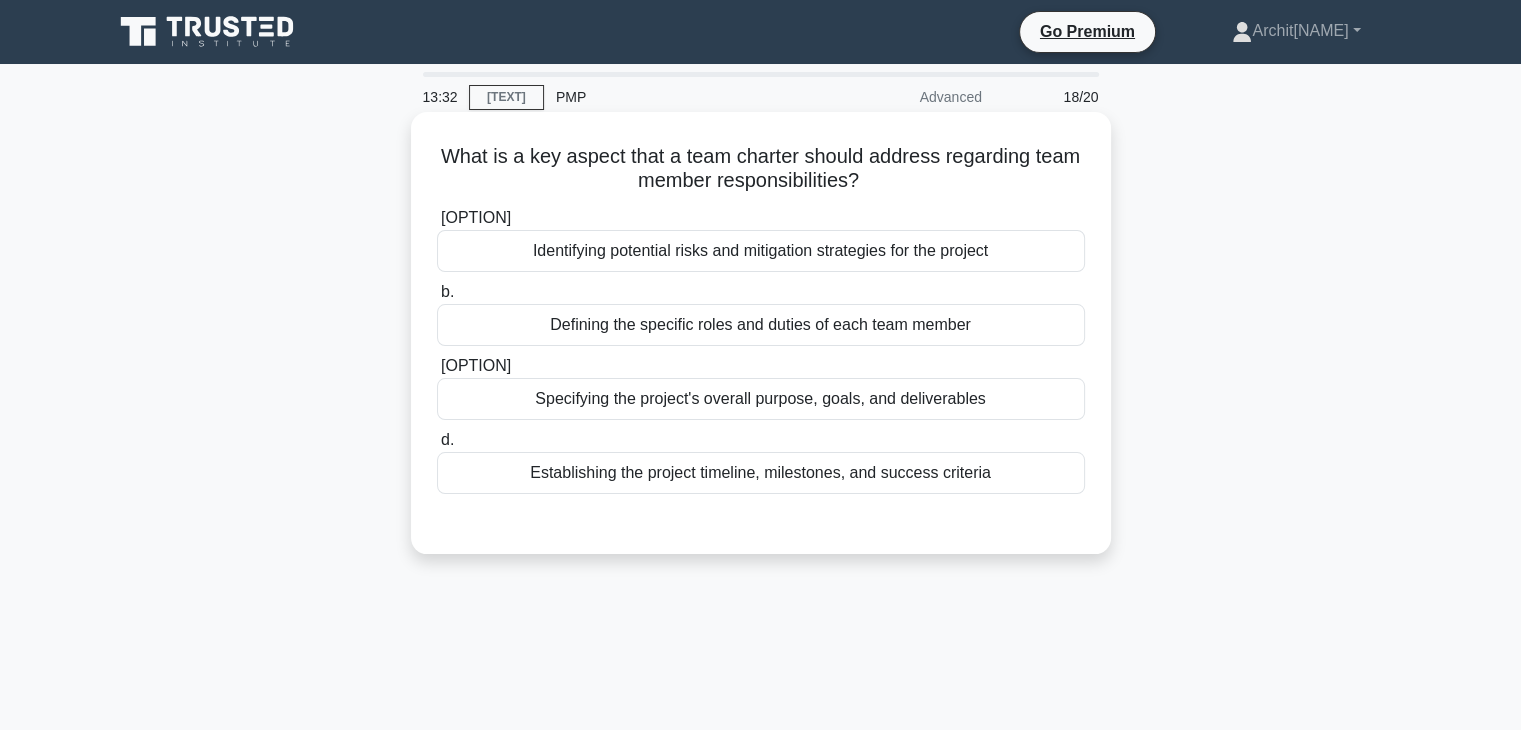 click on "Defining the specific roles and duties of each team member" at bounding box center (761, 325) 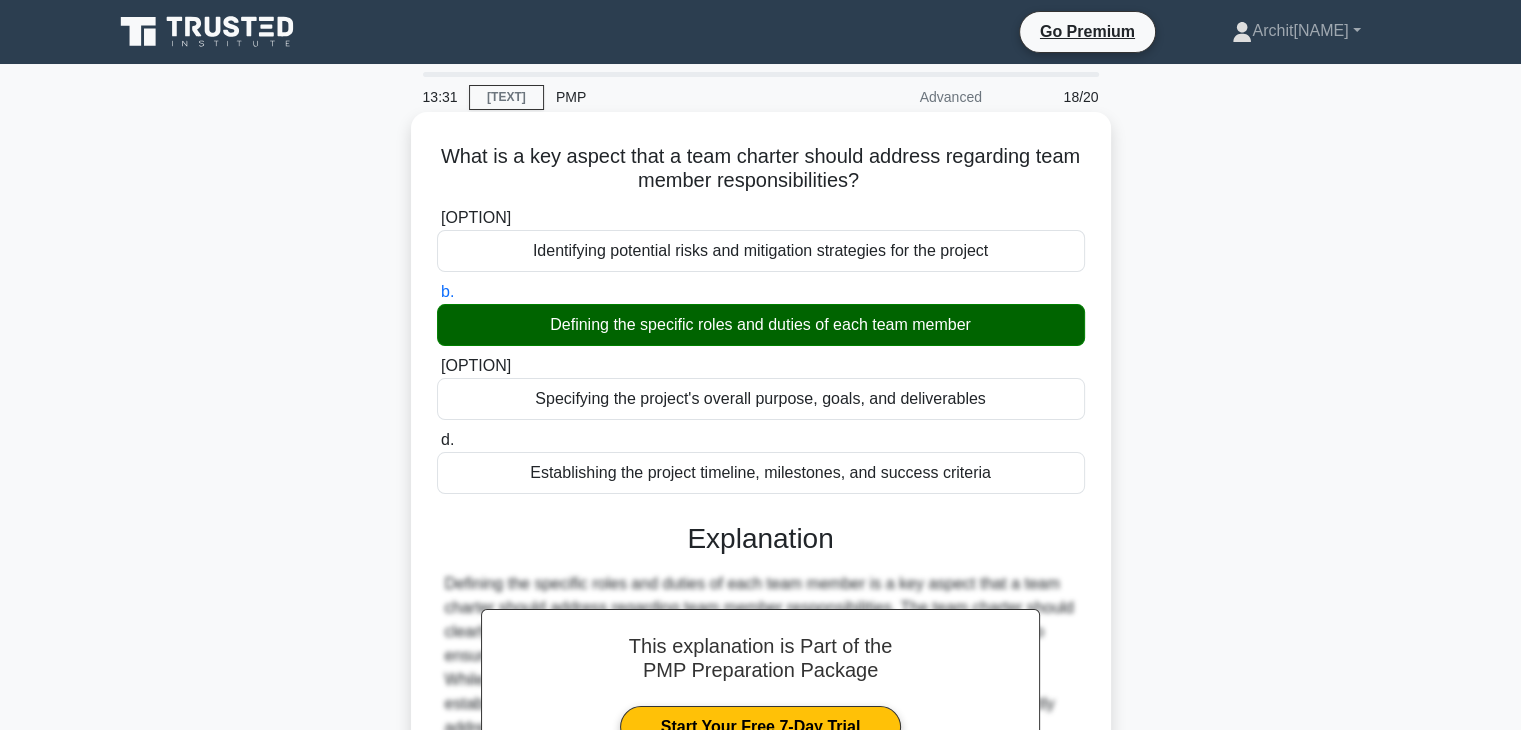 scroll, scrollTop: 351, scrollLeft: 0, axis: vertical 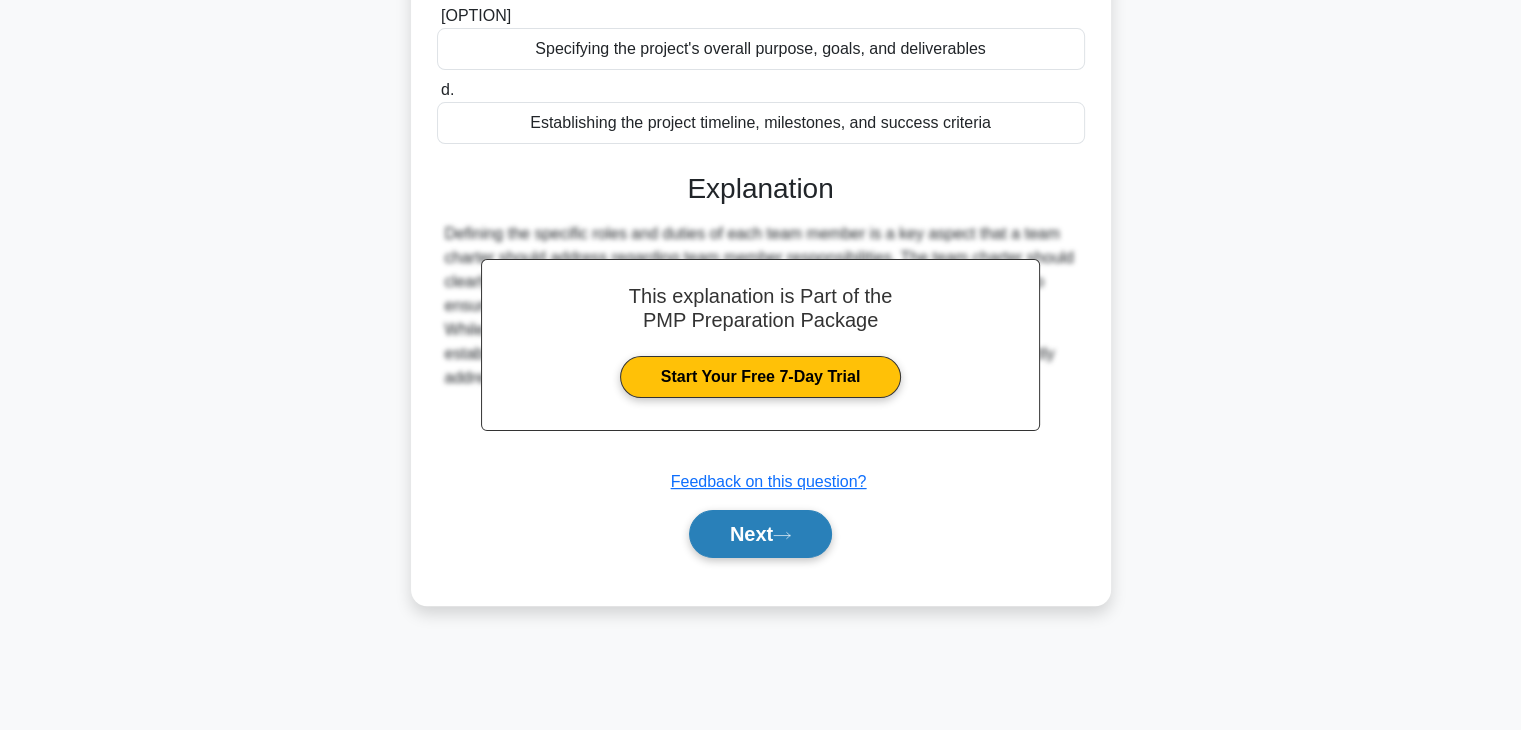 click on "Next" at bounding box center (760, 534) 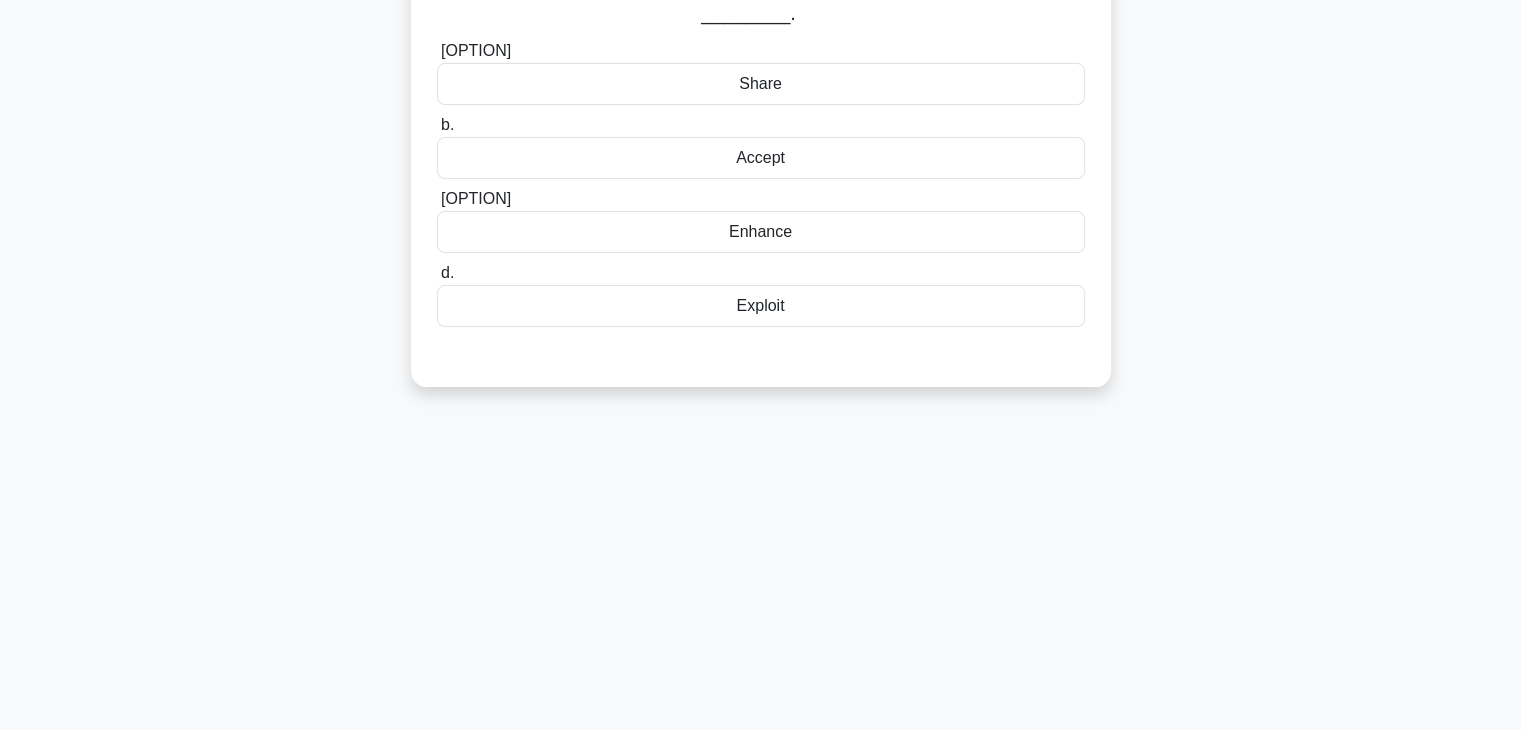 scroll, scrollTop: 0, scrollLeft: 0, axis: both 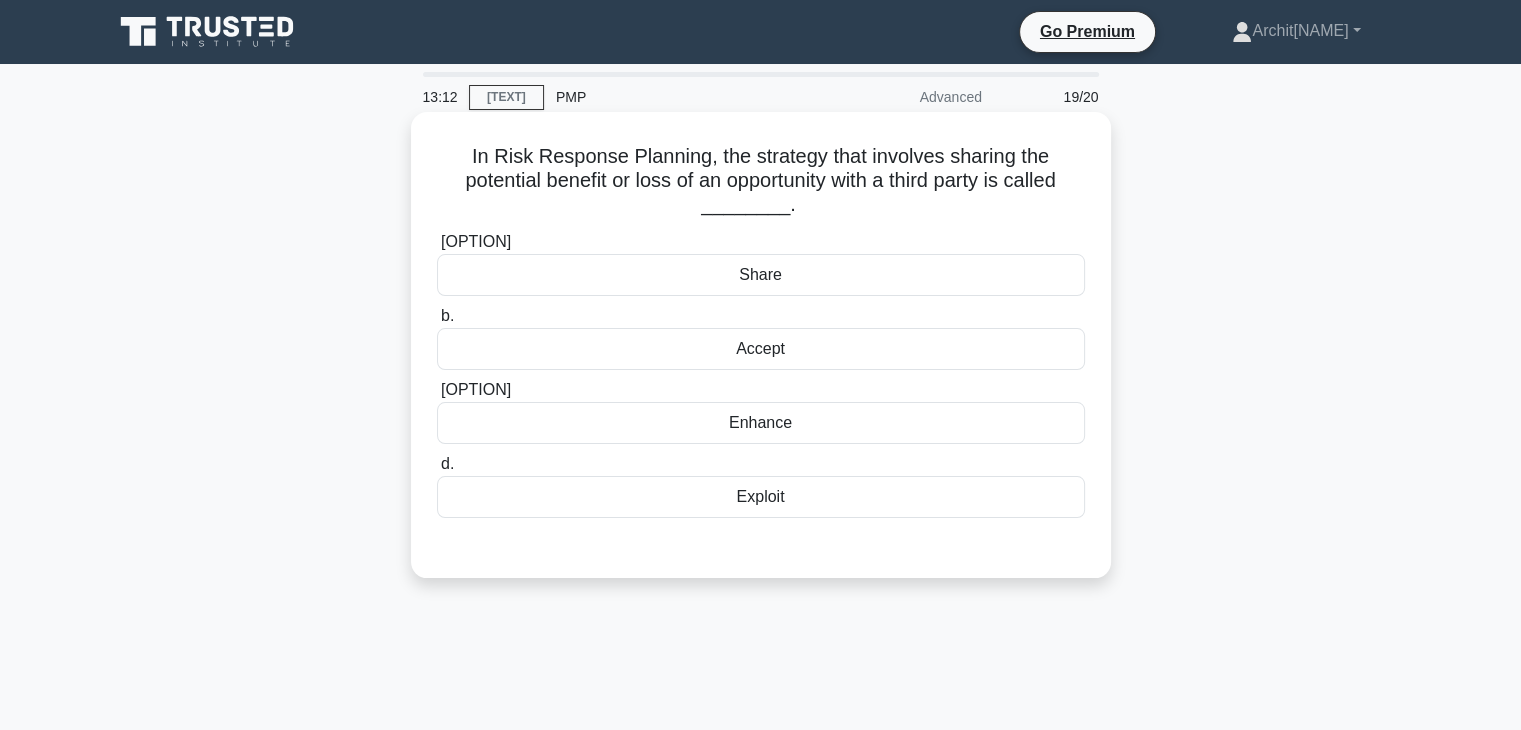 click on "Share" at bounding box center [761, 275] 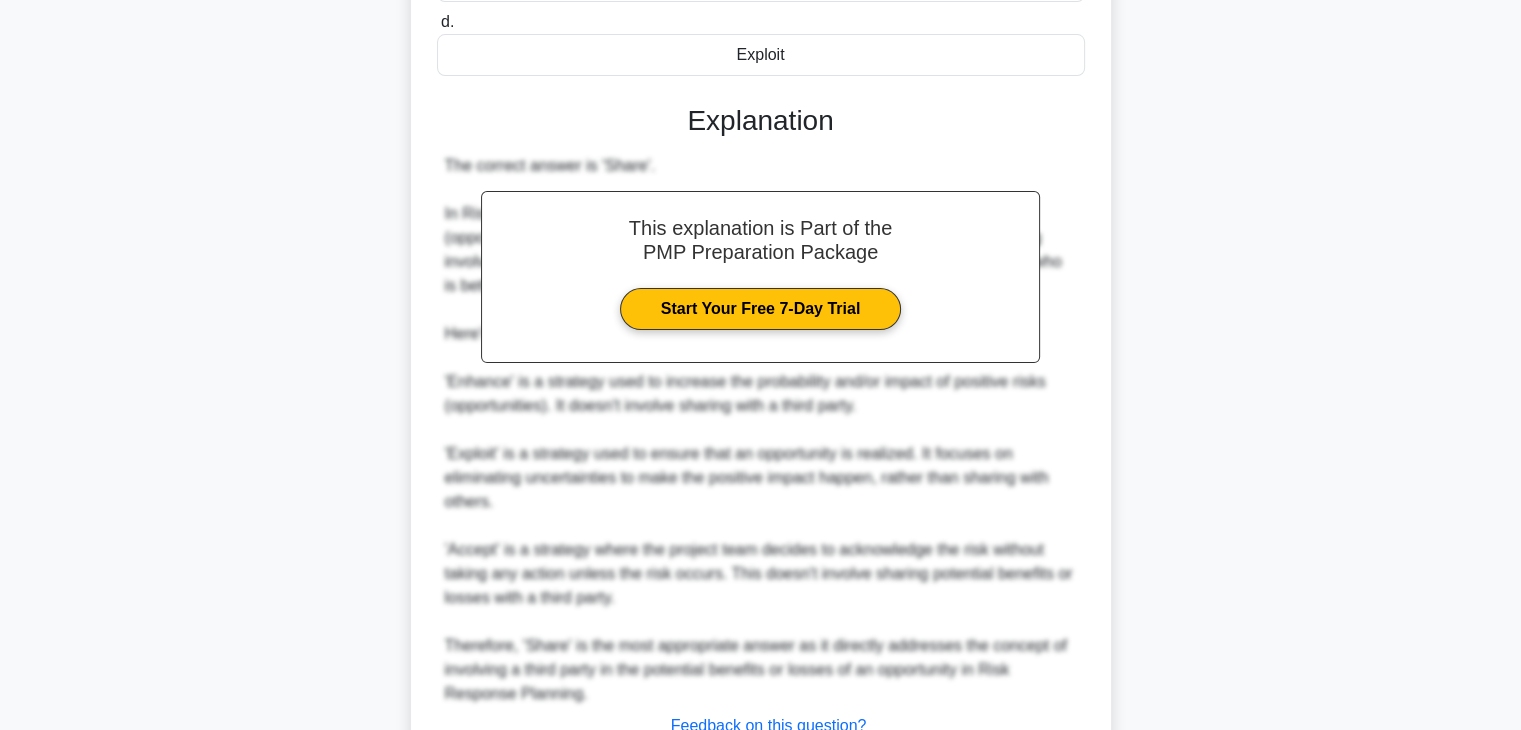 scroll, scrollTop: 598, scrollLeft: 0, axis: vertical 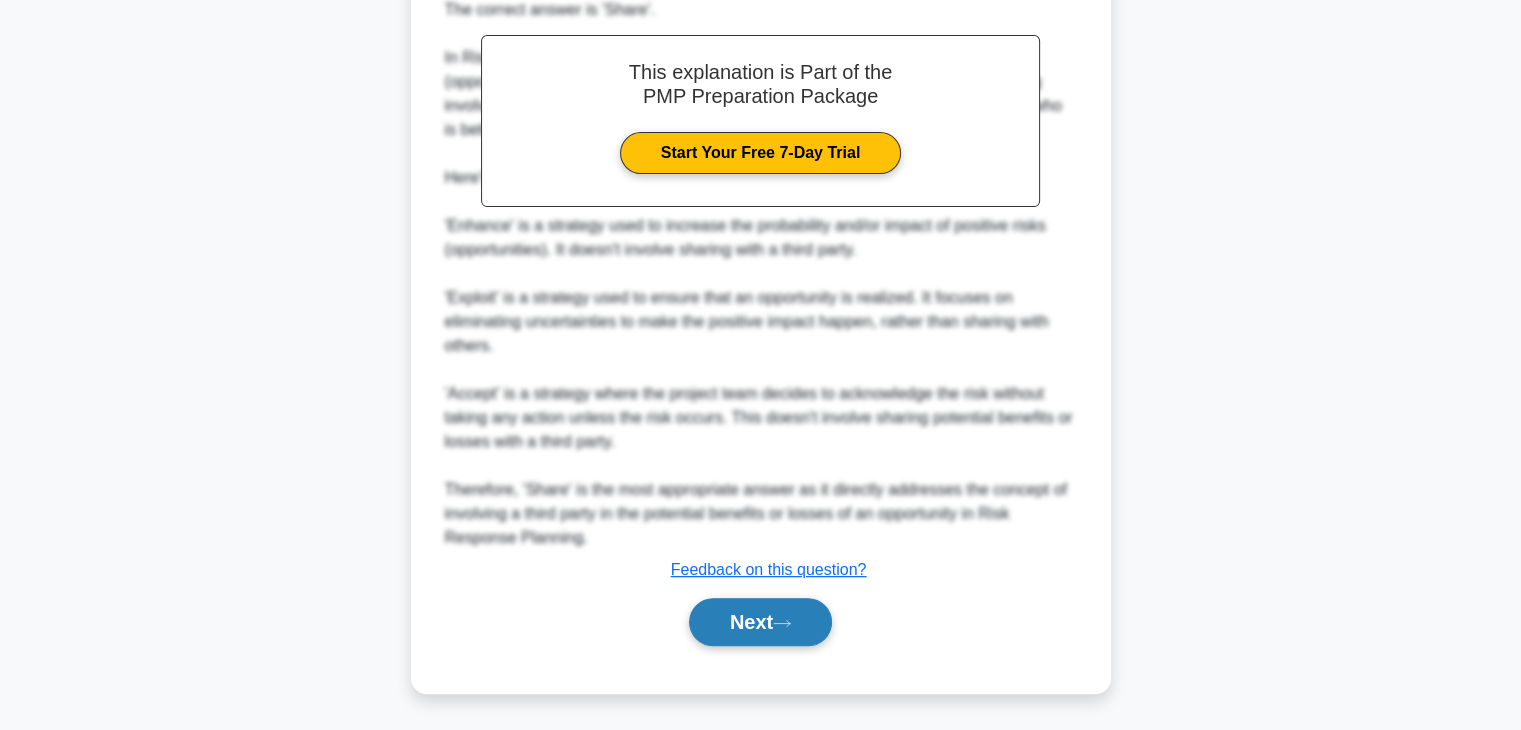 click on "Next" at bounding box center (760, 622) 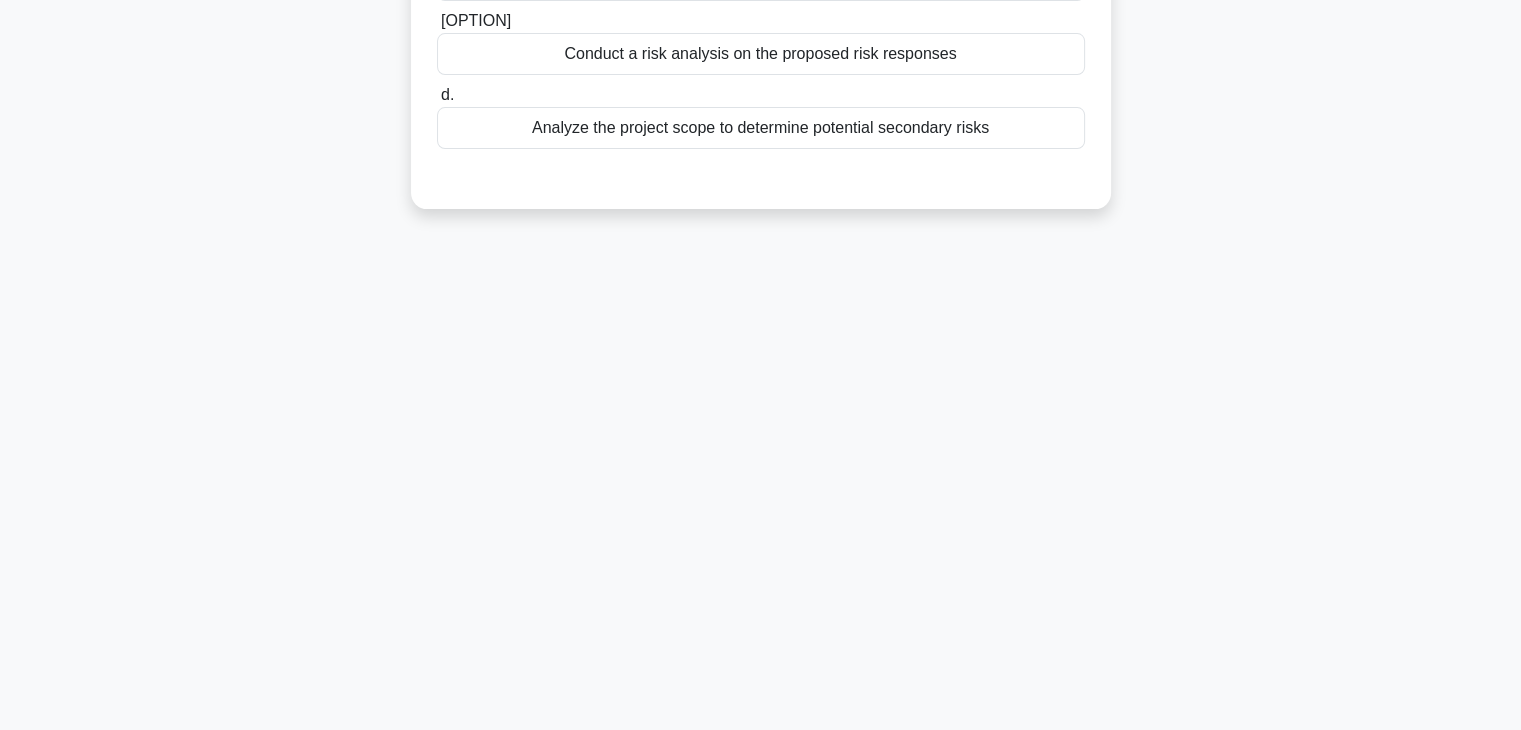 scroll, scrollTop: 0, scrollLeft: 0, axis: both 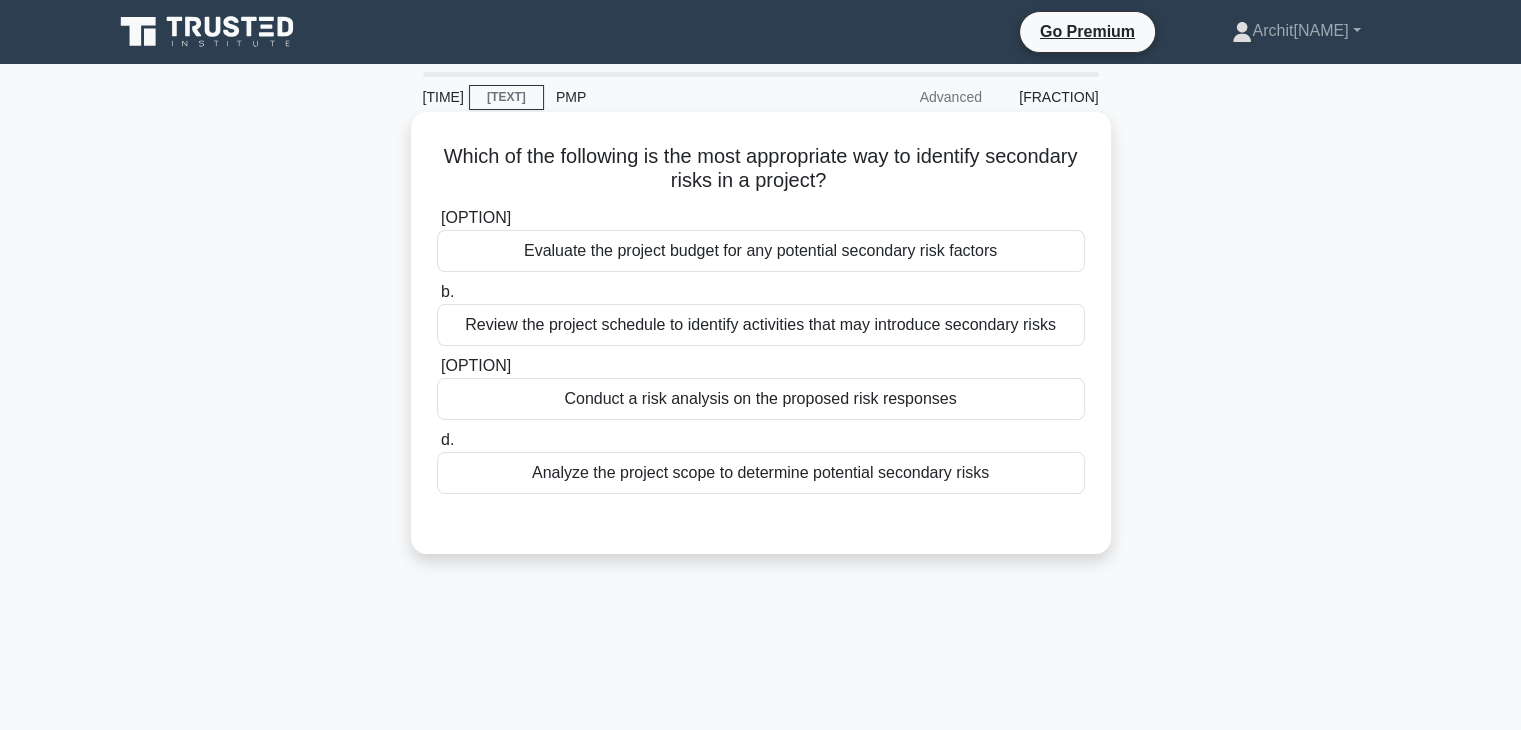 click on "Conduct a risk analysis on the proposed risk responses" at bounding box center [761, 399] 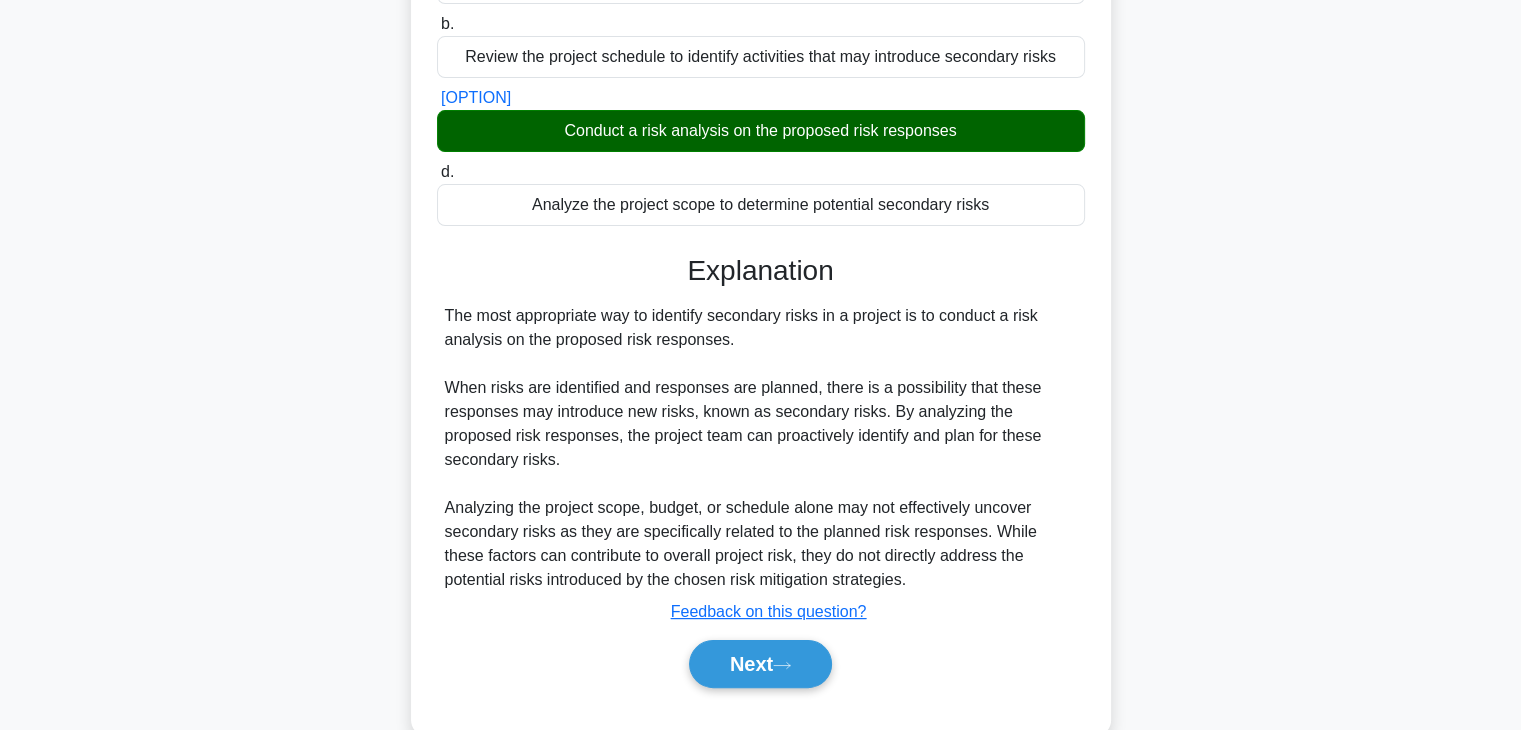 scroll, scrollTop: 351, scrollLeft: 0, axis: vertical 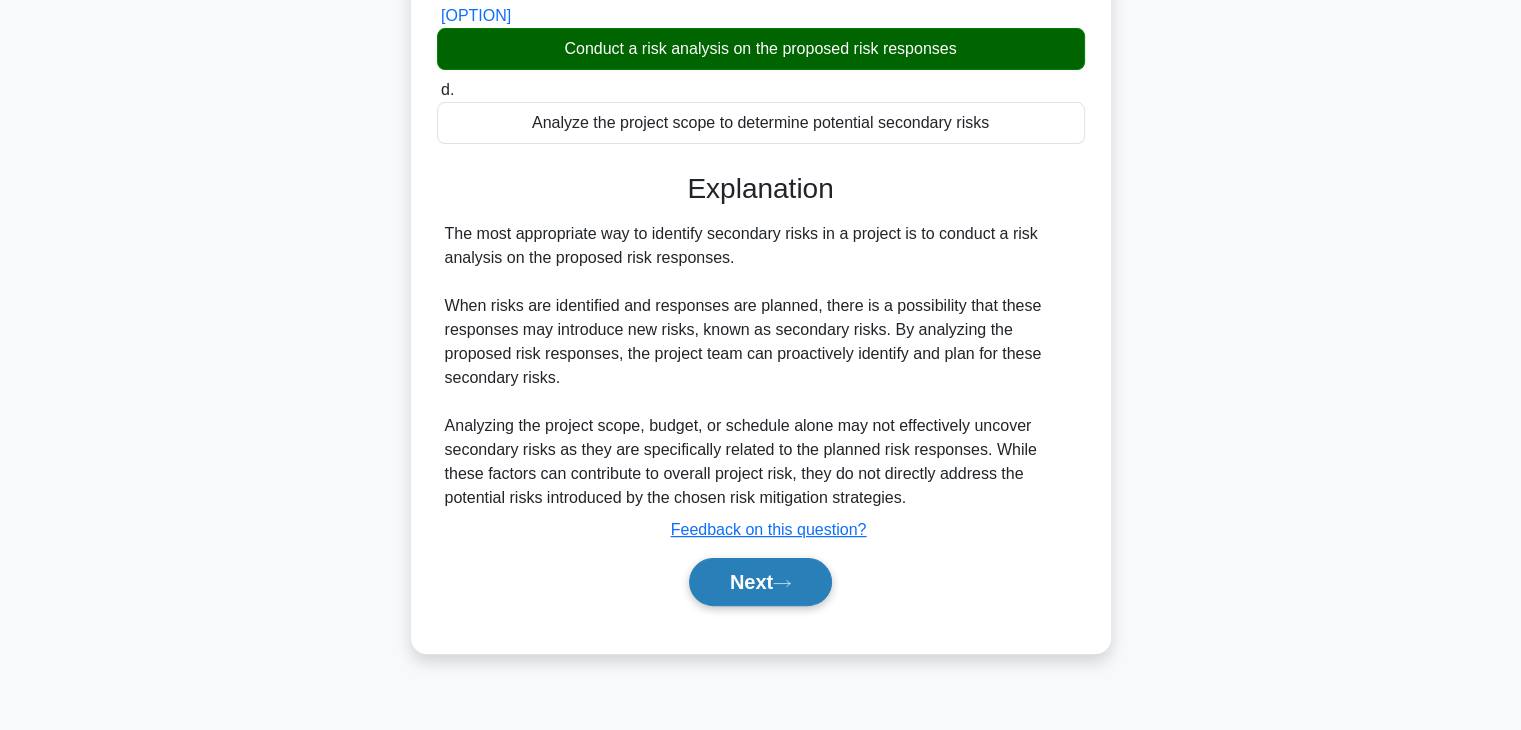 click on "Next" at bounding box center (760, 582) 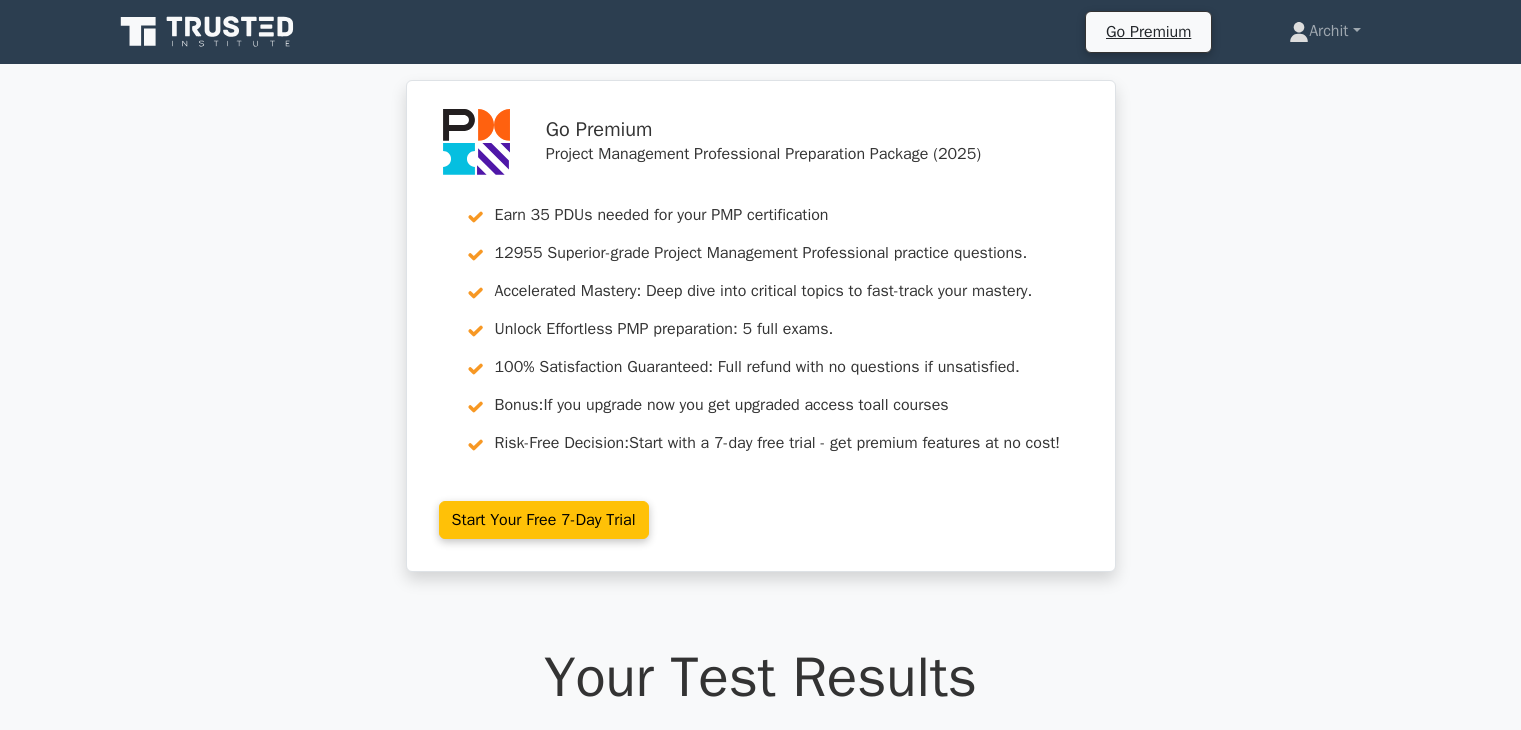 scroll, scrollTop: 0, scrollLeft: 0, axis: both 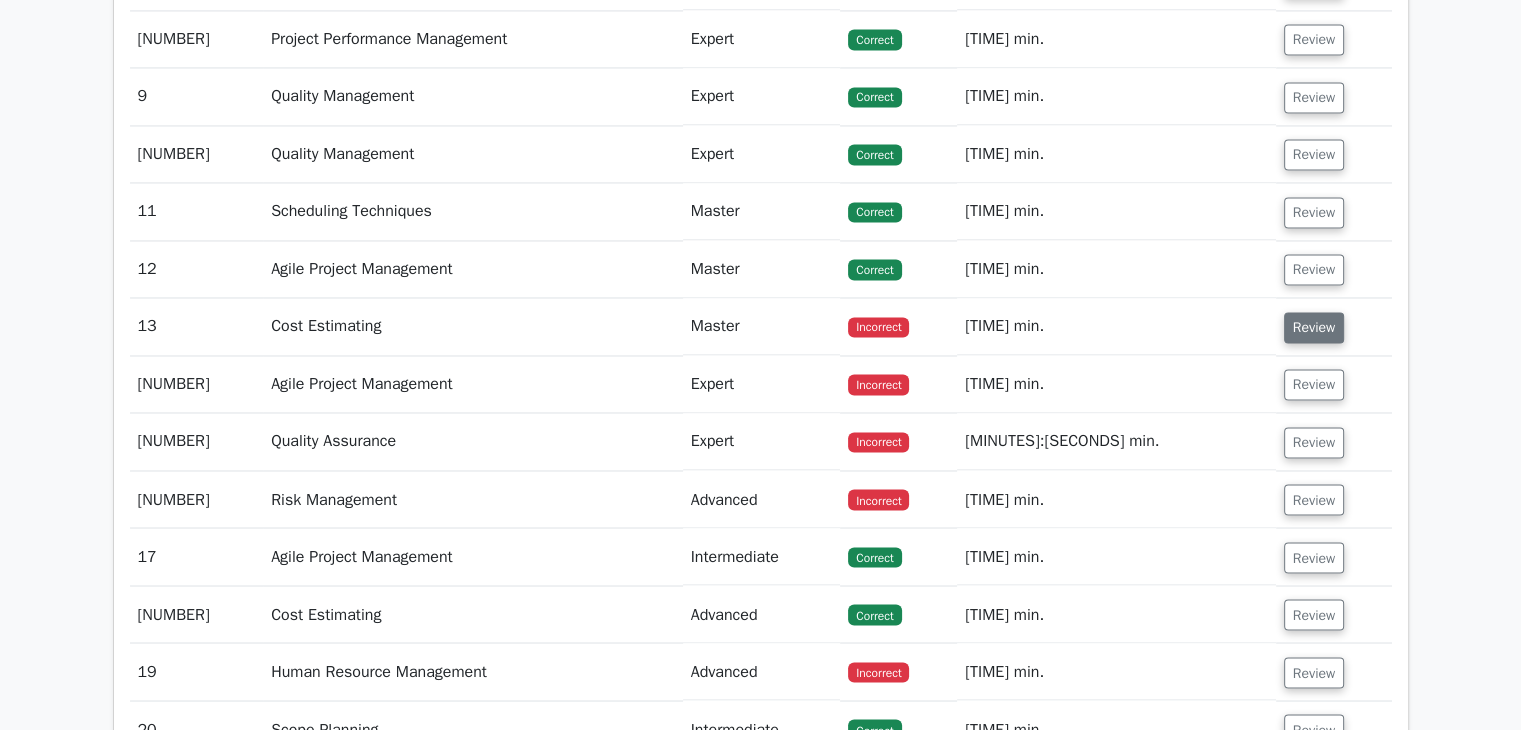 click on "Review" at bounding box center [1295, 327] 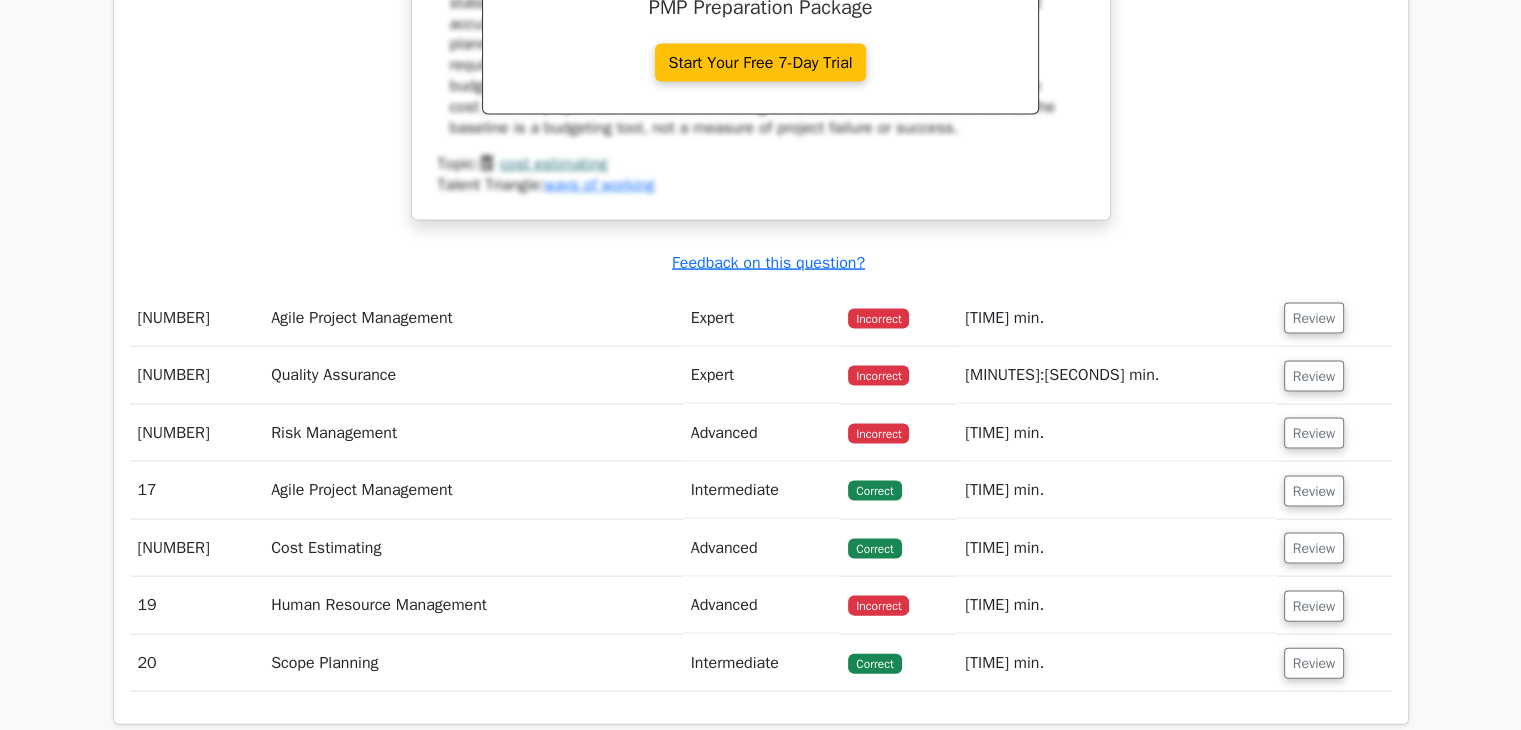 scroll, scrollTop: 4163, scrollLeft: 0, axis: vertical 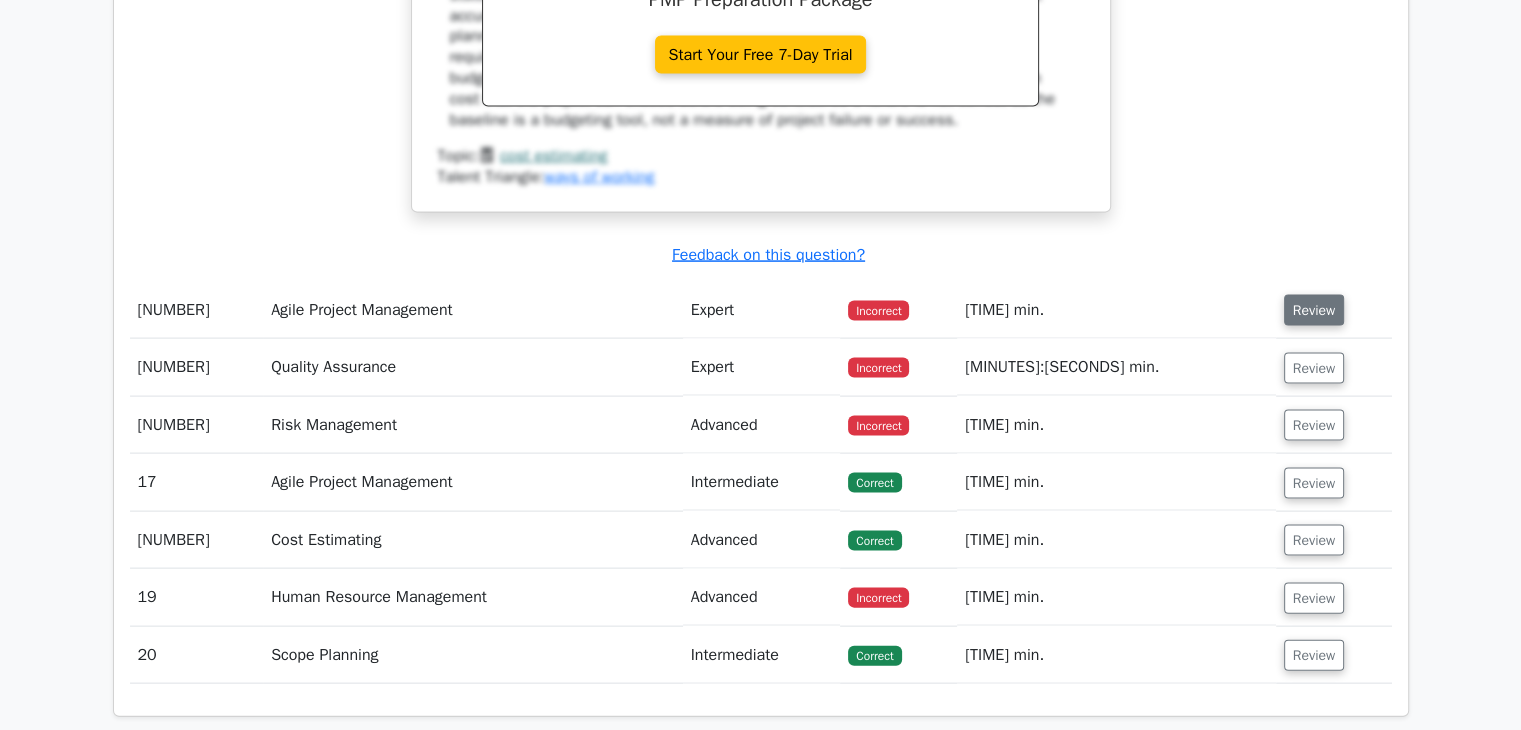 click on "Review" at bounding box center (1295, 310) 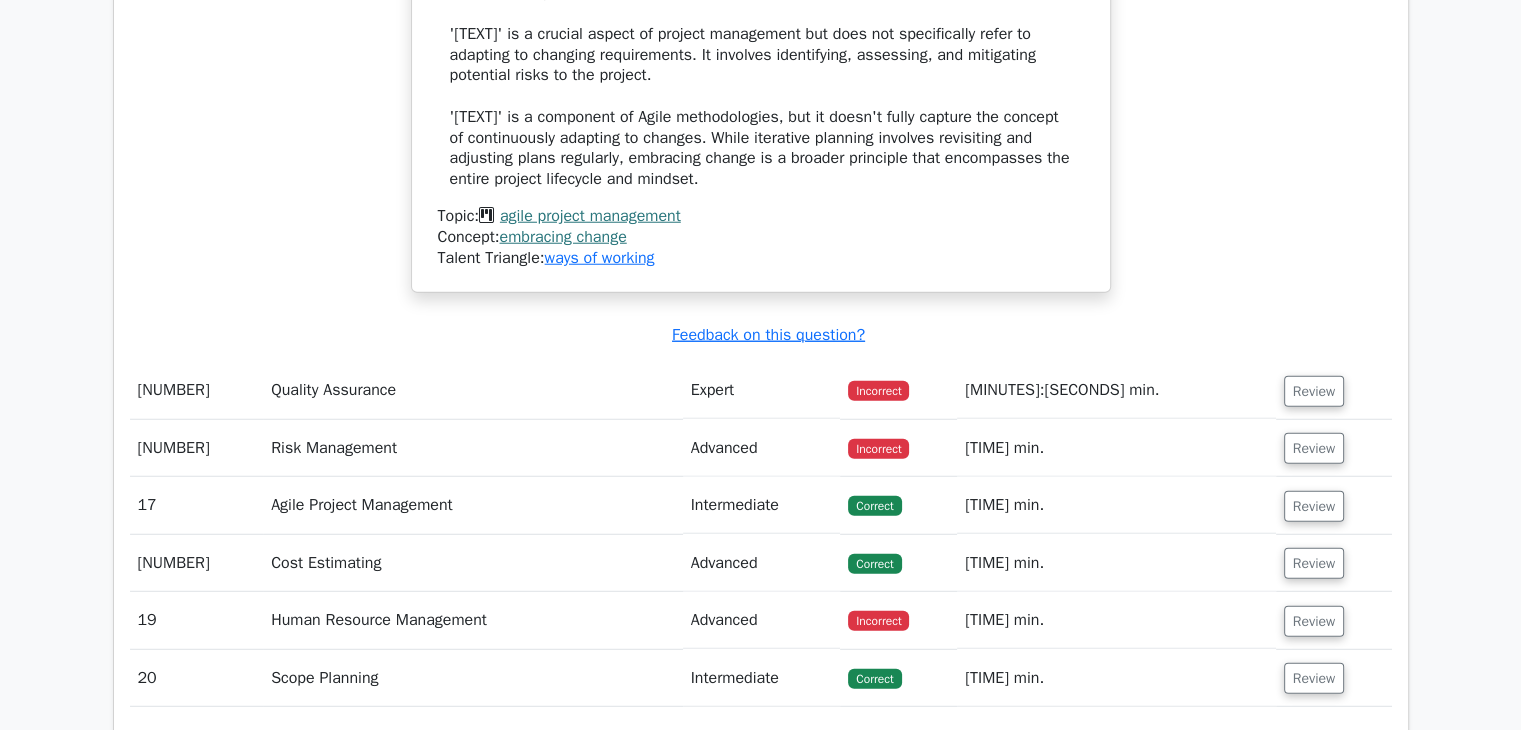 scroll, scrollTop: 5290, scrollLeft: 0, axis: vertical 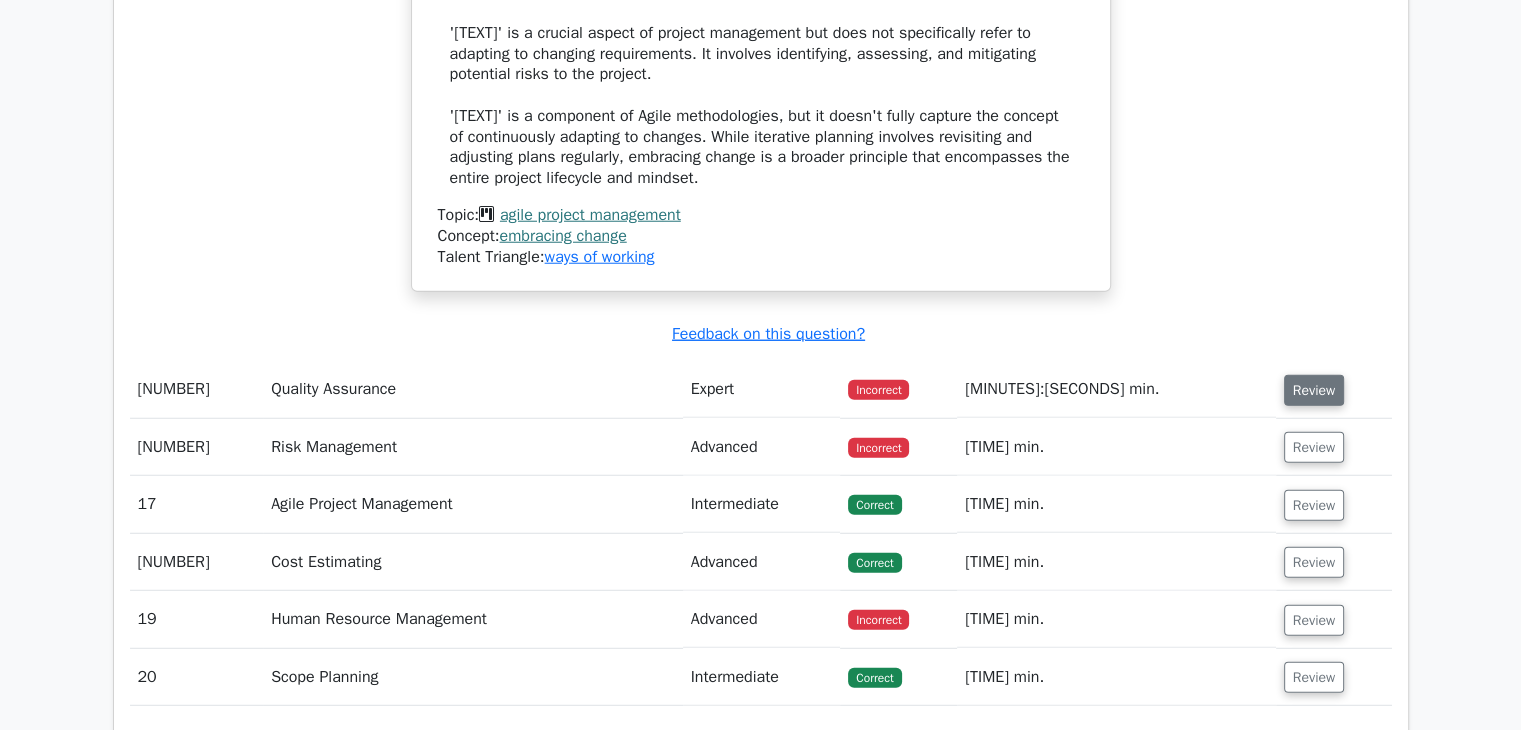 click on "Review" at bounding box center (1295, 390) 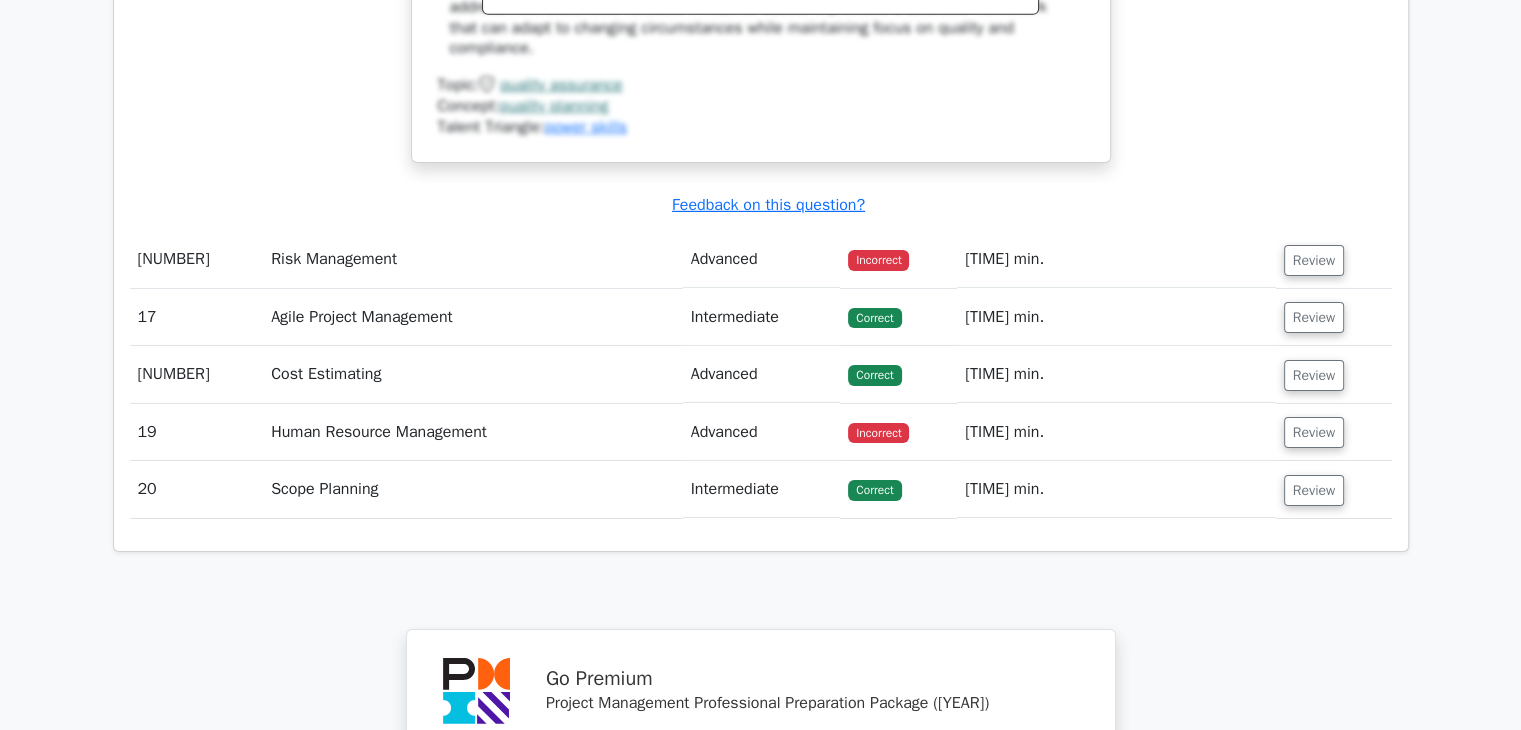 scroll, scrollTop: 6628, scrollLeft: 0, axis: vertical 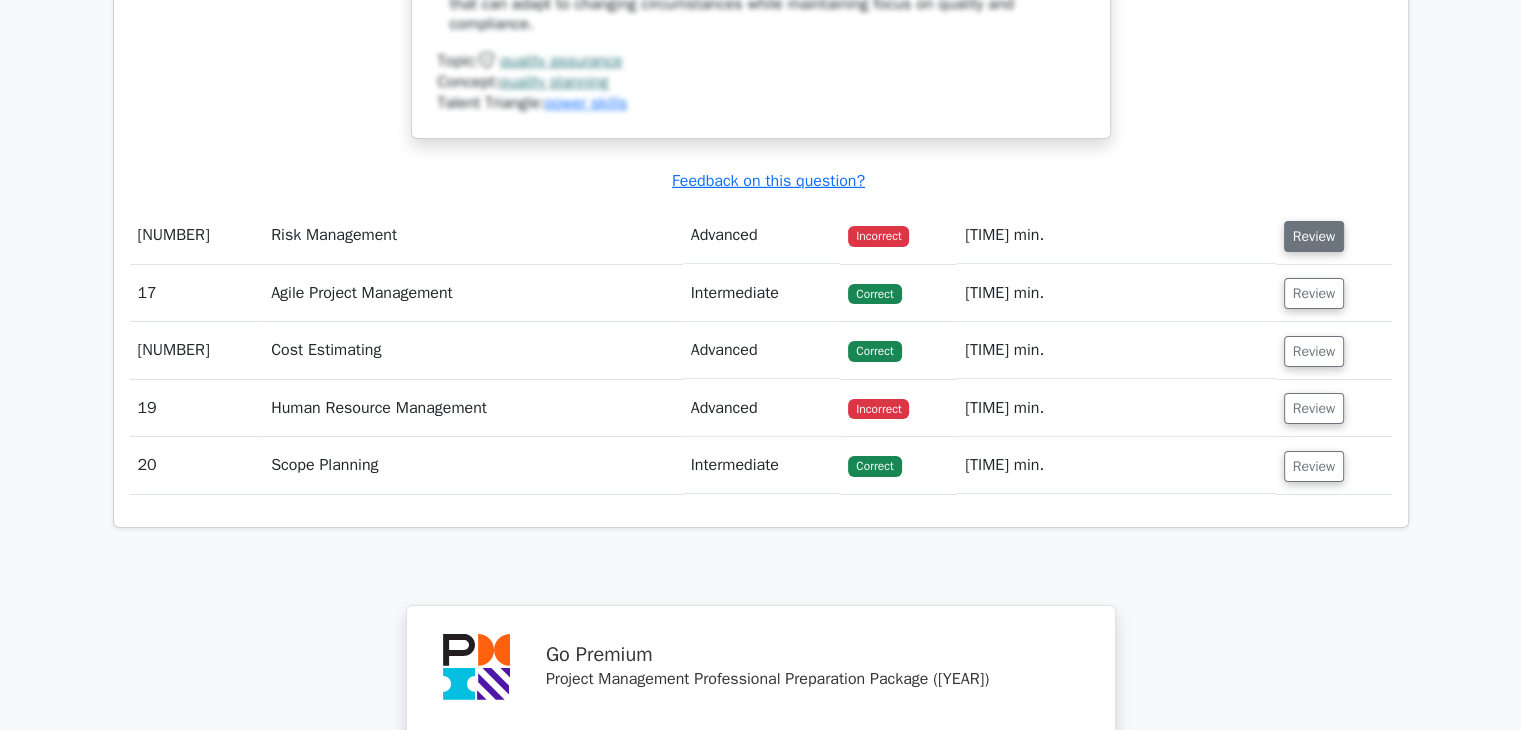 click on "Review" at bounding box center [1295, 236] 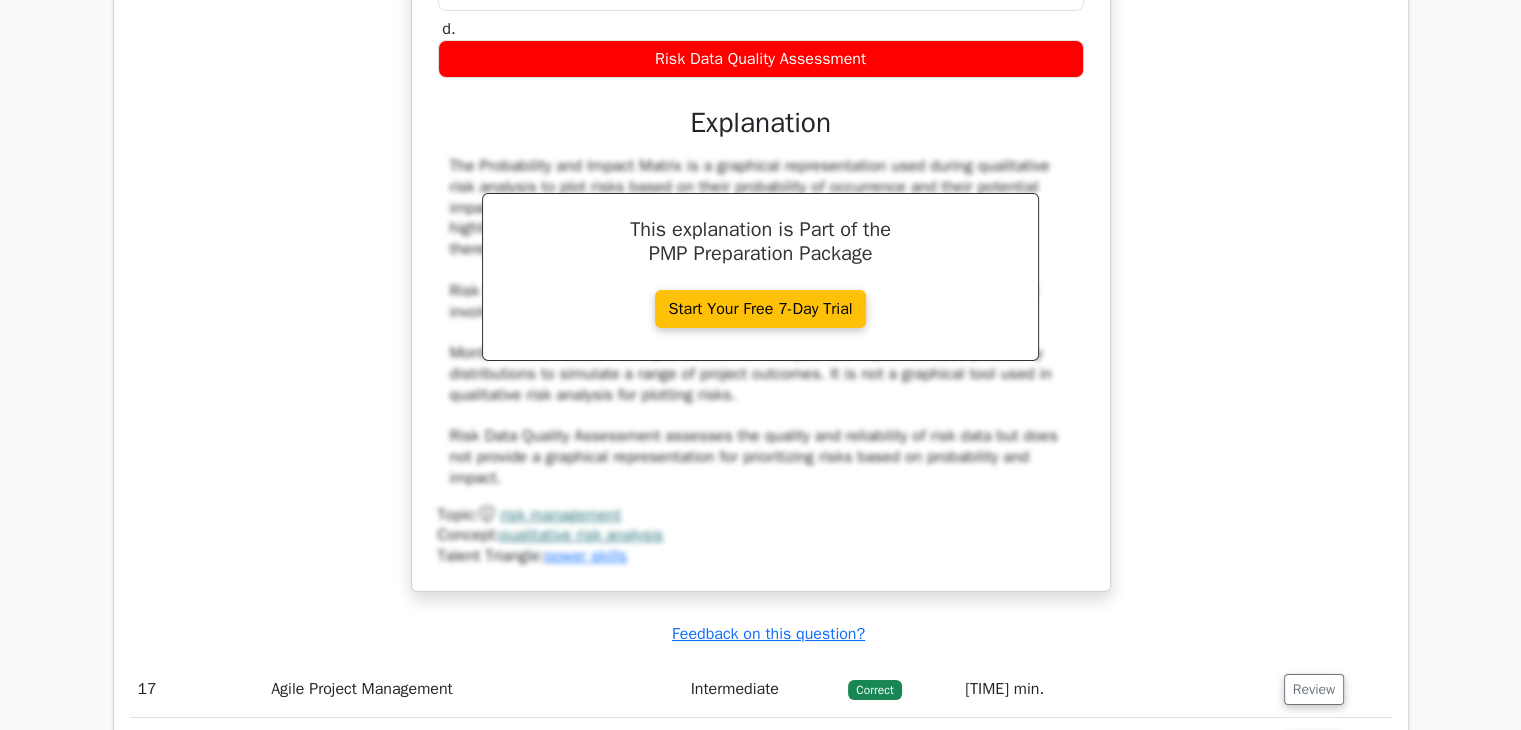 scroll, scrollTop: 7581, scrollLeft: 0, axis: vertical 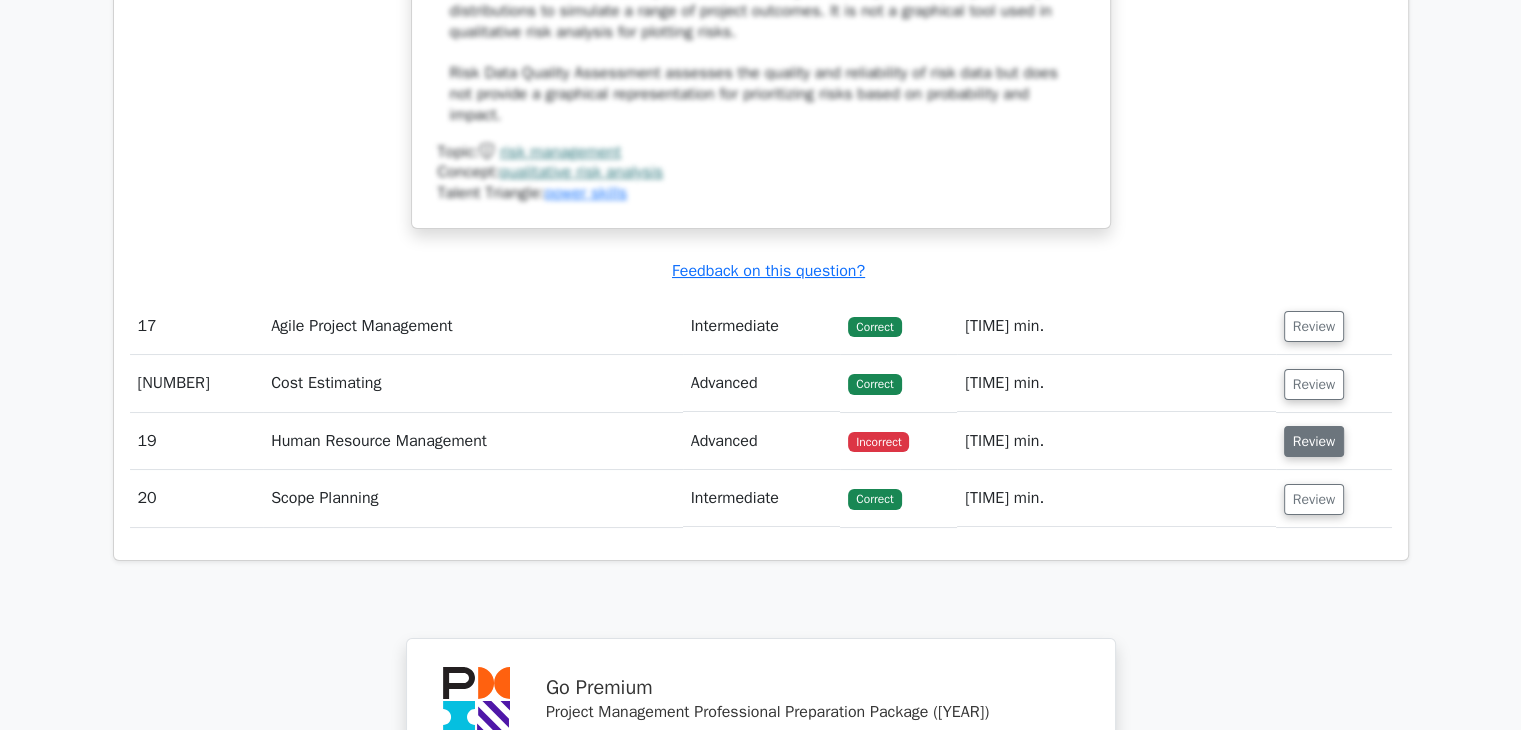 click on "Review" at bounding box center [1295, 441] 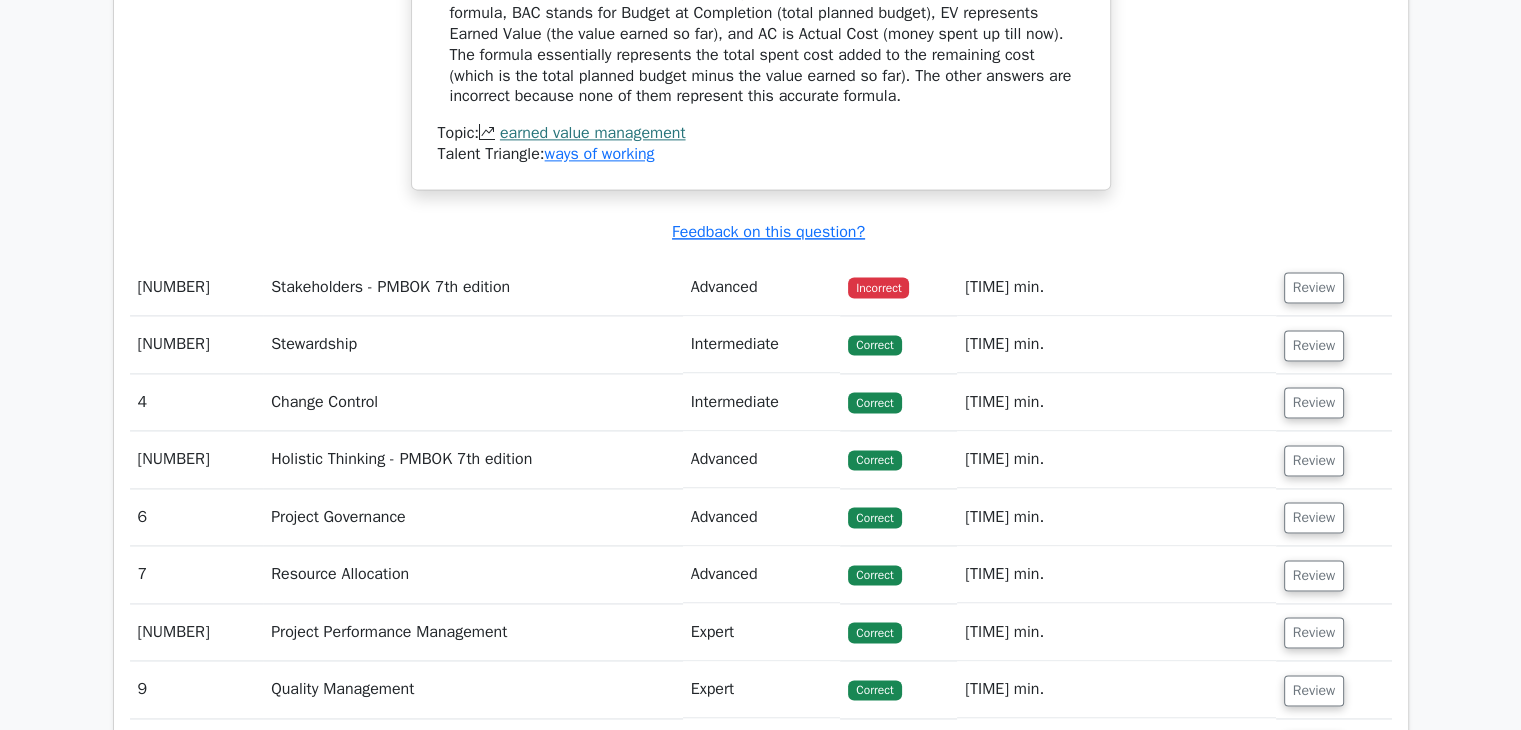 scroll, scrollTop: 2705, scrollLeft: 0, axis: vertical 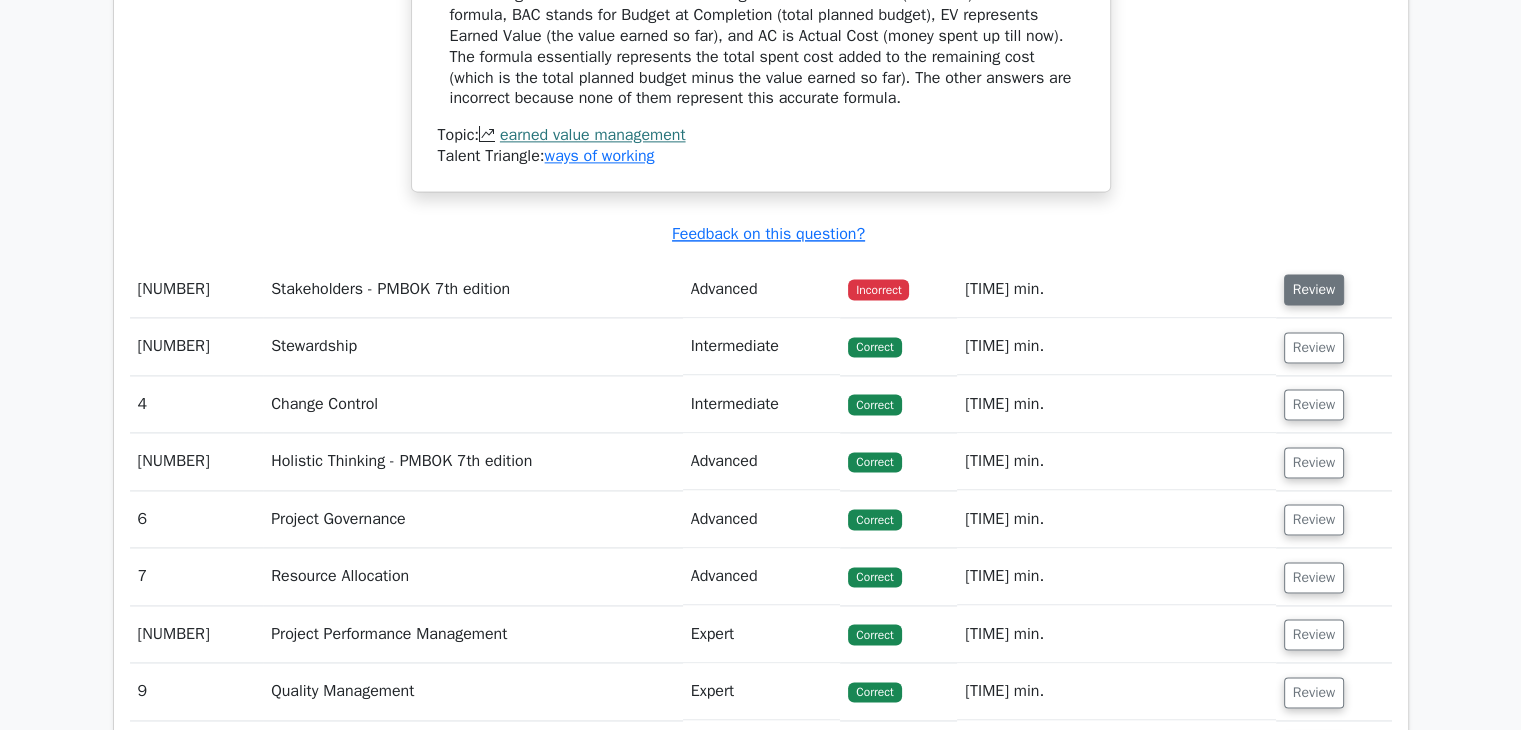 click on "Review" at bounding box center [1295, 289] 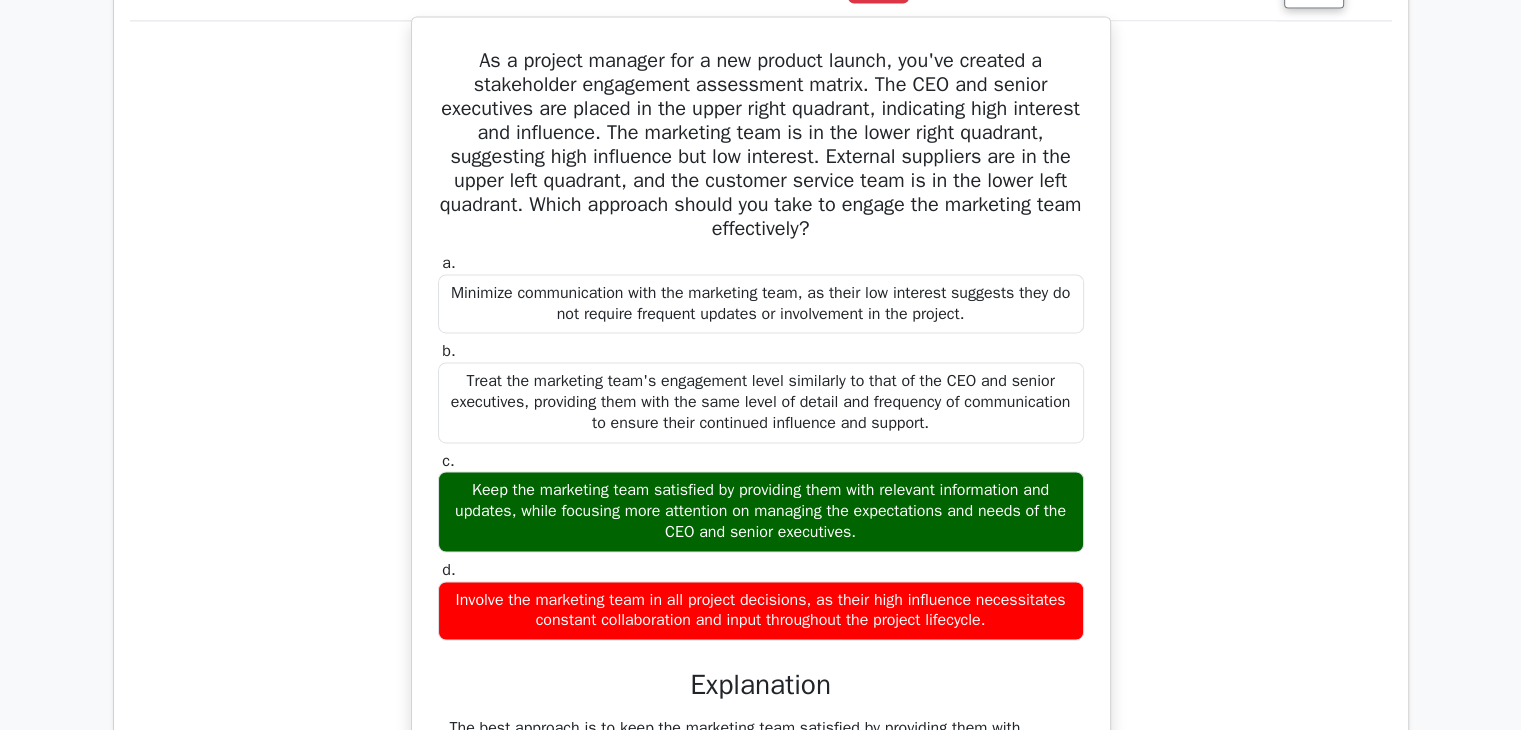 scroll, scrollTop: 2998, scrollLeft: 0, axis: vertical 